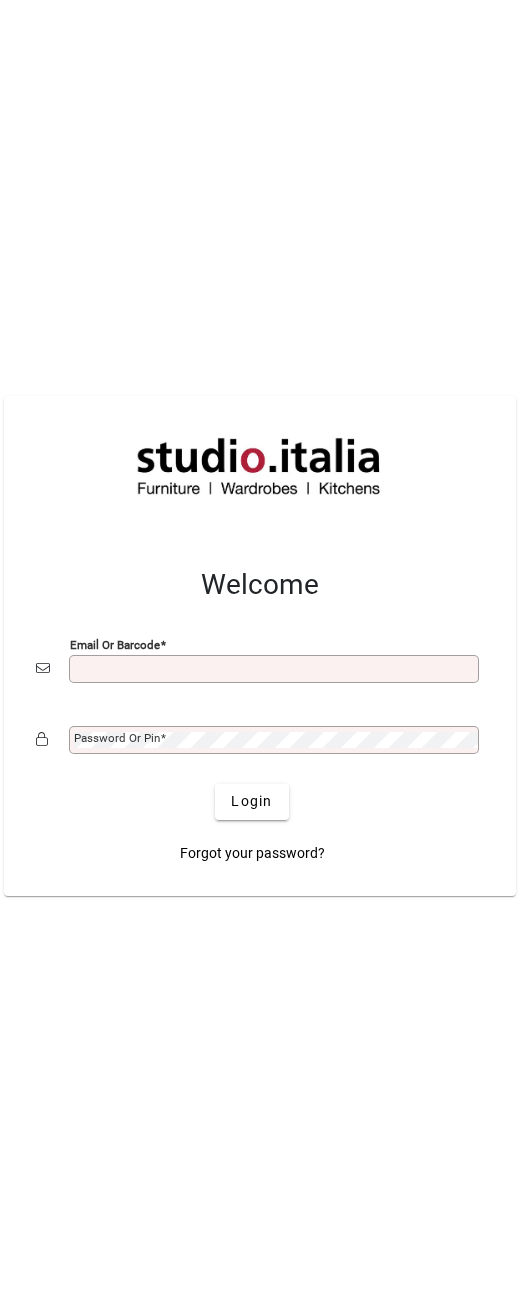scroll, scrollTop: 0, scrollLeft: 0, axis: both 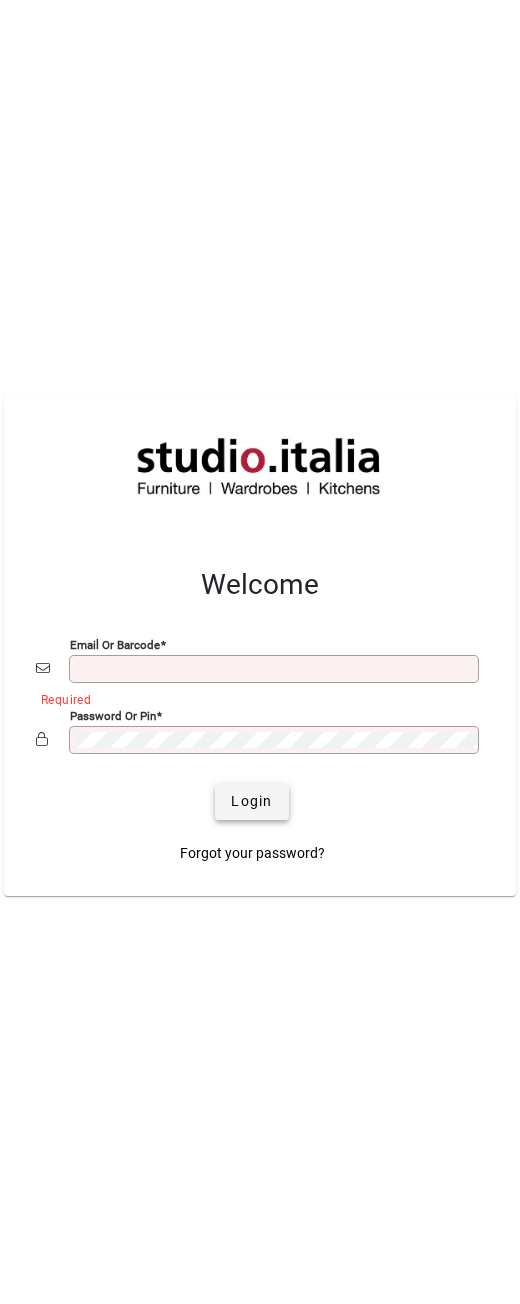 type on "**********" 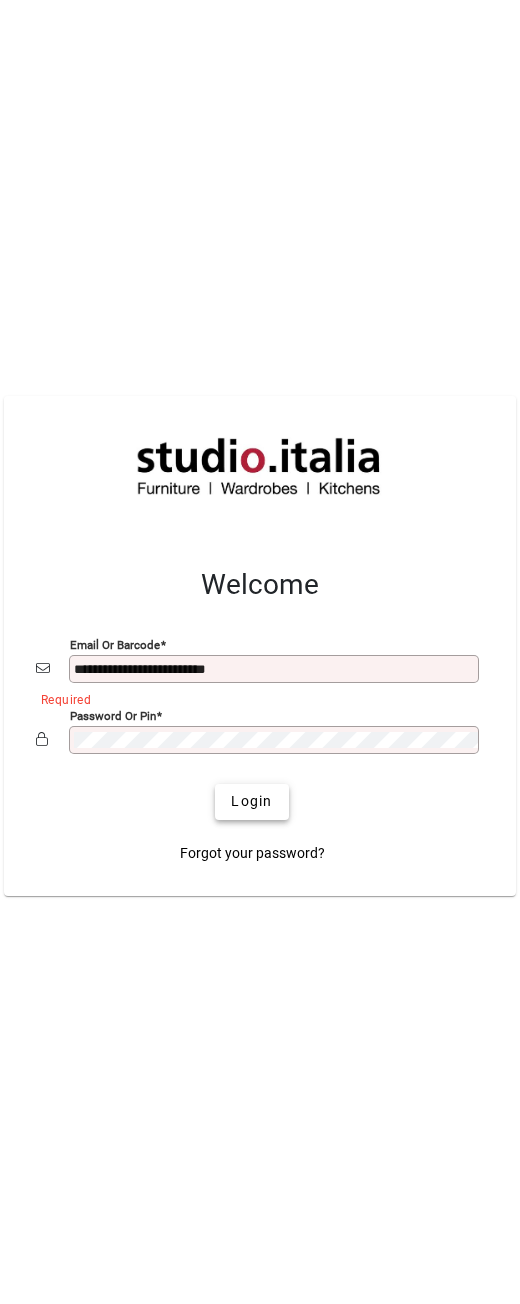 drag, startPoint x: 239, startPoint y: 801, endPoint x: 242, endPoint y: 776, distance: 25.179358 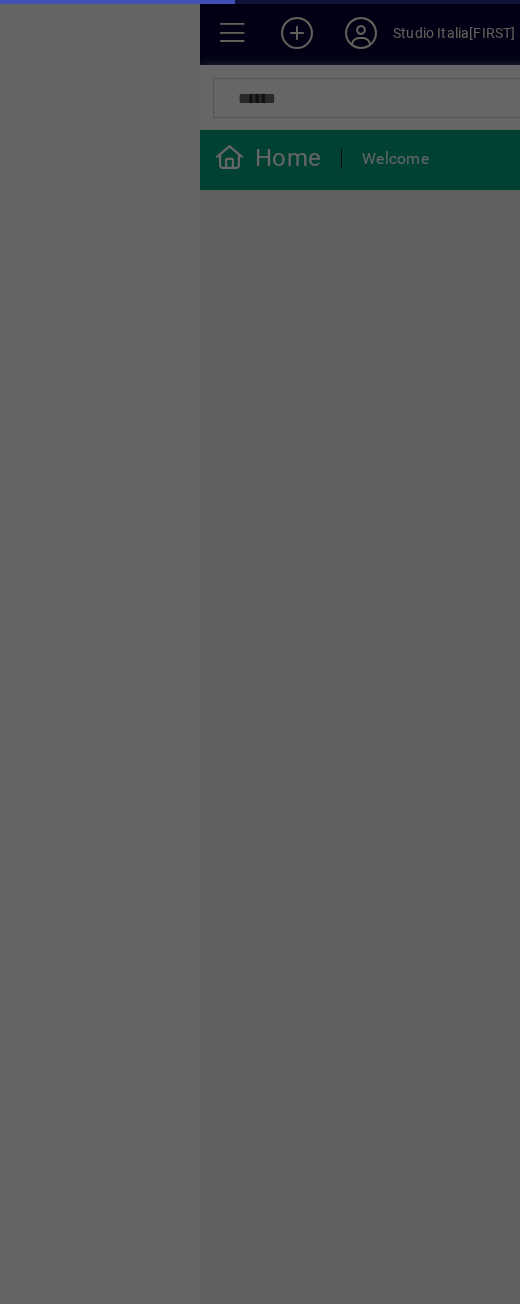 scroll, scrollTop: 0, scrollLeft: 0, axis: both 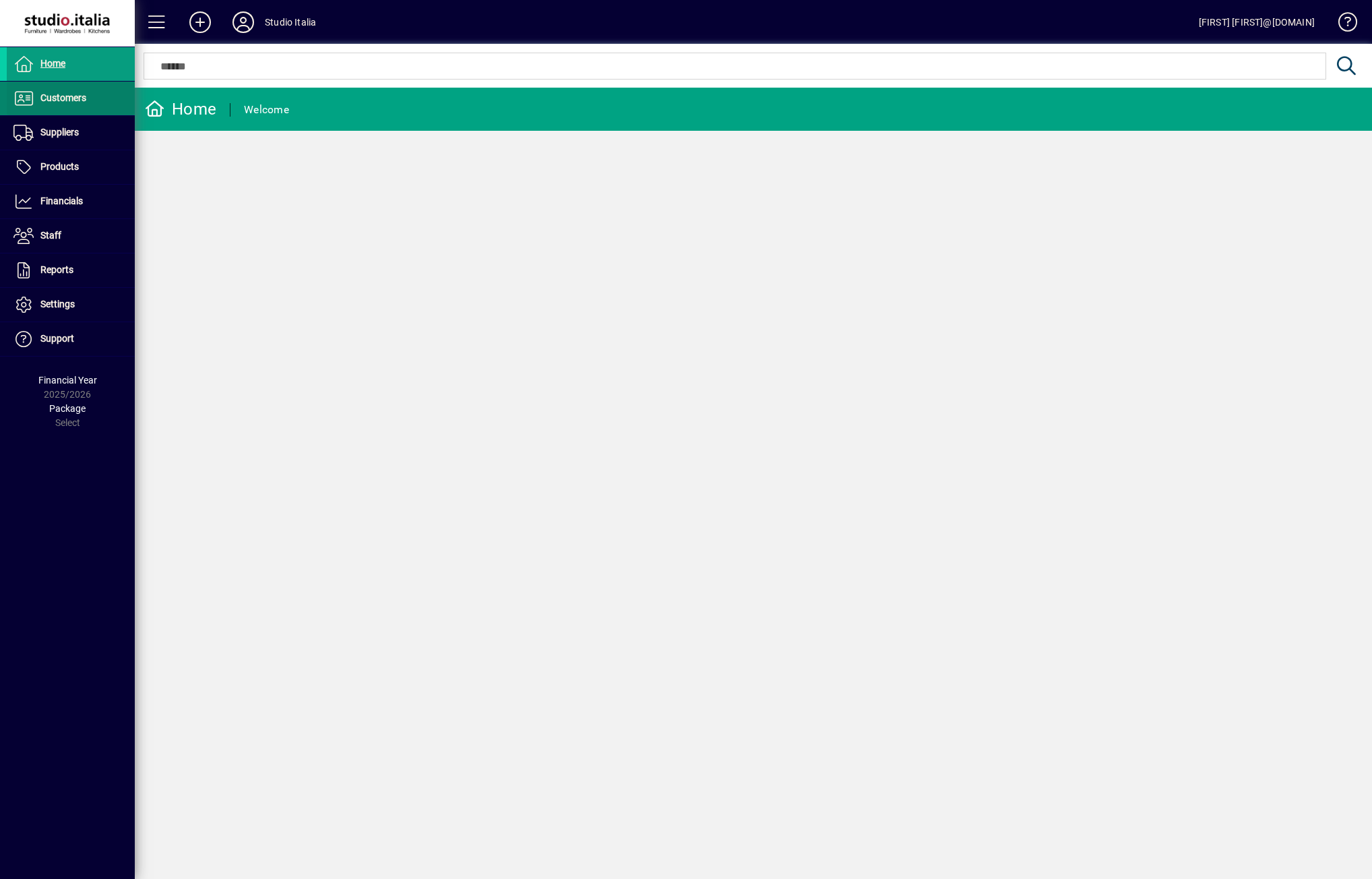 click on "Customers" at bounding box center [63, 98] 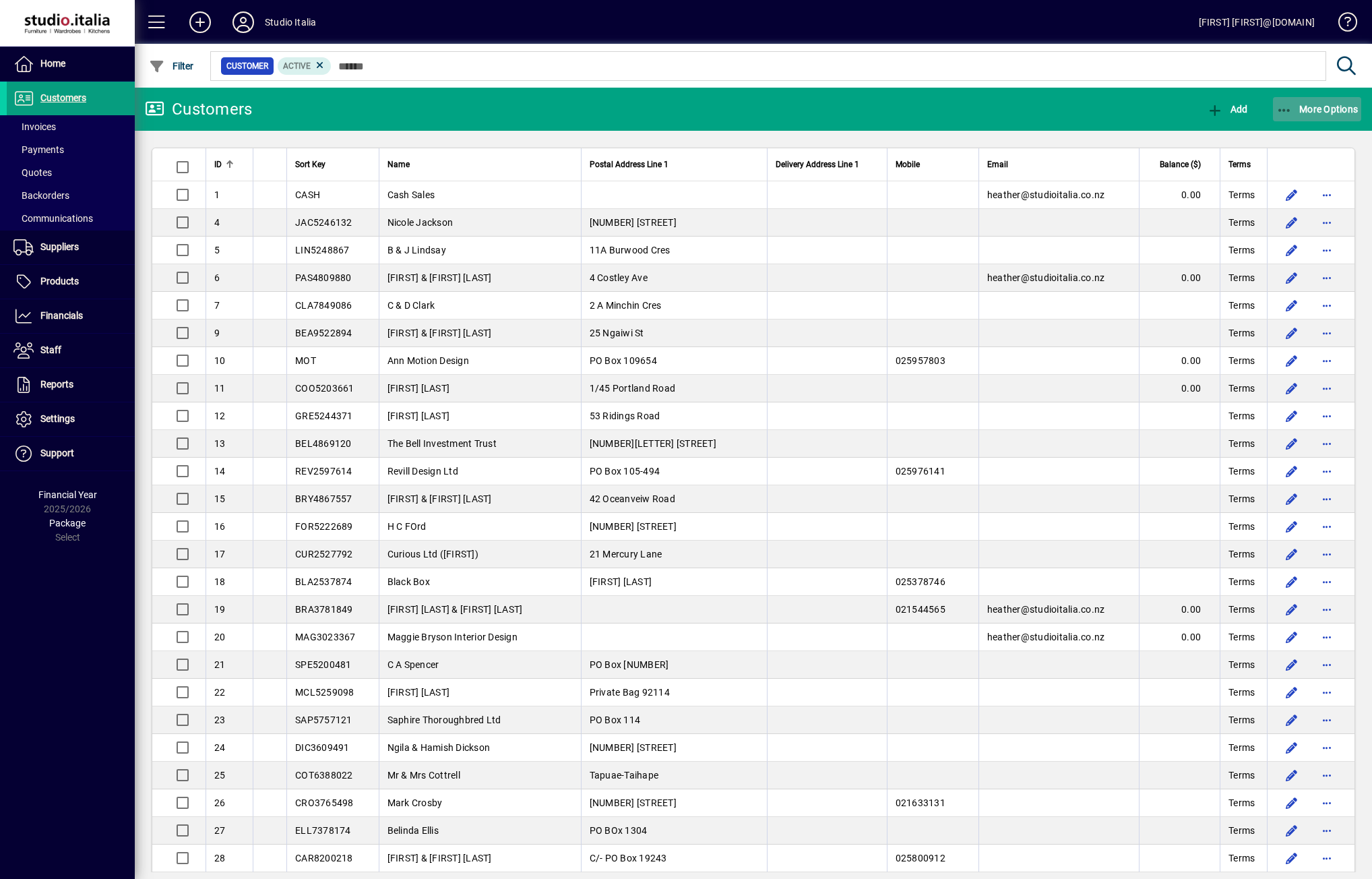 click on "More Options" 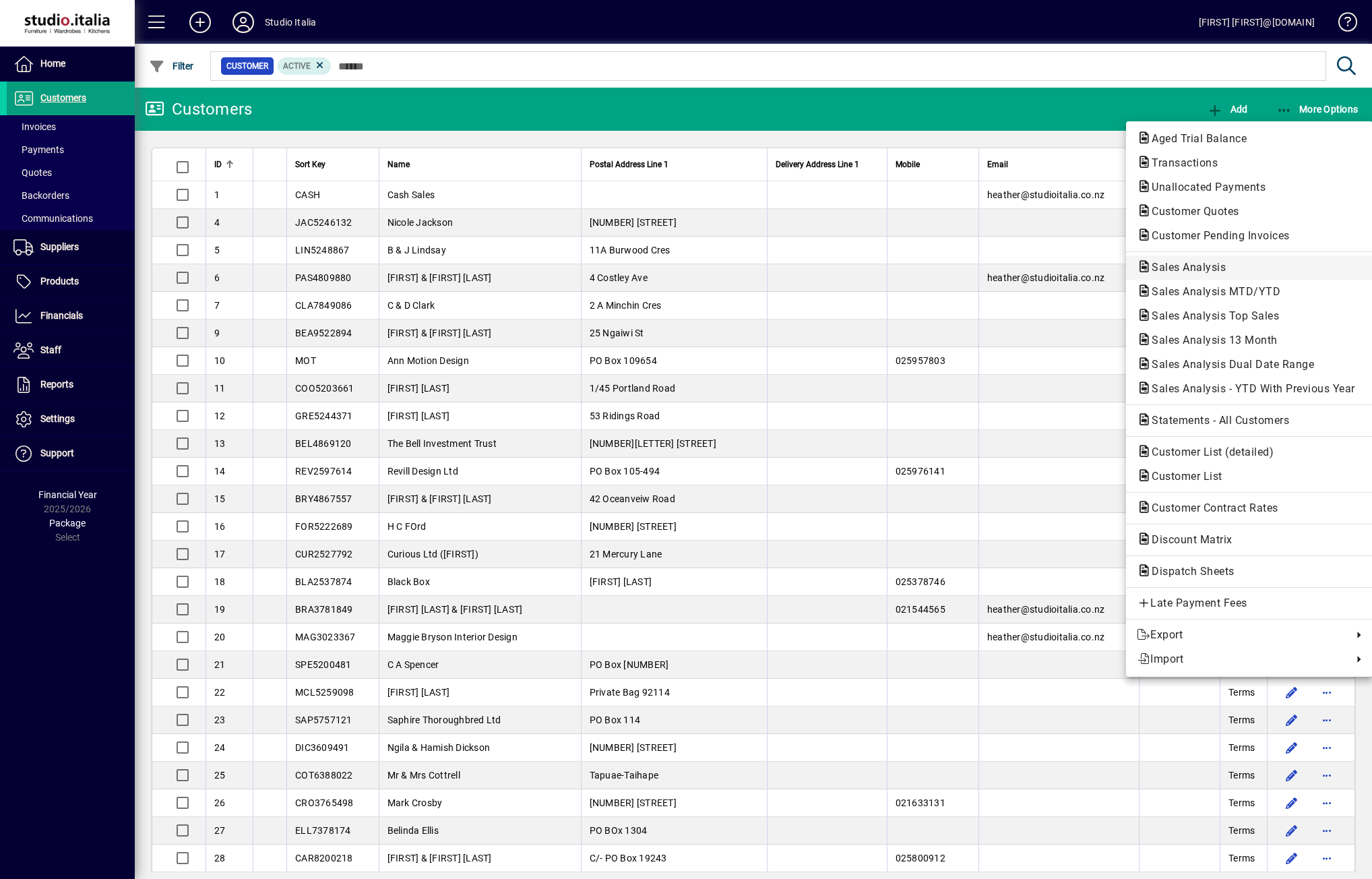 click on "Sales Analysis" at bounding box center (1212, 291) 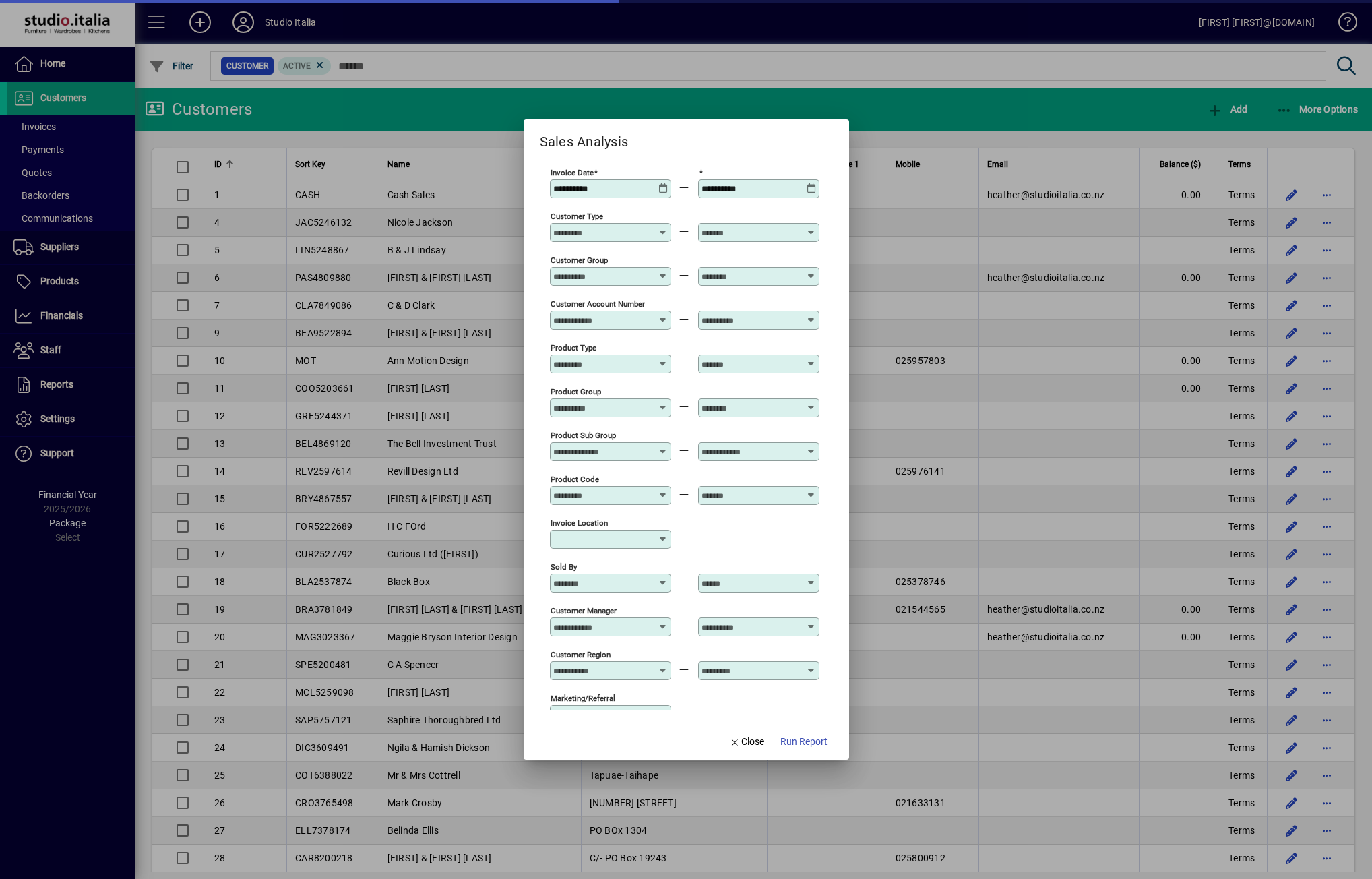 type on "**********" 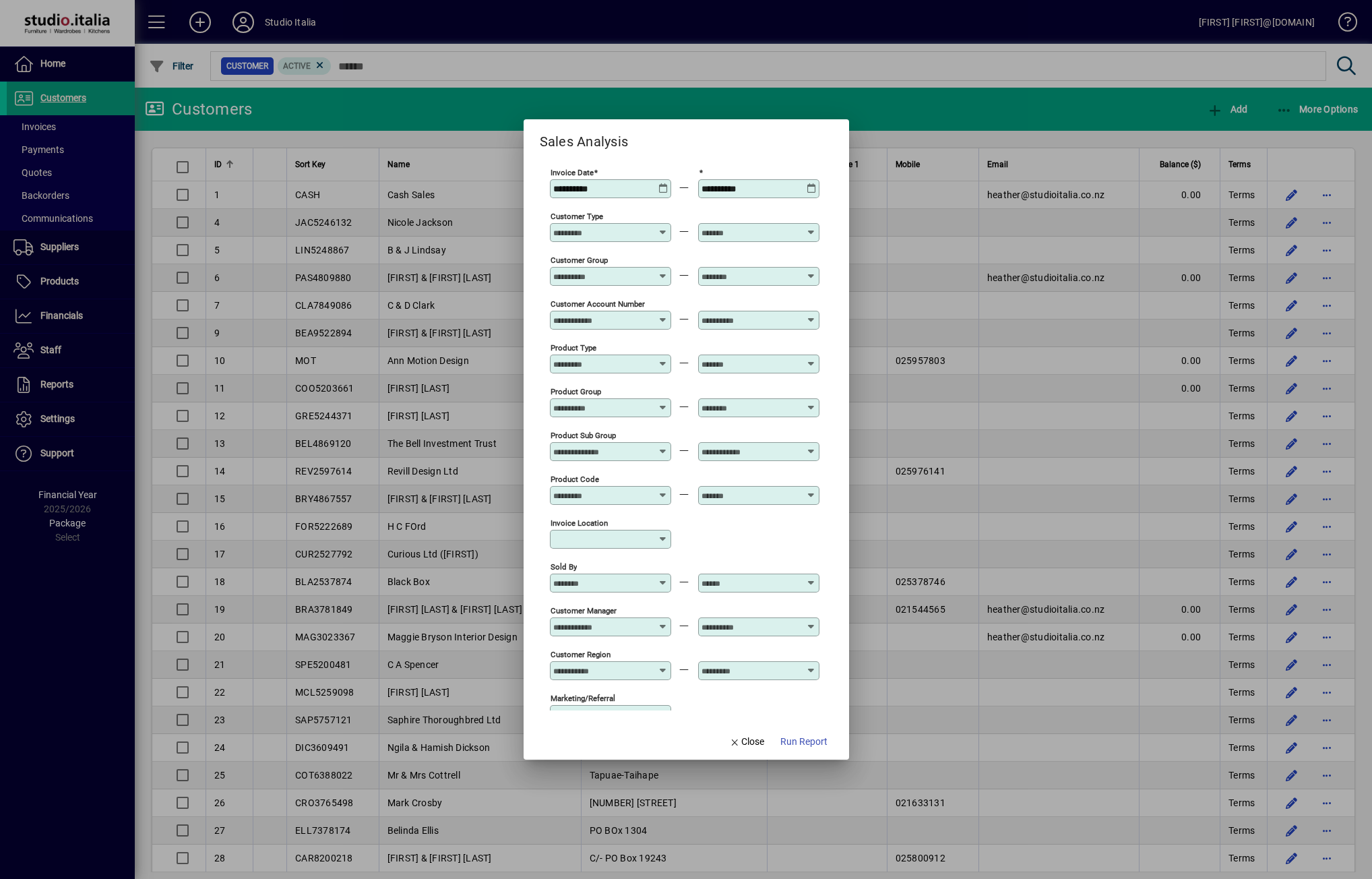 click at bounding box center (663, 183) 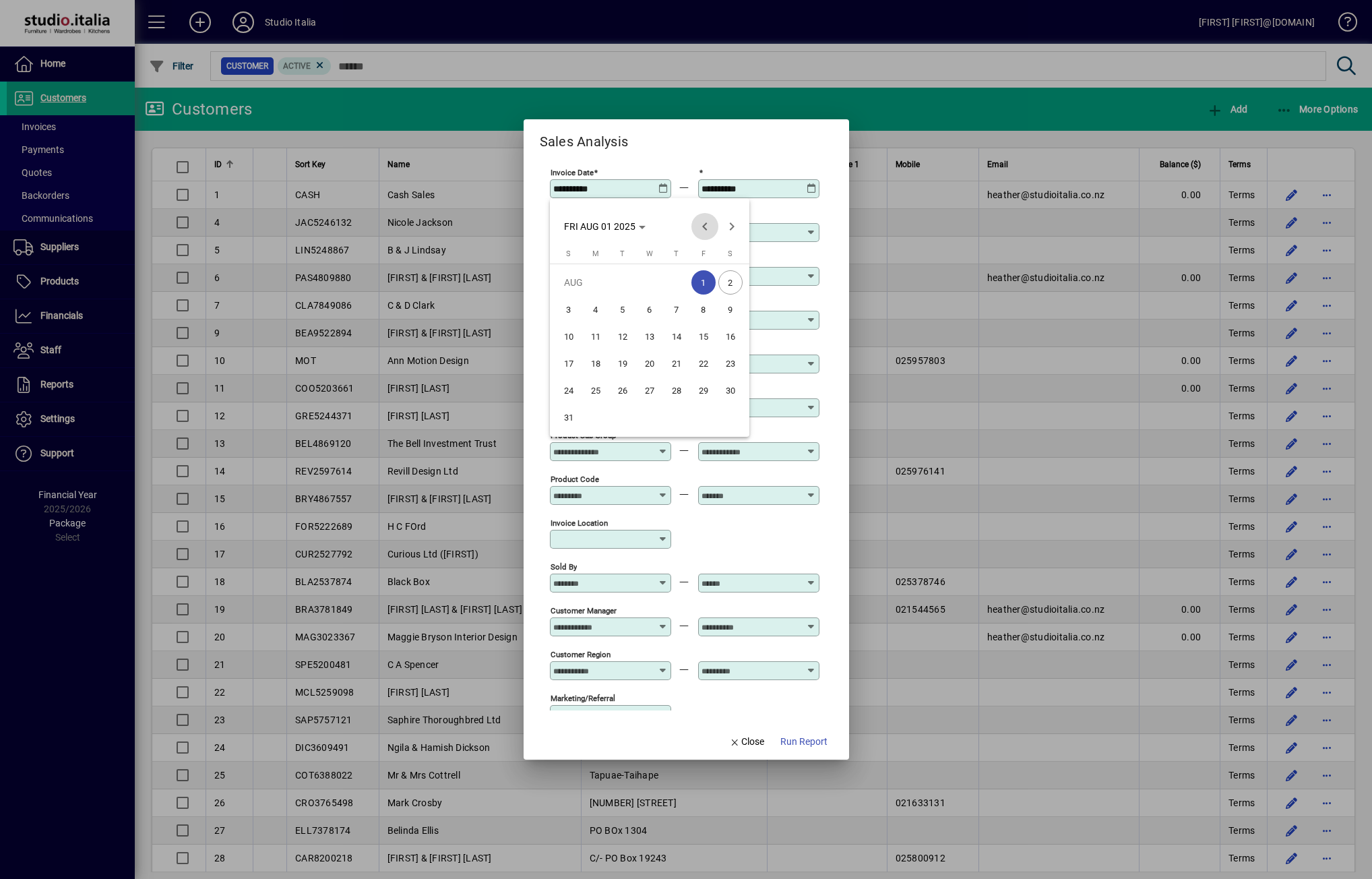 click at bounding box center [705, 226] 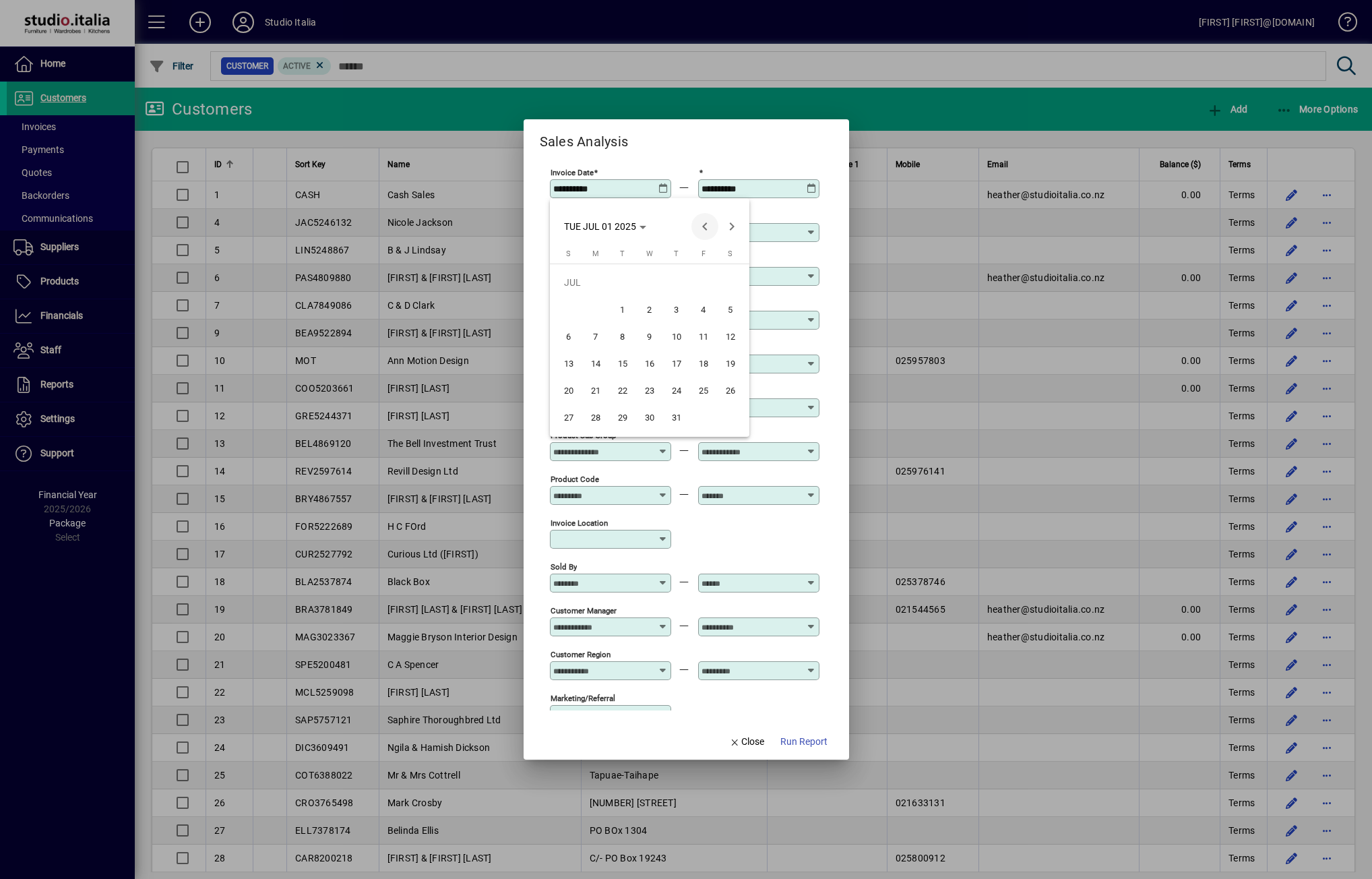 click at bounding box center (705, 226) 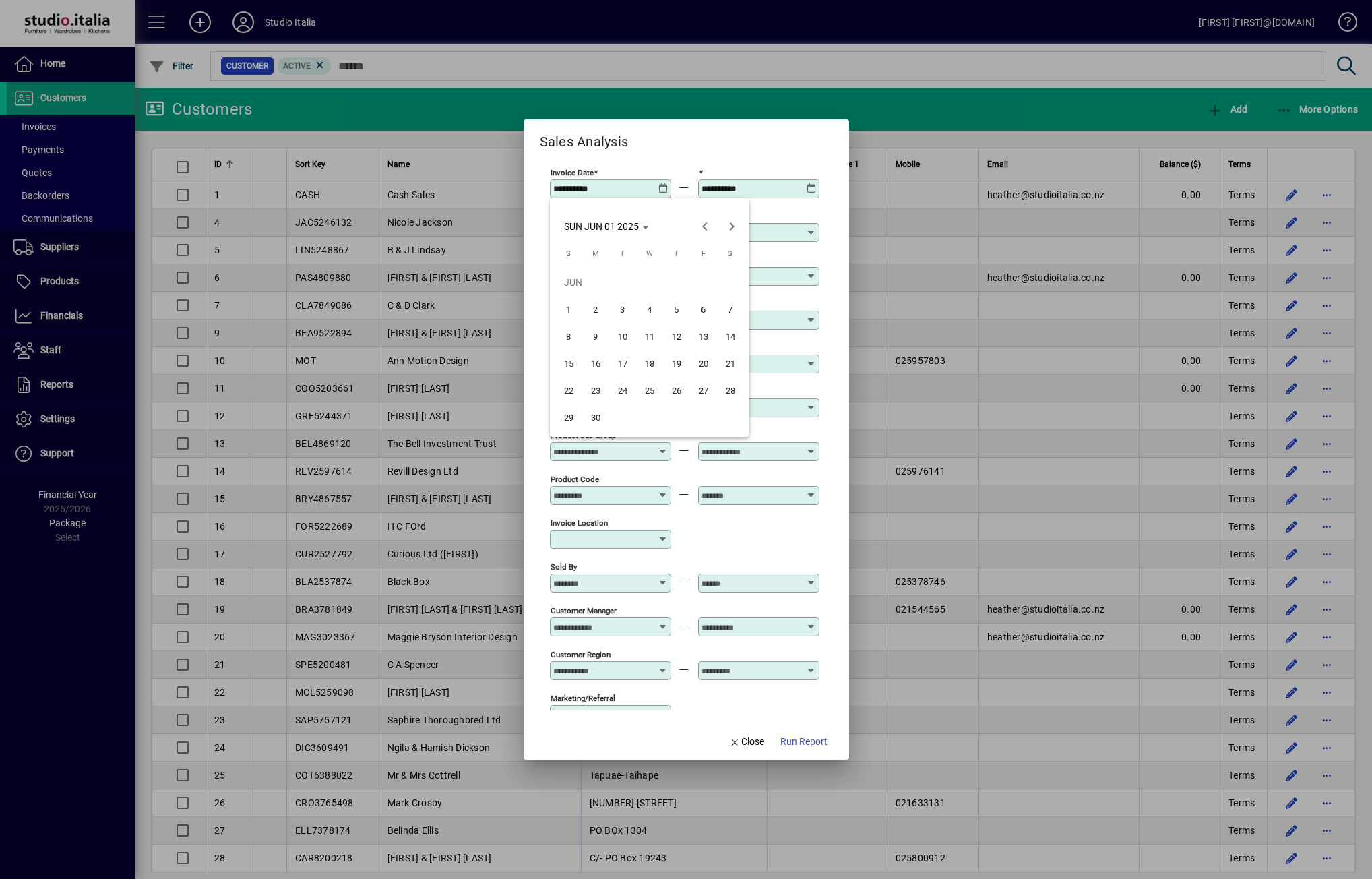 click on "1" at bounding box center [569, 309] 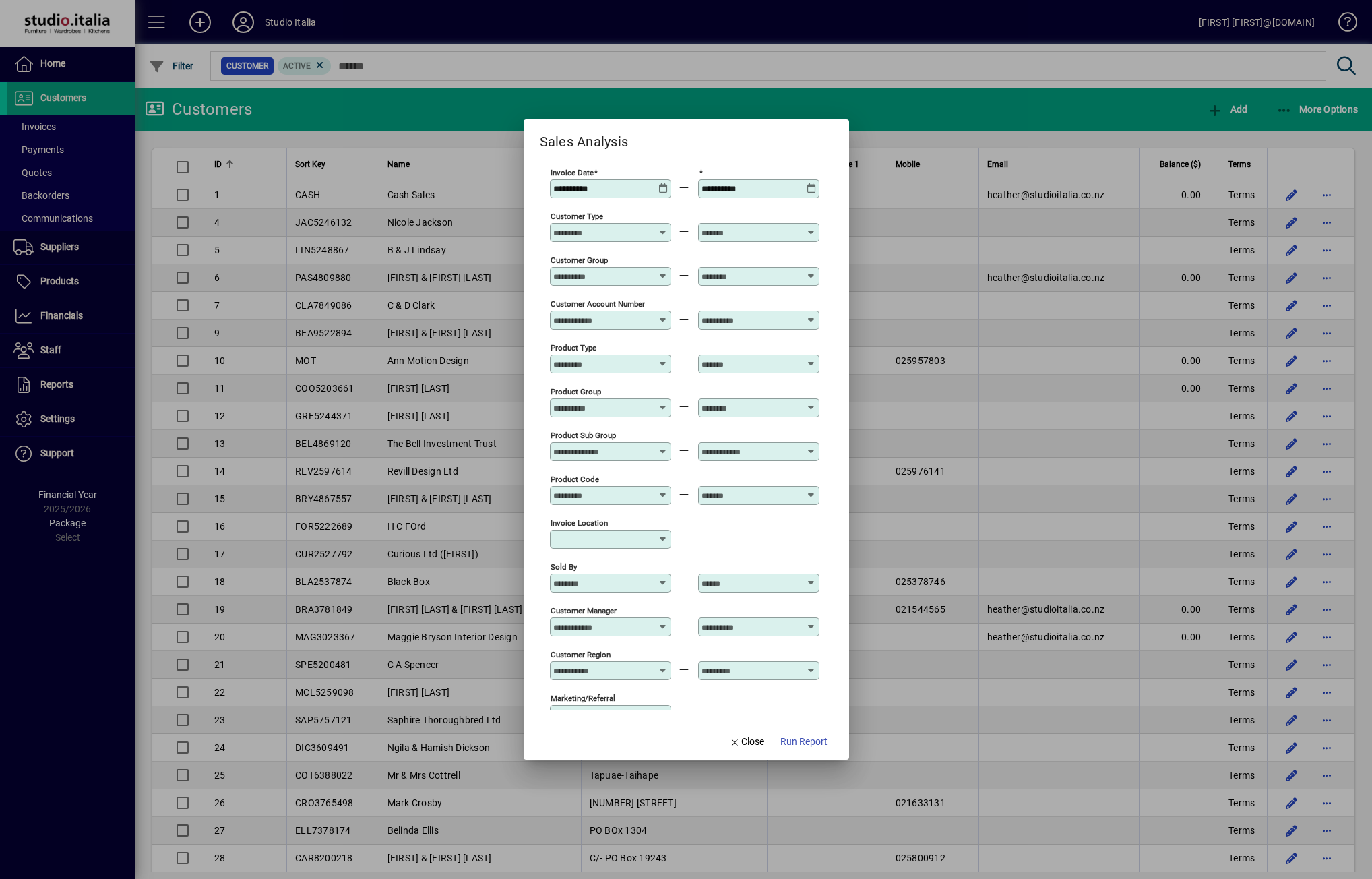 type on "**********" 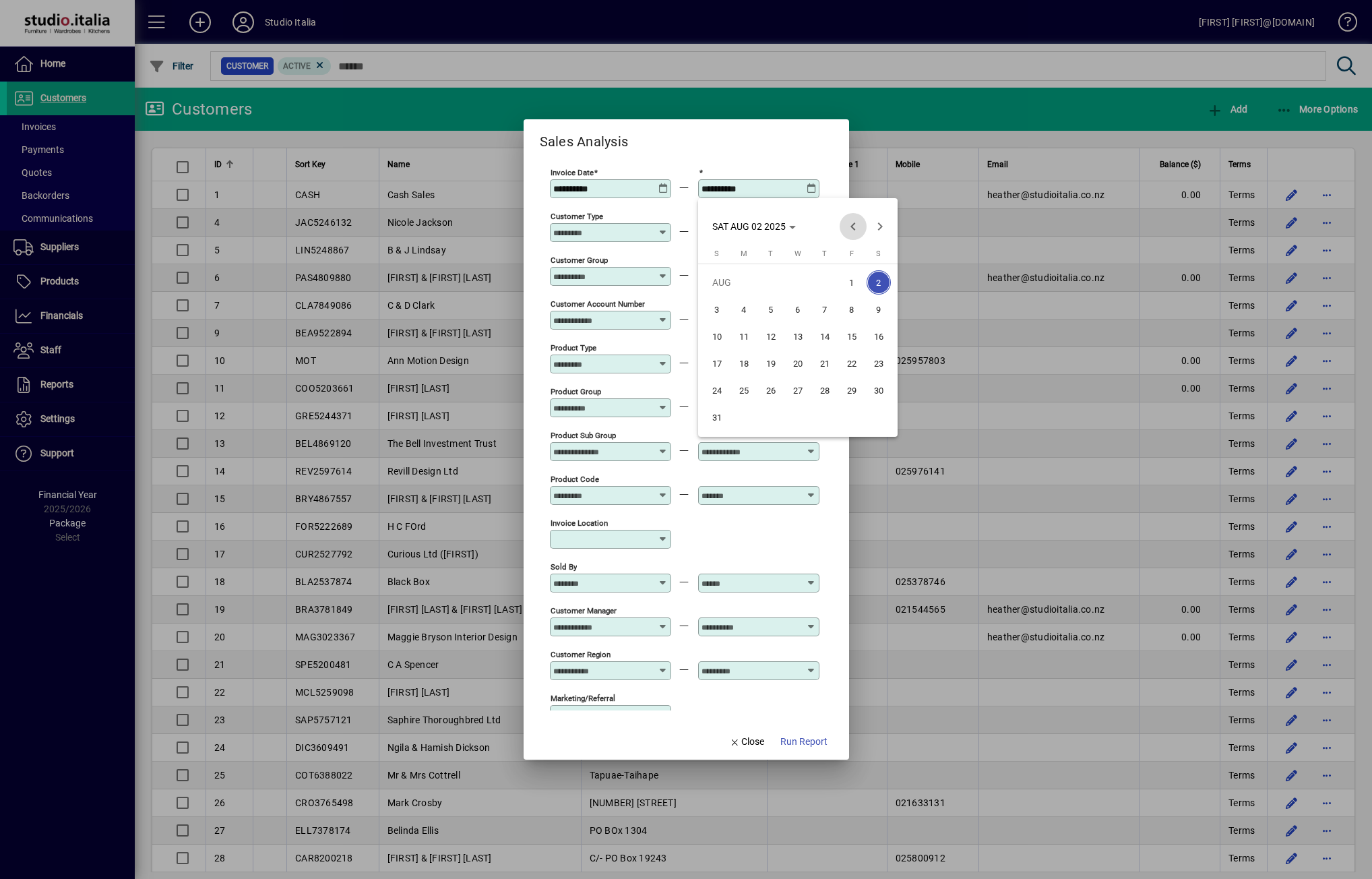 click at bounding box center (853, 226) 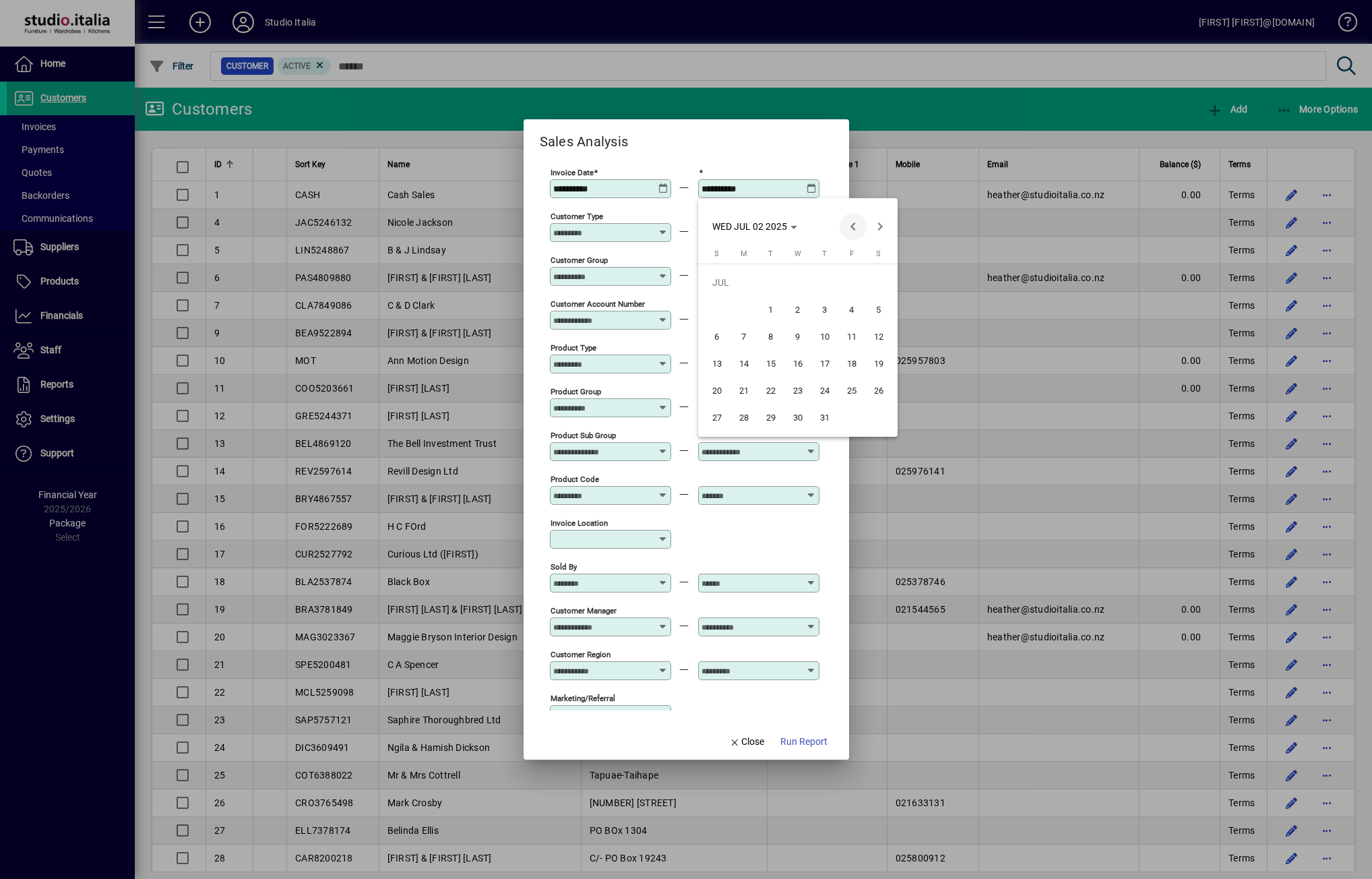 click at bounding box center [853, 226] 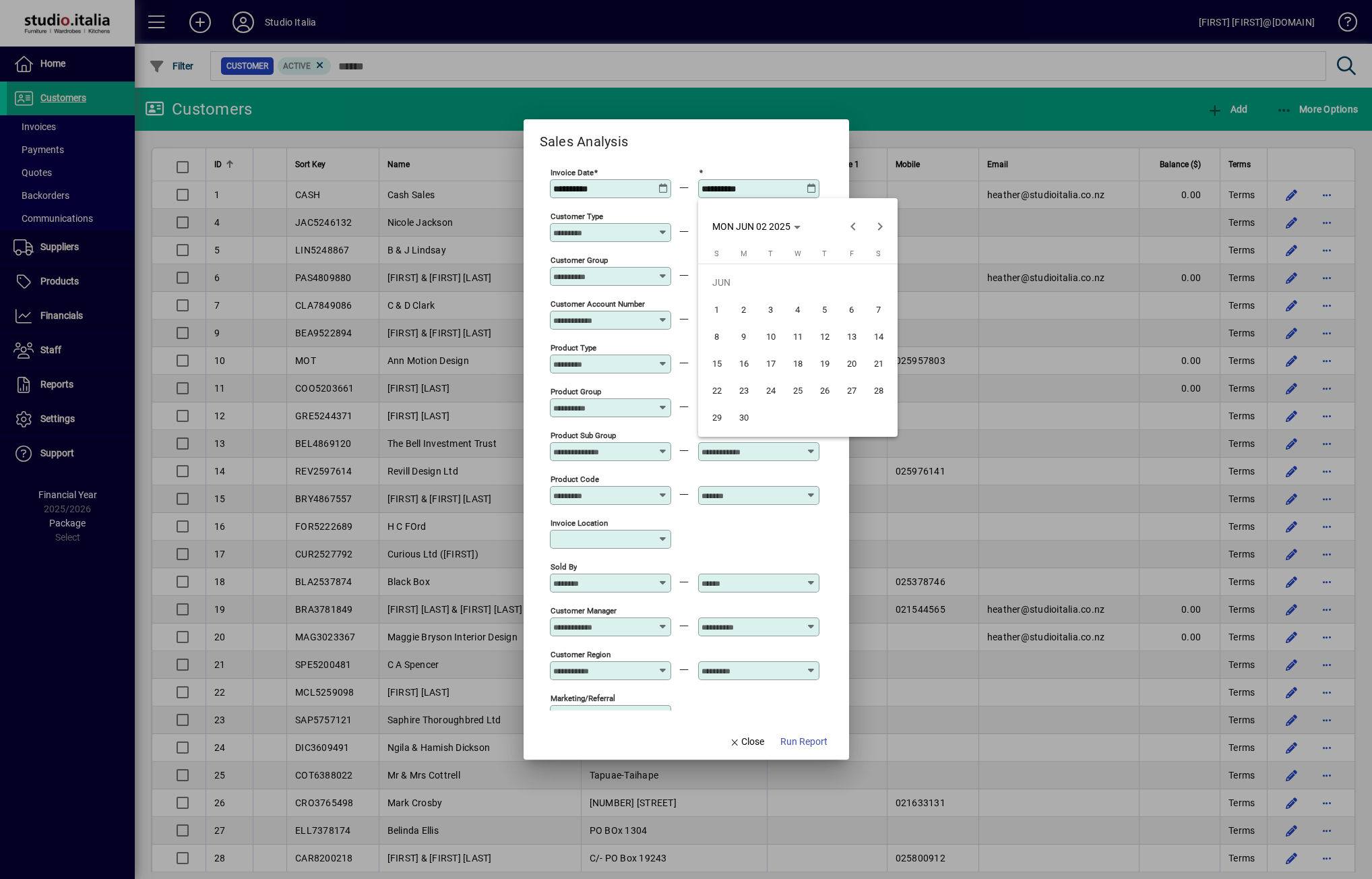 click on "30" at bounding box center (744, 417) 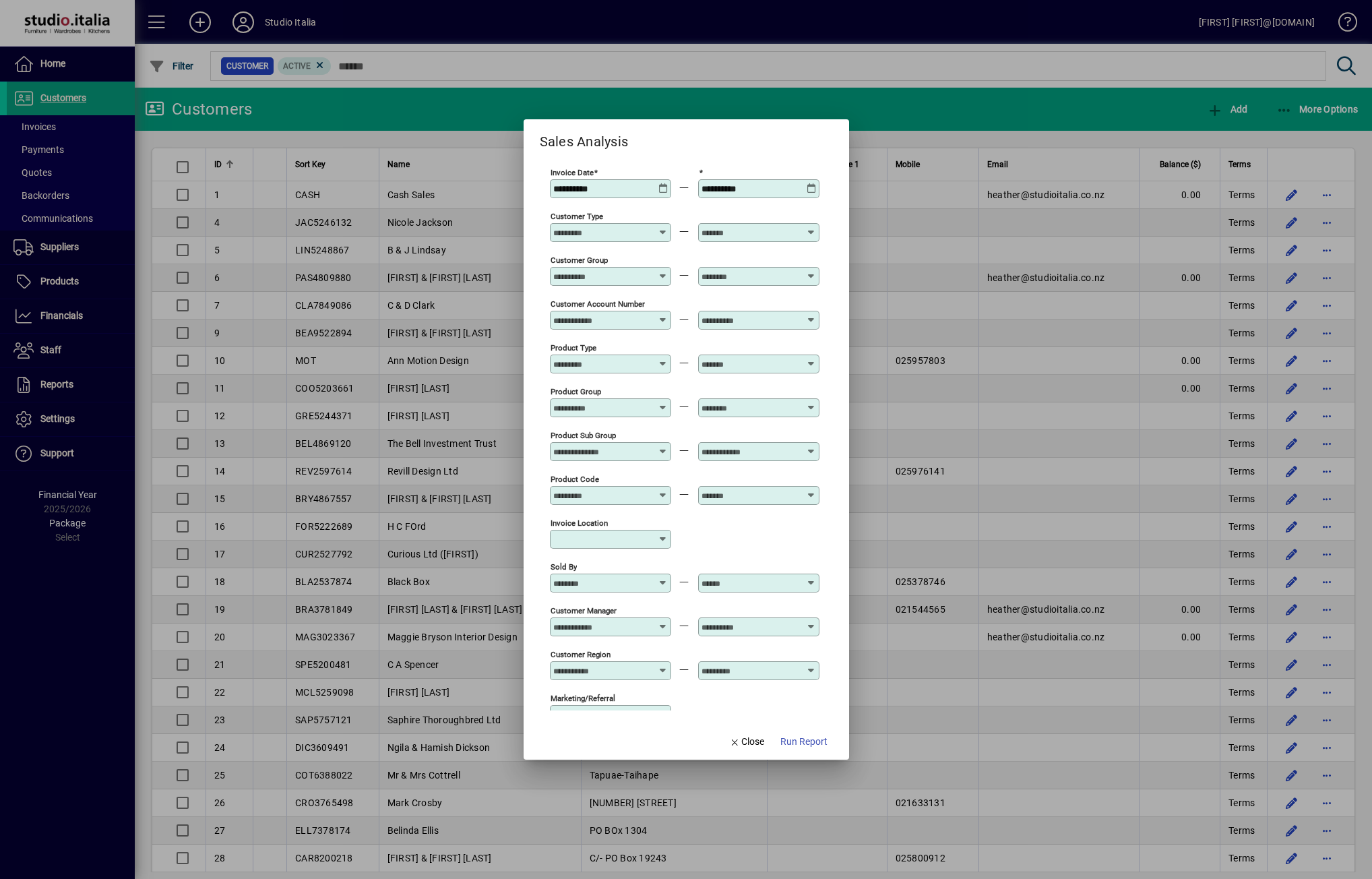 type on "**********" 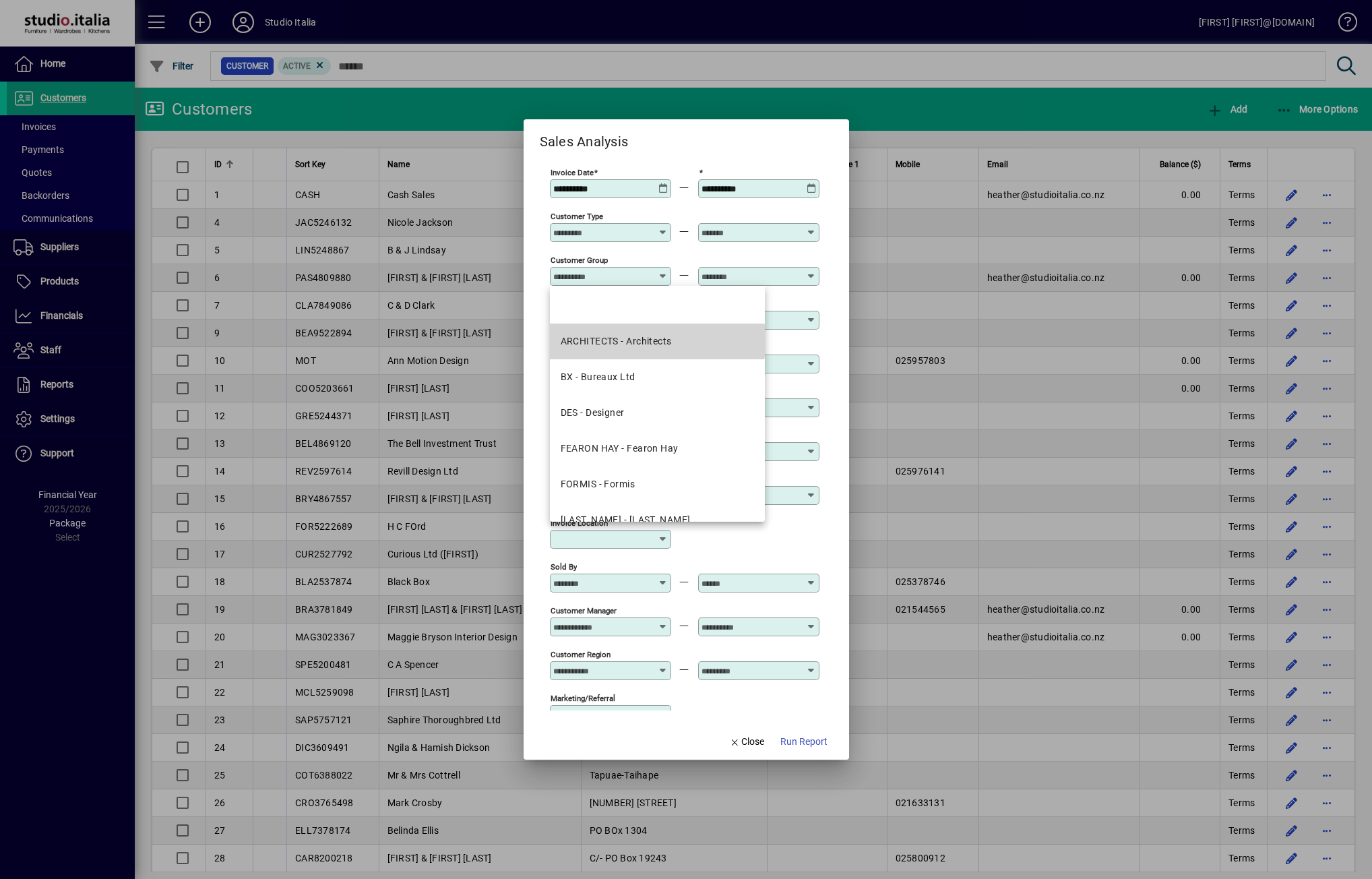 click on "ARCHITECTS - Architects" at bounding box center [616, 341] 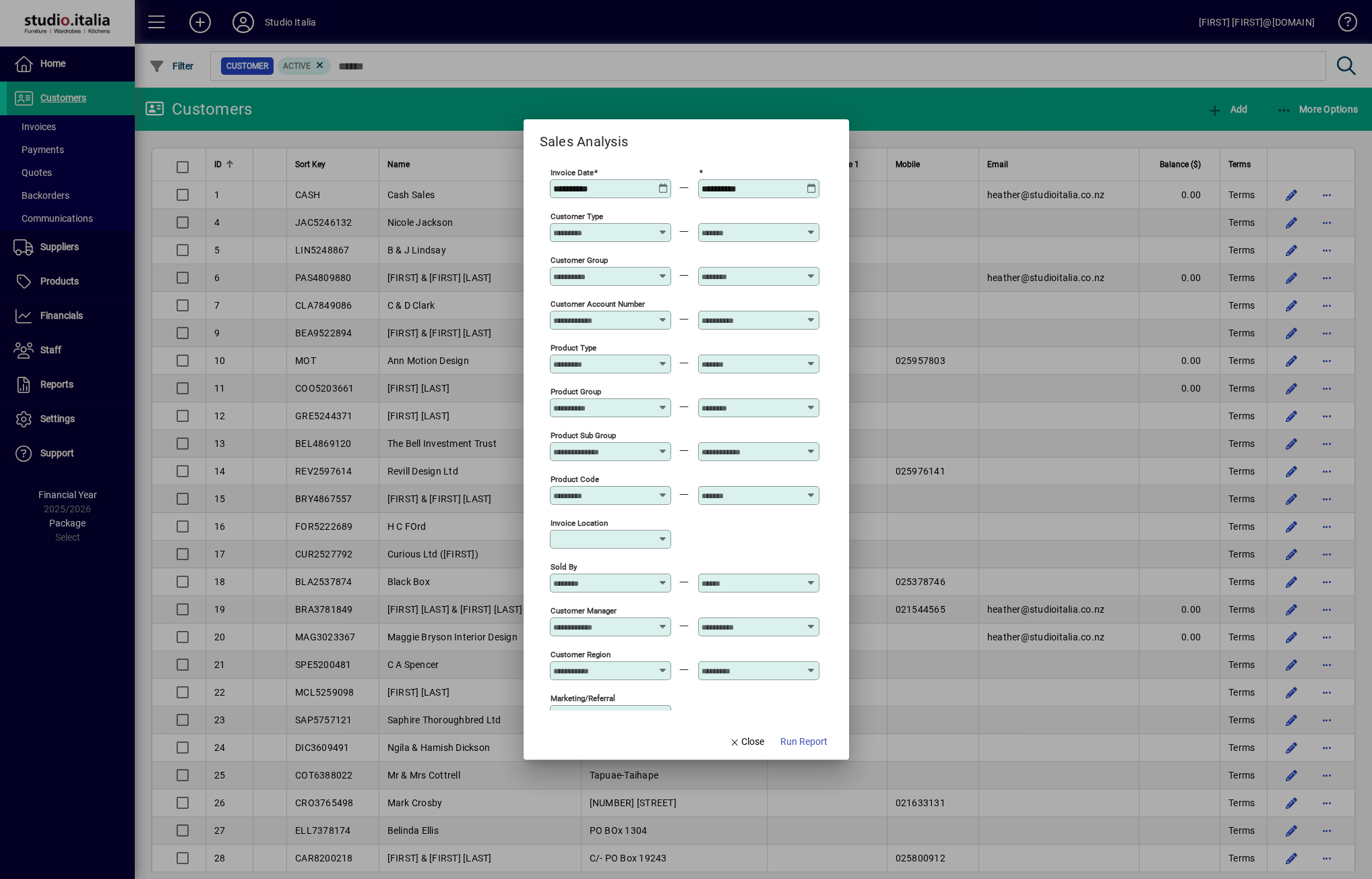 type on "**********" 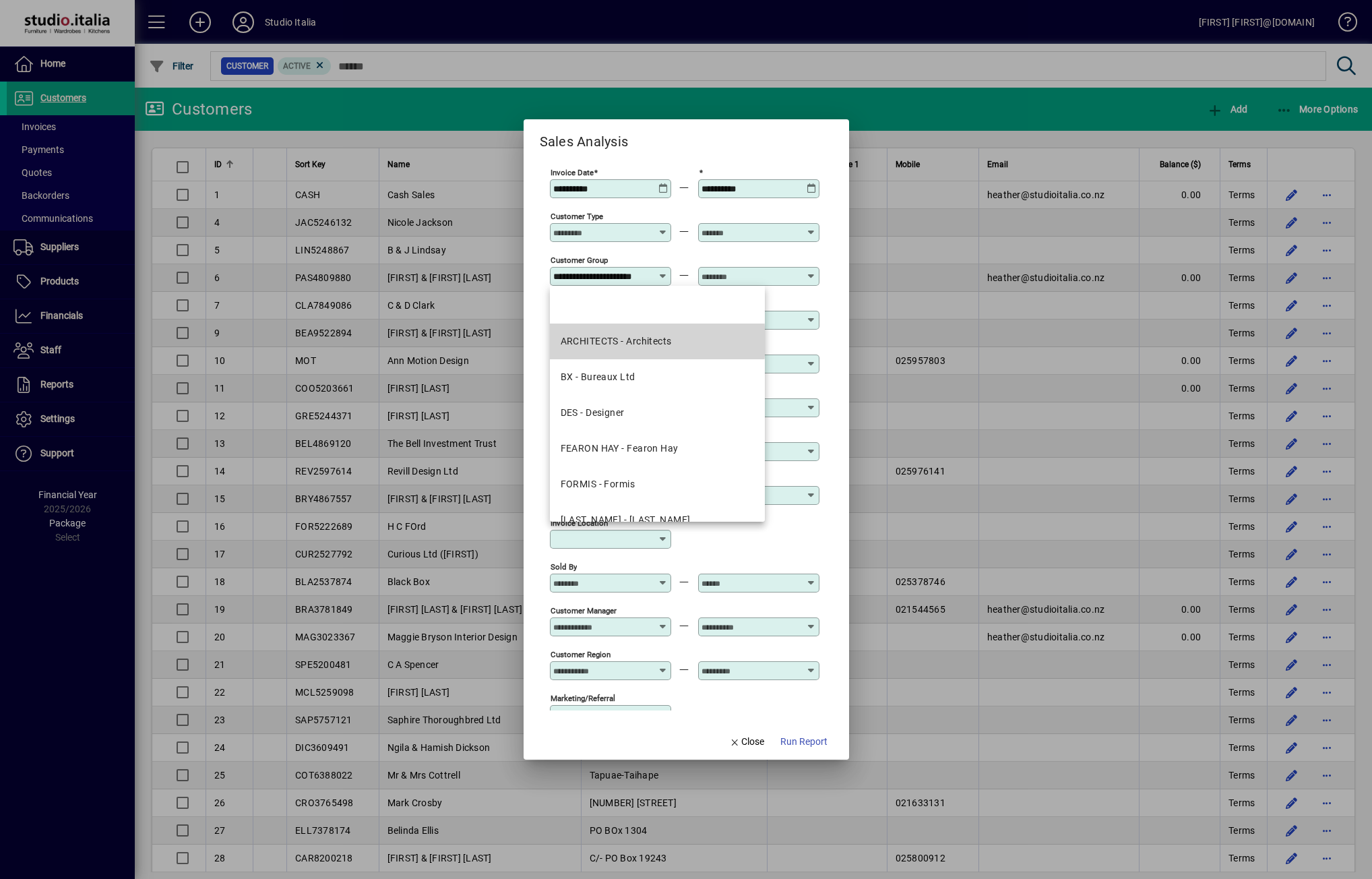 scroll, scrollTop: 0, scrollLeft: 11, axis: horizontal 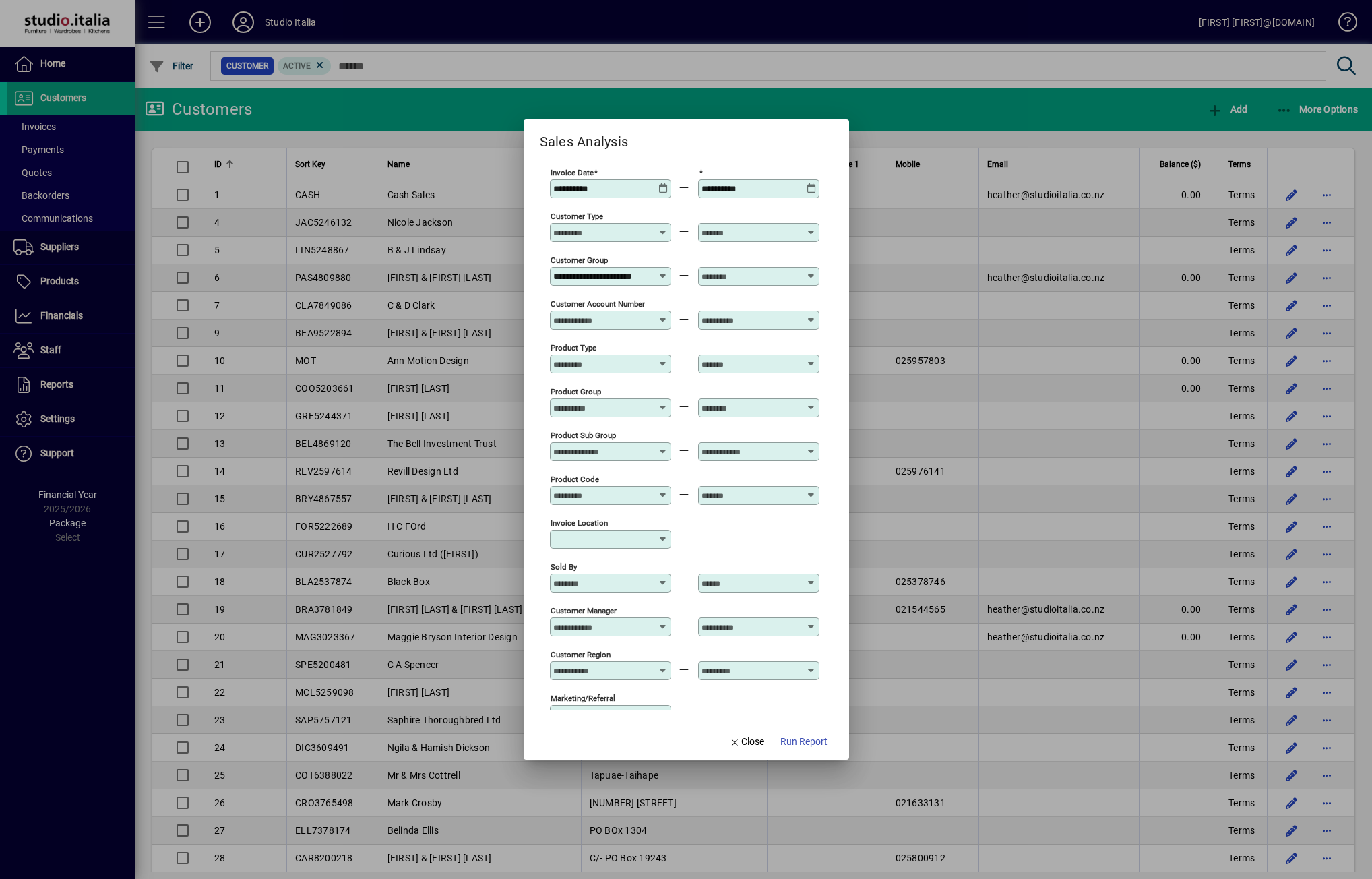 click at bounding box center (663, 271) 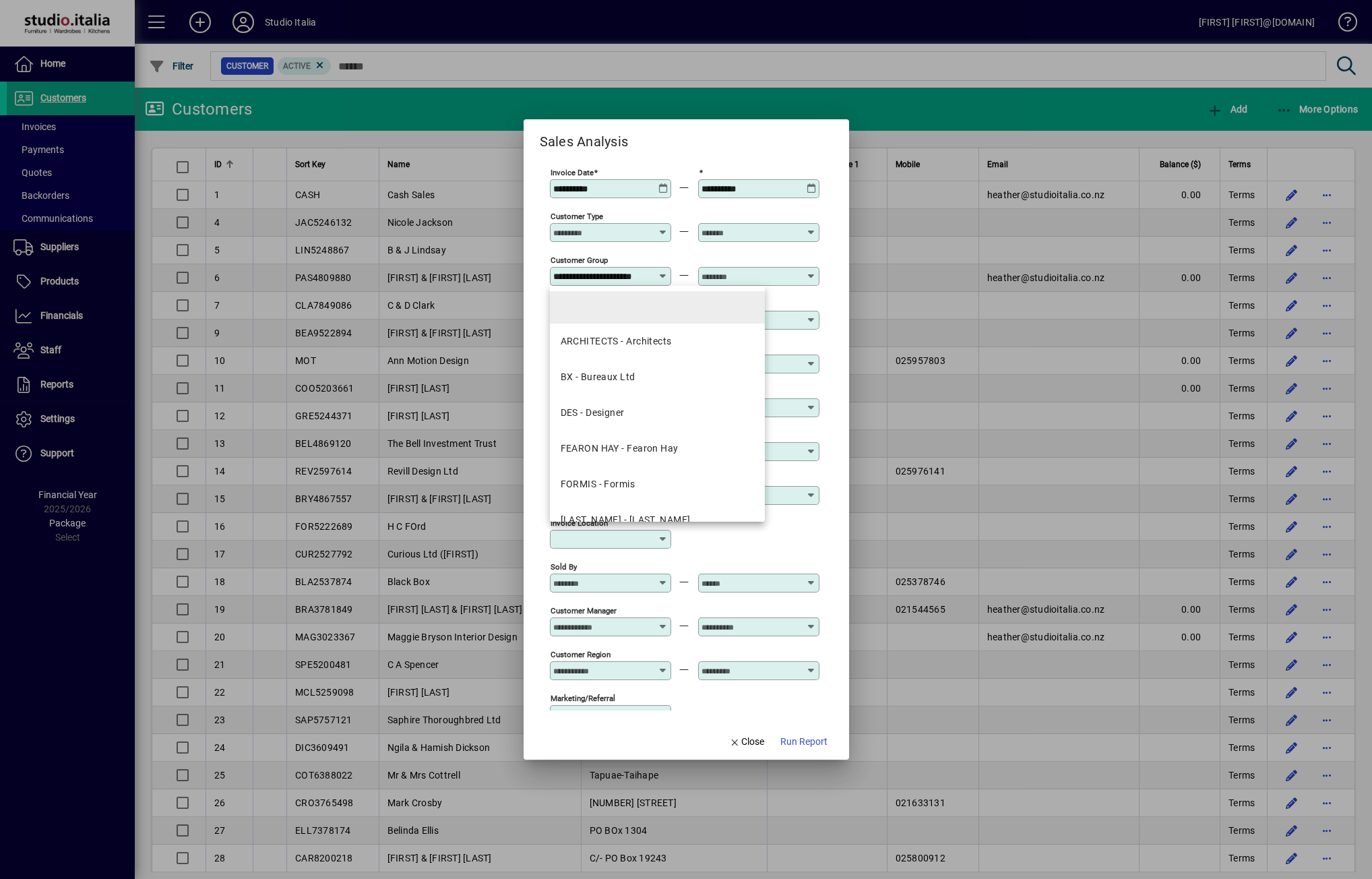 click at bounding box center [657, 307] 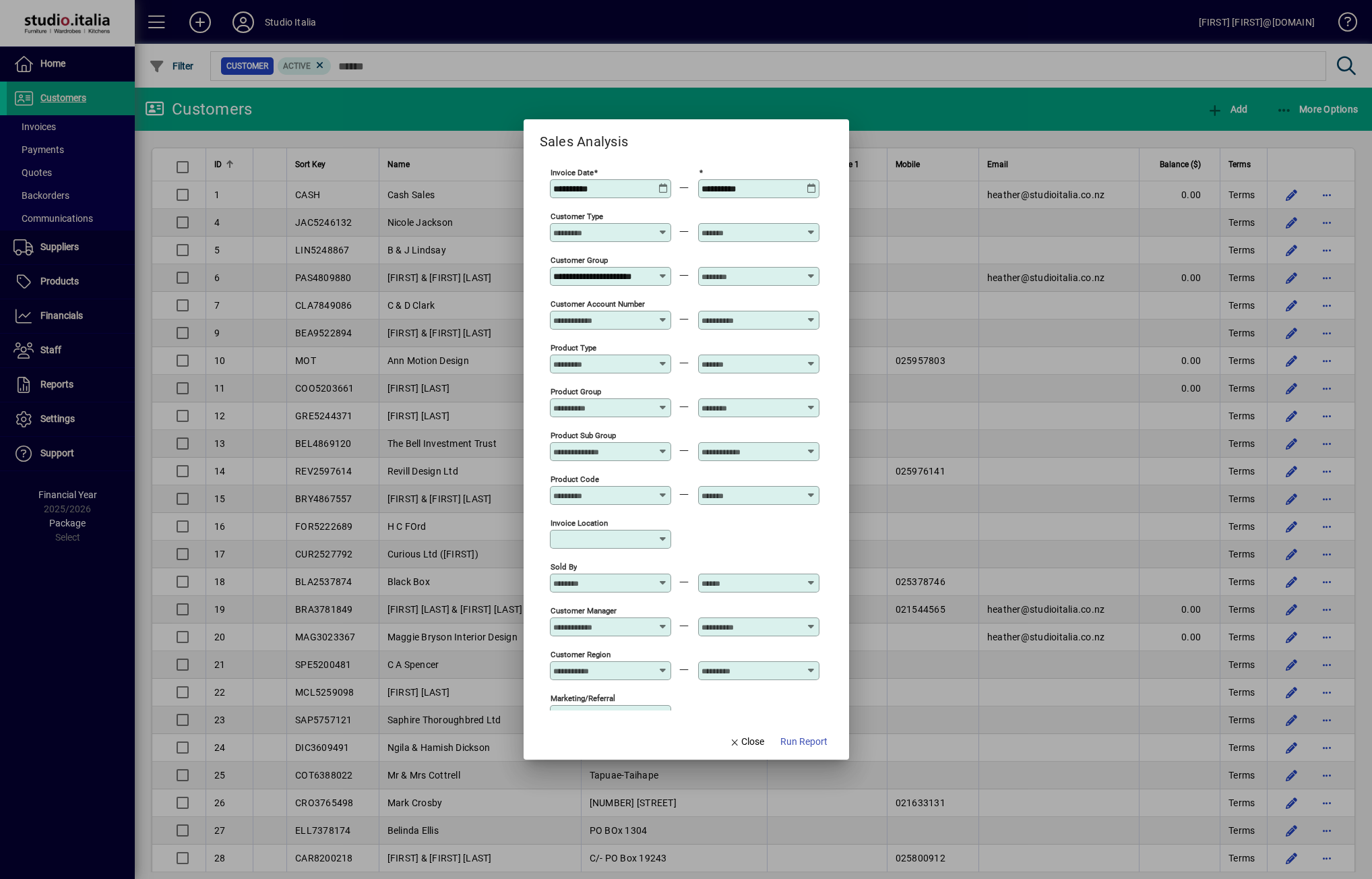 type 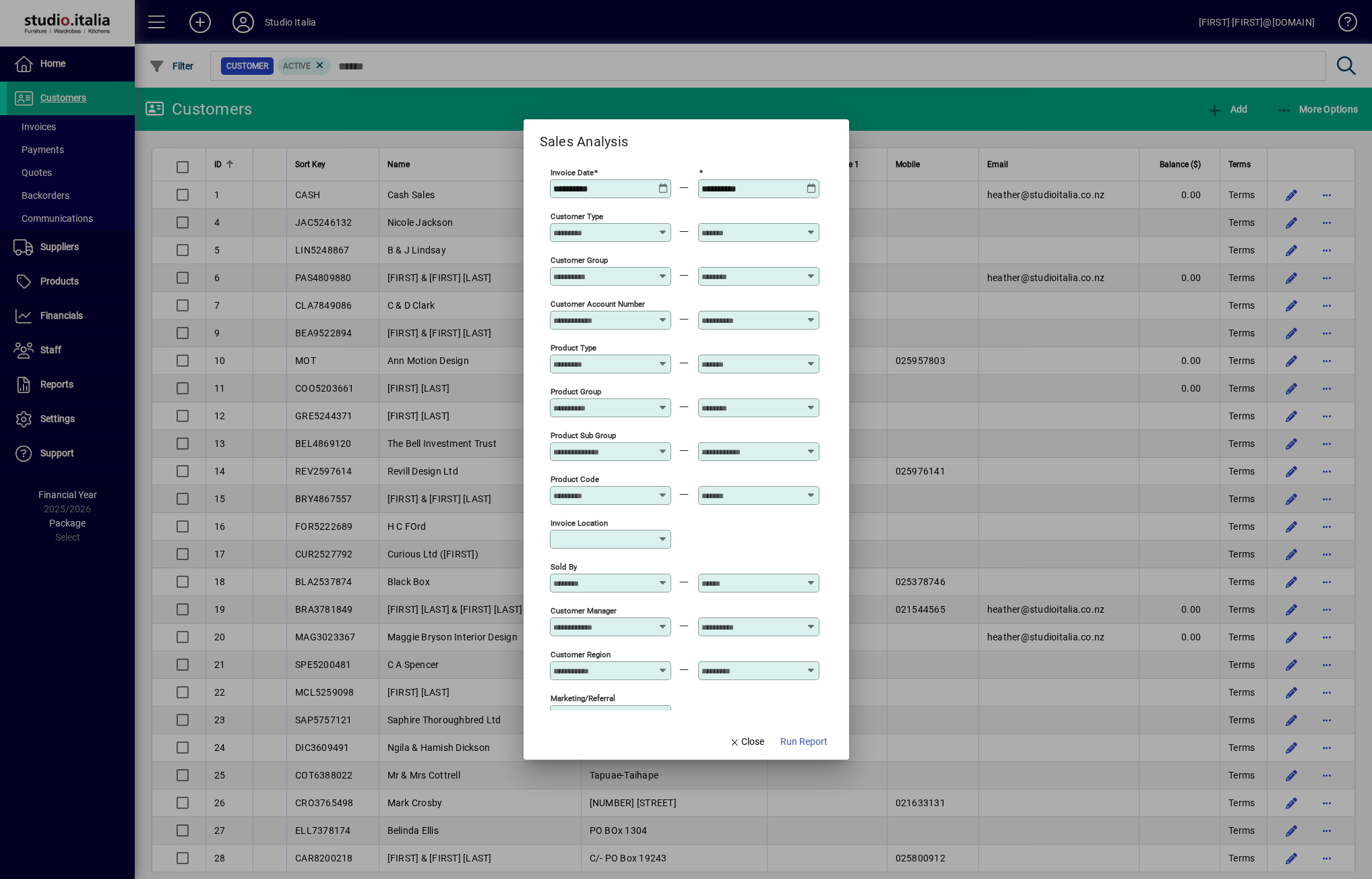 scroll, scrollTop: 0, scrollLeft: 0, axis: both 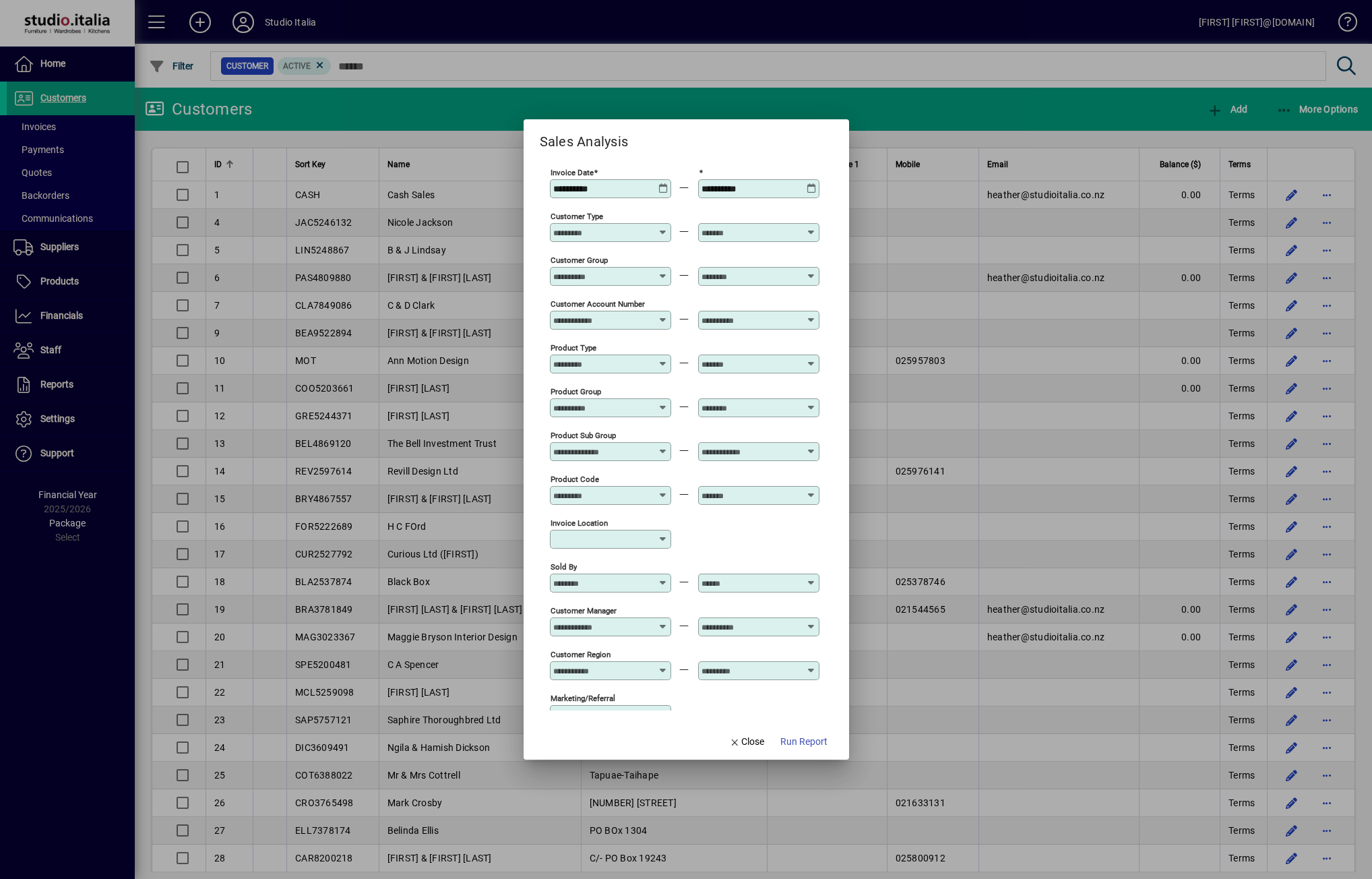 click at bounding box center [663, 359] 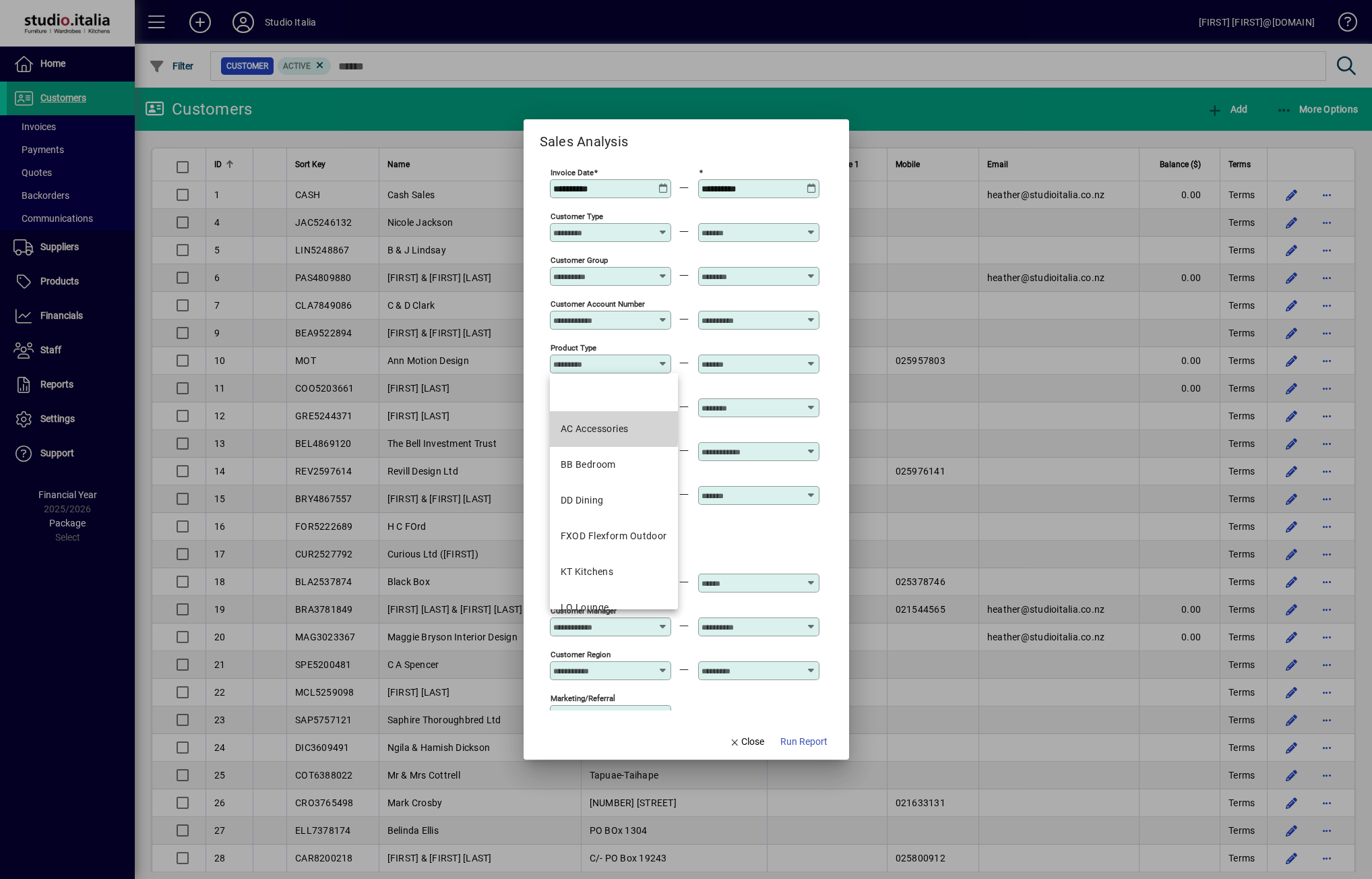 click on "AC Accessories" at bounding box center (594, 429) 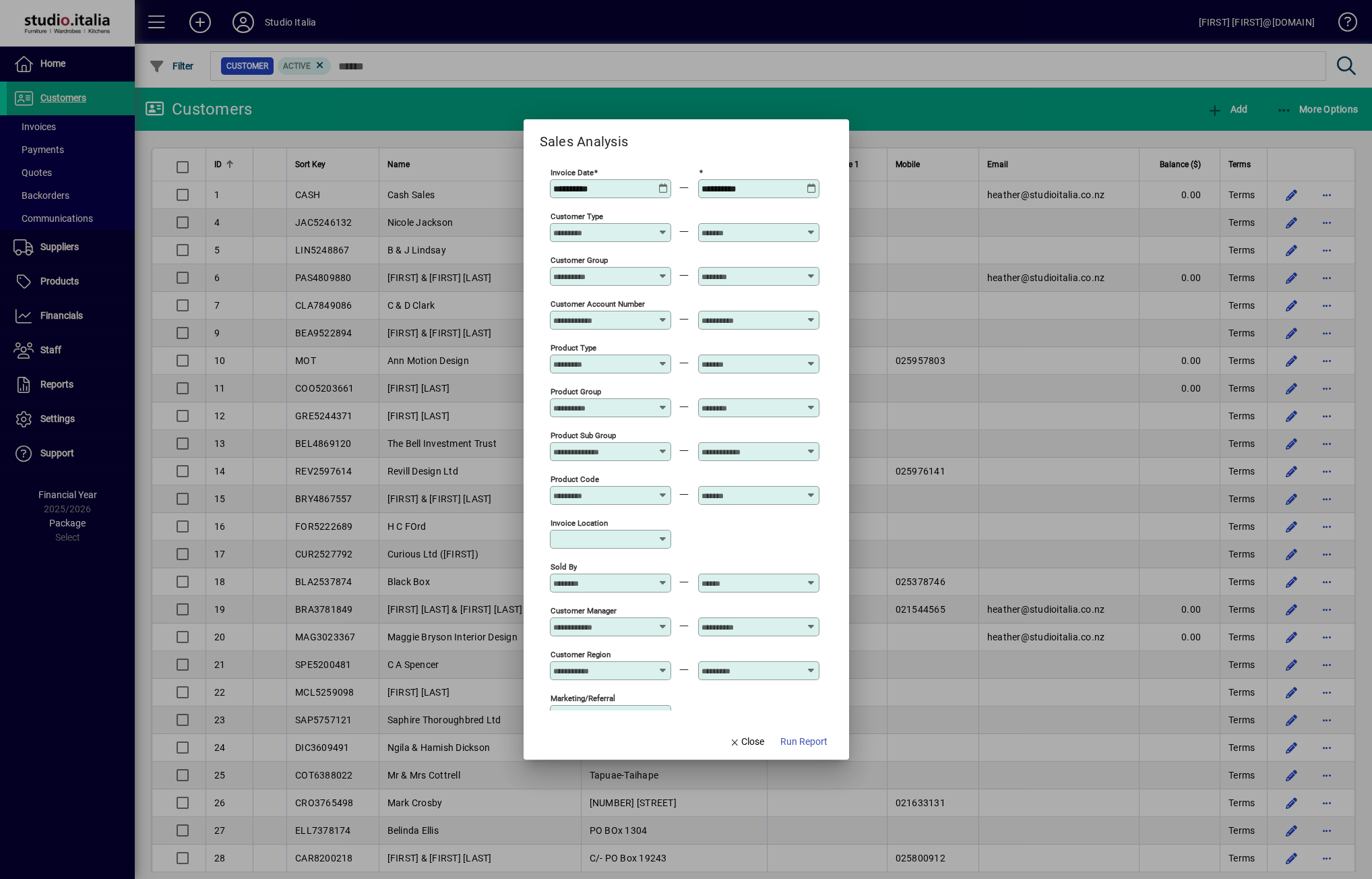 type on "**********" 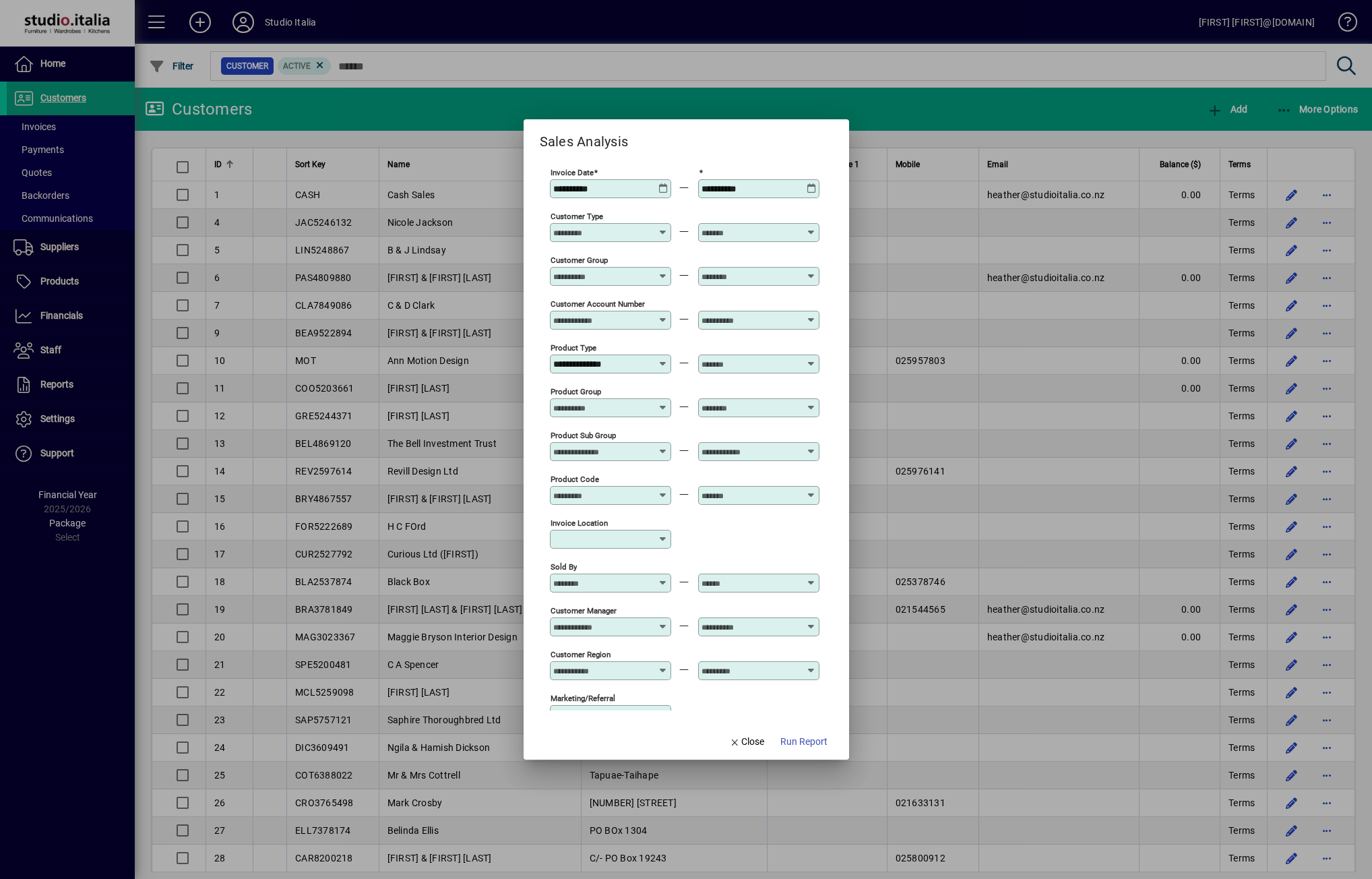 click at bounding box center (759, 364) 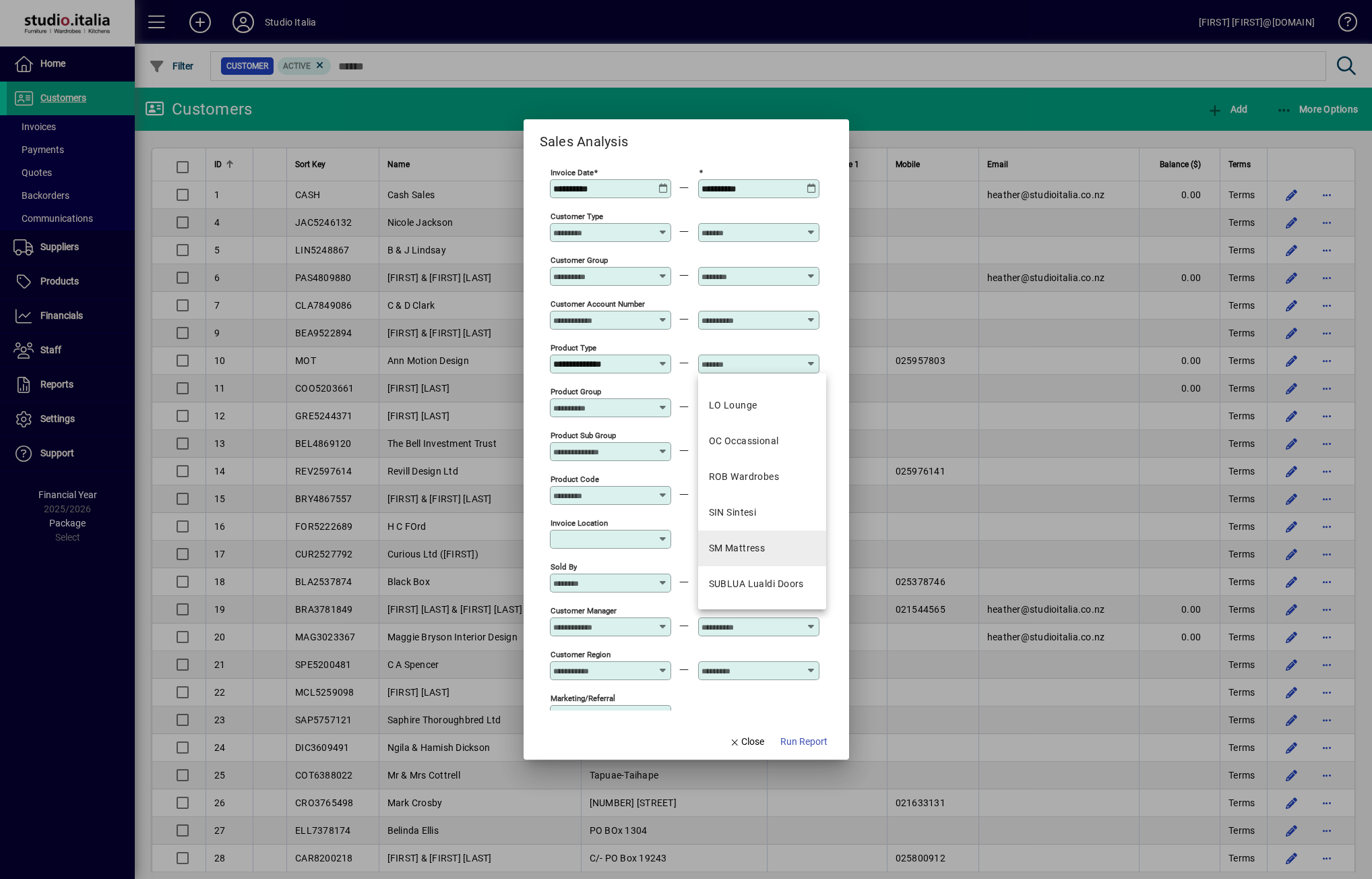 scroll, scrollTop: 236, scrollLeft: 0, axis: vertical 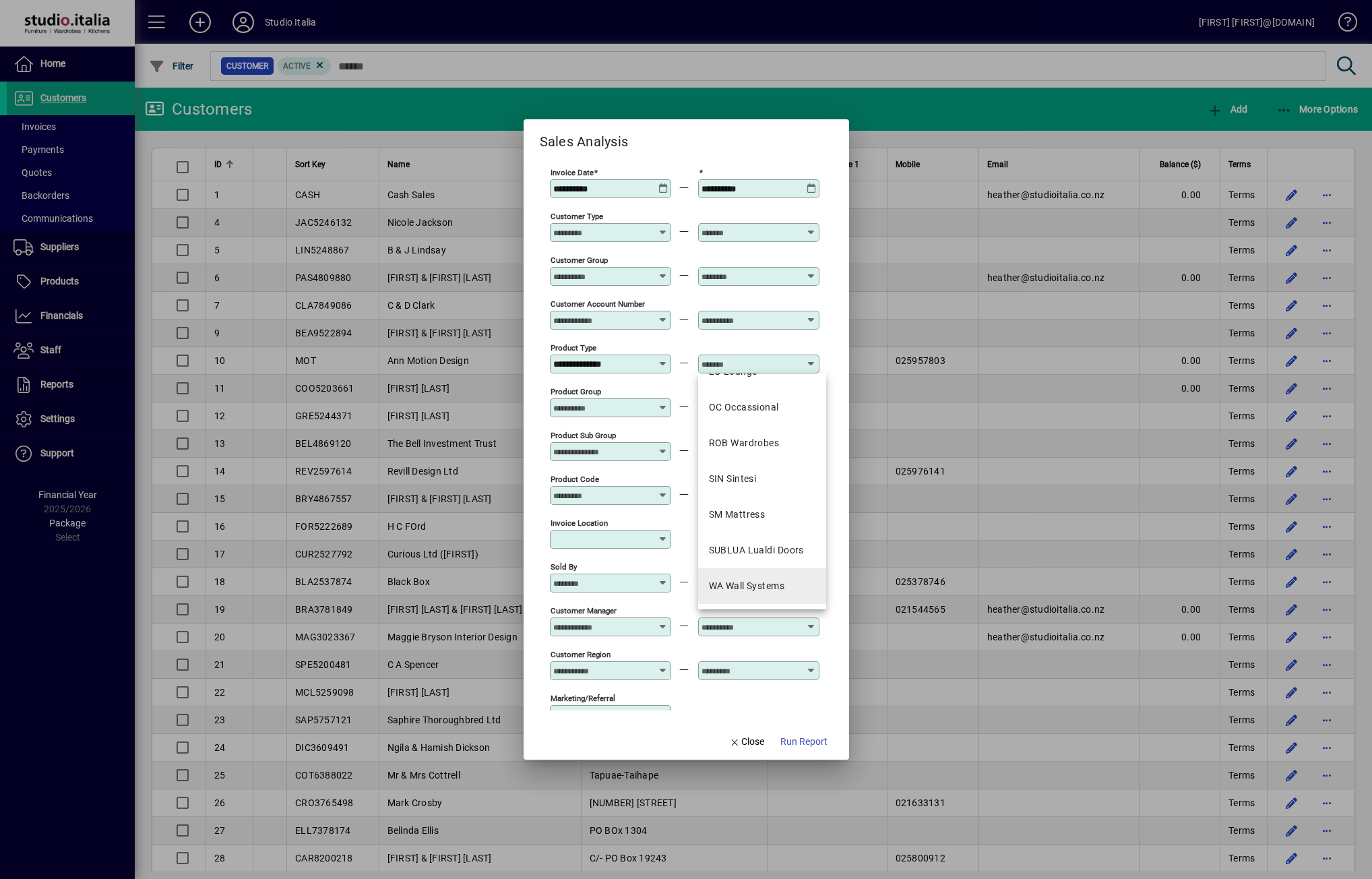click on "WA Wall Systems" at bounding box center [762, 586] 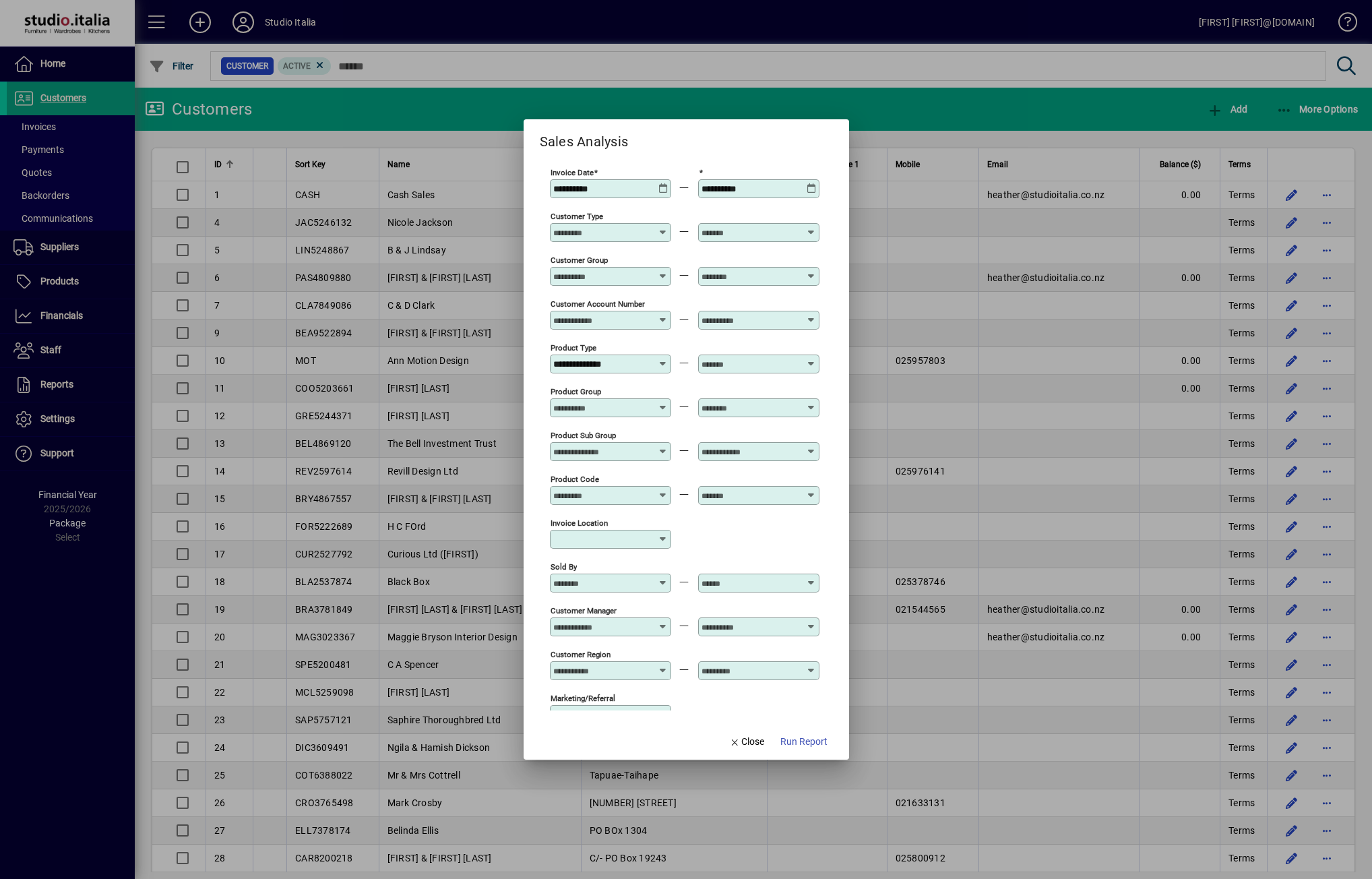 type on "**********" 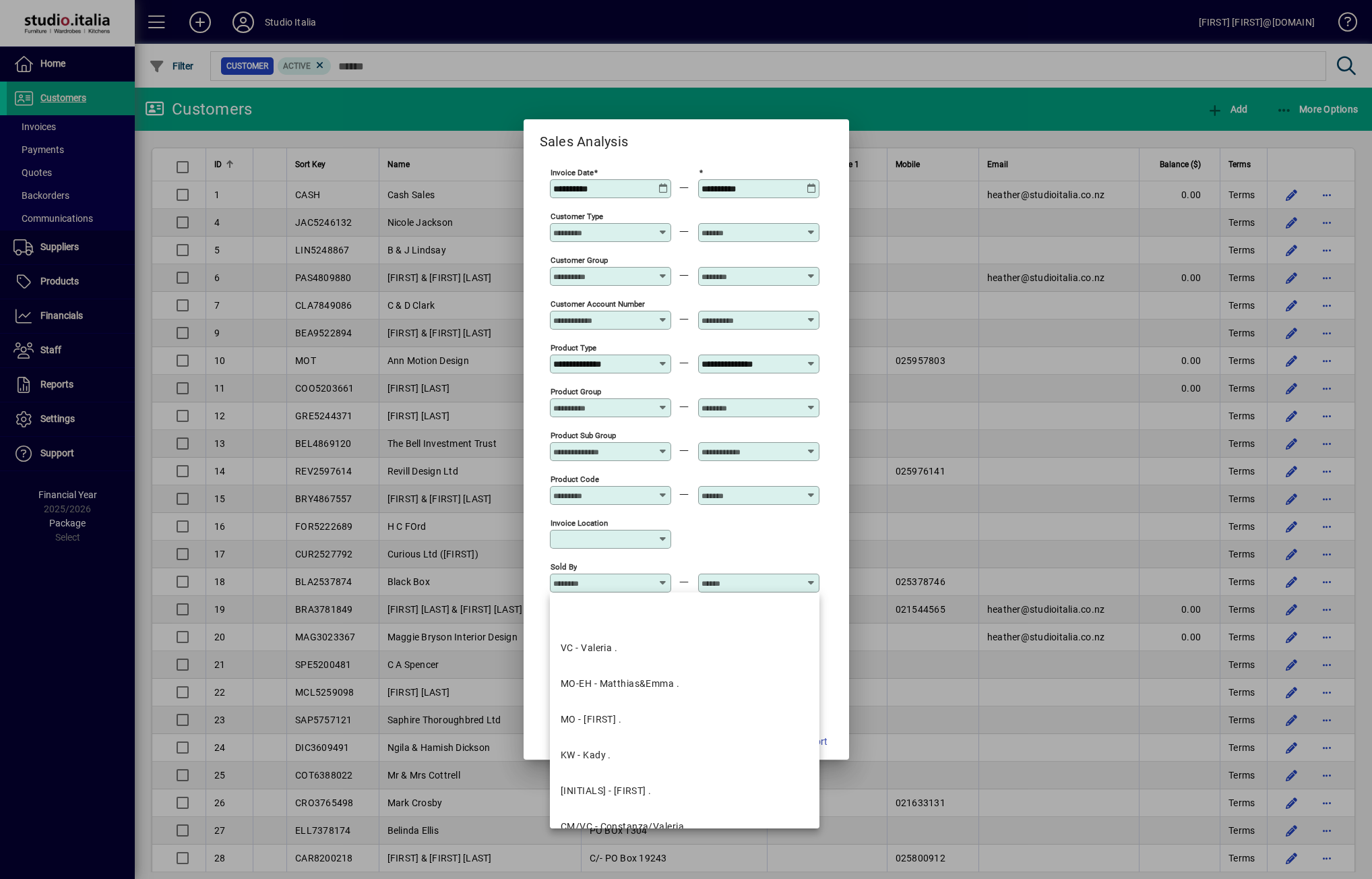 click on "Sold By" at bounding box center (602, 583) 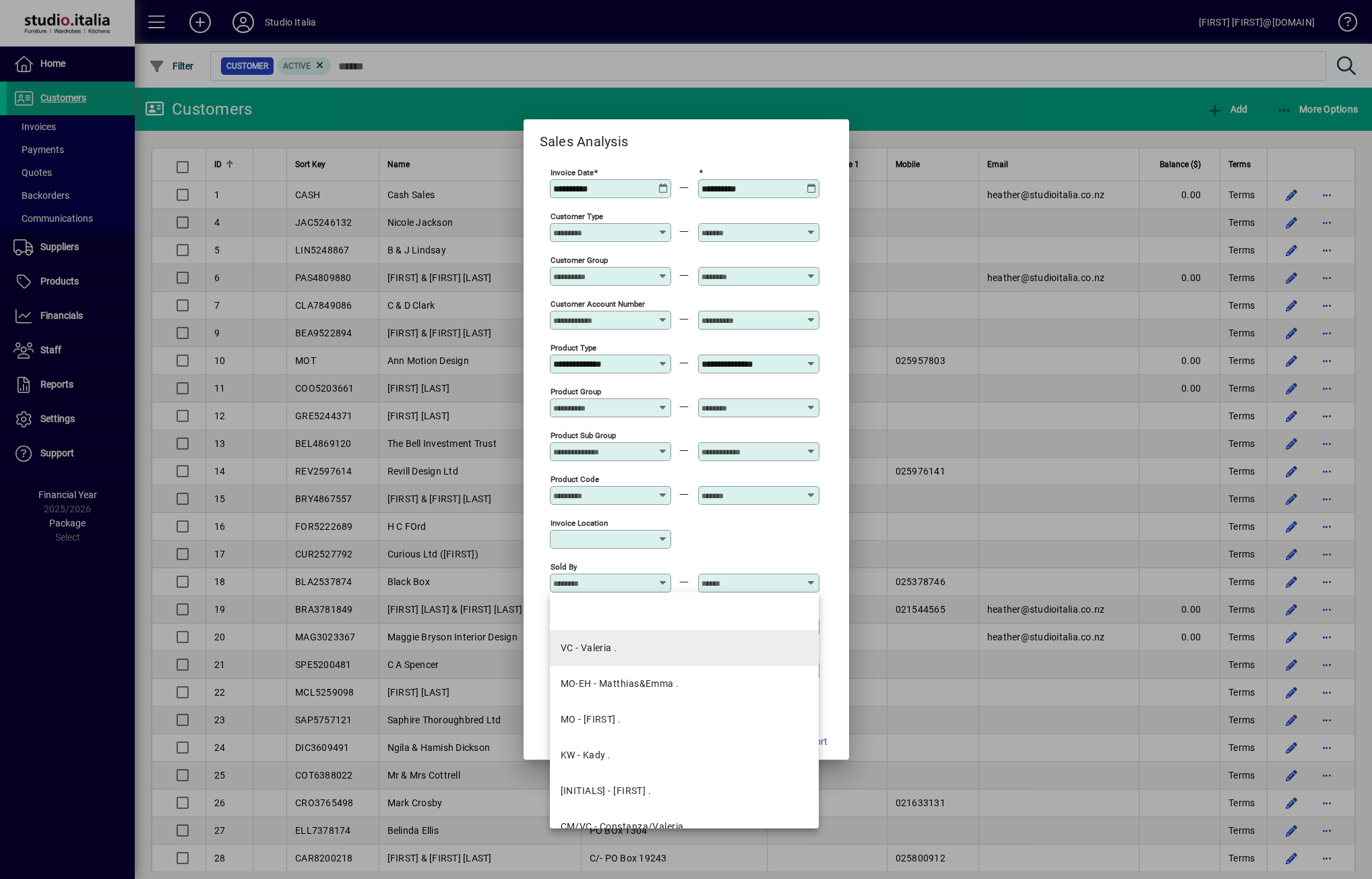 click on "VC - Valeria ." at bounding box center [685, 648] 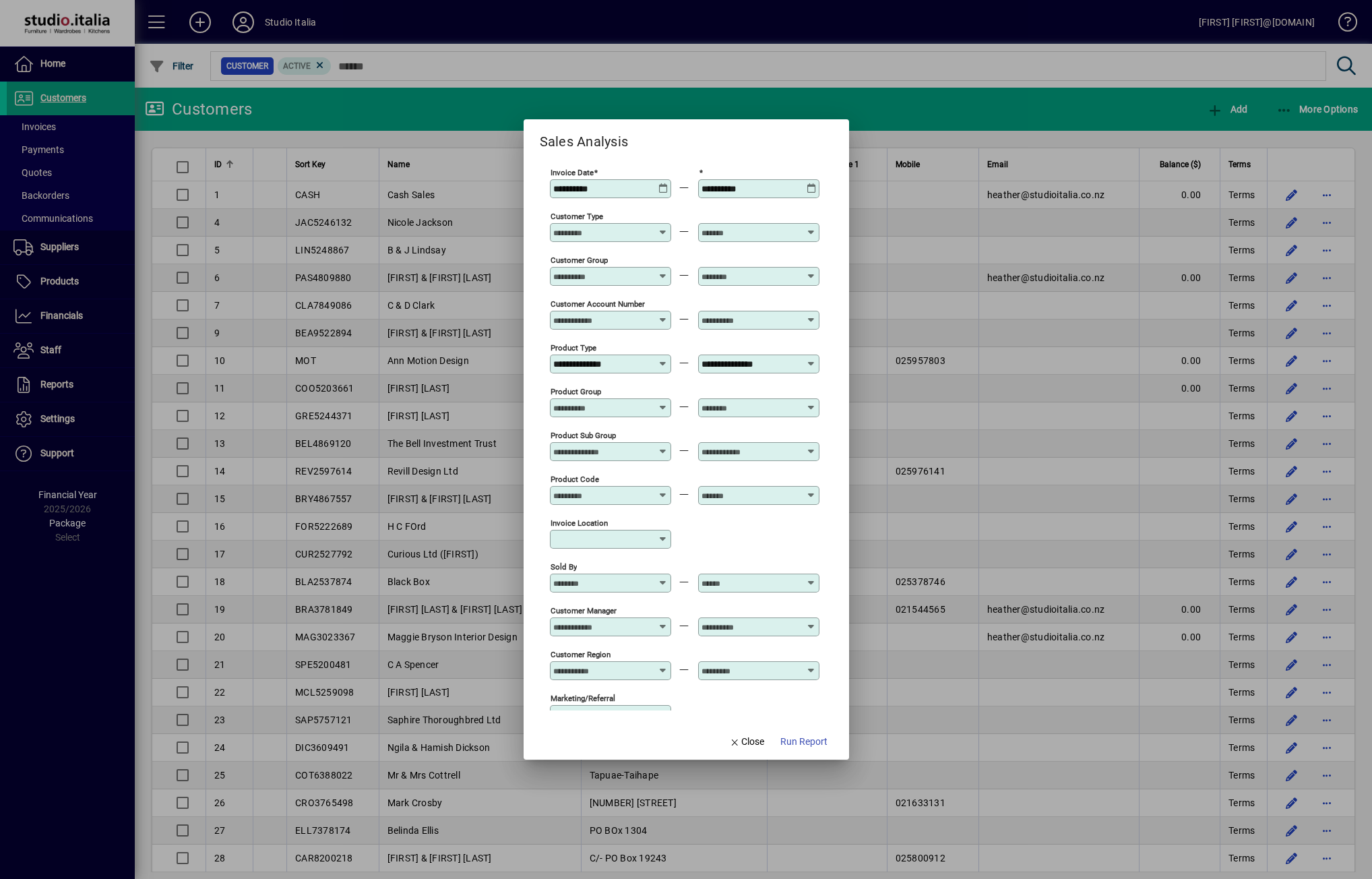type on "**********" 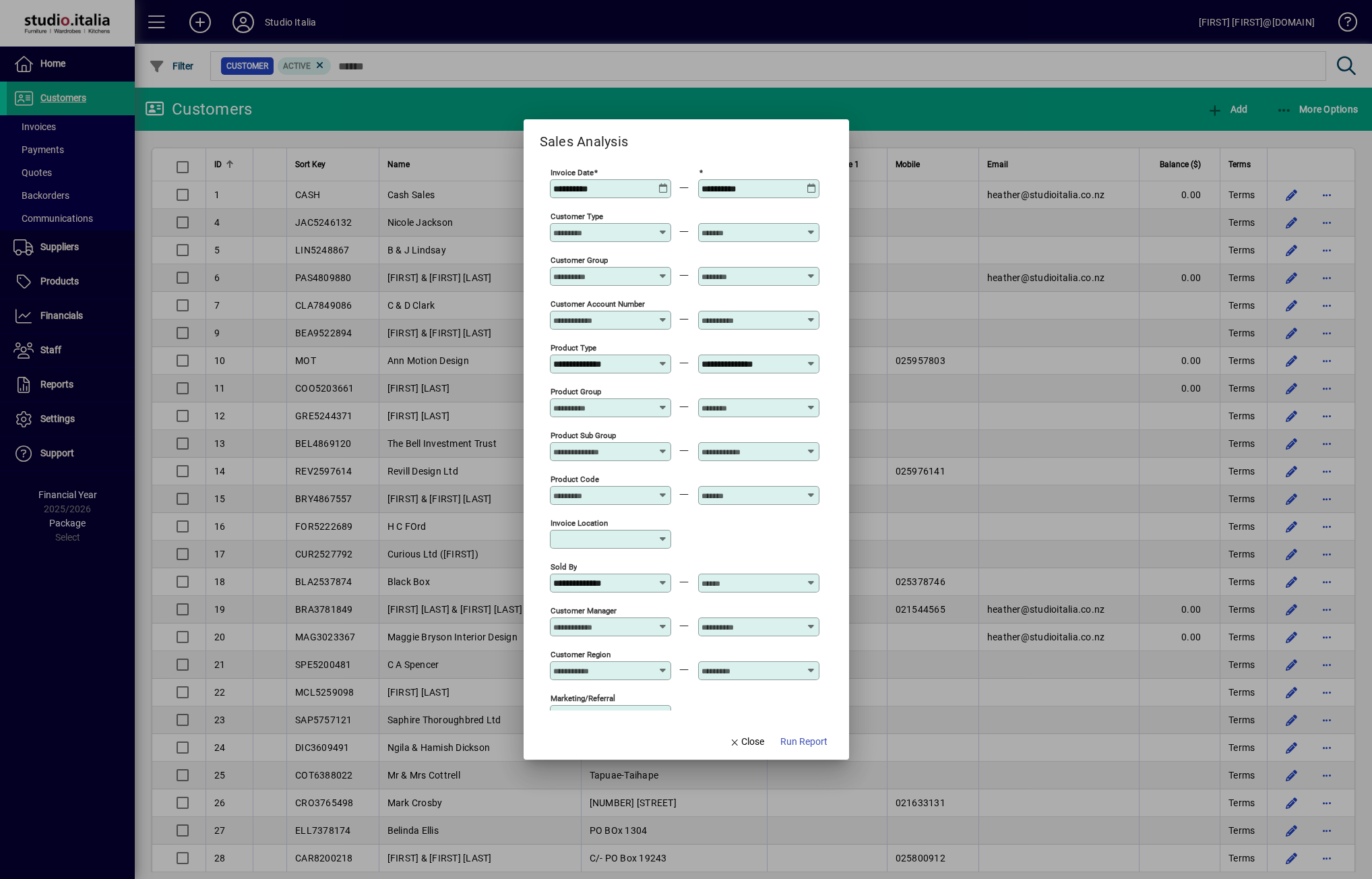 click at bounding box center [751, 583] 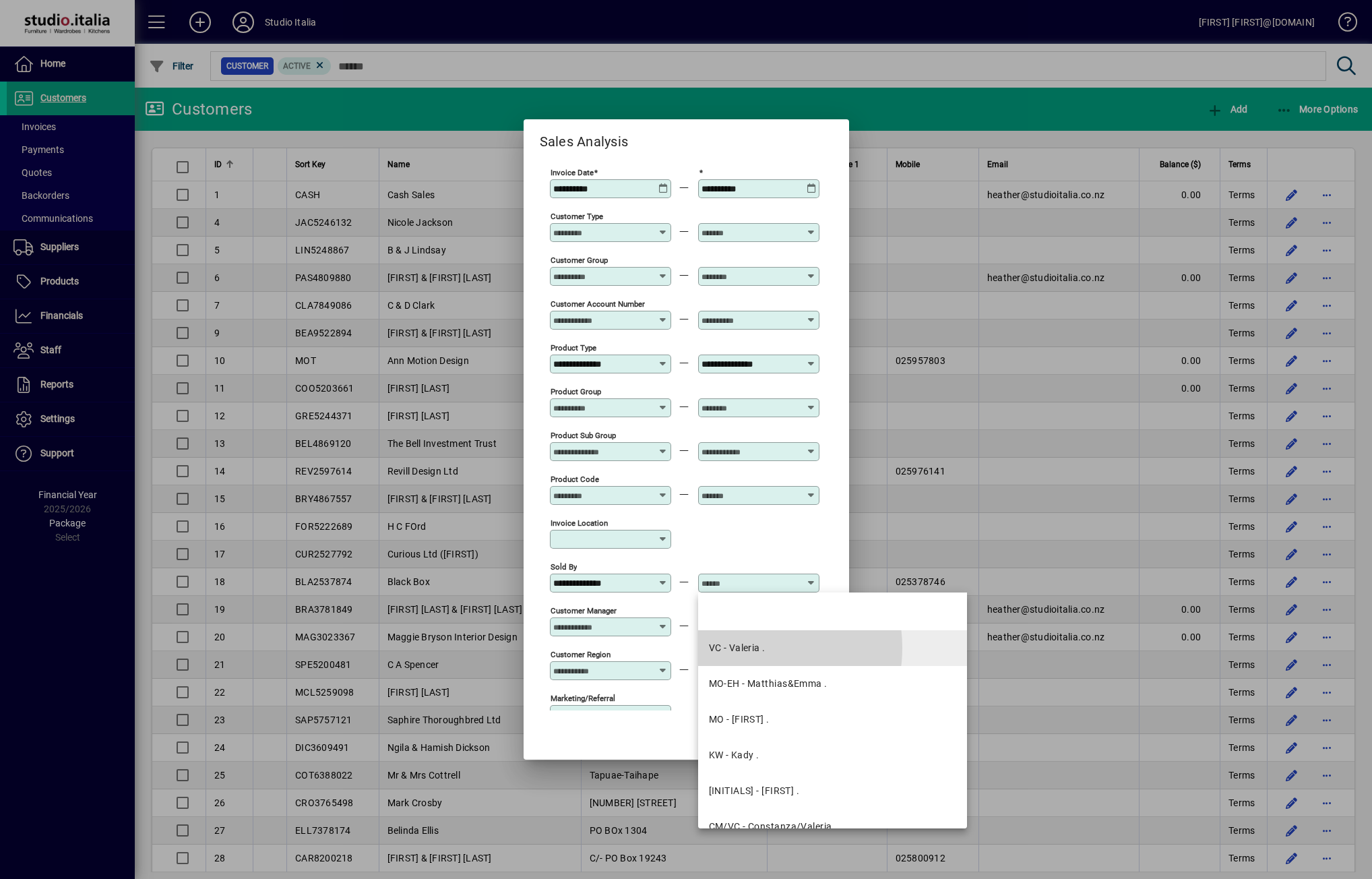 click on "VC - Valeria ." at bounding box center (737, 648) 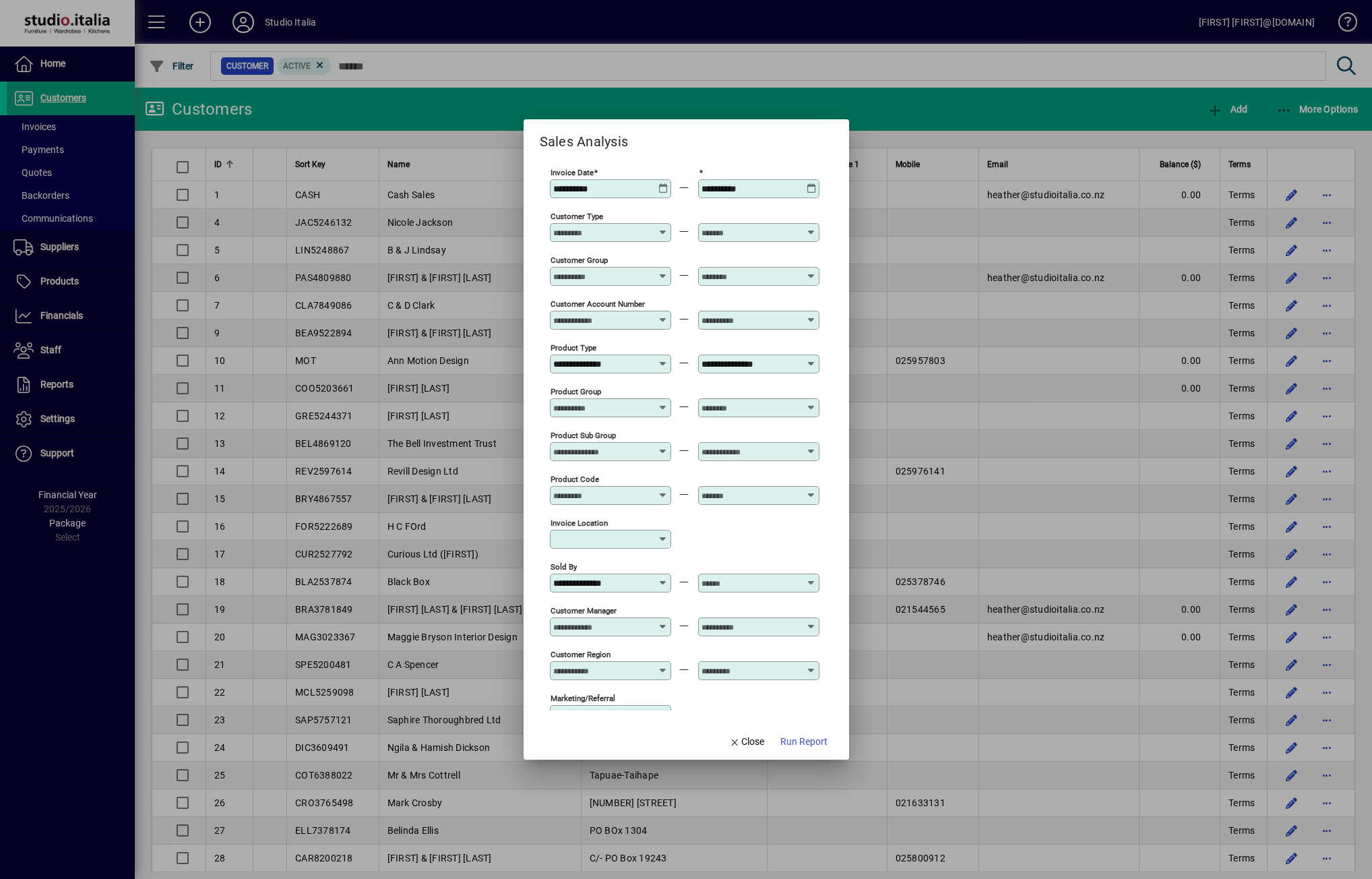 type on "**********" 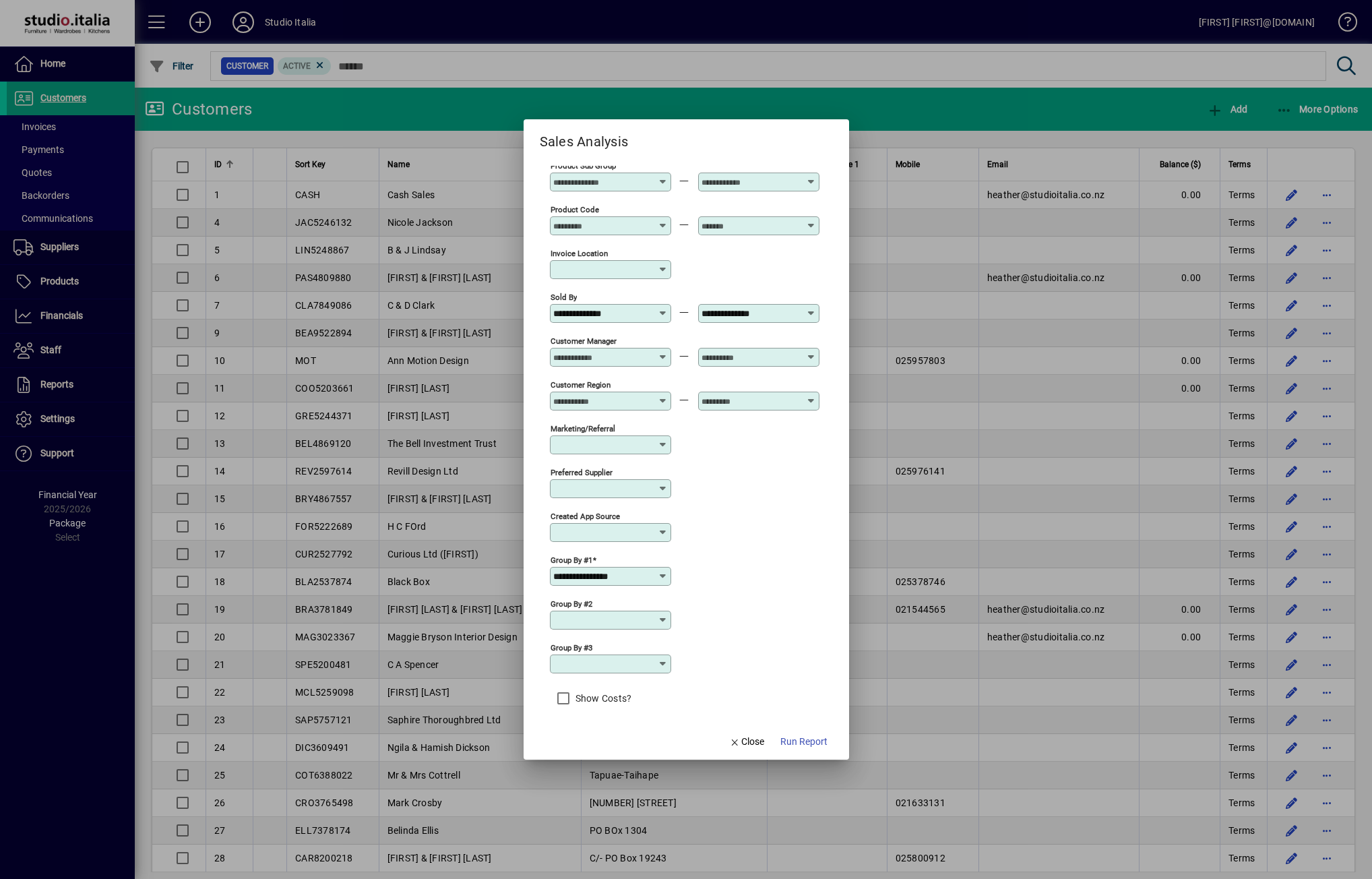scroll, scrollTop: 274, scrollLeft: 0, axis: vertical 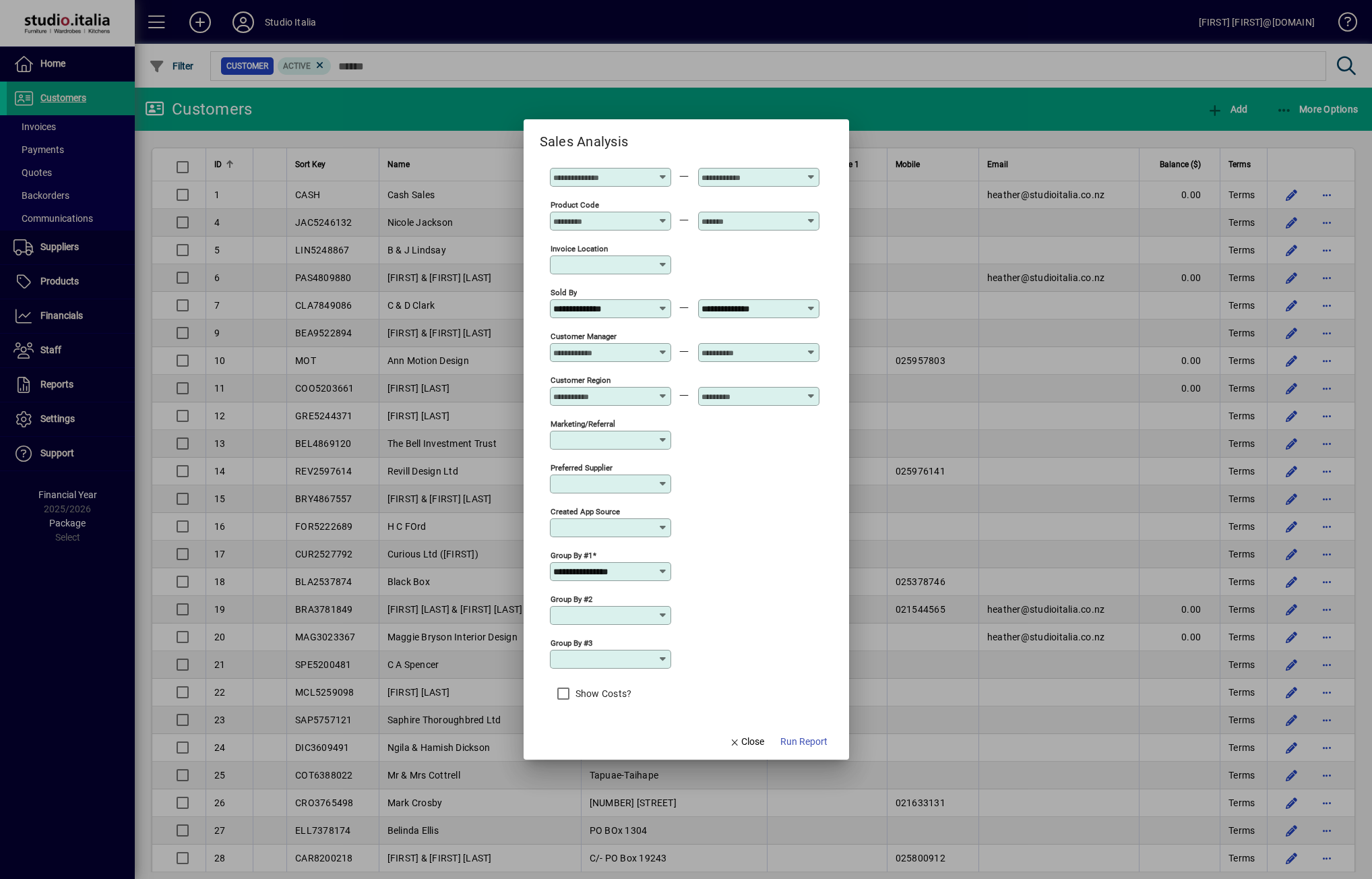 click at bounding box center (663, 572) 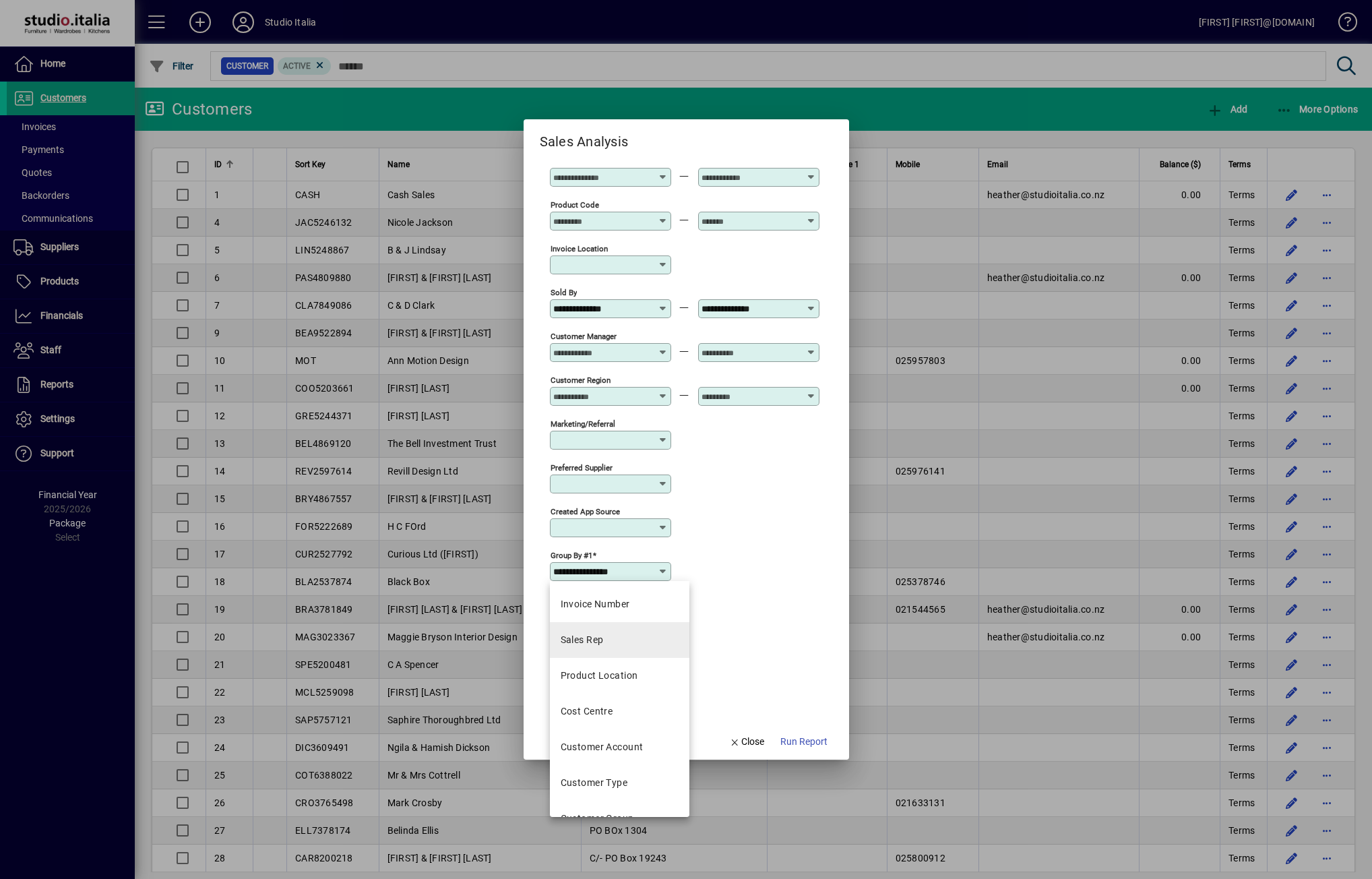 click on "Sales Rep" at bounding box center (582, 640) 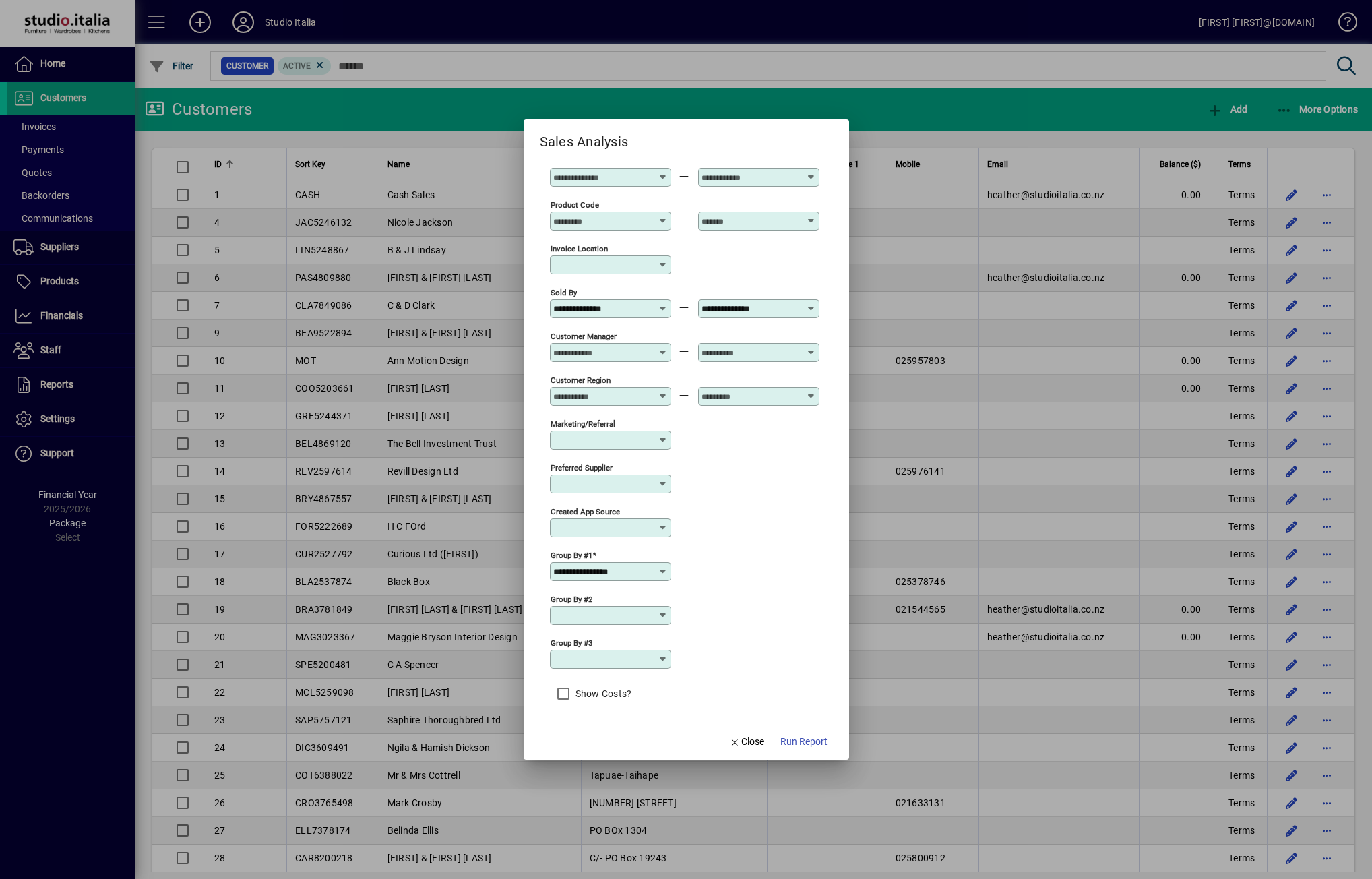 type on "*********" 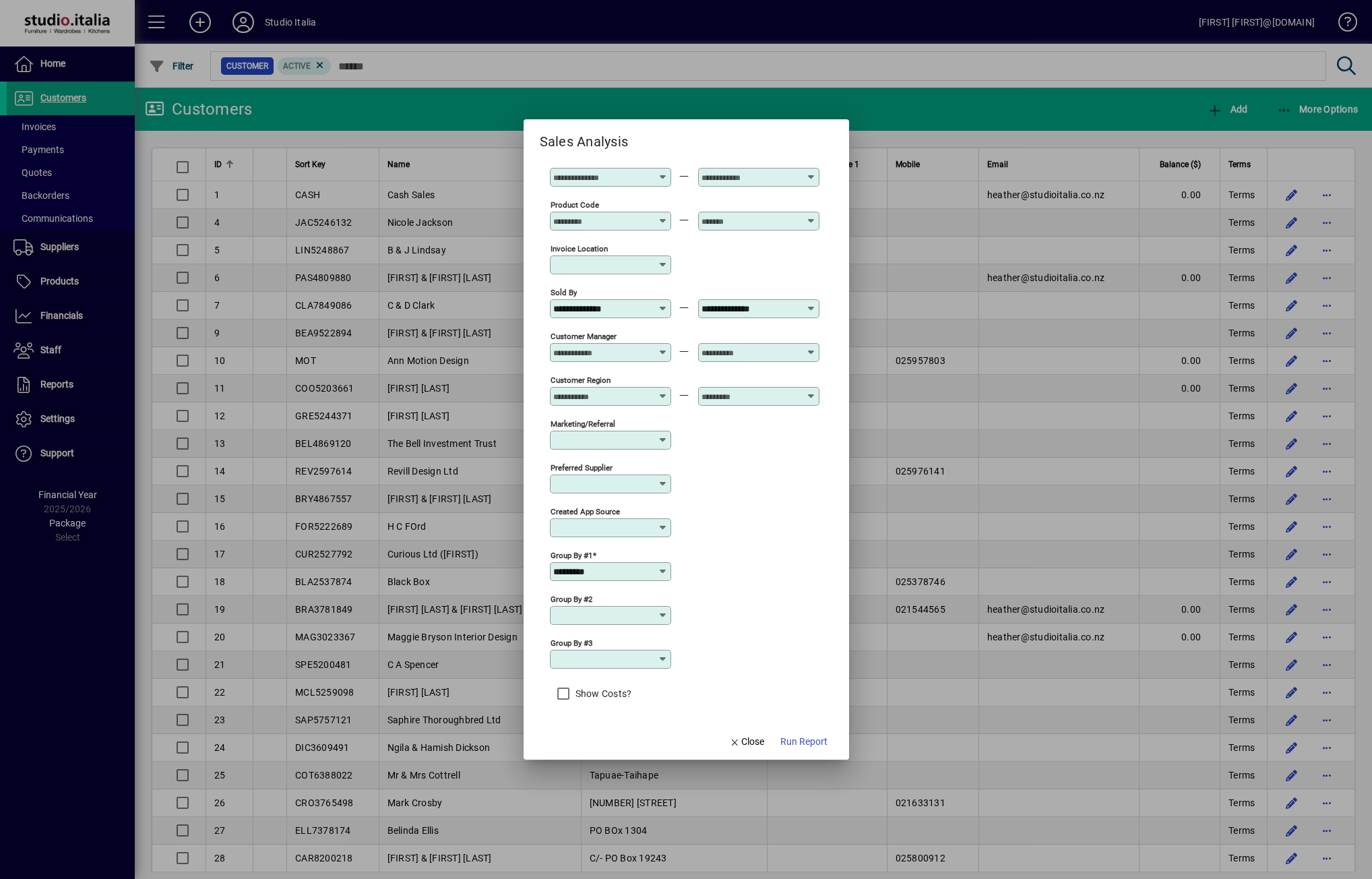 click at bounding box center [663, 615] 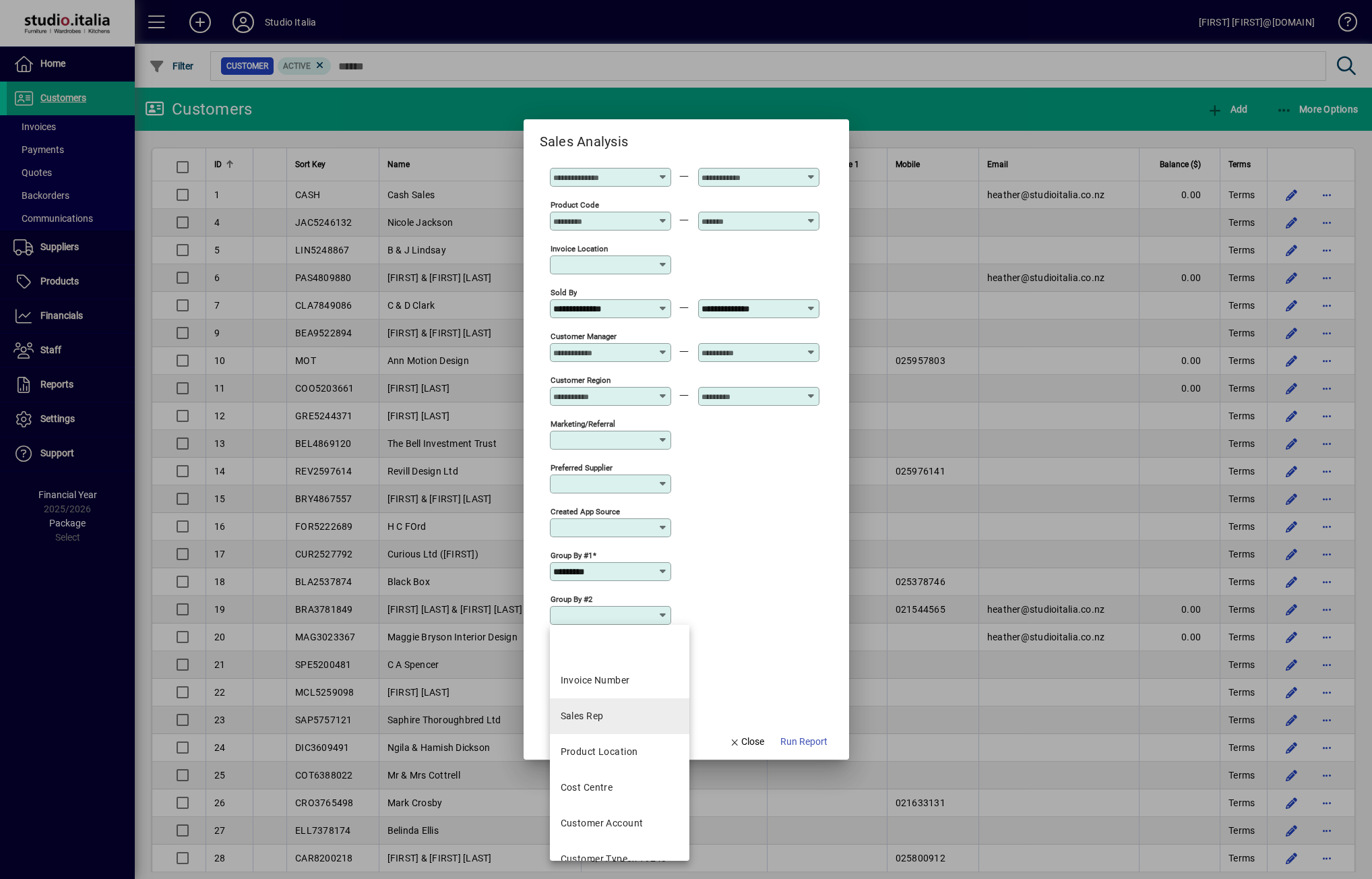 scroll, scrollTop: 67, scrollLeft: 0, axis: vertical 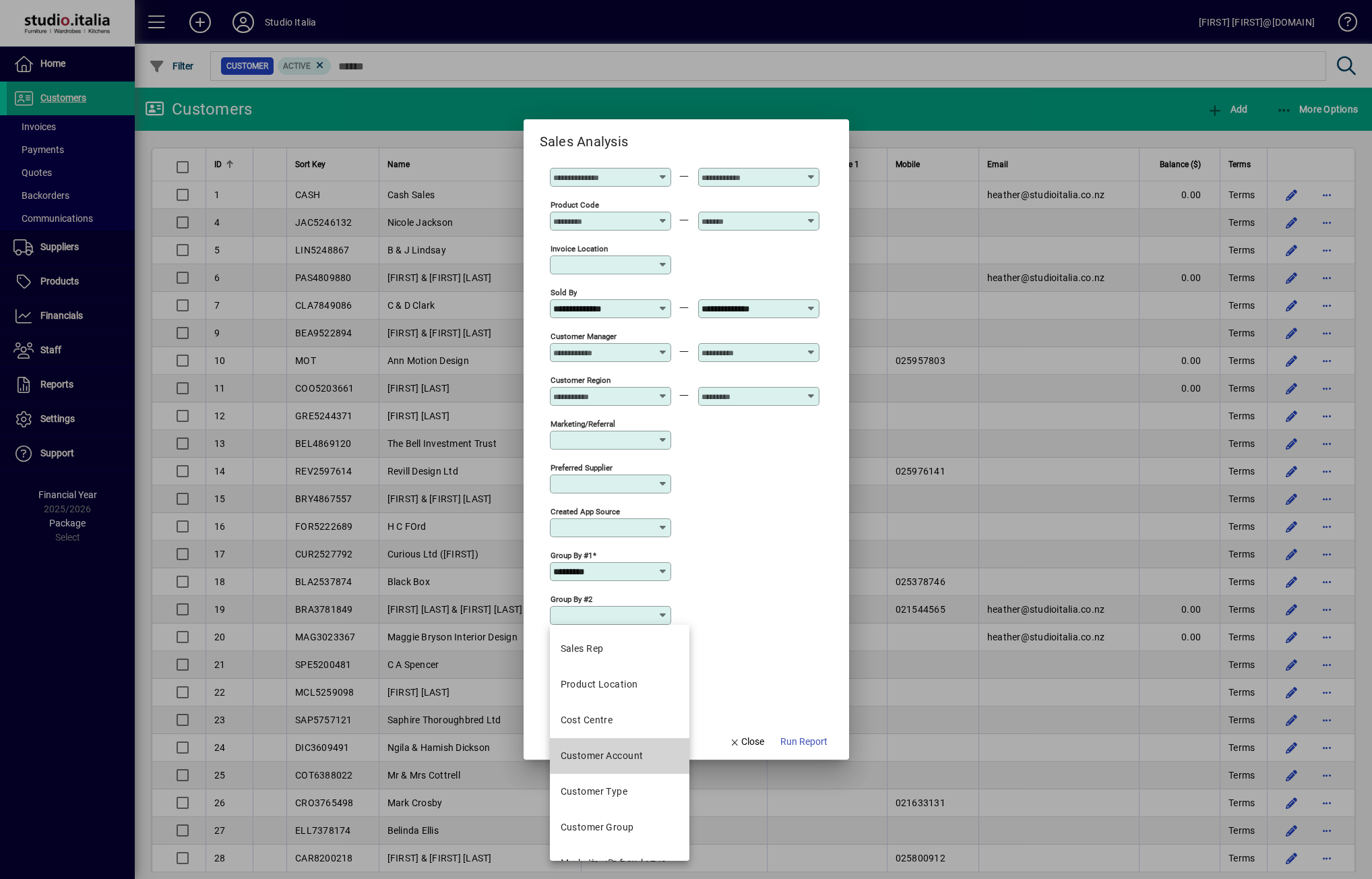 click on "Customer Account" at bounding box center [602, 756] 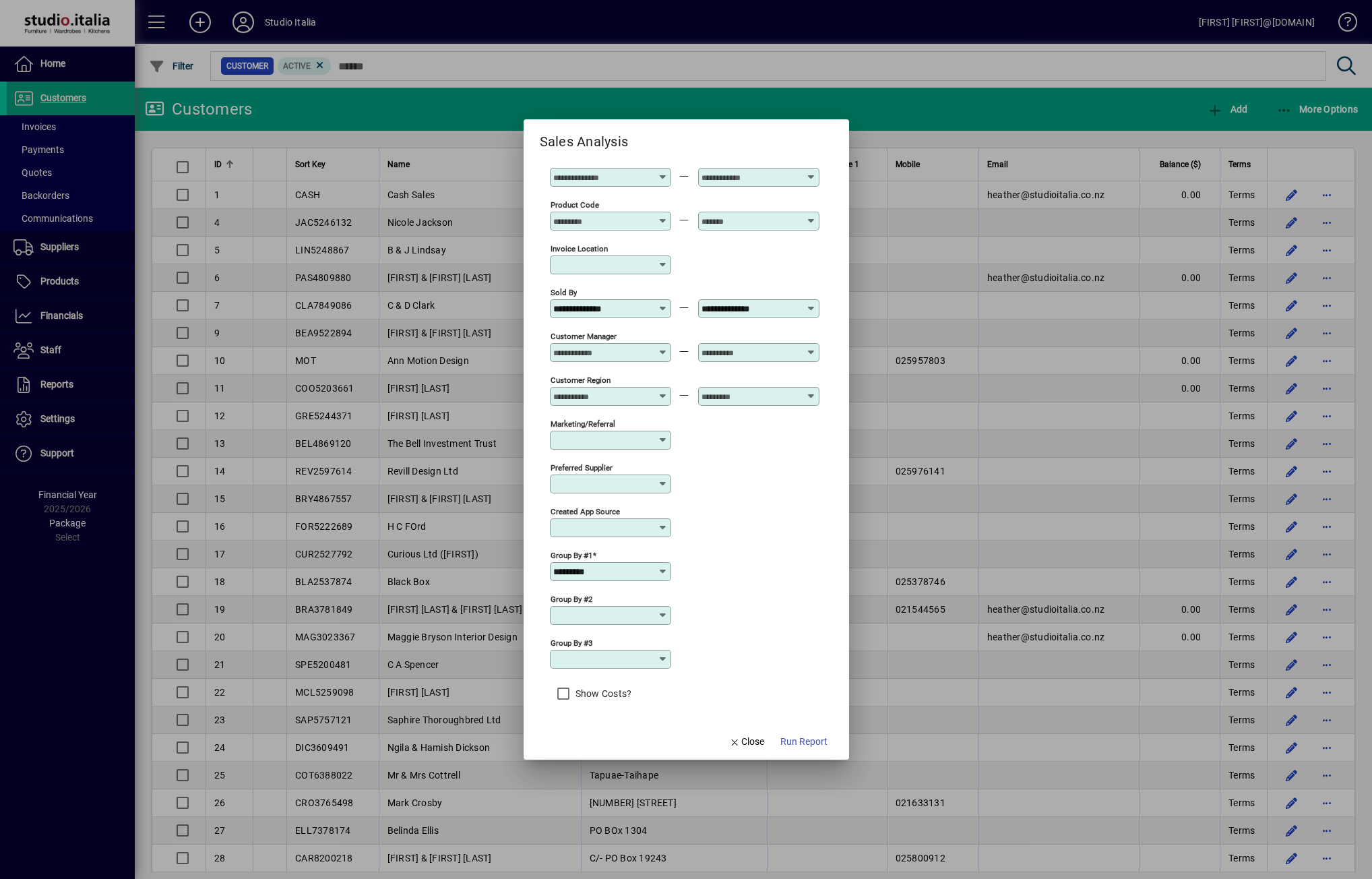 type on "**********" 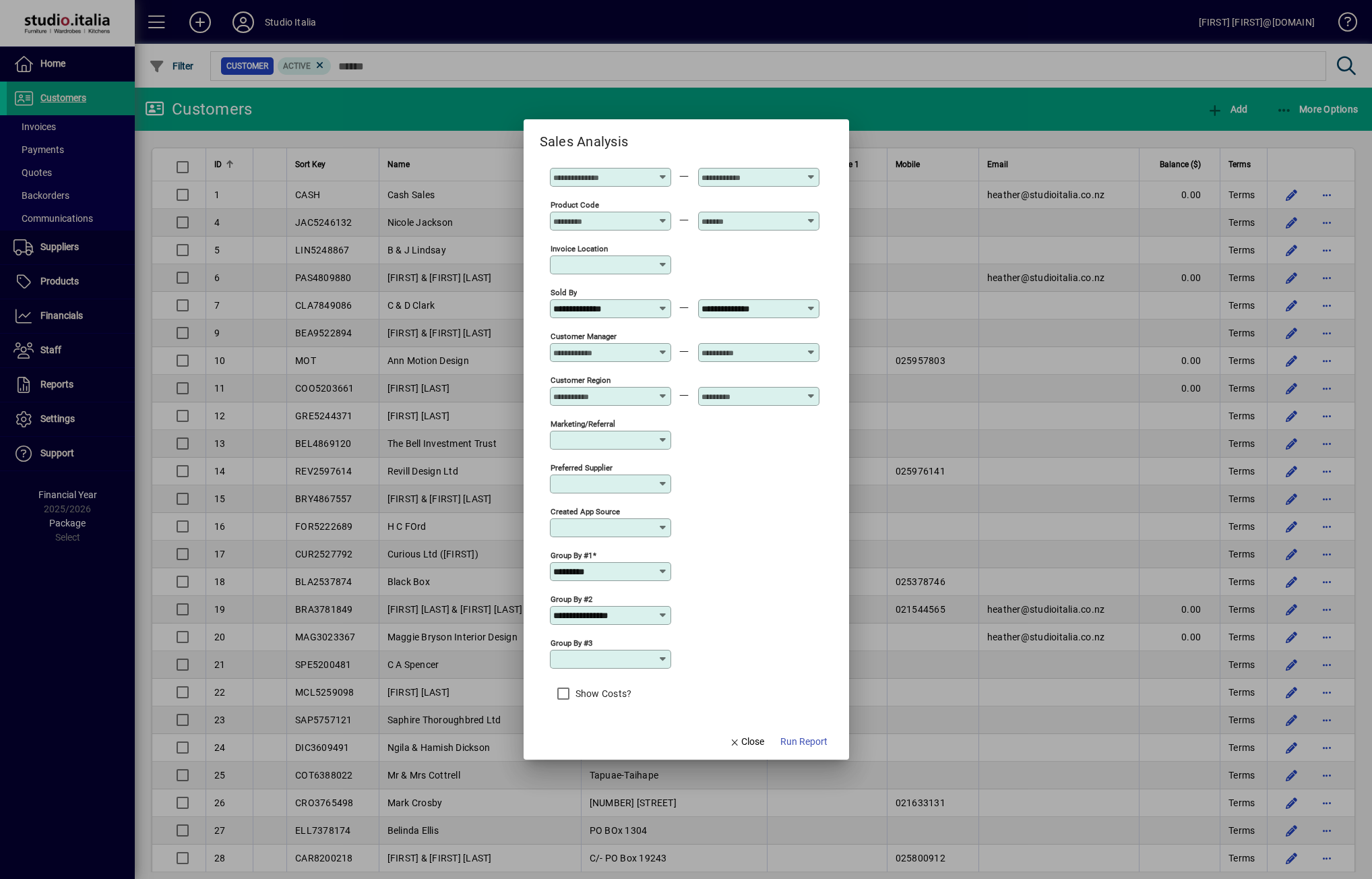 click at bounding box center (663, 659) 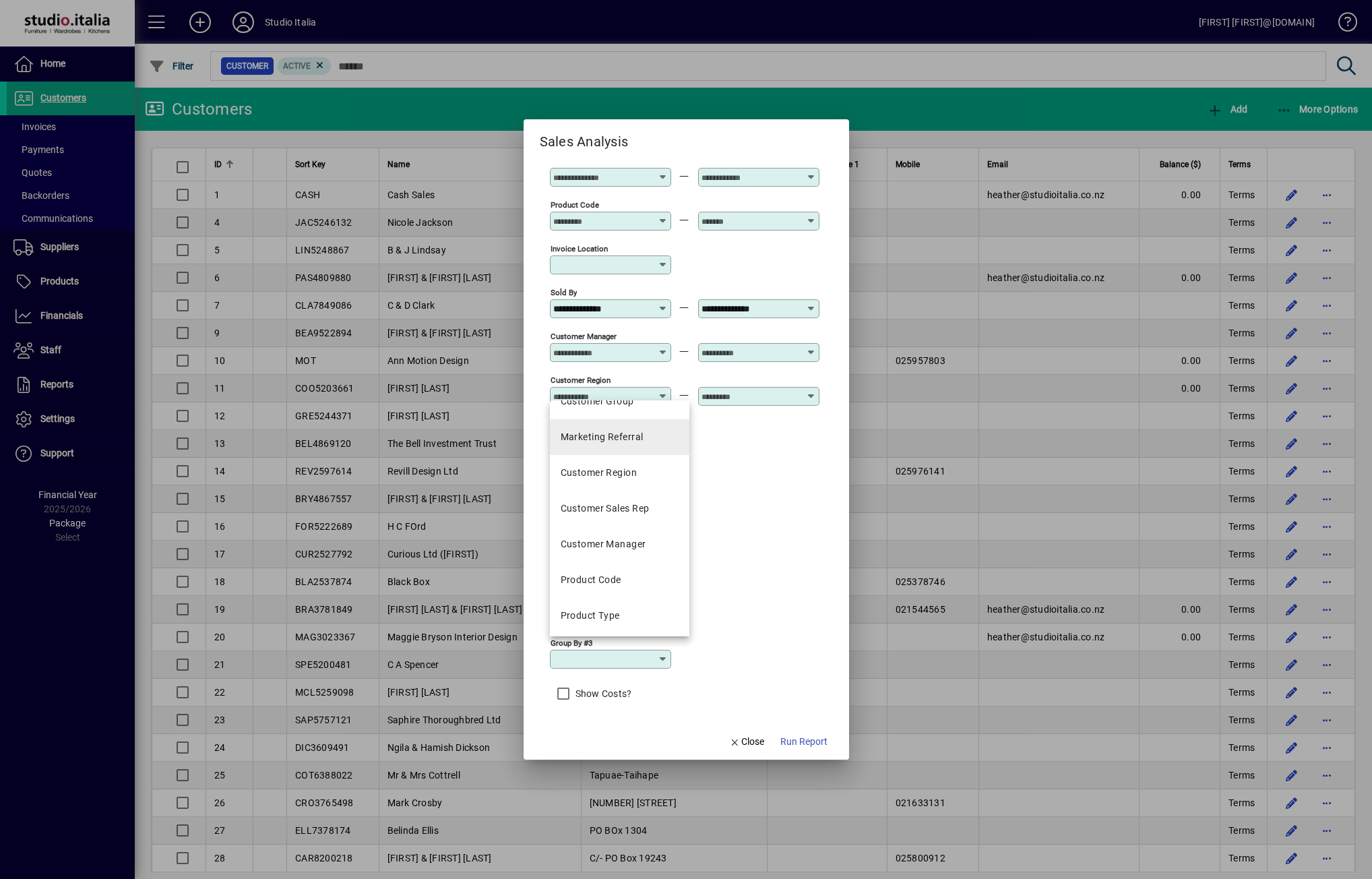 scroll, scrollTop: 270, scrollLeft: 0, axis: vertical 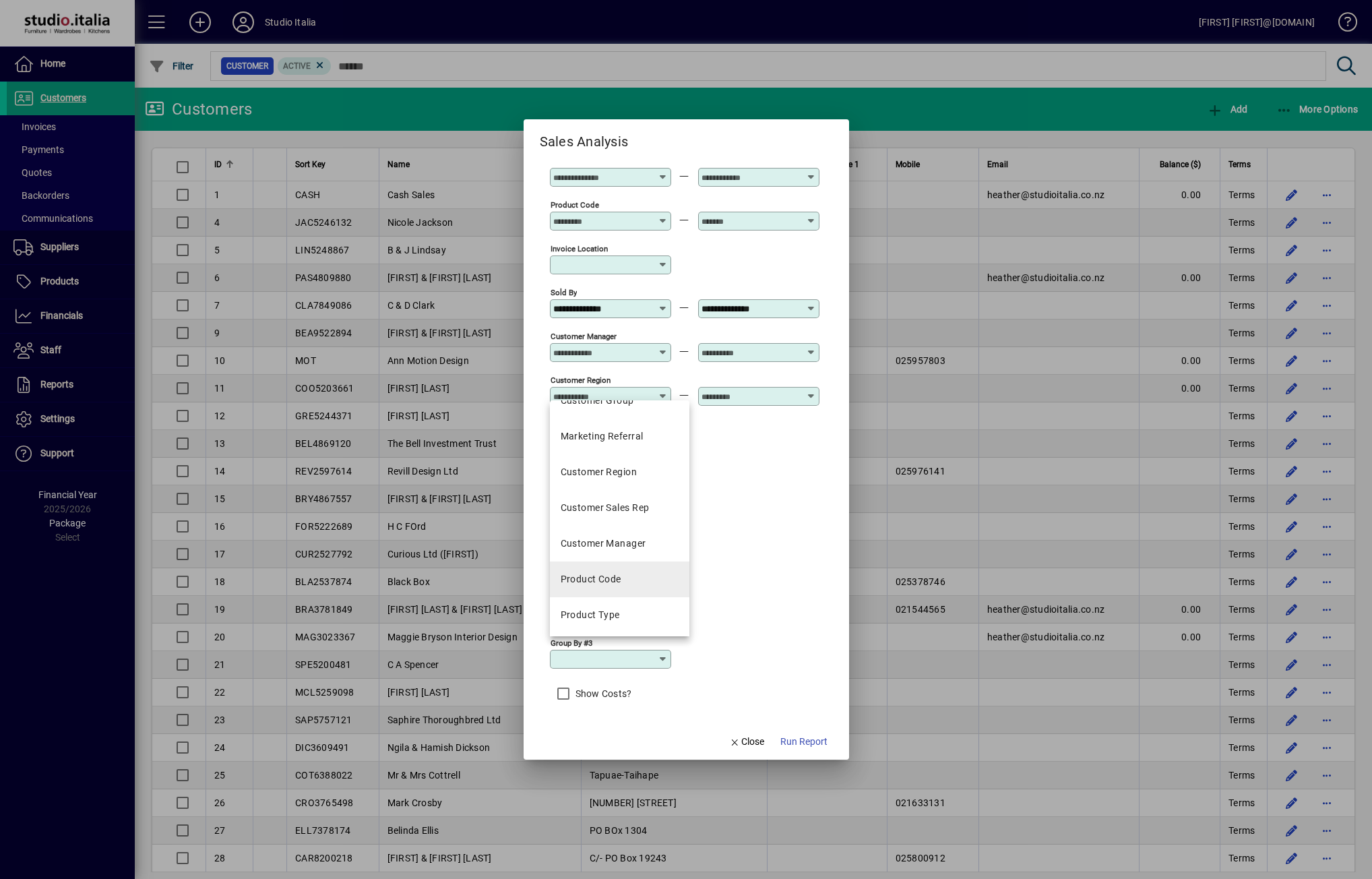 click on "Product Code" at bounding box center [591, 579] 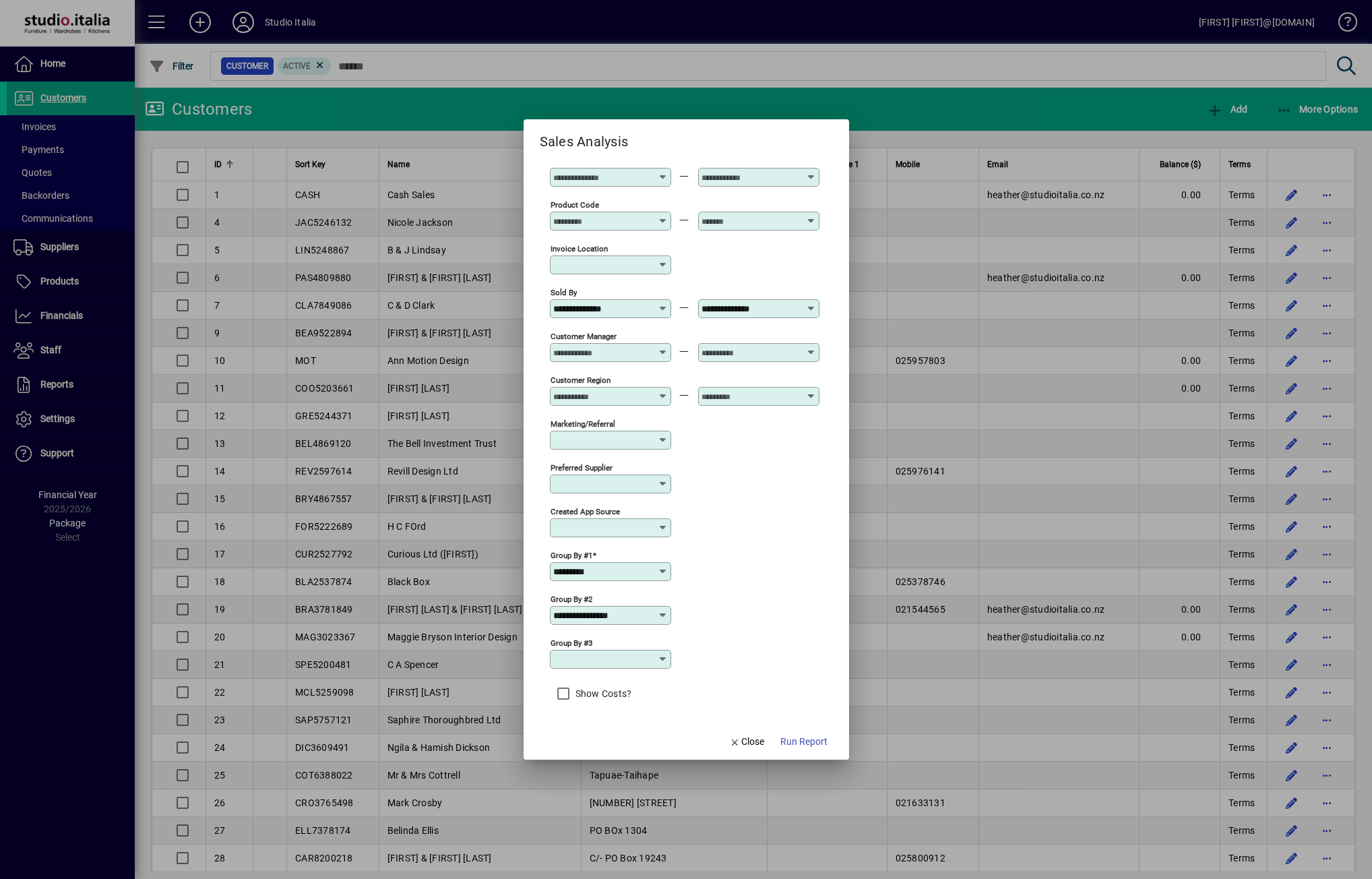 type on "**********" 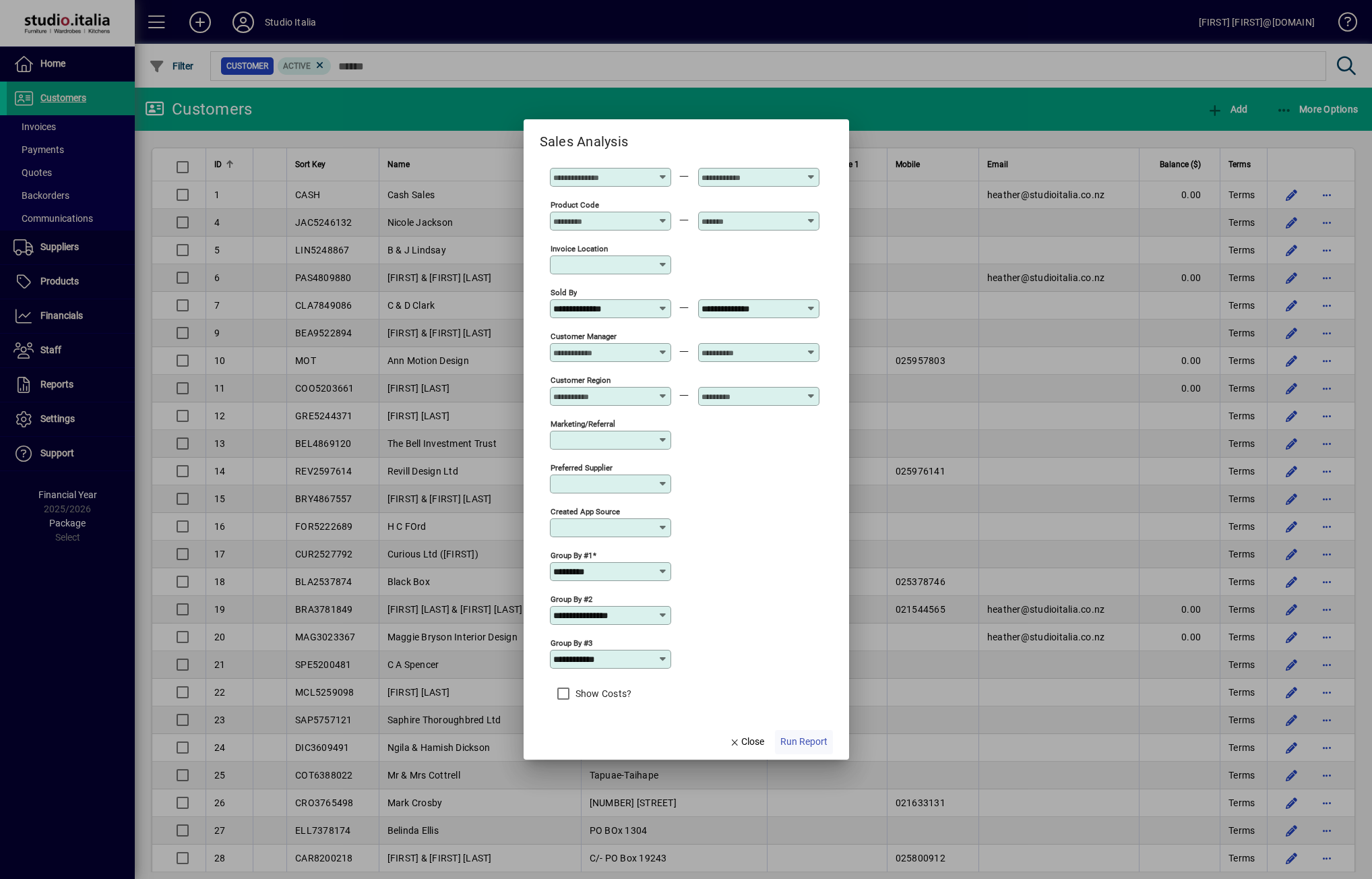 click on "Run Report" 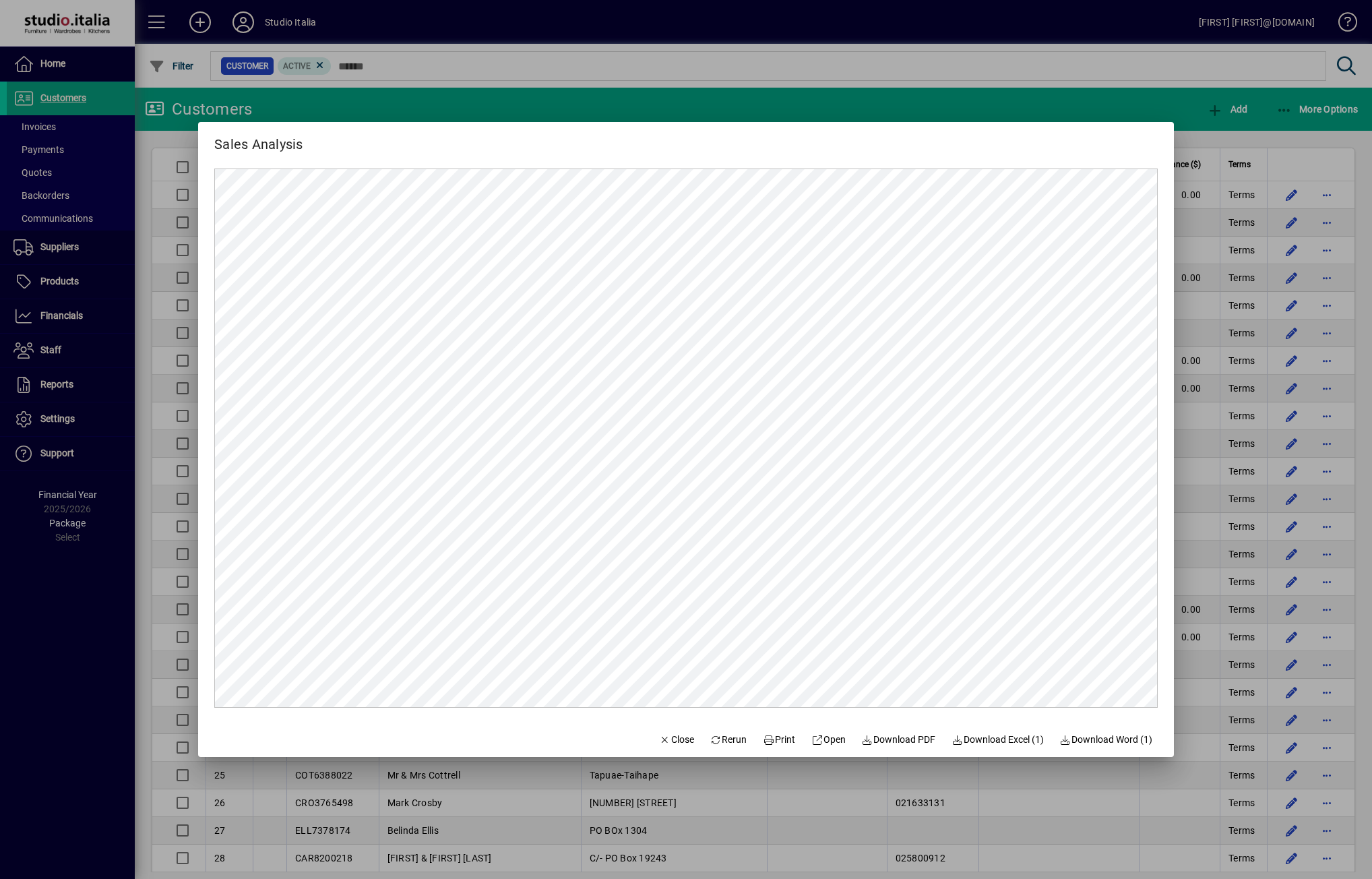 scroll, scrollTop: 0, scrollLeft: 0, axis: both 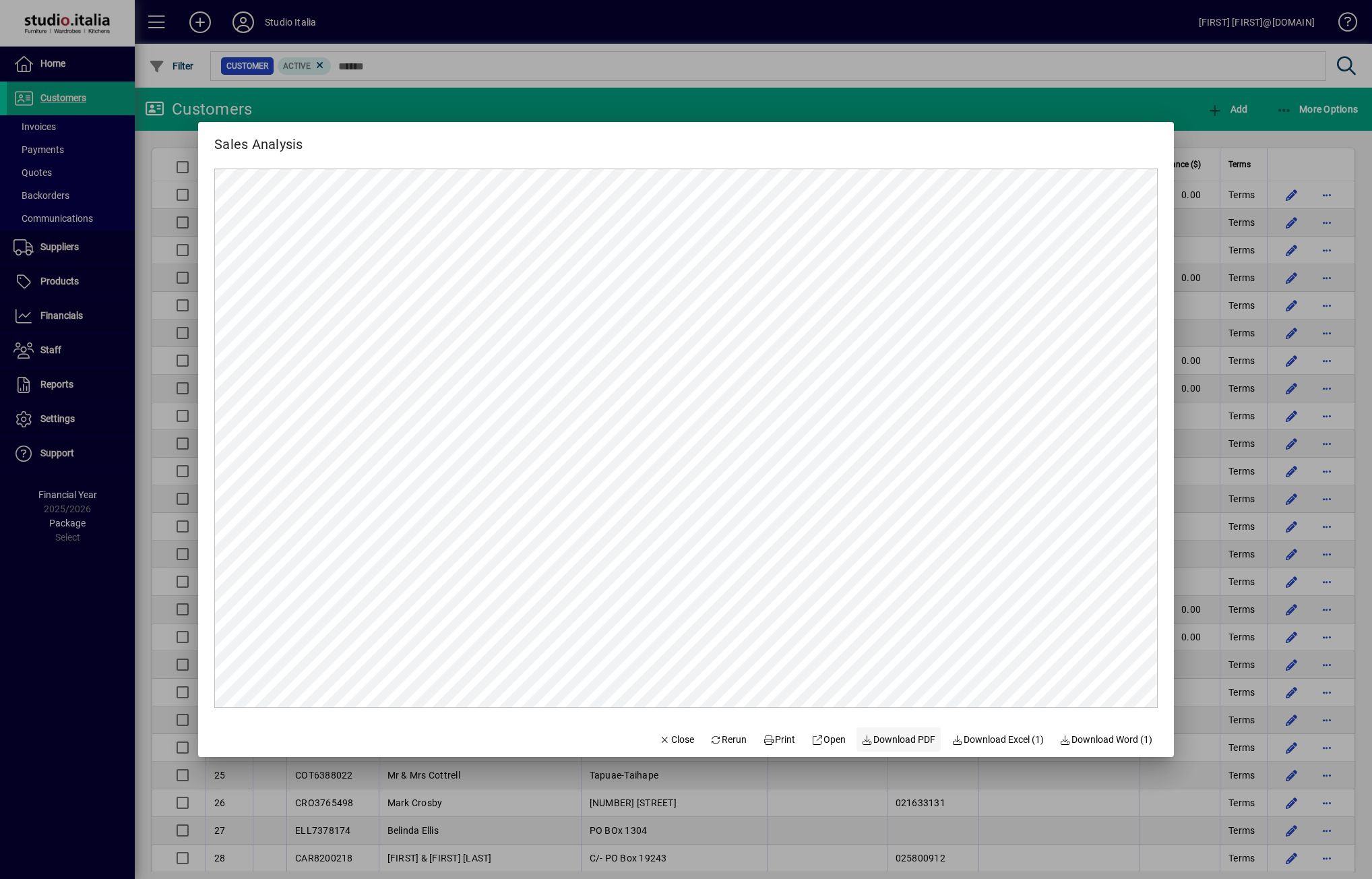click 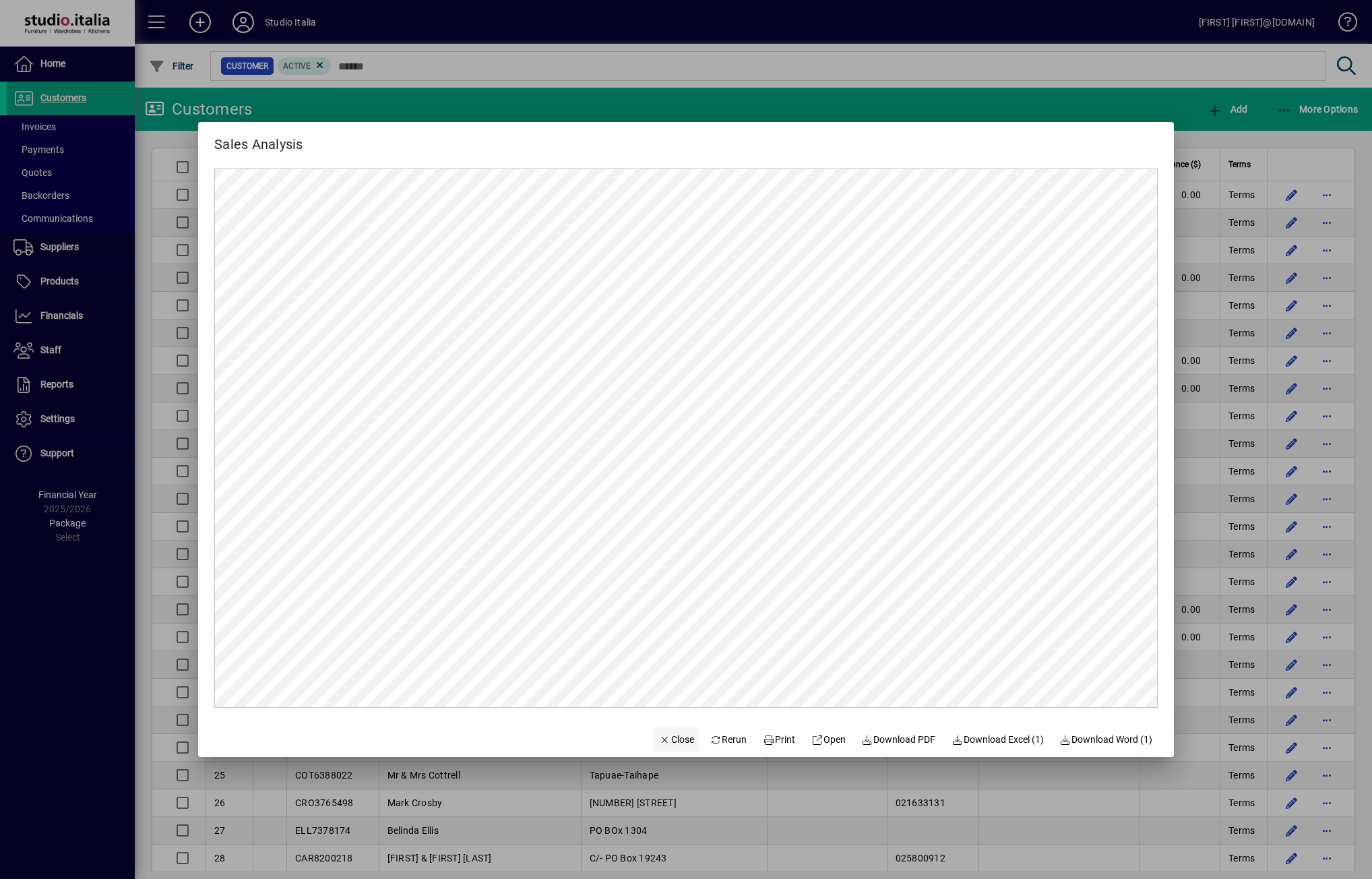 click on "Close" 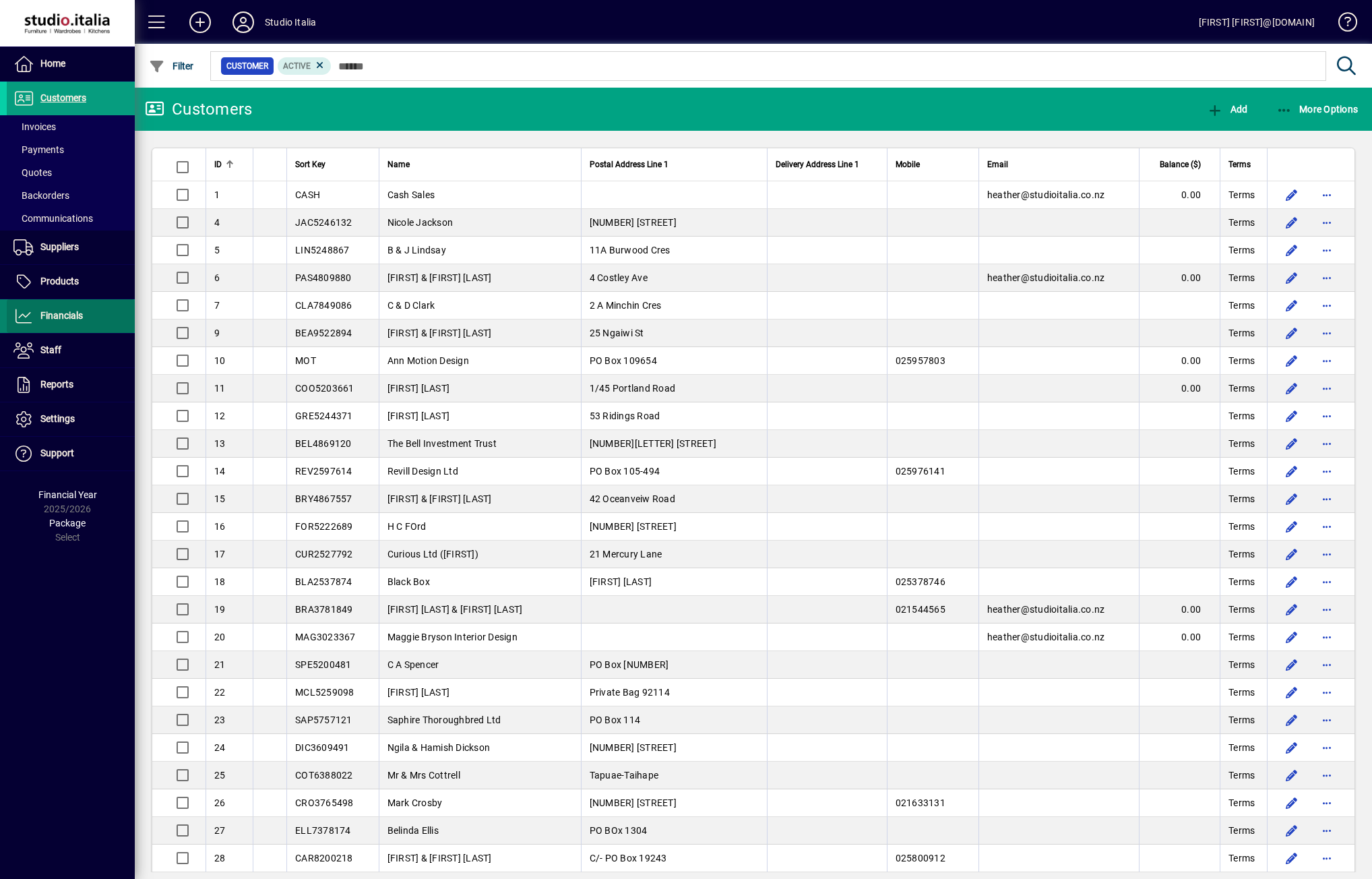 click at bounding box center (71, 316) 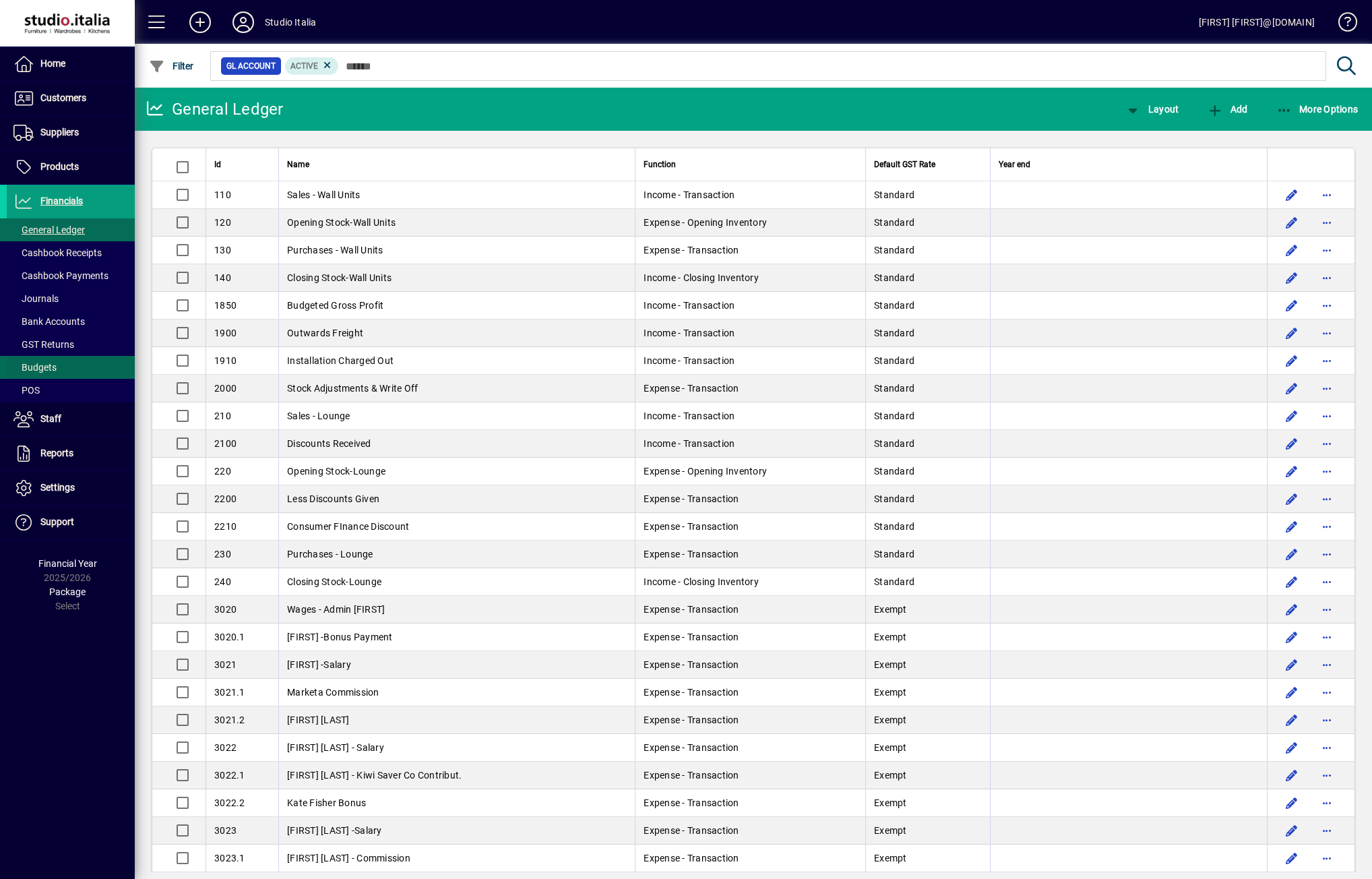 click on "Budgets" at bounding box center (35, 367) 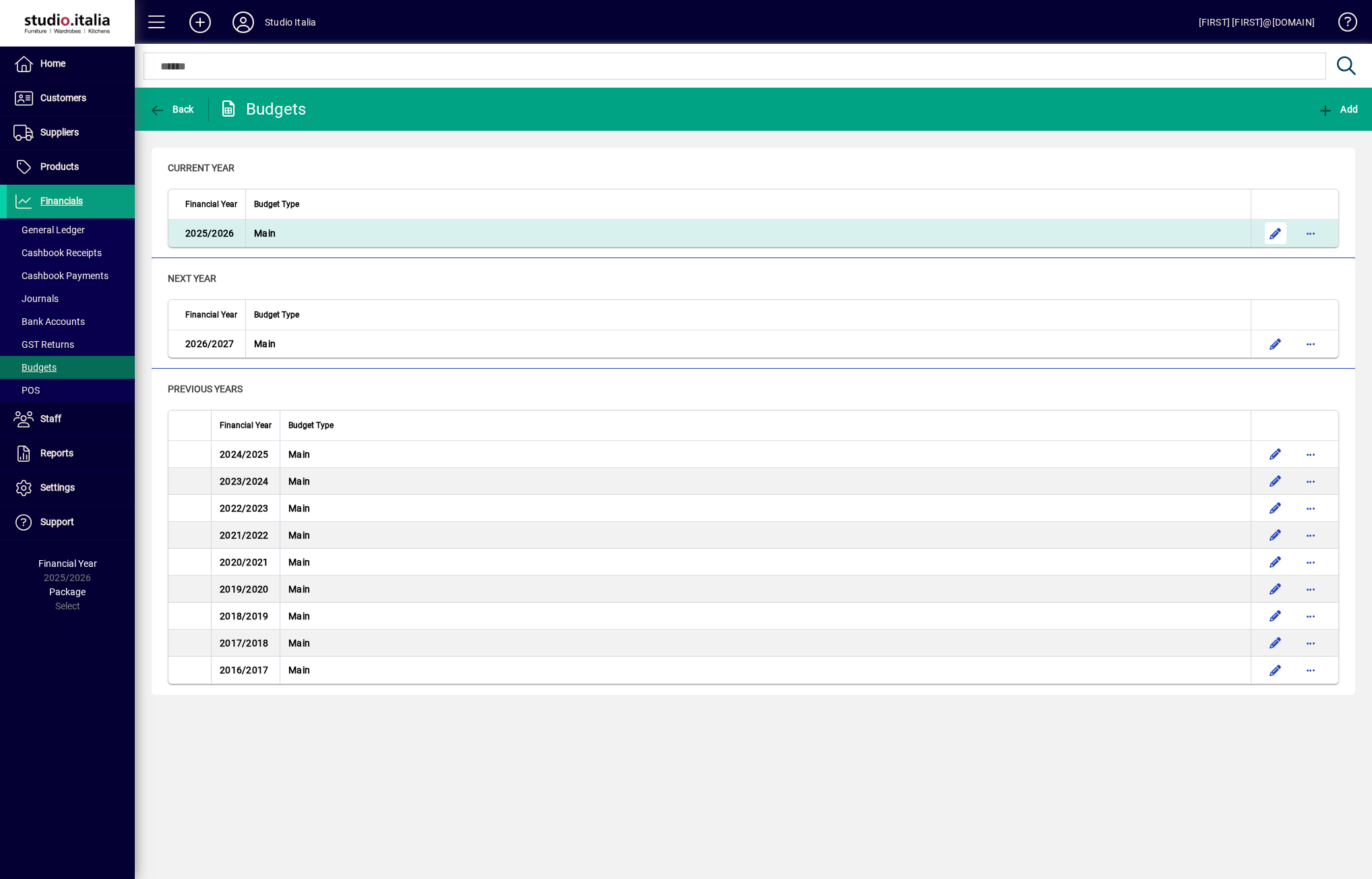 click at bounding box center [1276, 233] 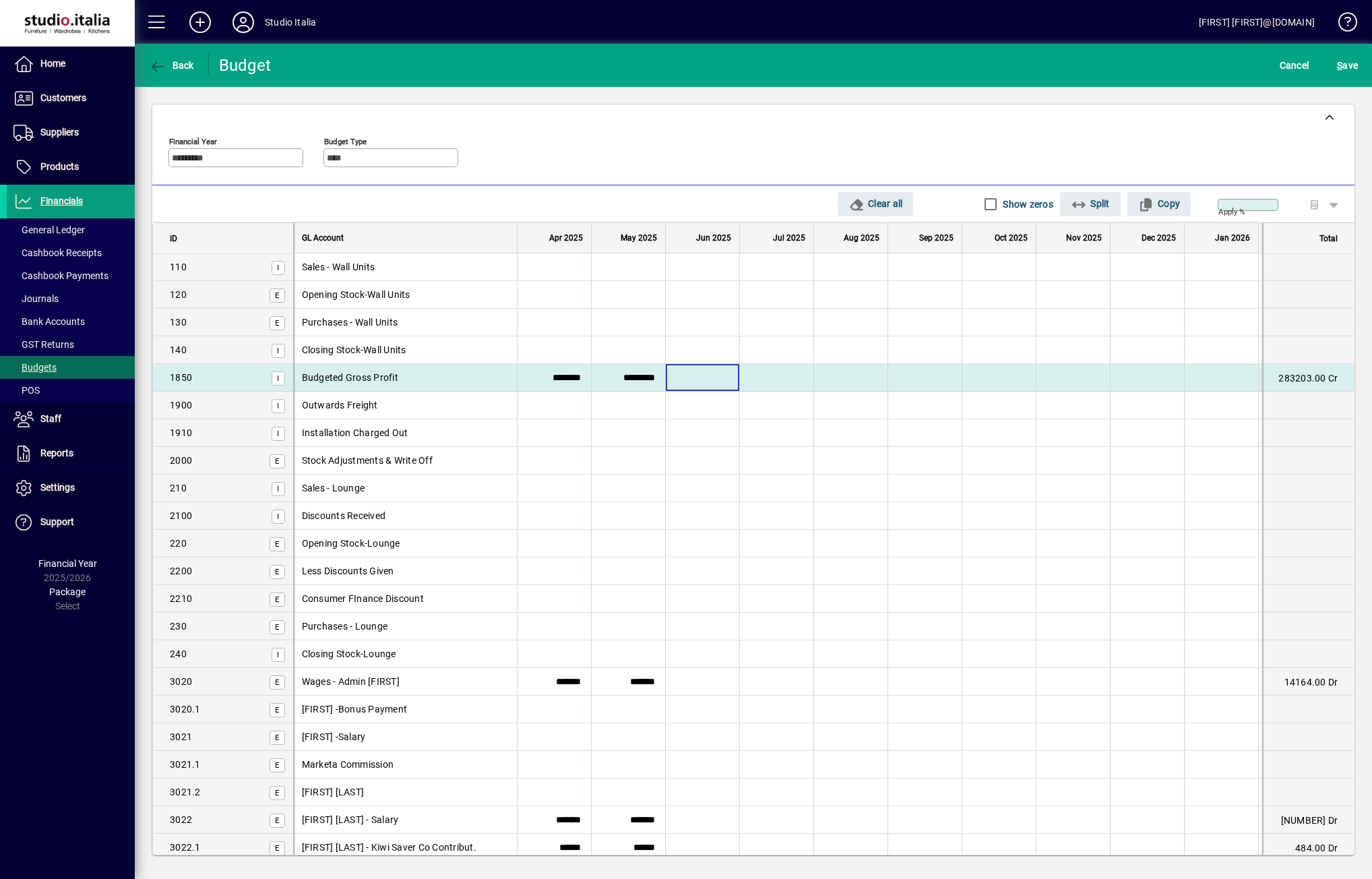 click at bounding box center [702, 377] 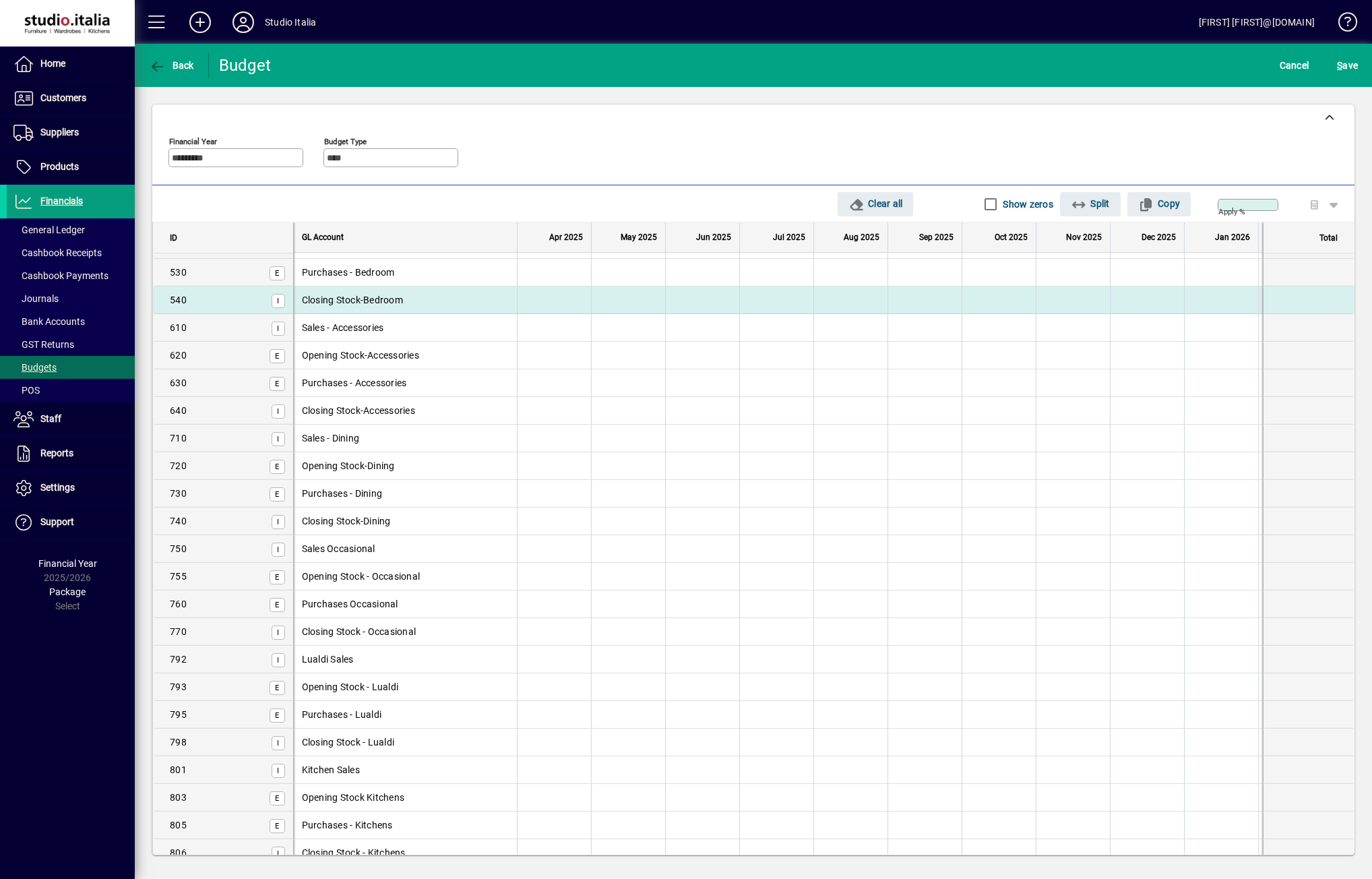 scroll, scrollTop: 5460, scrollLeft: 0, axis: vertical 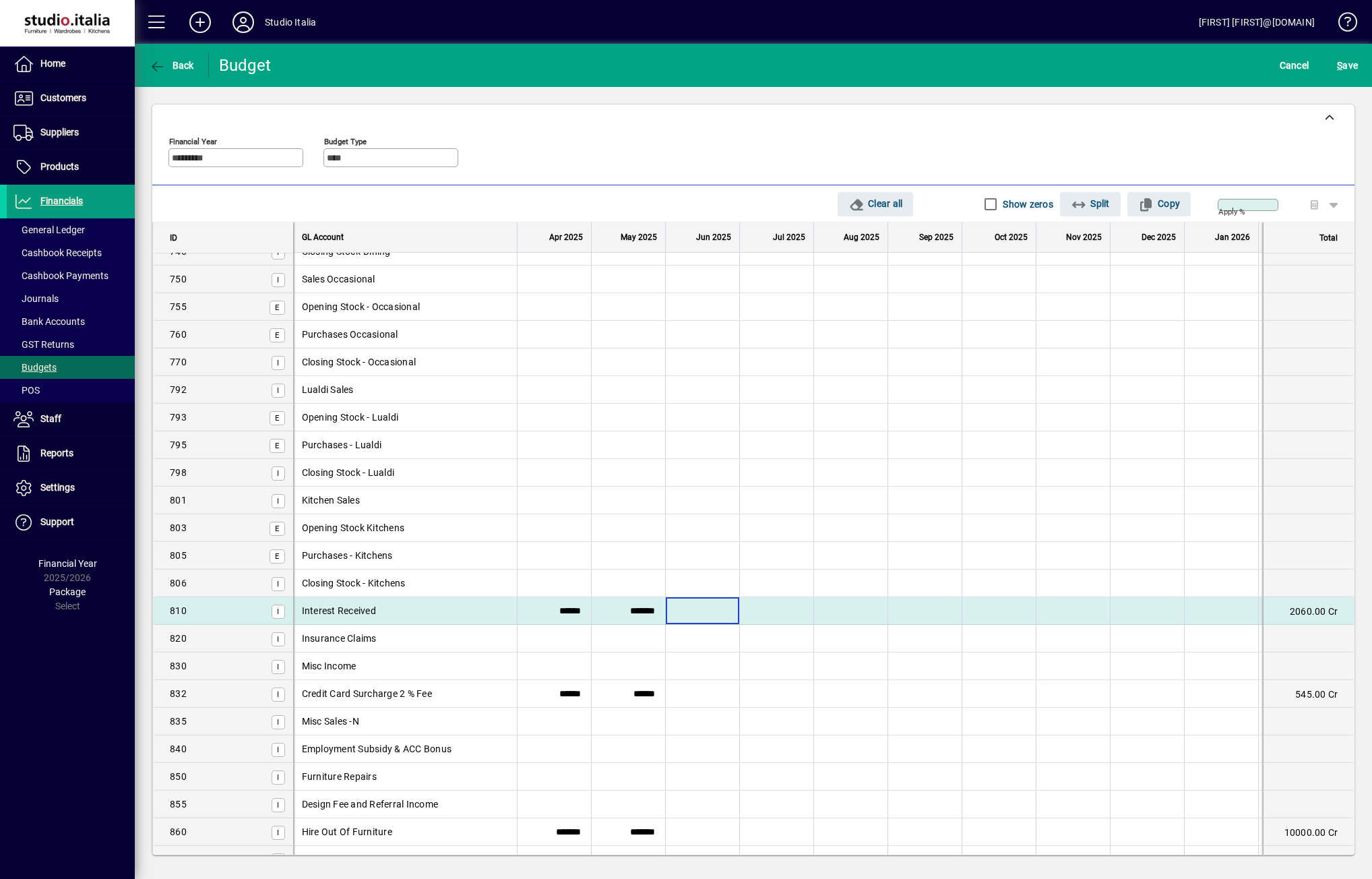 click at bounding box center [702, 611] 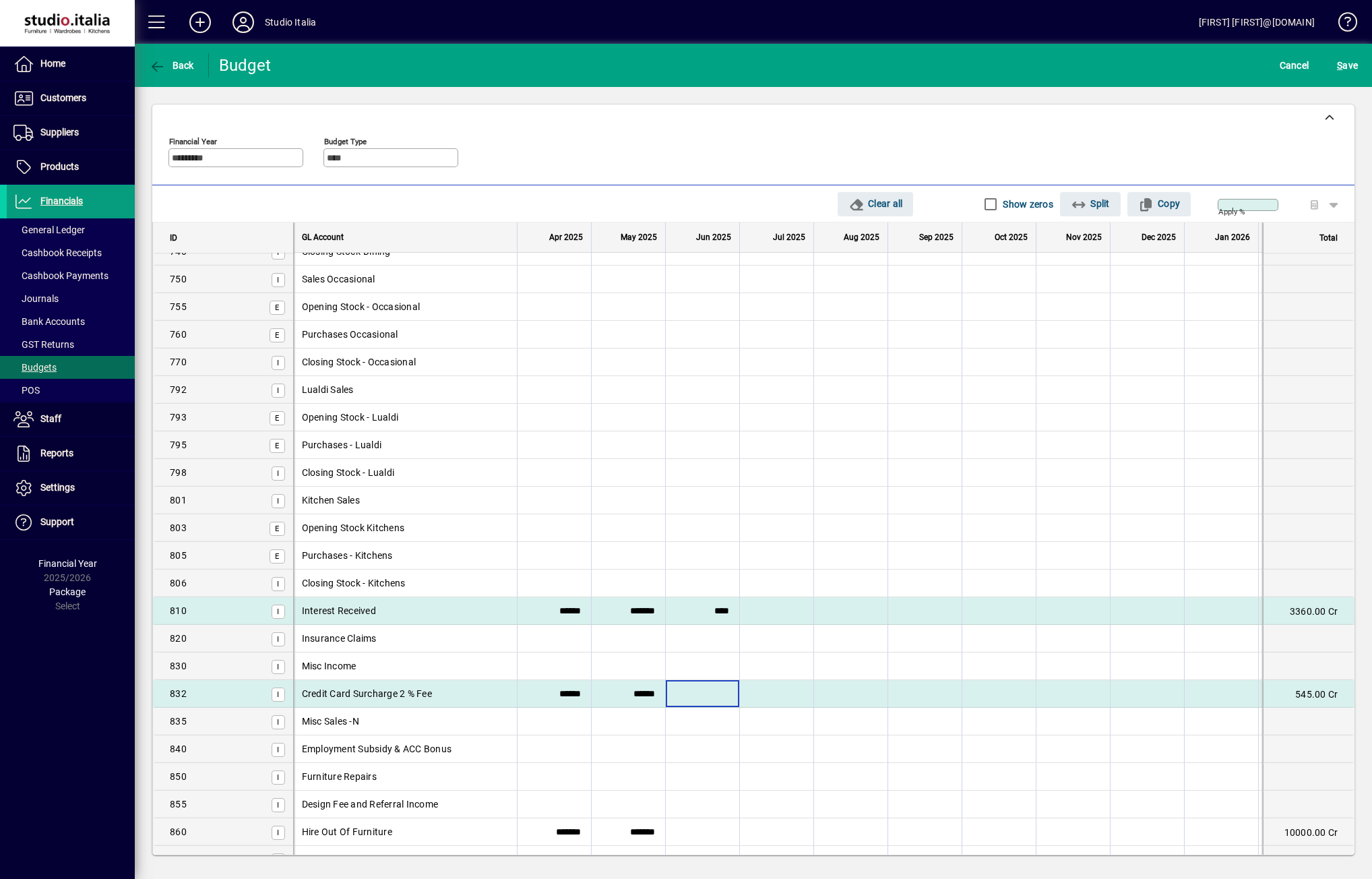 click at bounding box center (702, 694) 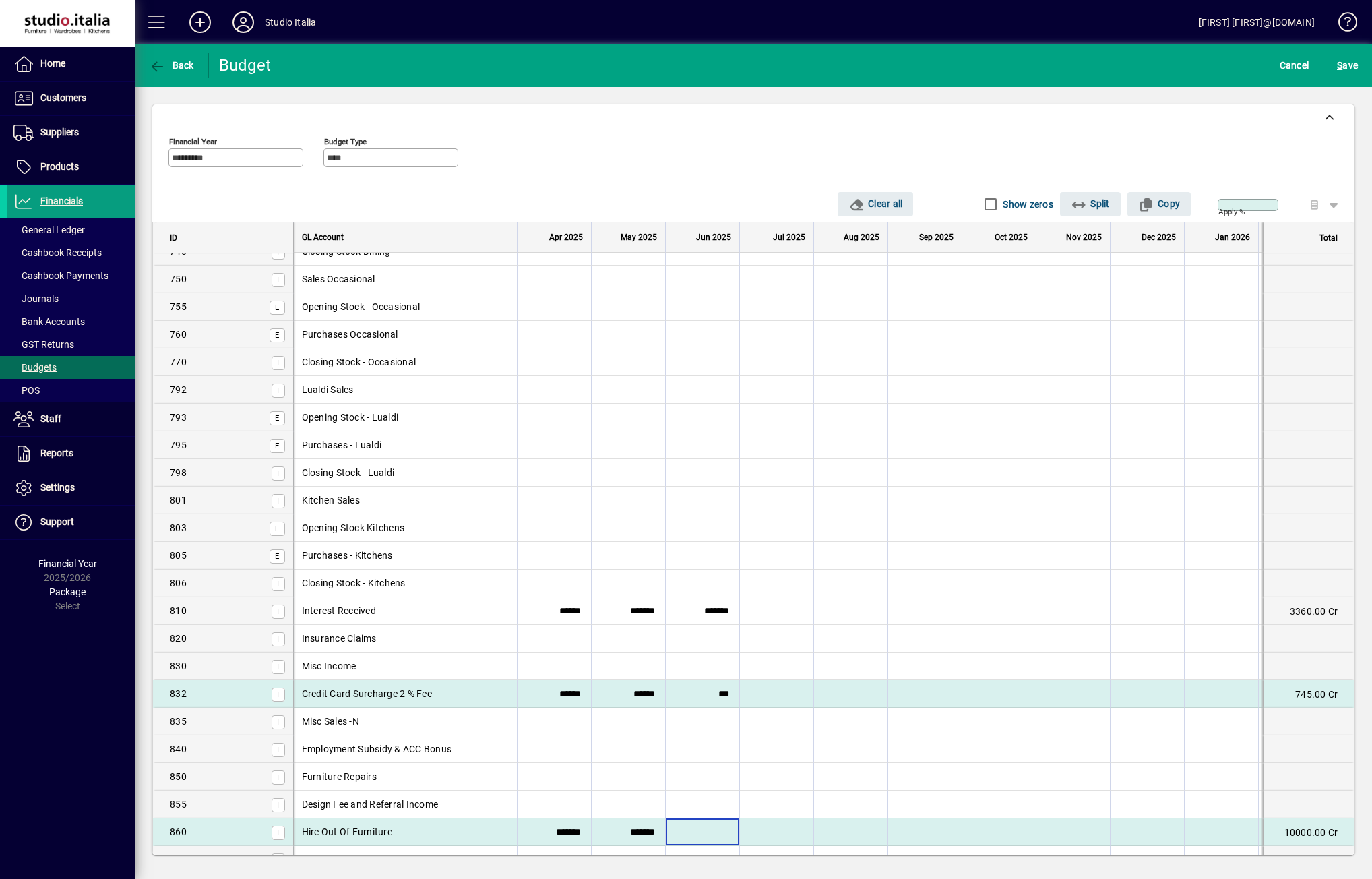 click at bounding box center [702, 832] 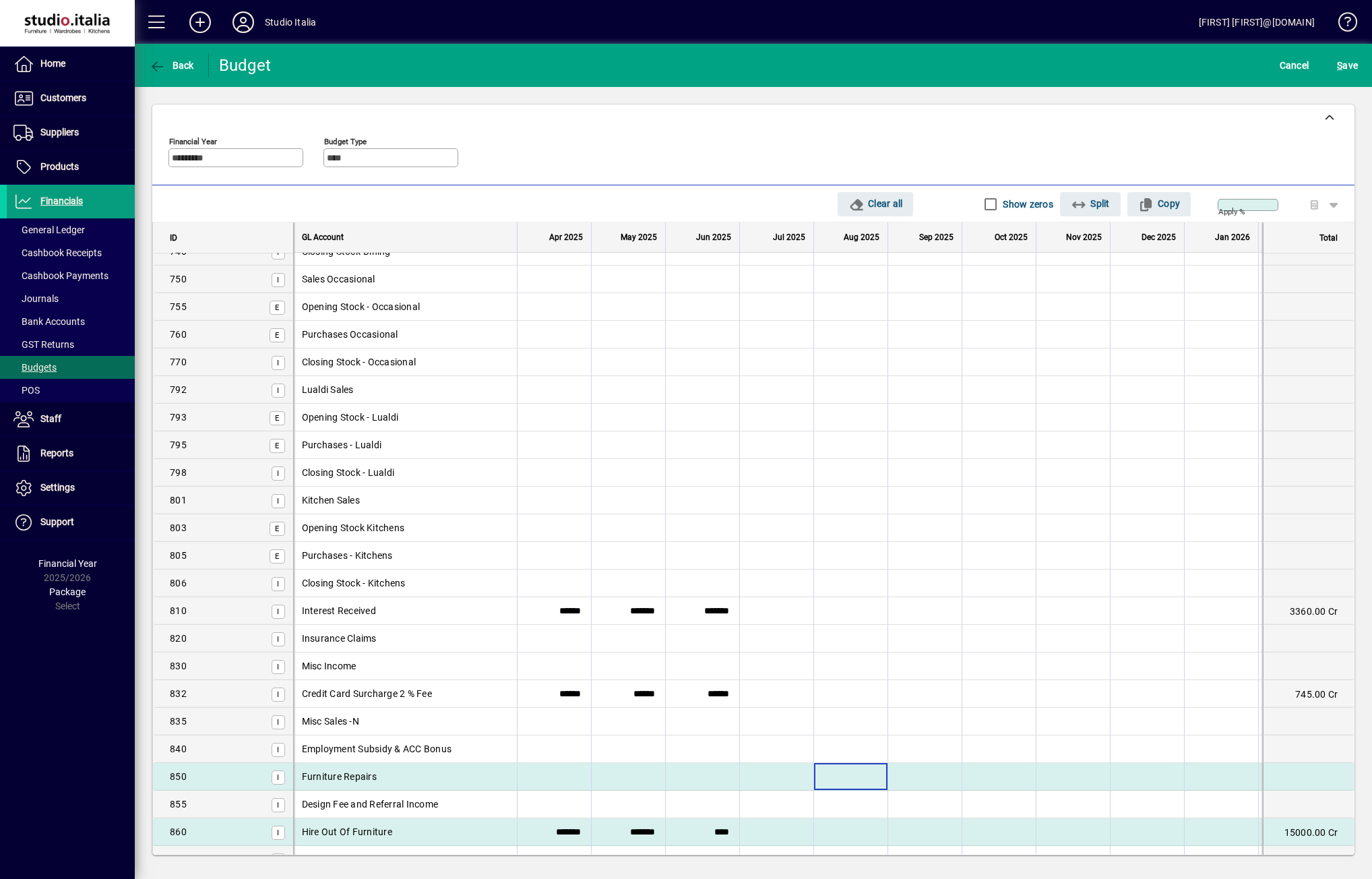 click at bounding box center [850, 777] 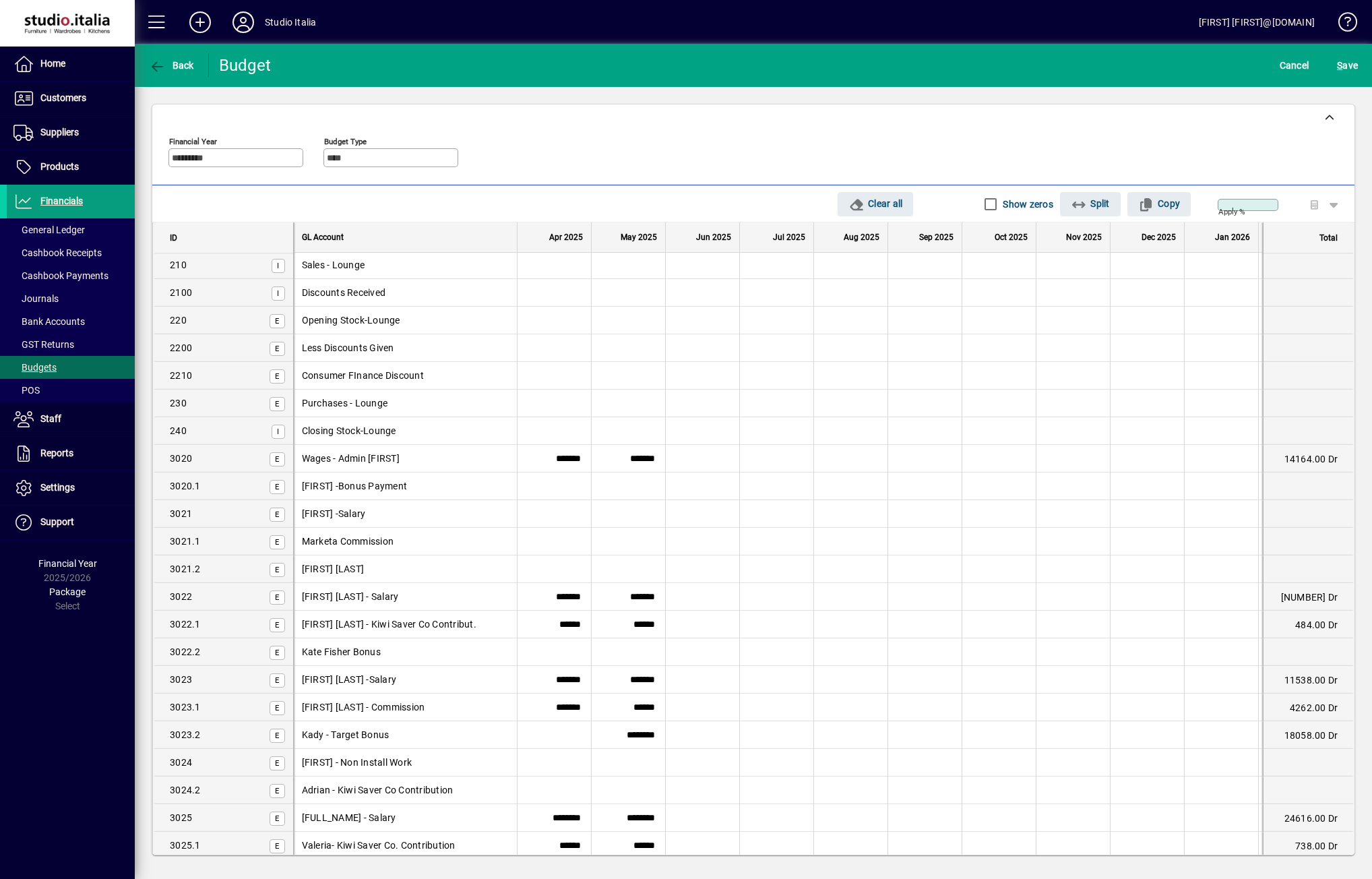 scroll, scrollTop: 0, scrollLeft: 0, axis: both 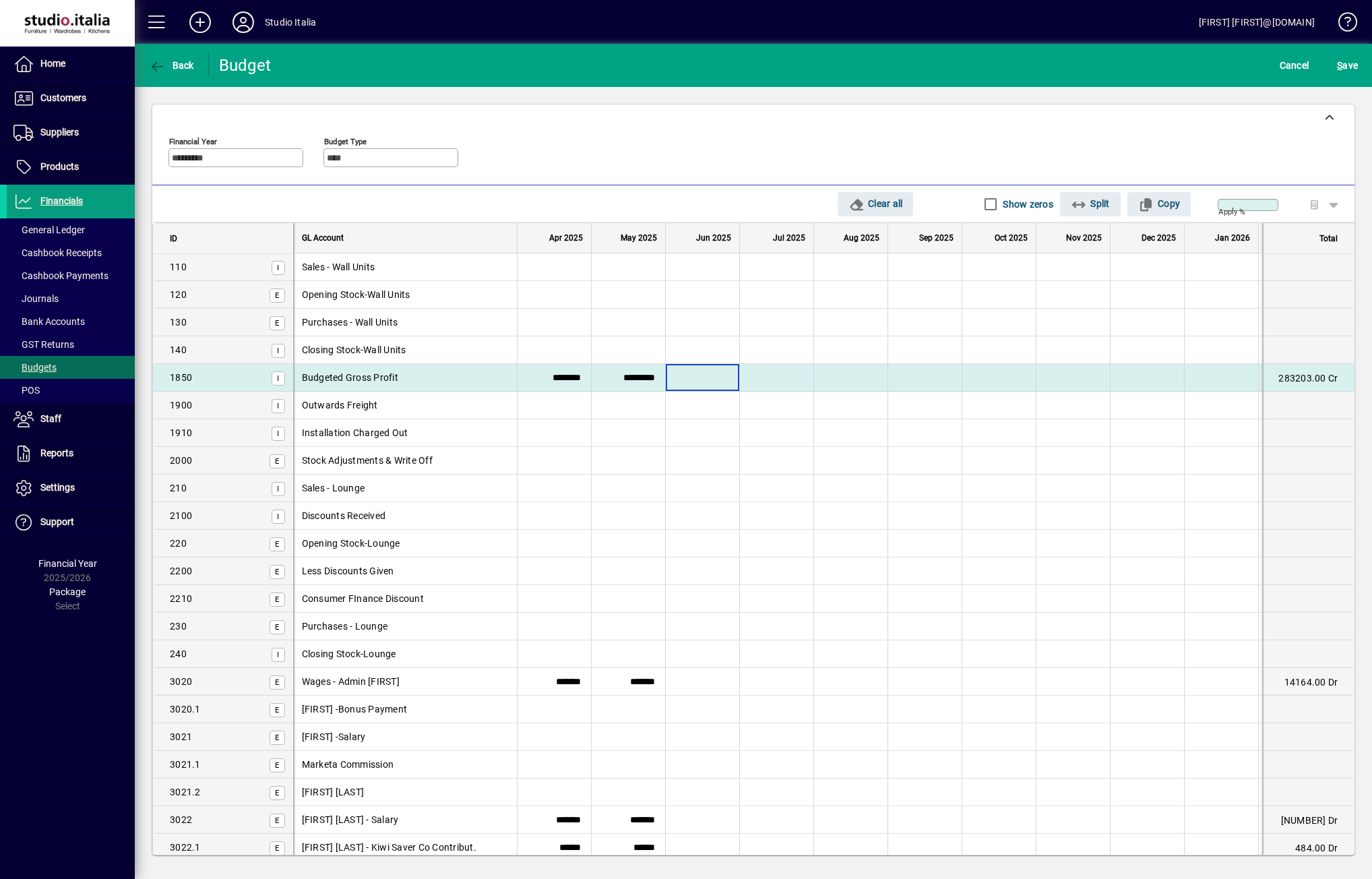 click at bounding box center (702, 377) 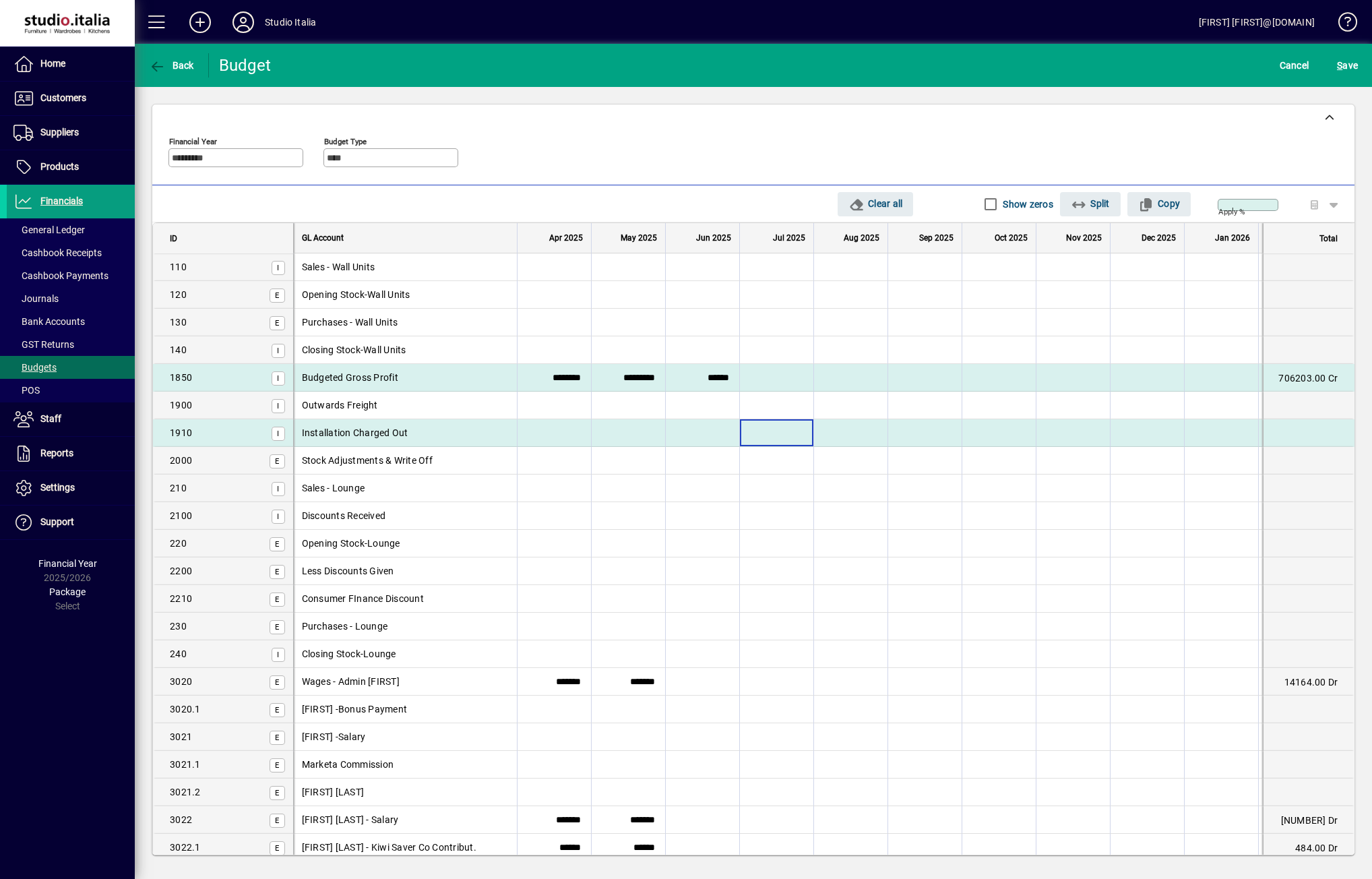 click at bounding box center [776, 433] 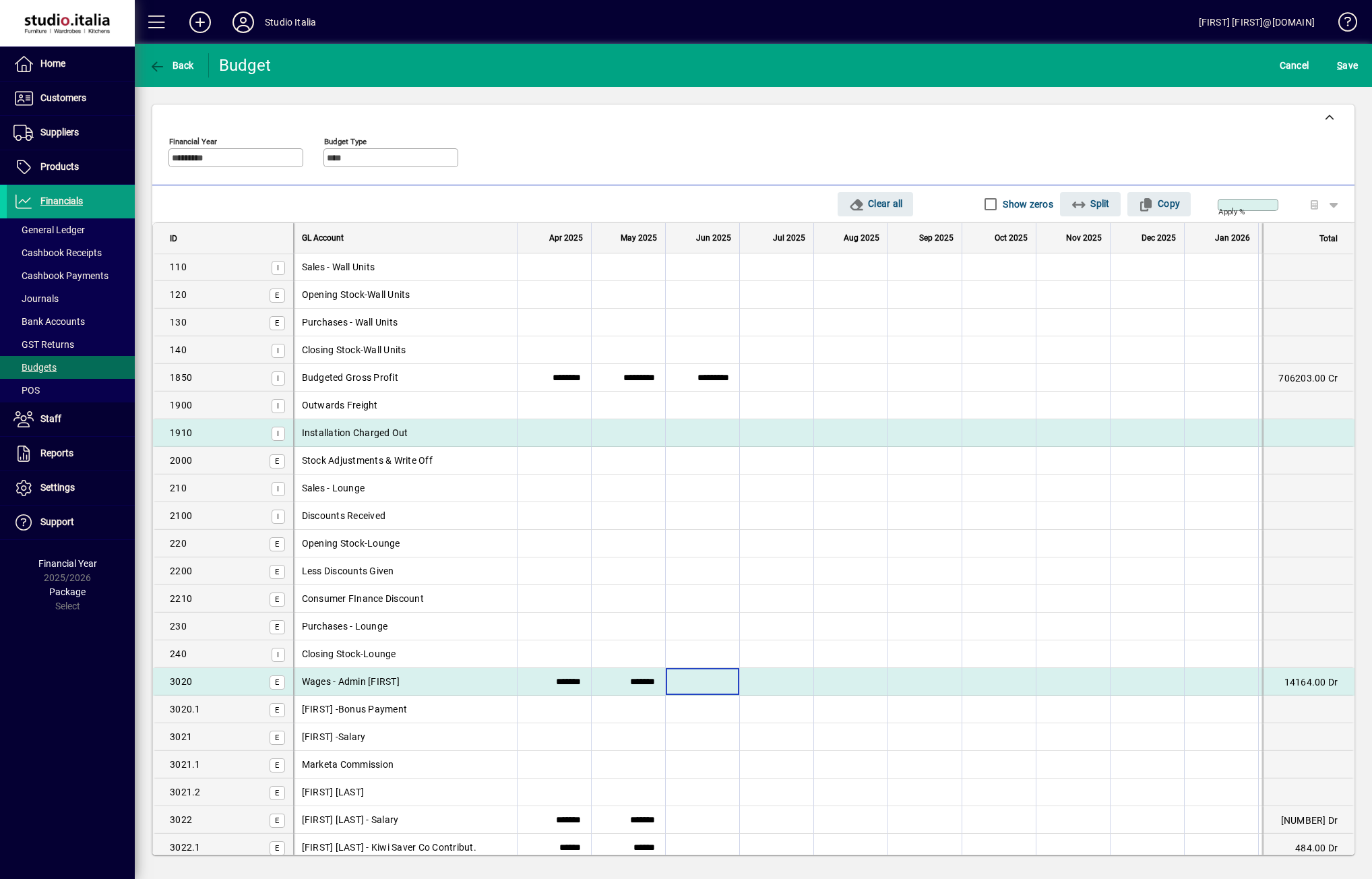click at bounding box center [702, 681] 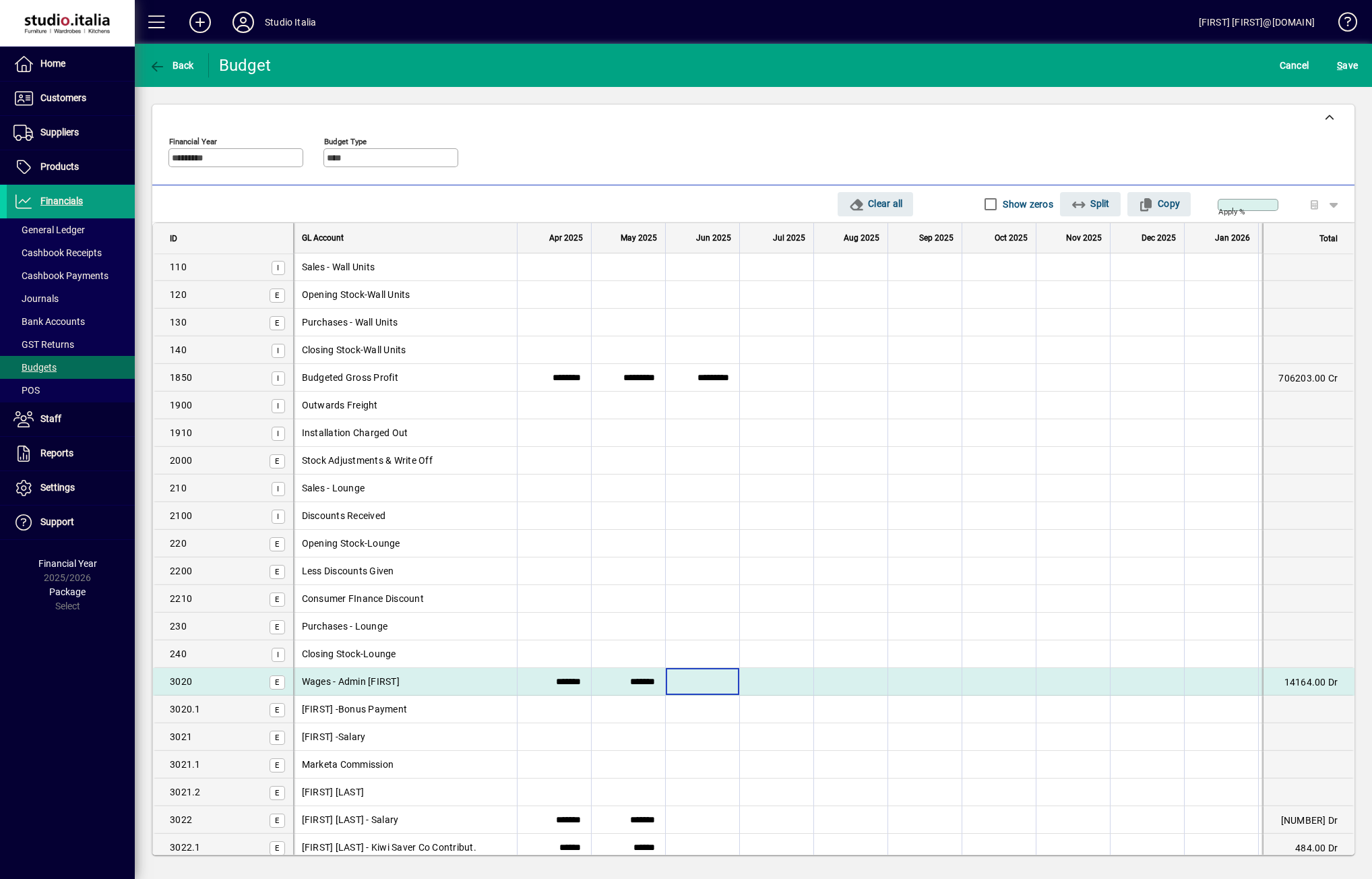 type on "*" 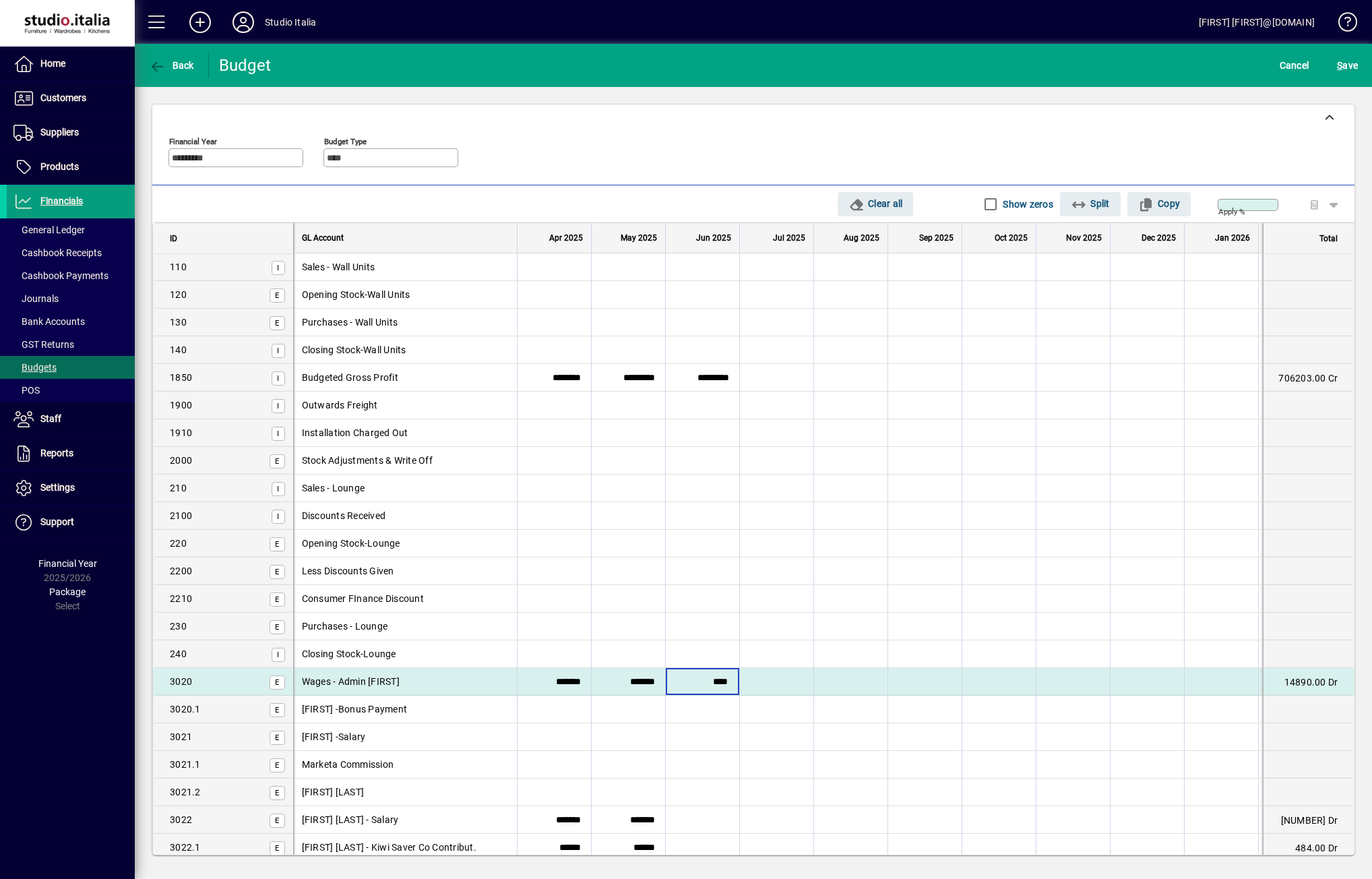 type on "****" 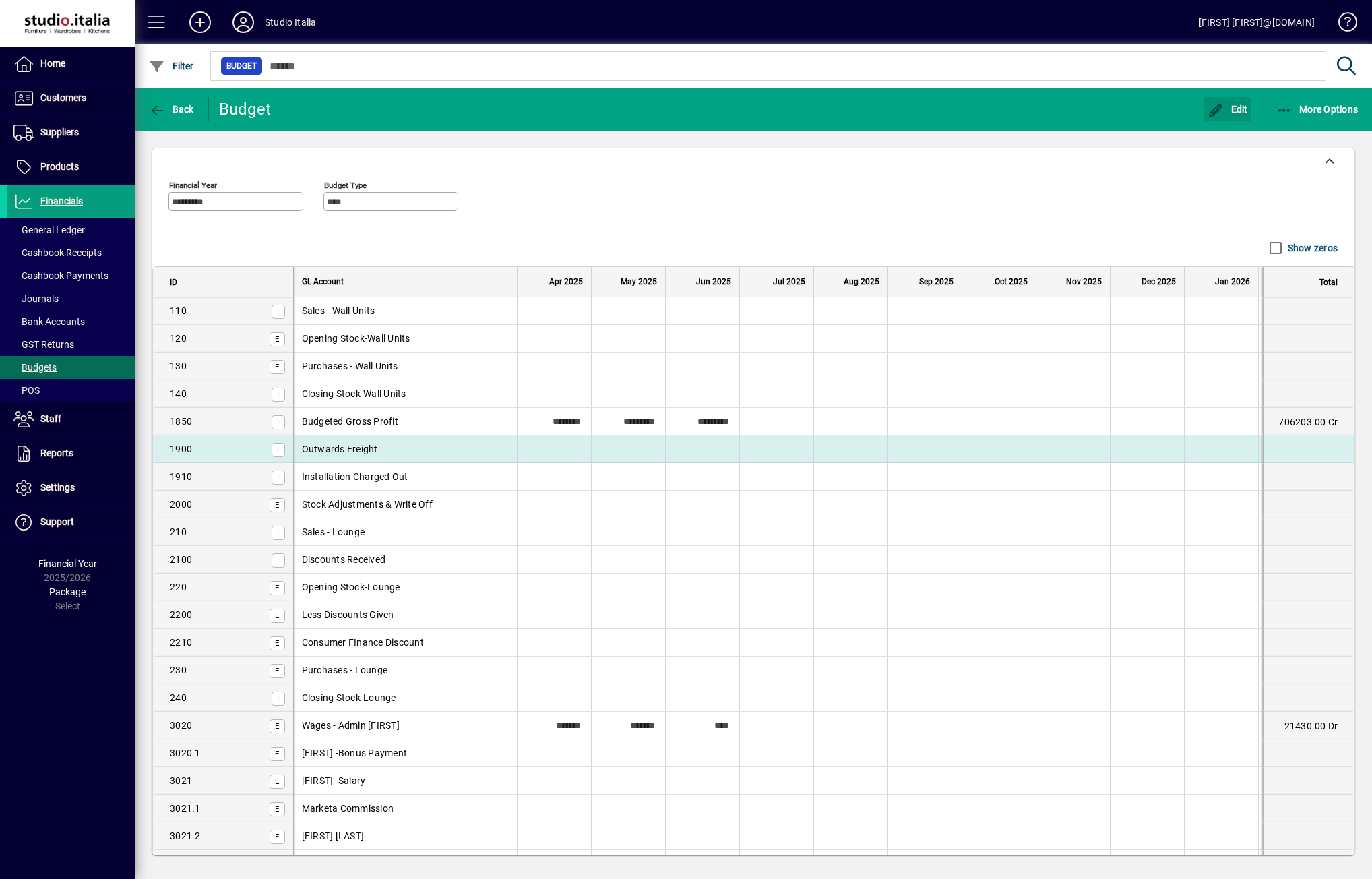 drag, startPoint x: 1230, startPoint y: 102, endPoint x: 744, endPoint y: 448, distance: 596.58361 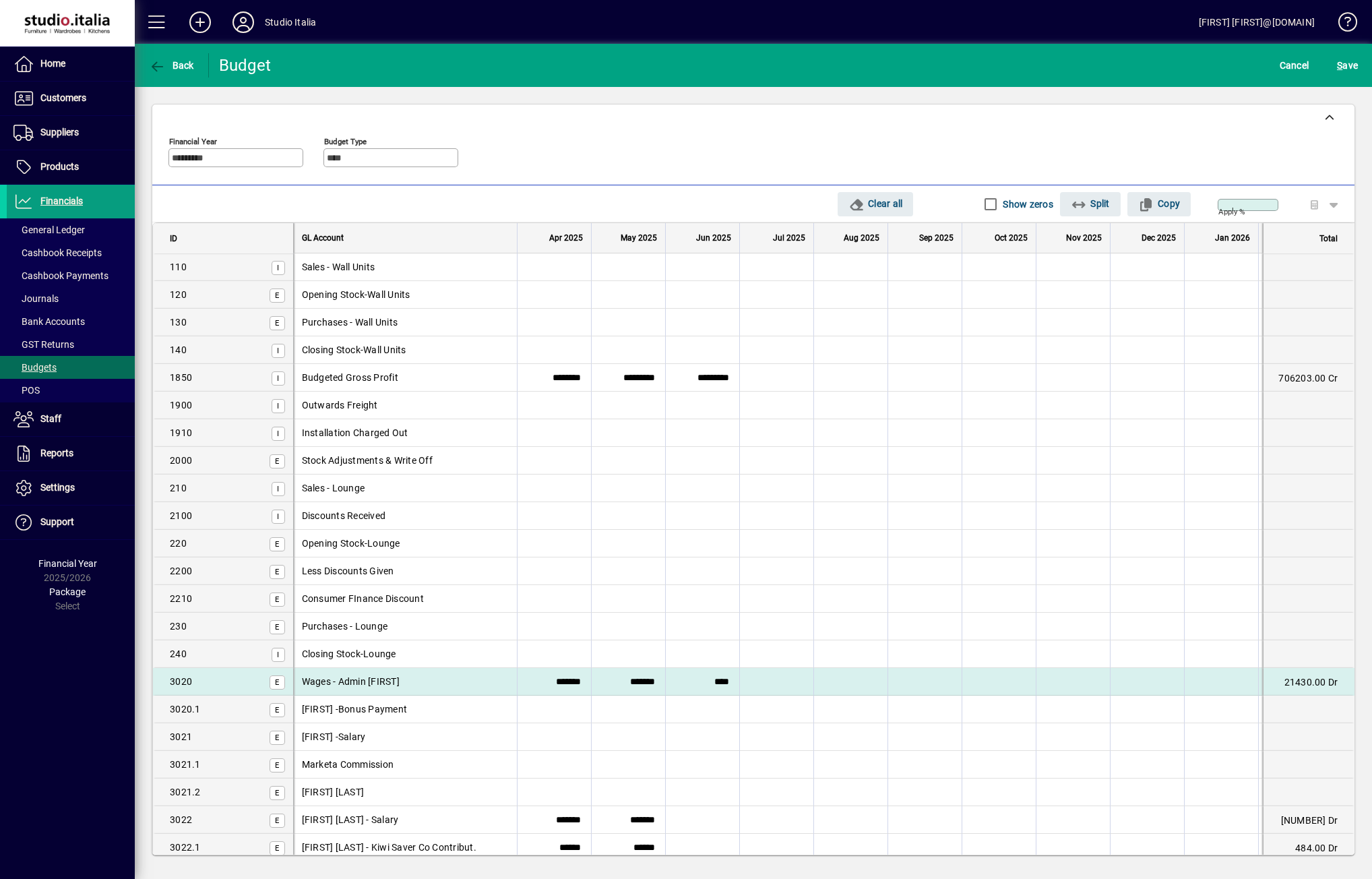 scroll, scrollTop: 404, scrollLeft: 0, axis: vertical 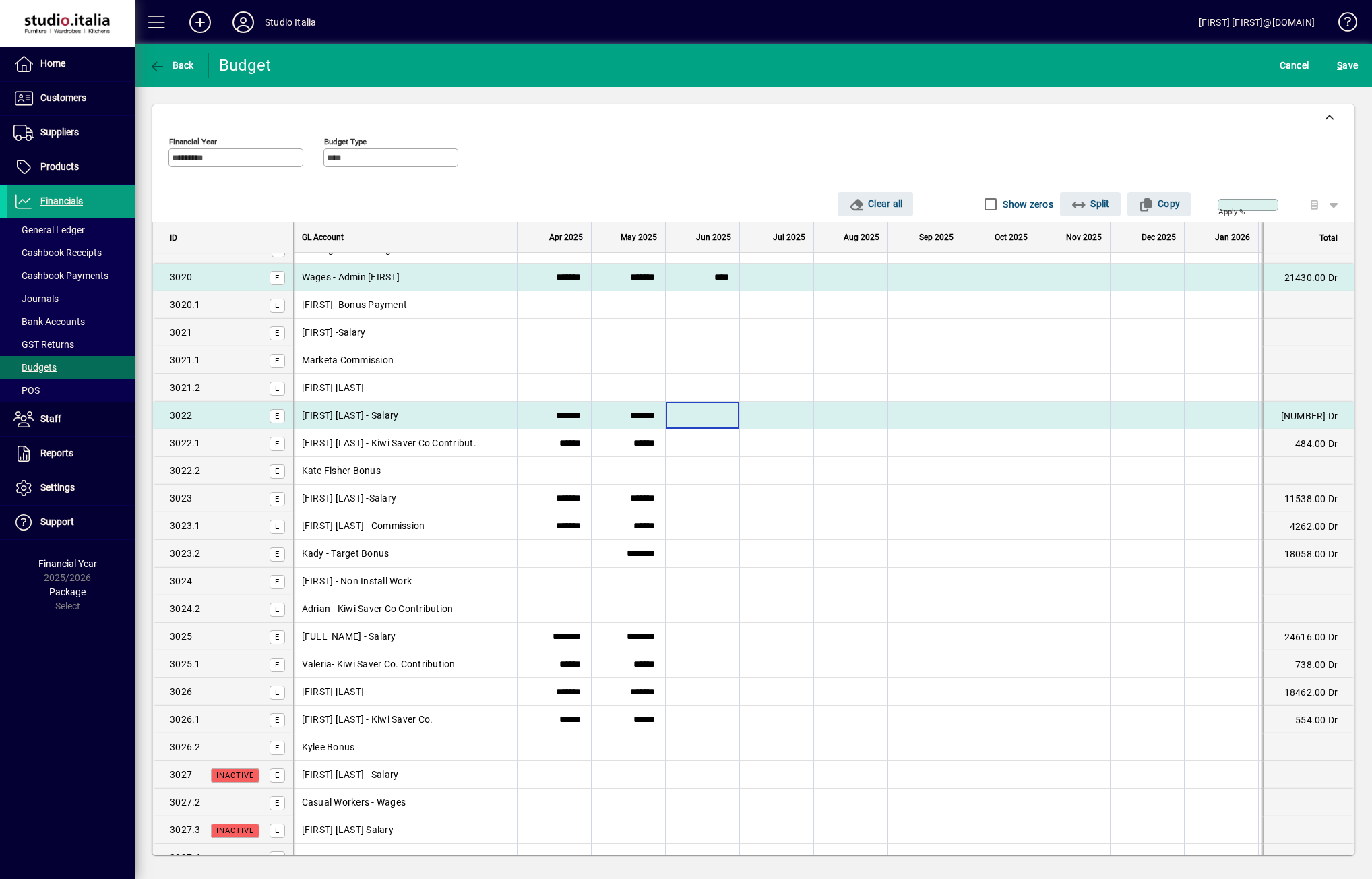 click at bounding box center (702, 415) 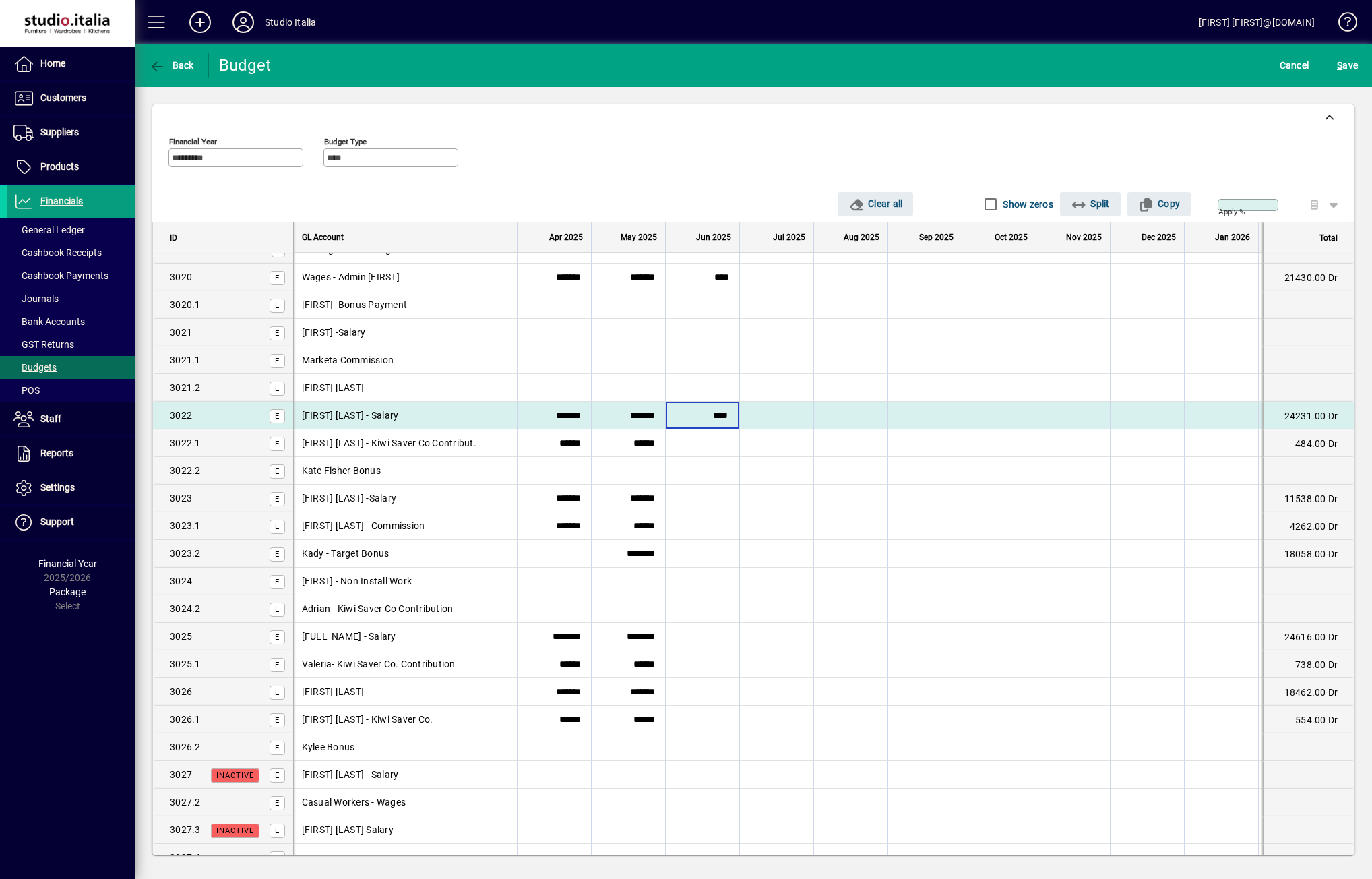 type on "****" 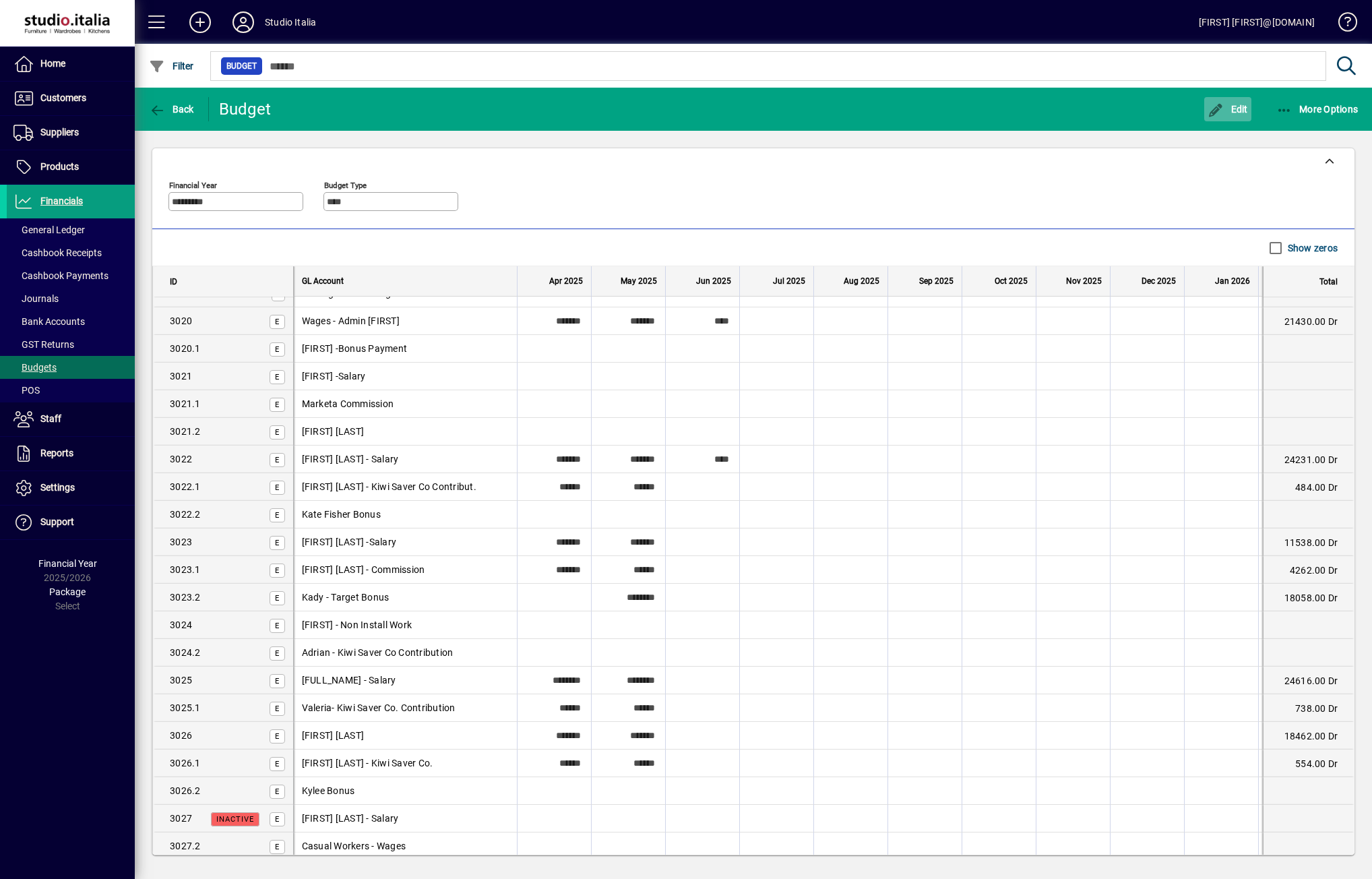 click on "Edit" 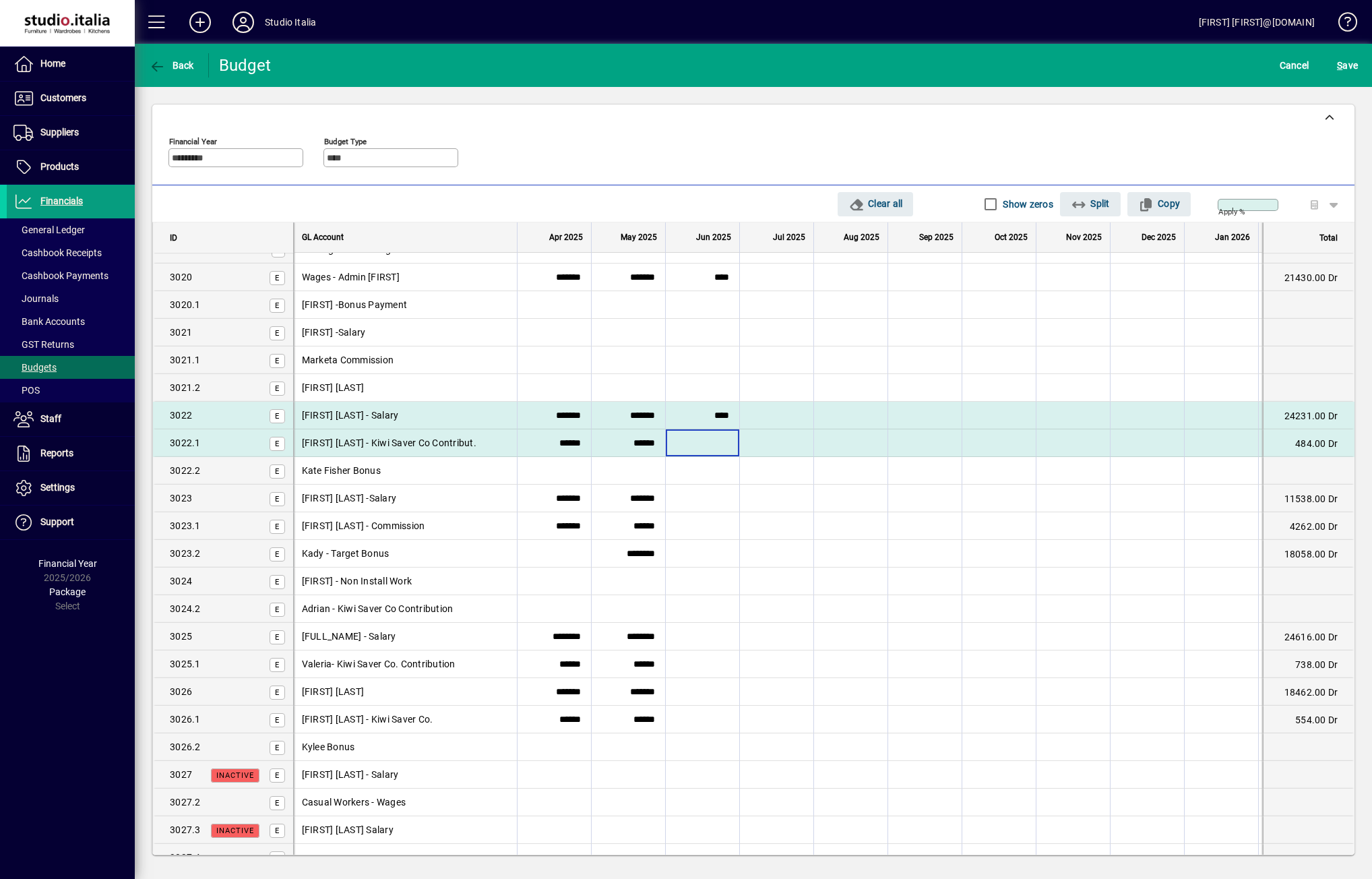 click at bounding box center (702, 443) 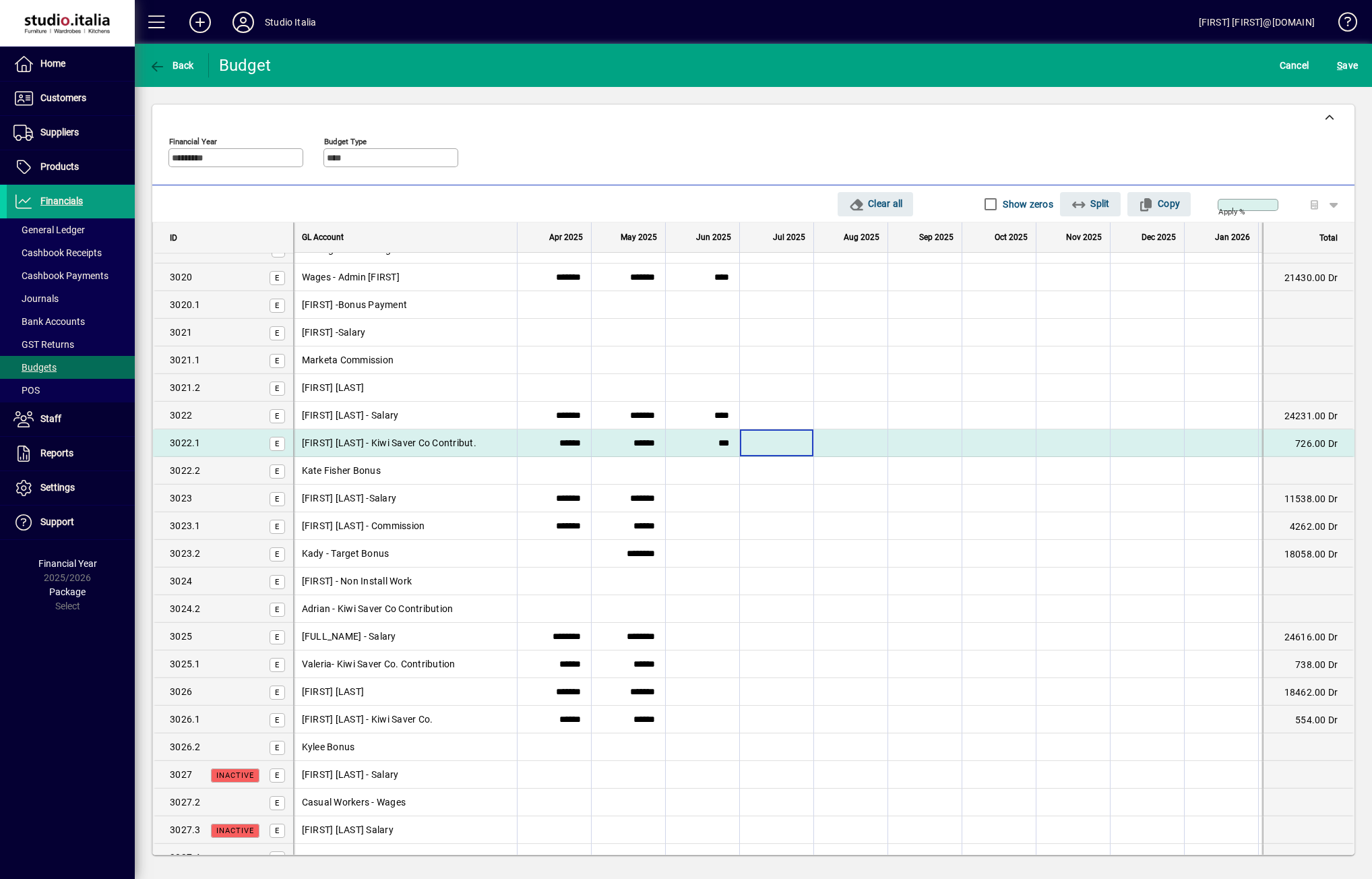type on "******" 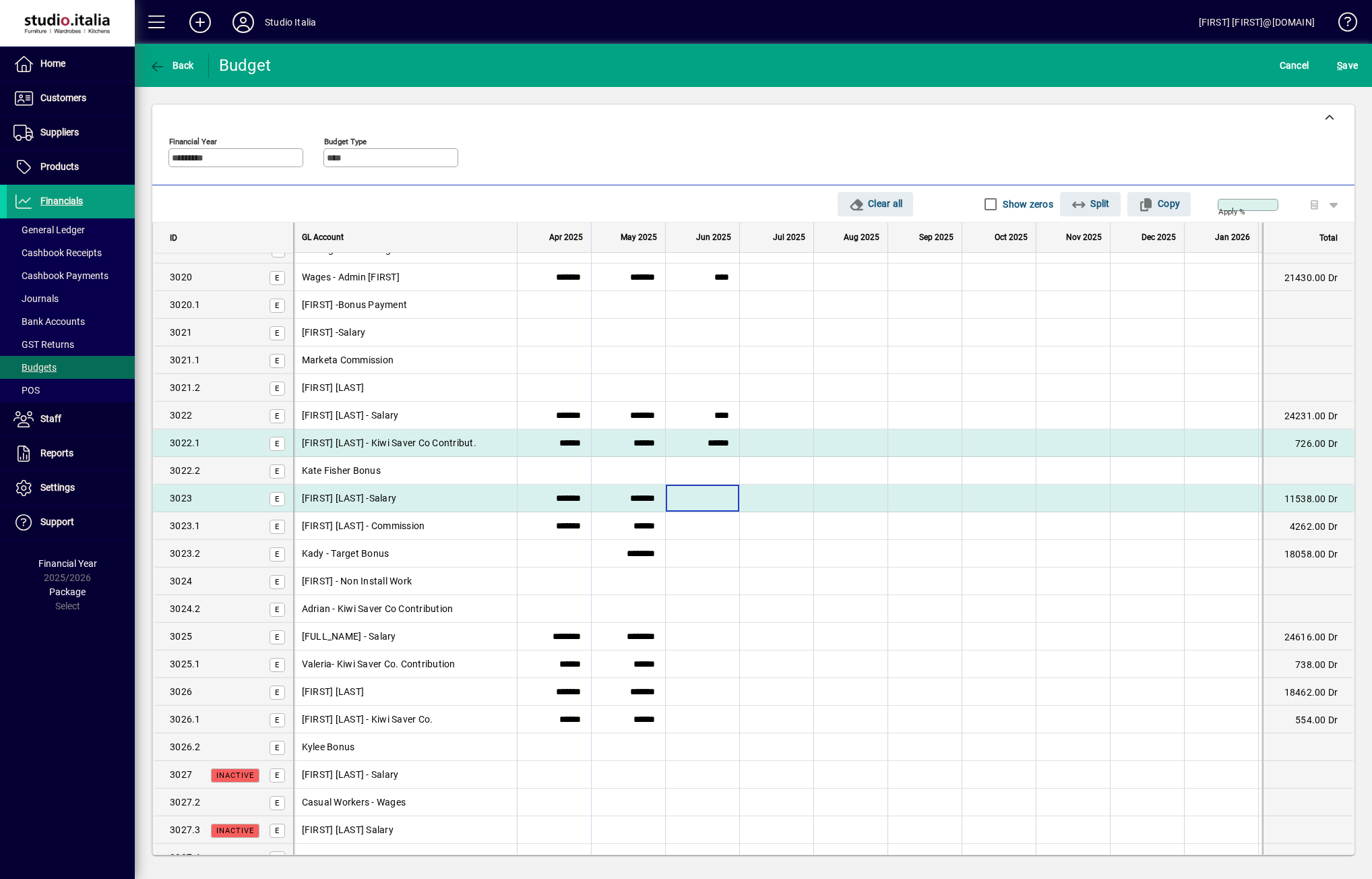 click at bounding box center (702, 498) 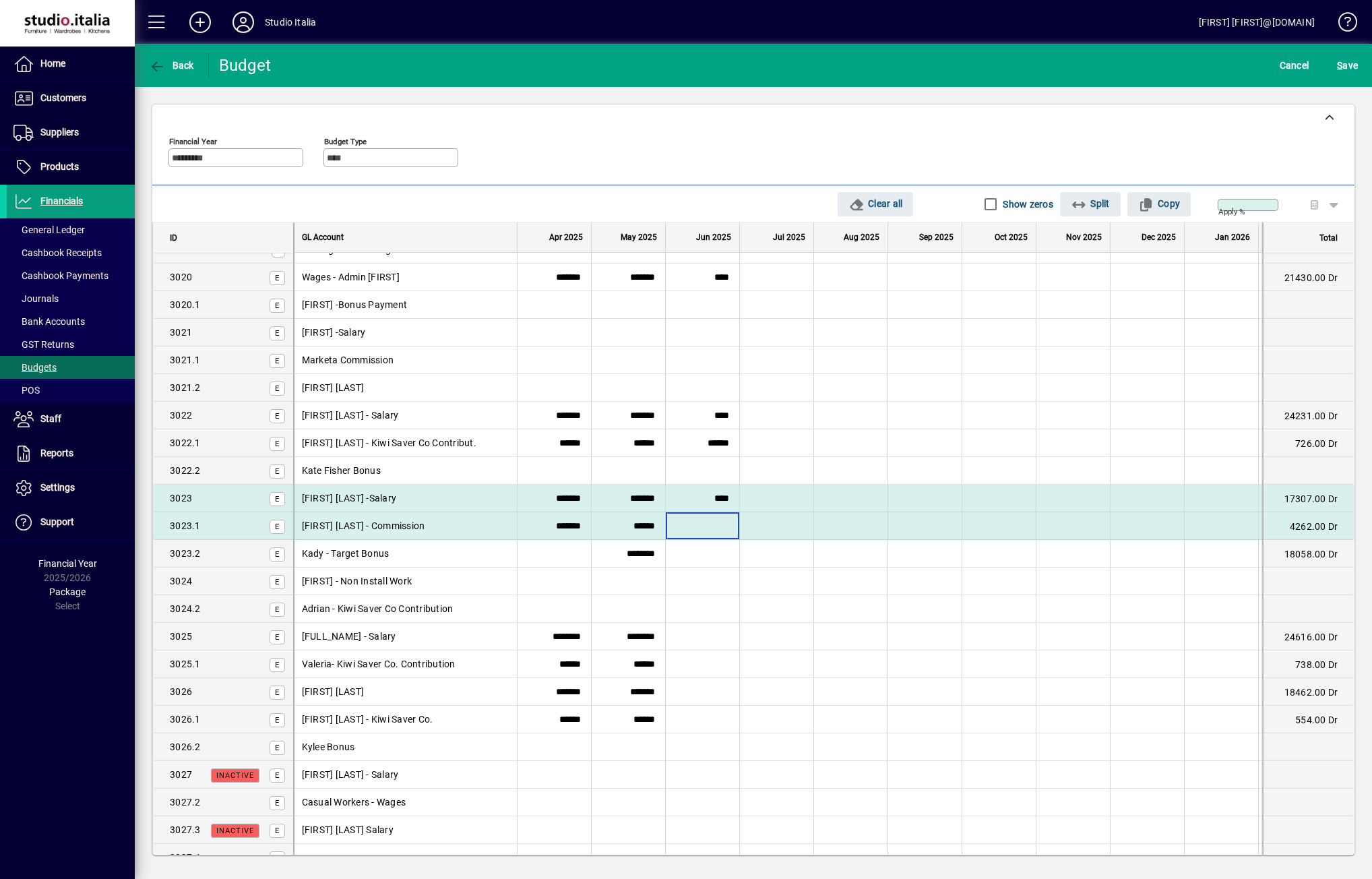 click at bounding box center [702, 526] 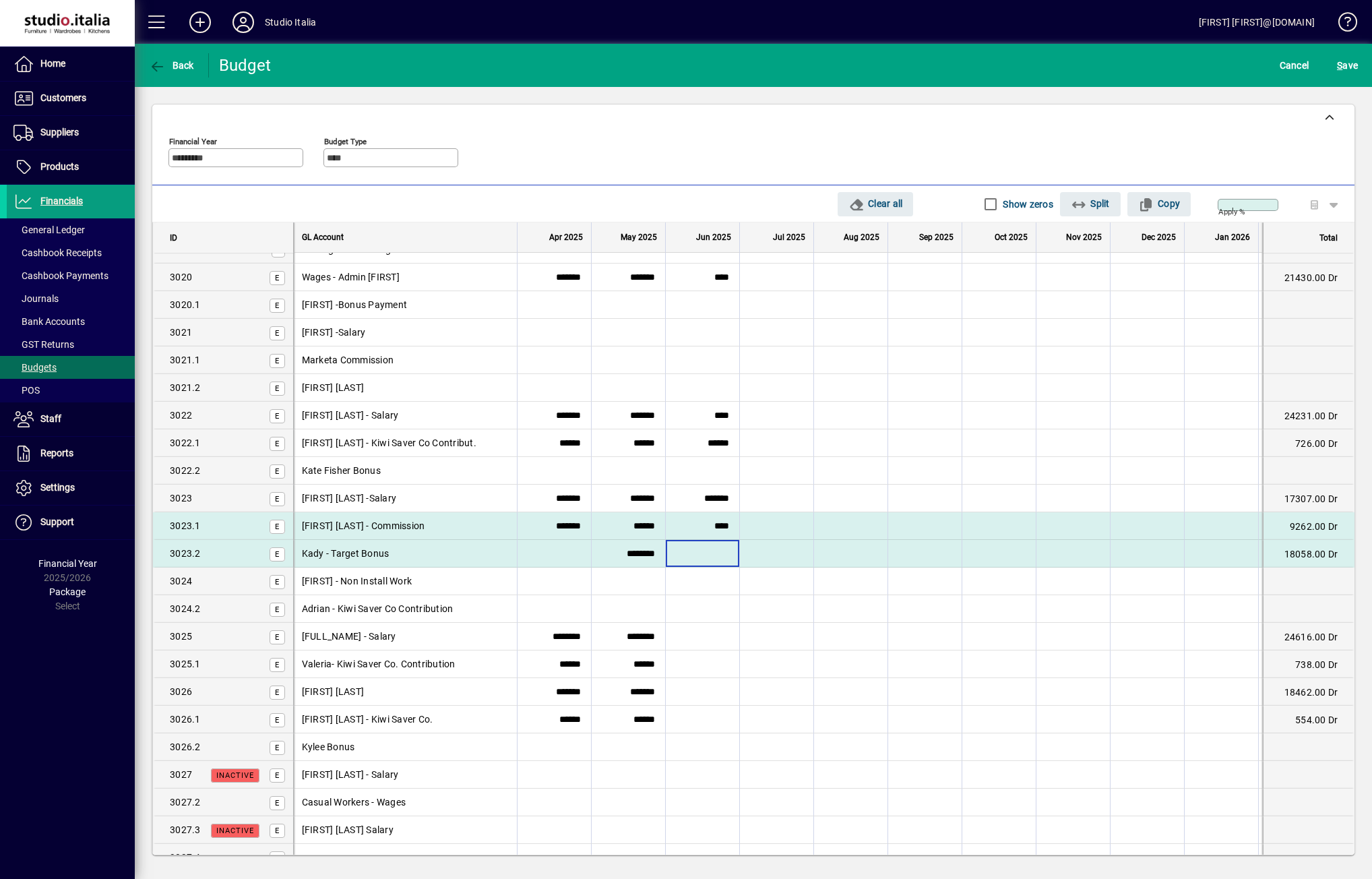 click at bounding box center [702, 553] 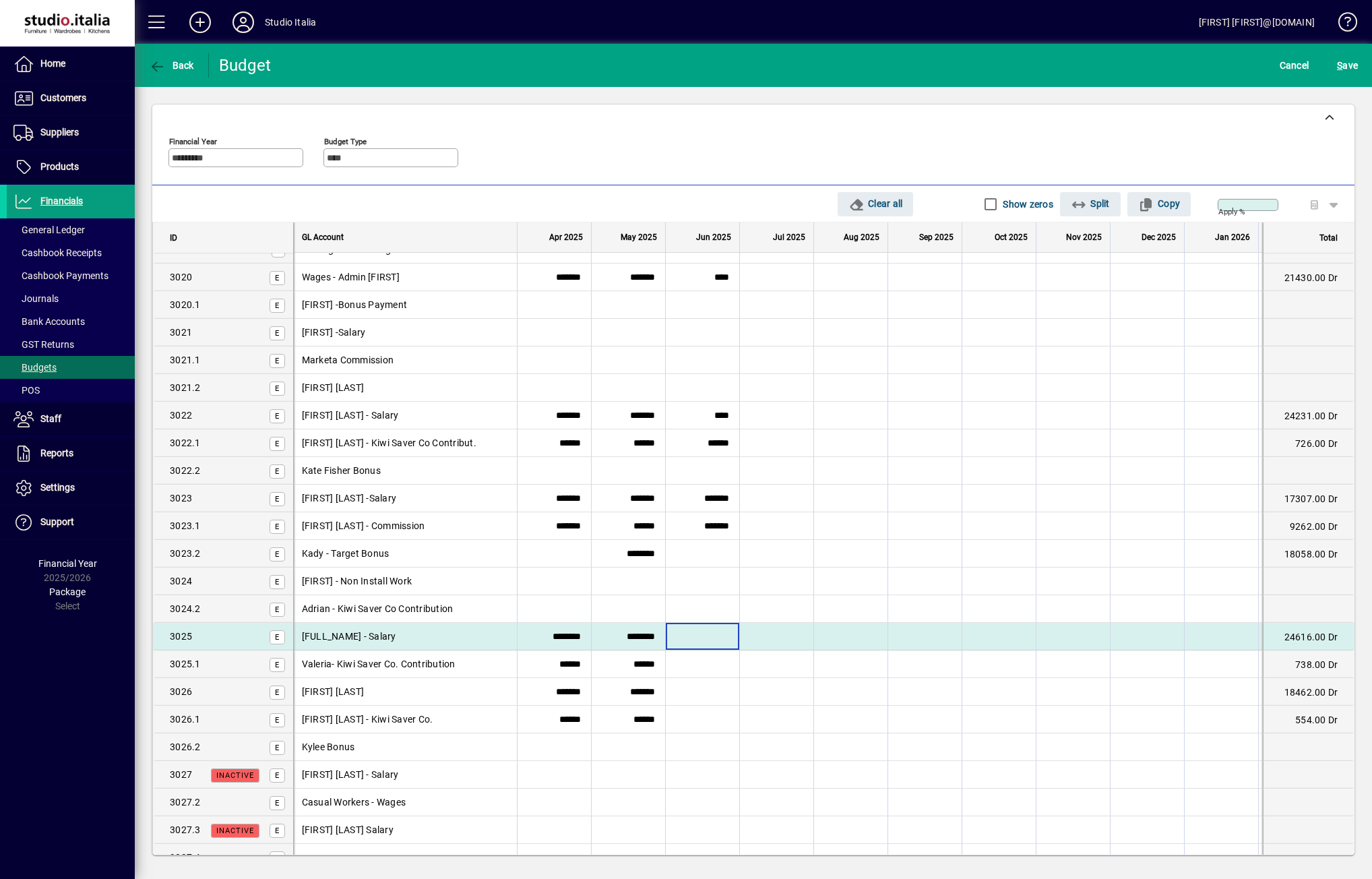 click at bounding box center (702, 636) 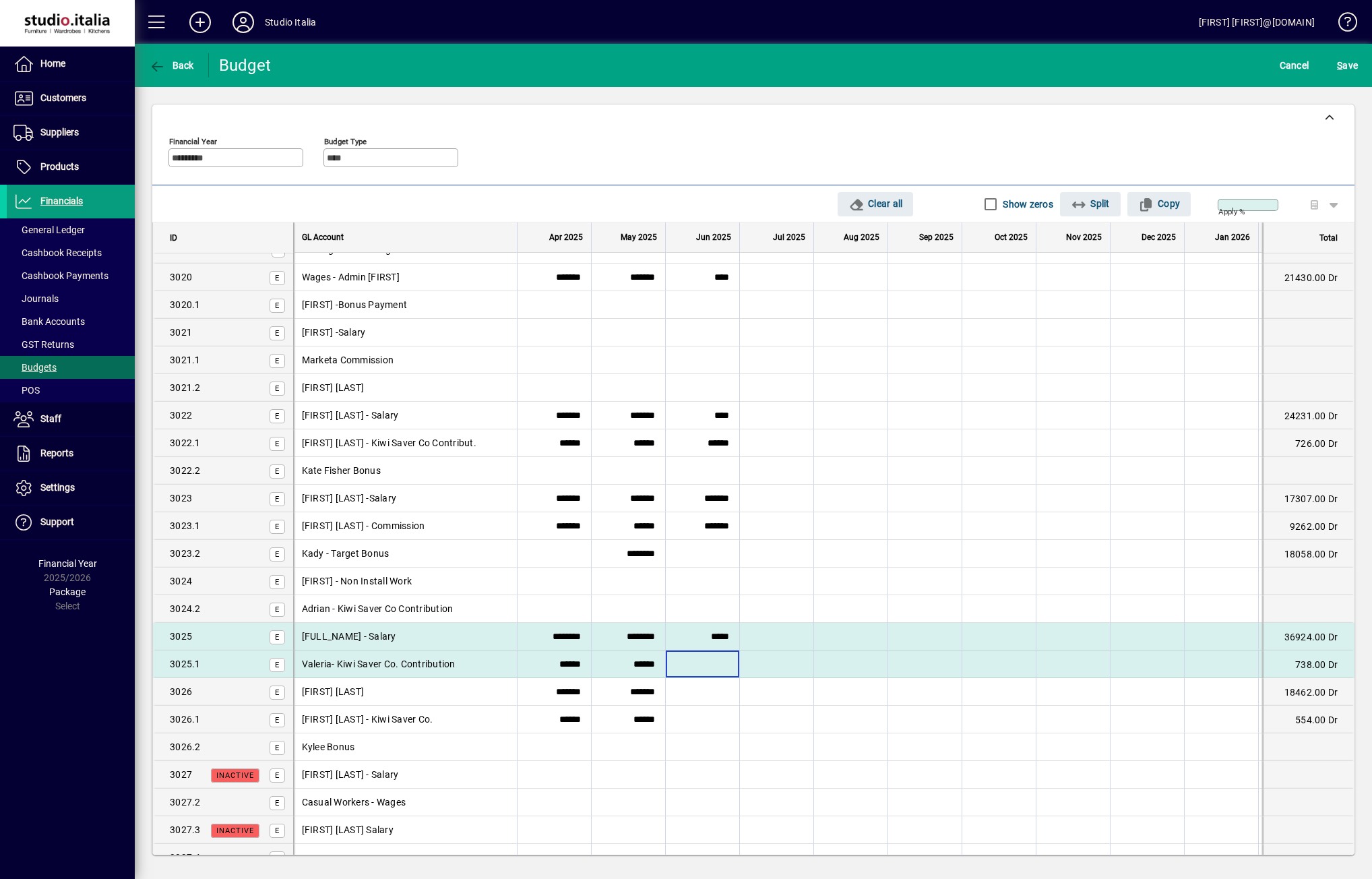 click at bounding box center [702, 664] 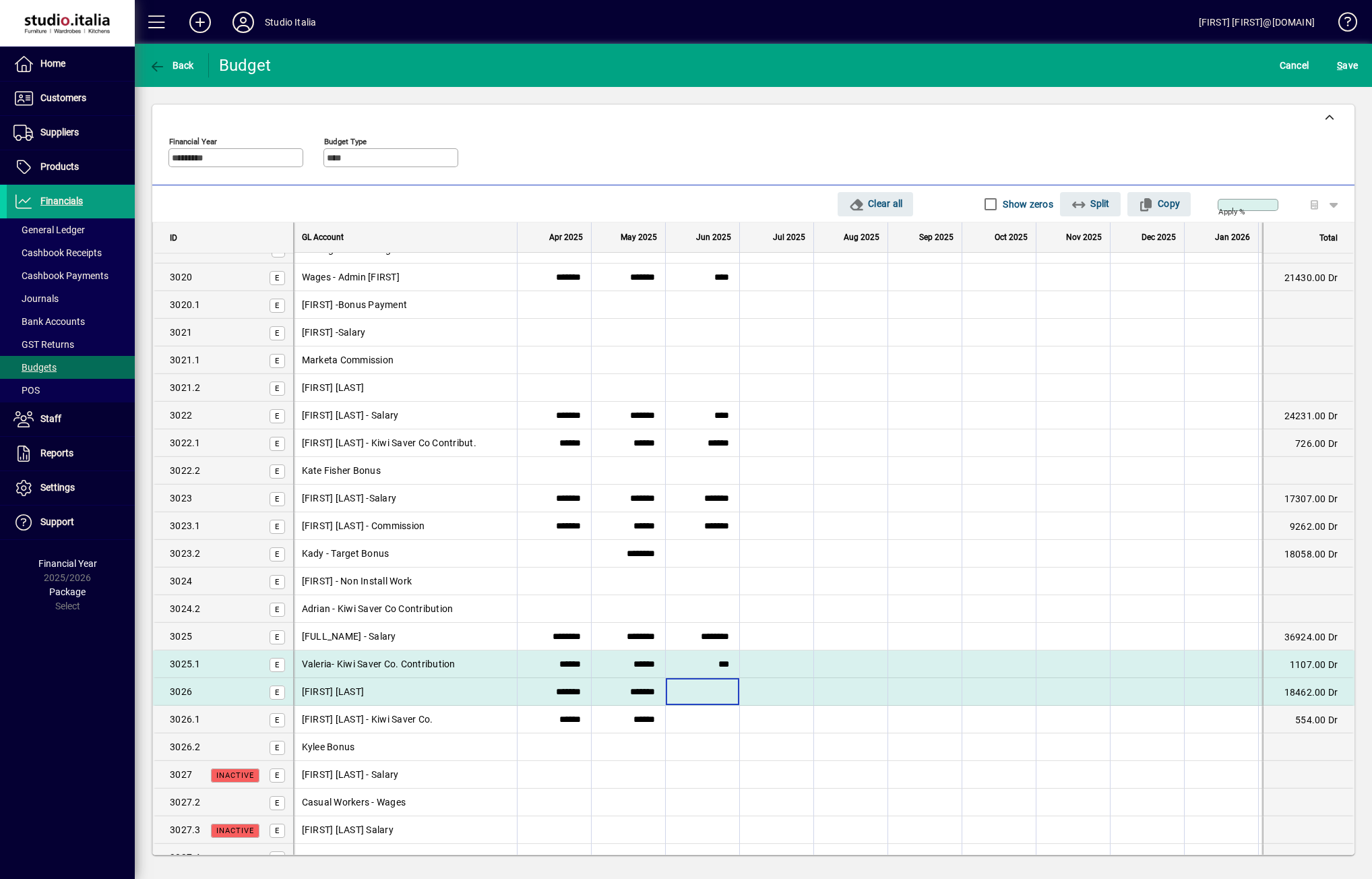 click at bounding box center (702, 692) 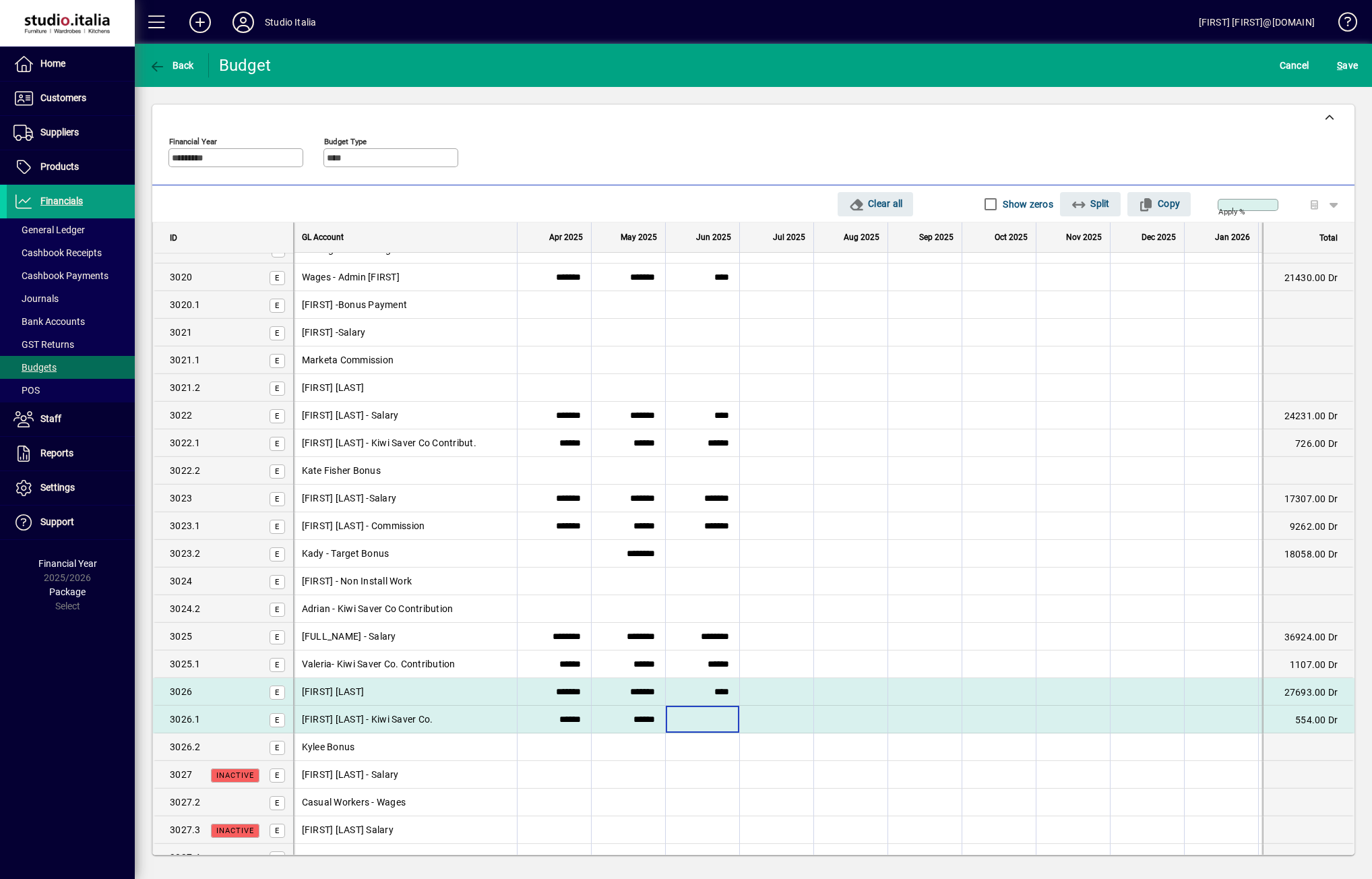click at bounding box center [702, 719] 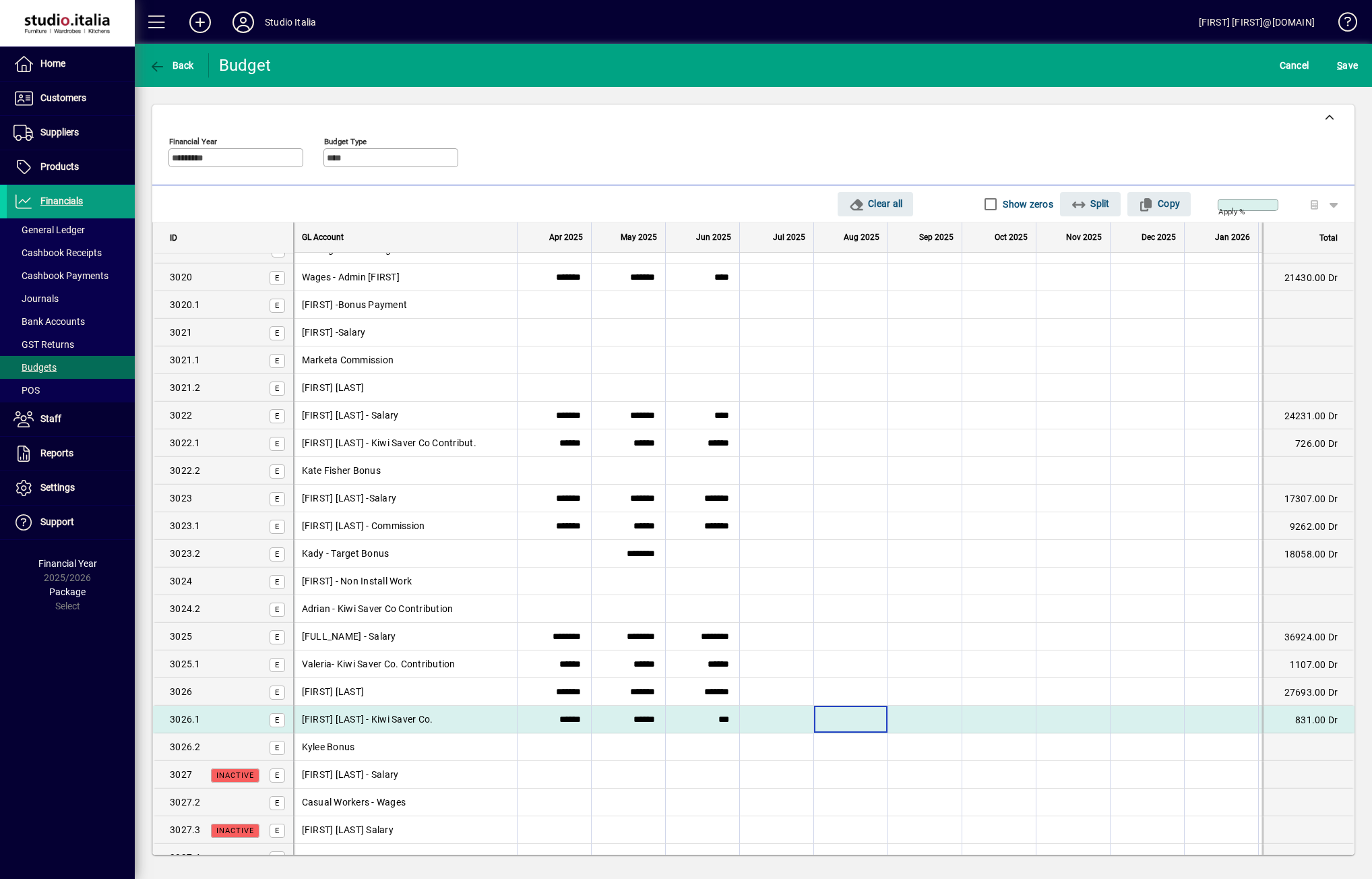 click at bounding box center (850, 719) 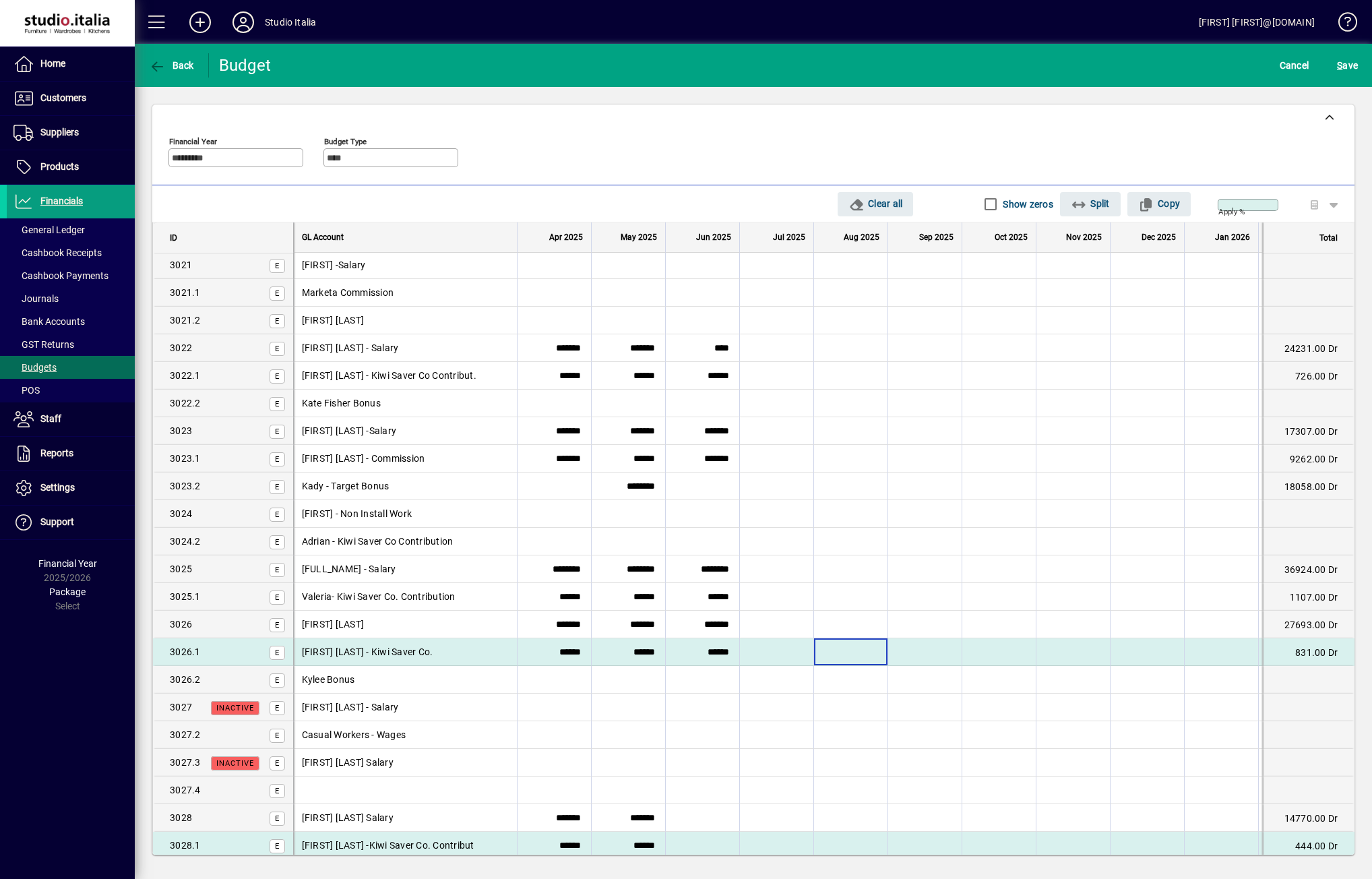 scroll, scrollTop: 607, scrollLeft: 0, axis: vertical 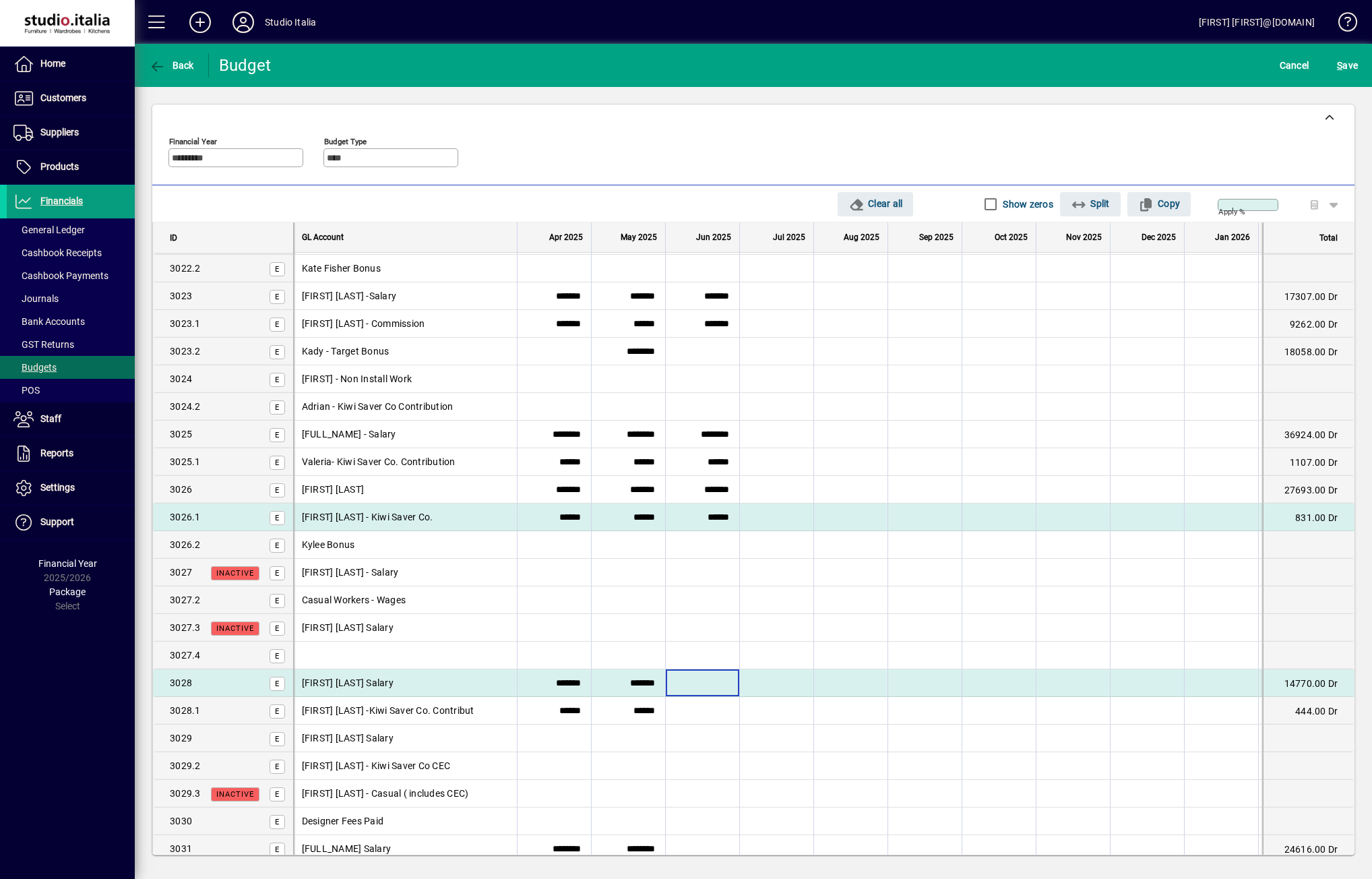 click at bounding box center [702, 683] 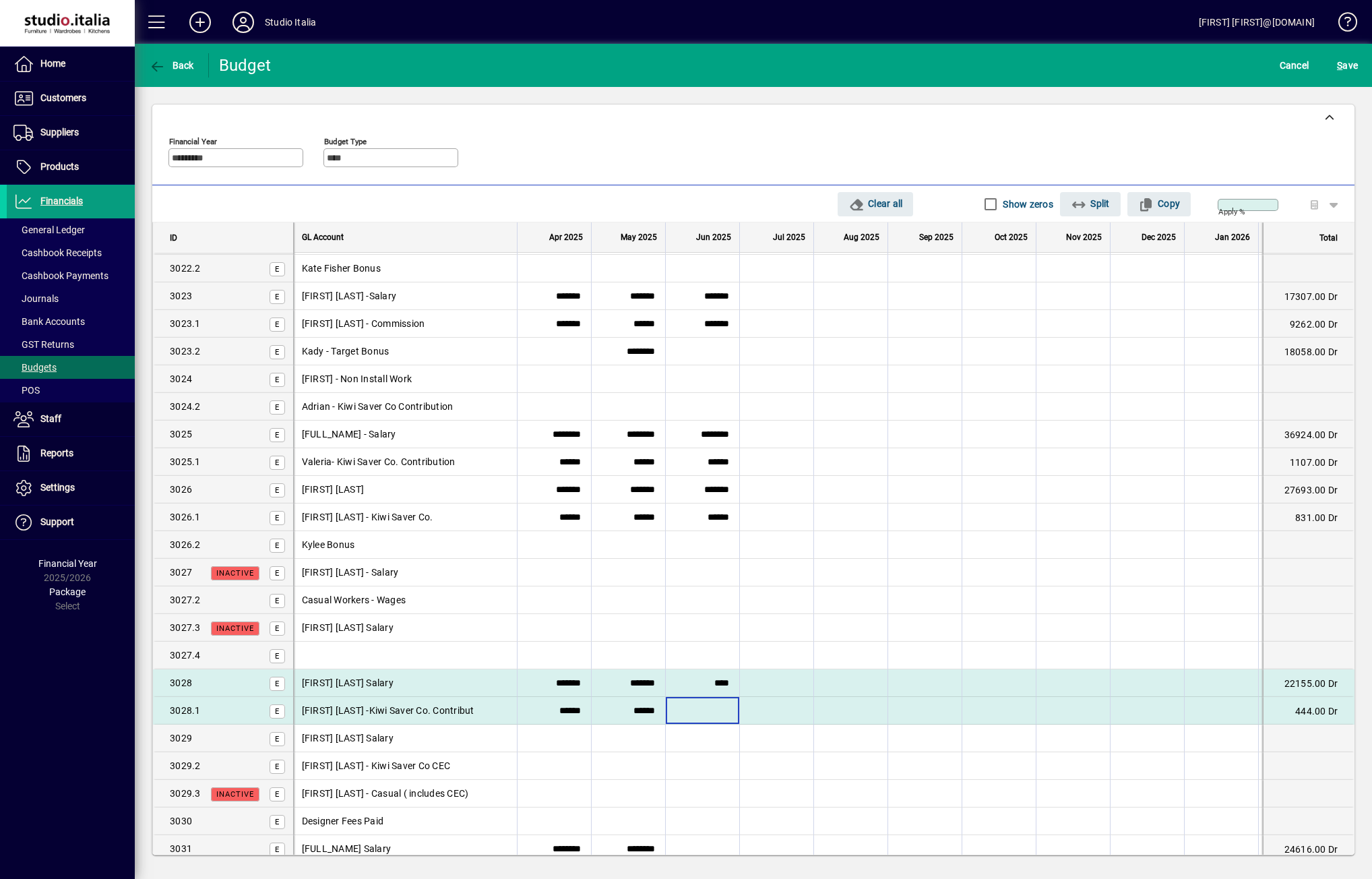 click at bounding box center (702, 710) 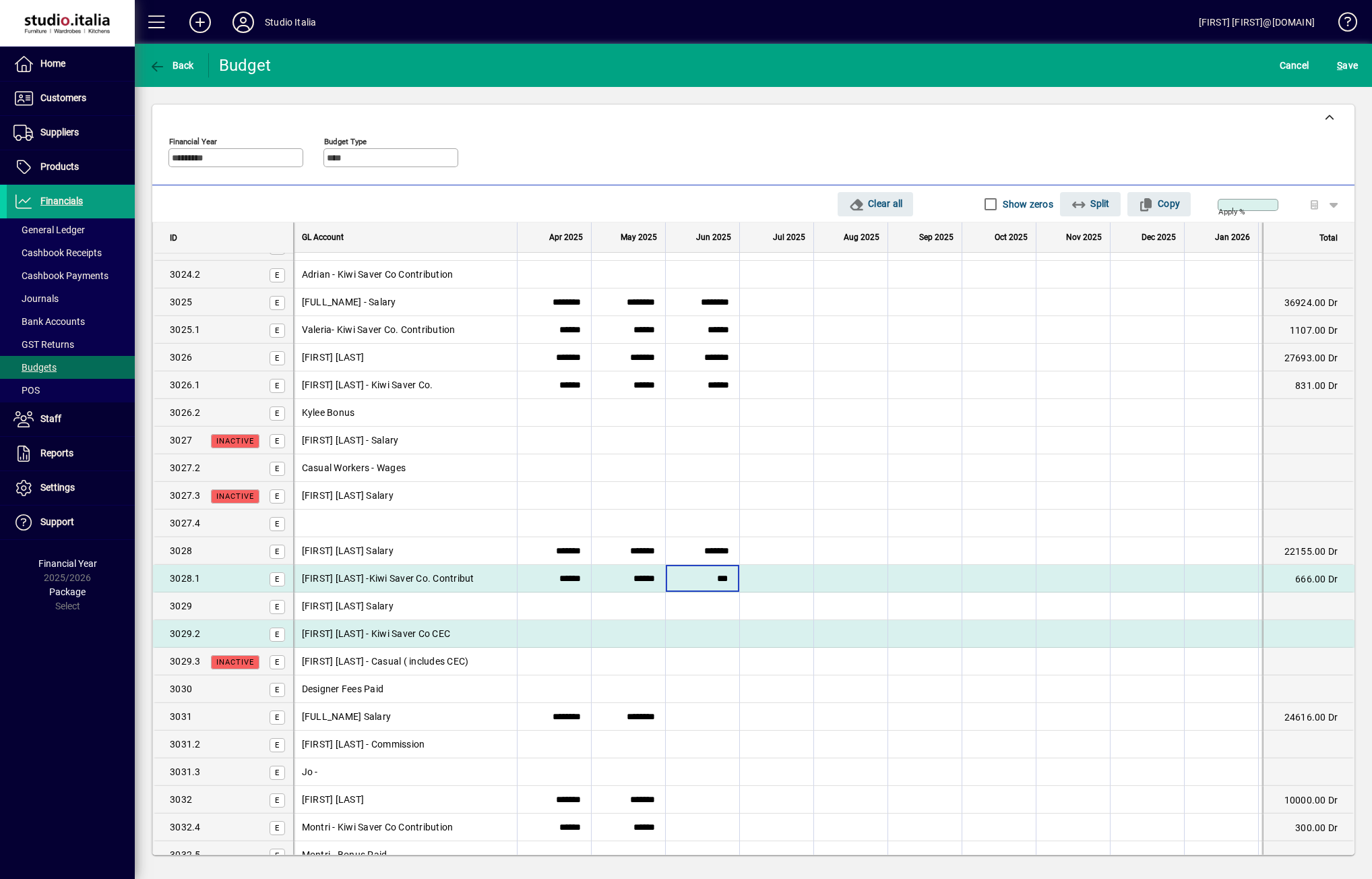 scroll, scrollTop: 809, scrollLeft: 0, axis: vertical 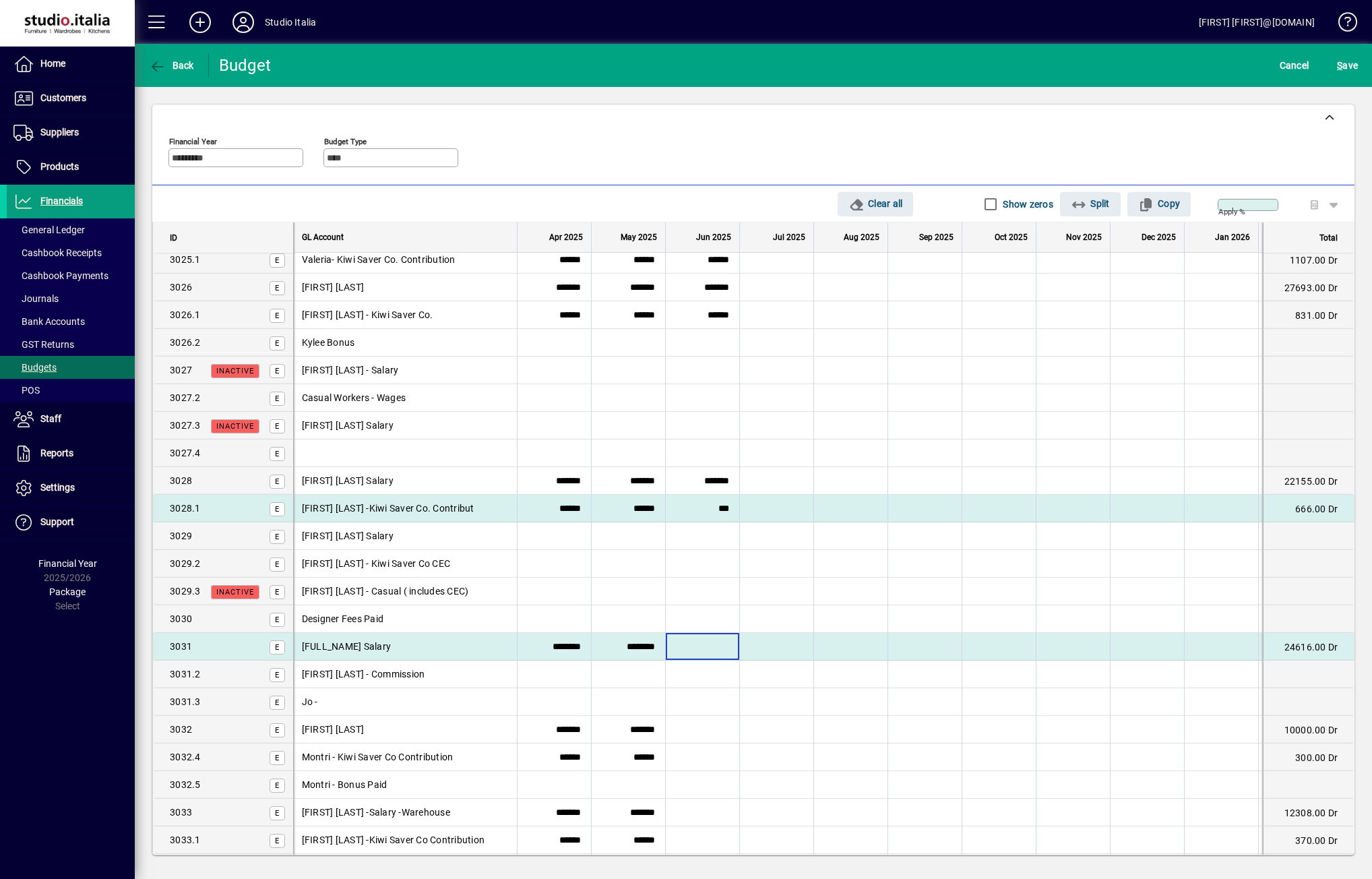 drag, startPoint x: 680, startPoint y: 646, endPoint x: 687, endPoint y: 646, distance: 7 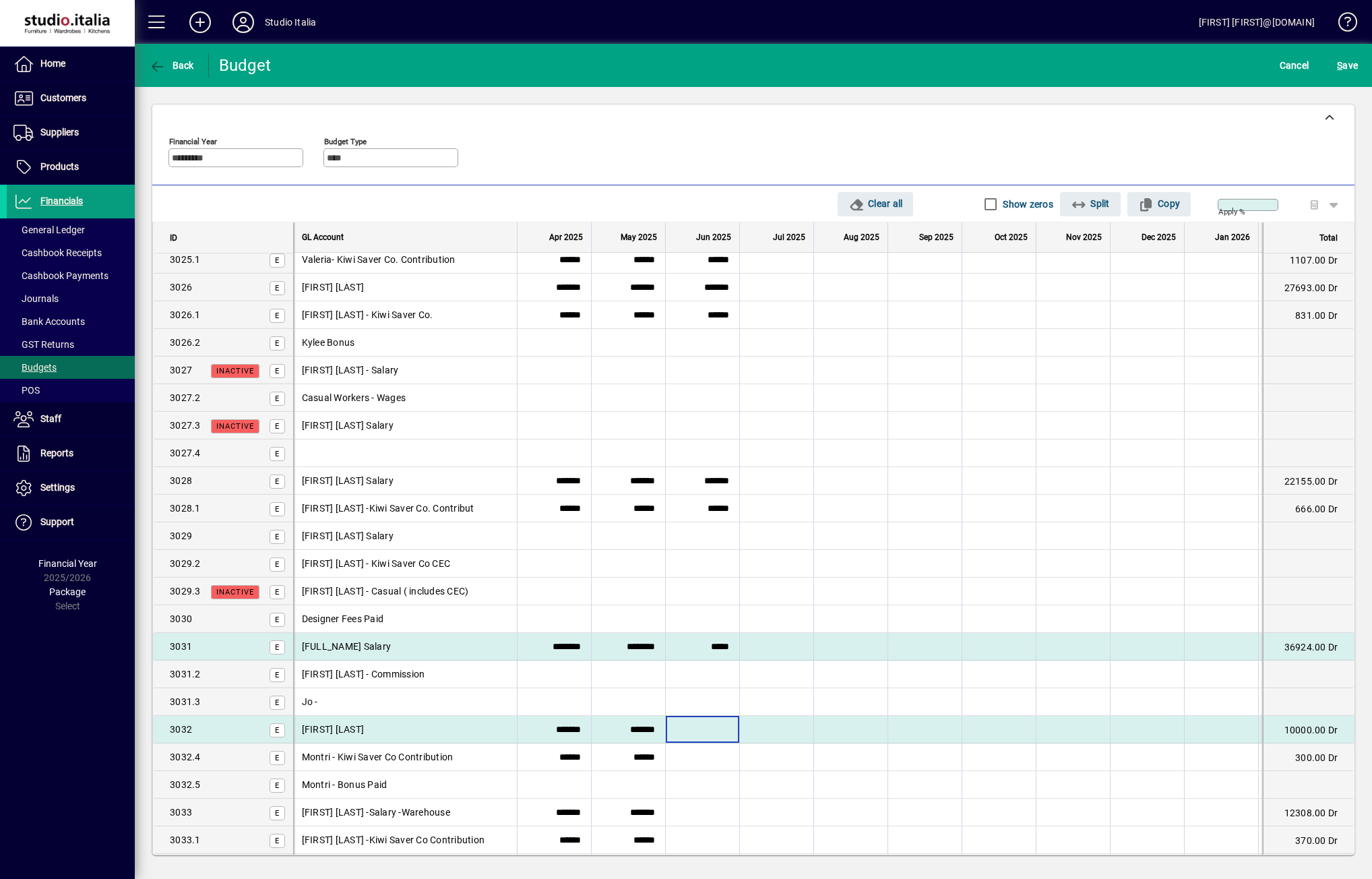 click at bounding box center [702, 729] 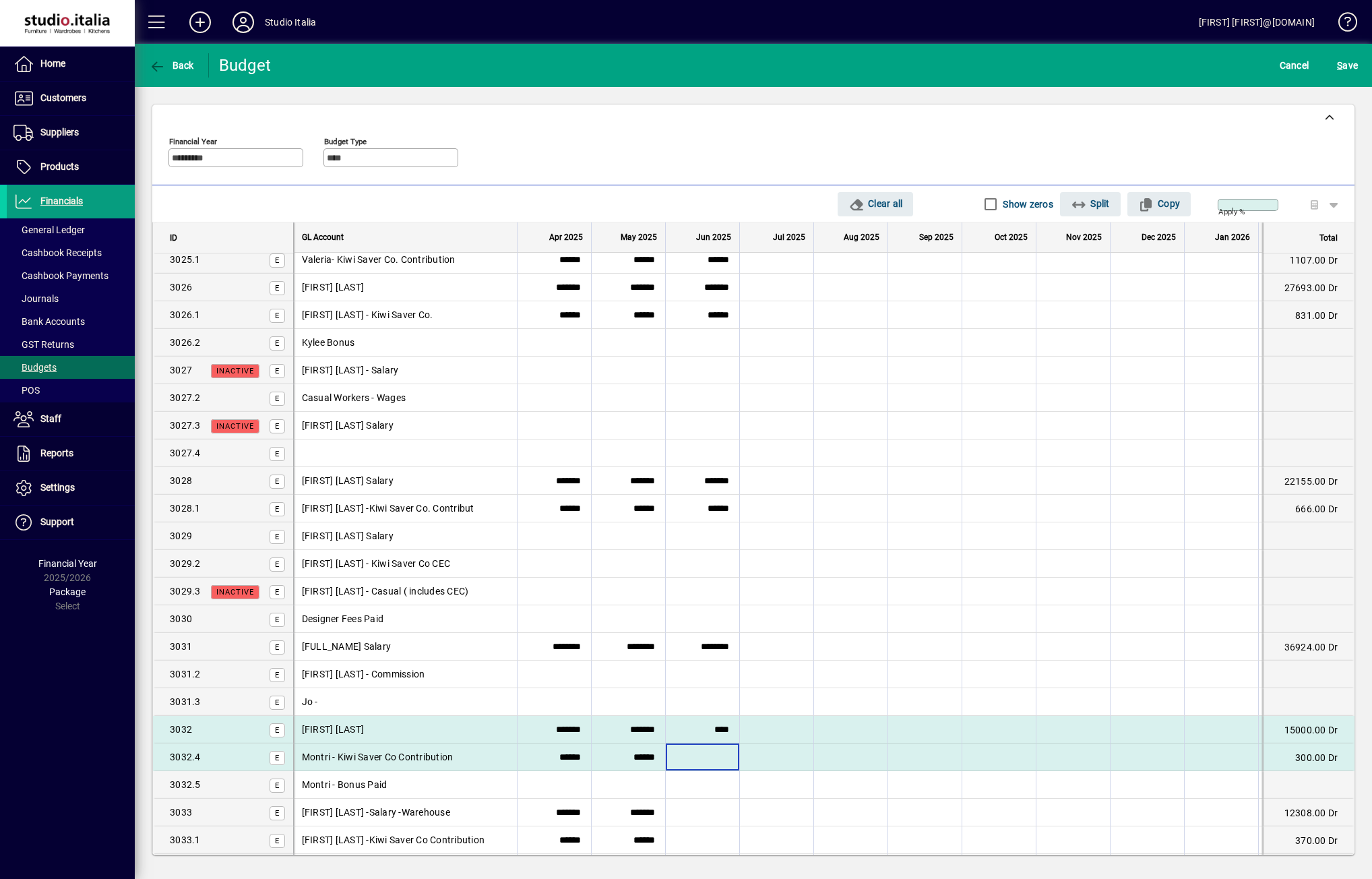 click at bounding box center (702, 757) 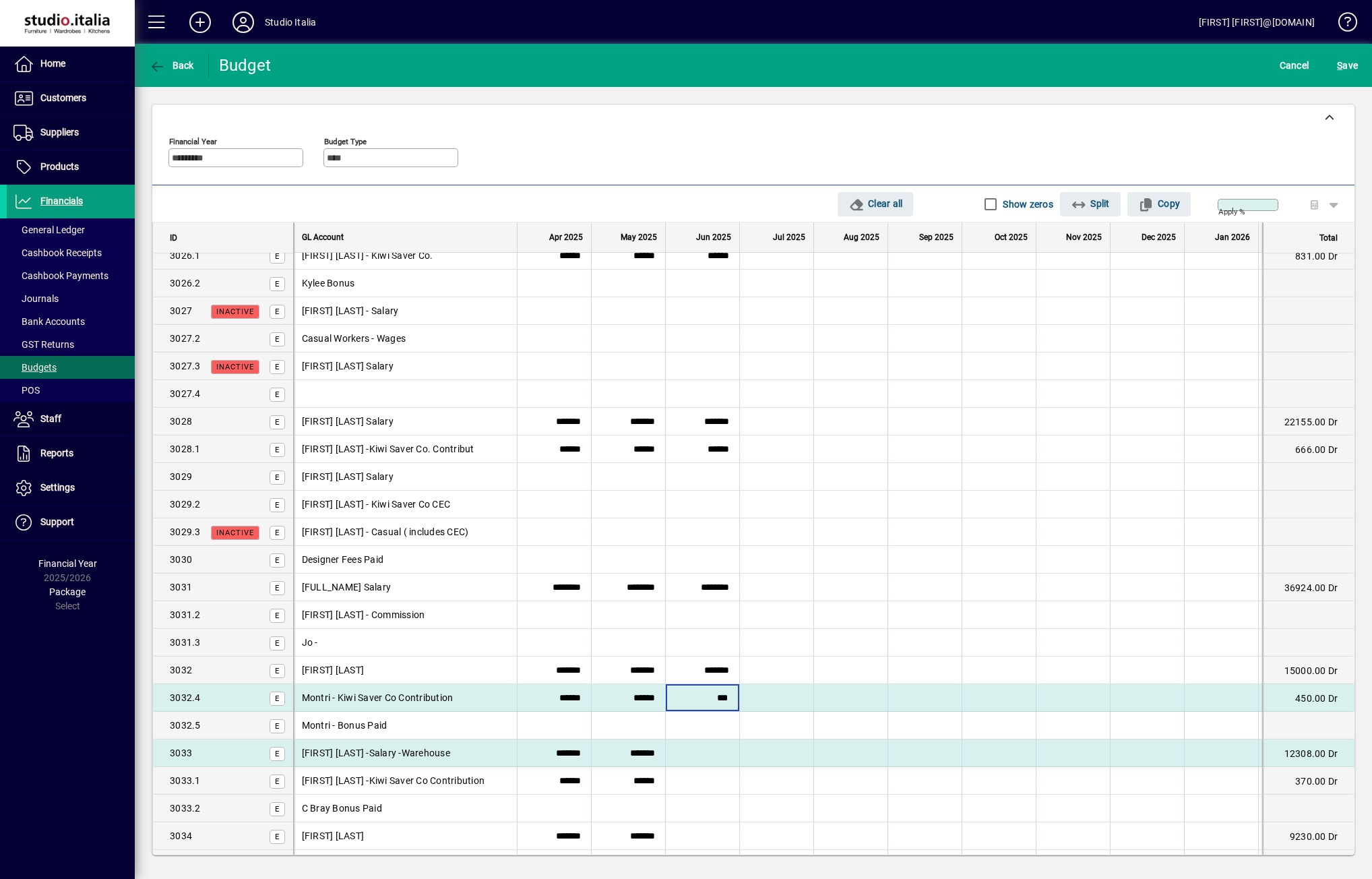 scroll, scrollTop: 876, scrollLeft: 0, axis: vertical 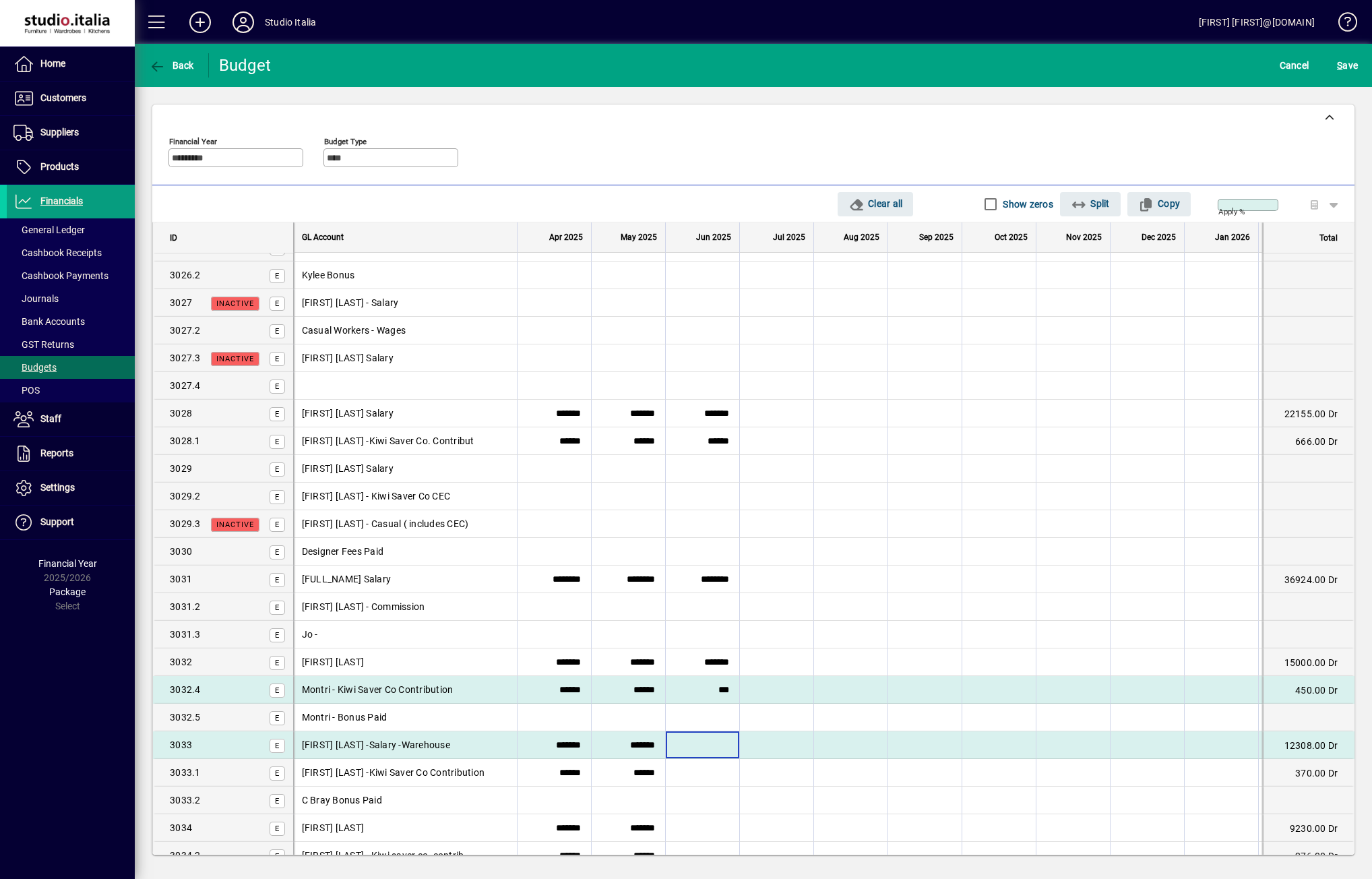 click at bounding box center (702, 745) 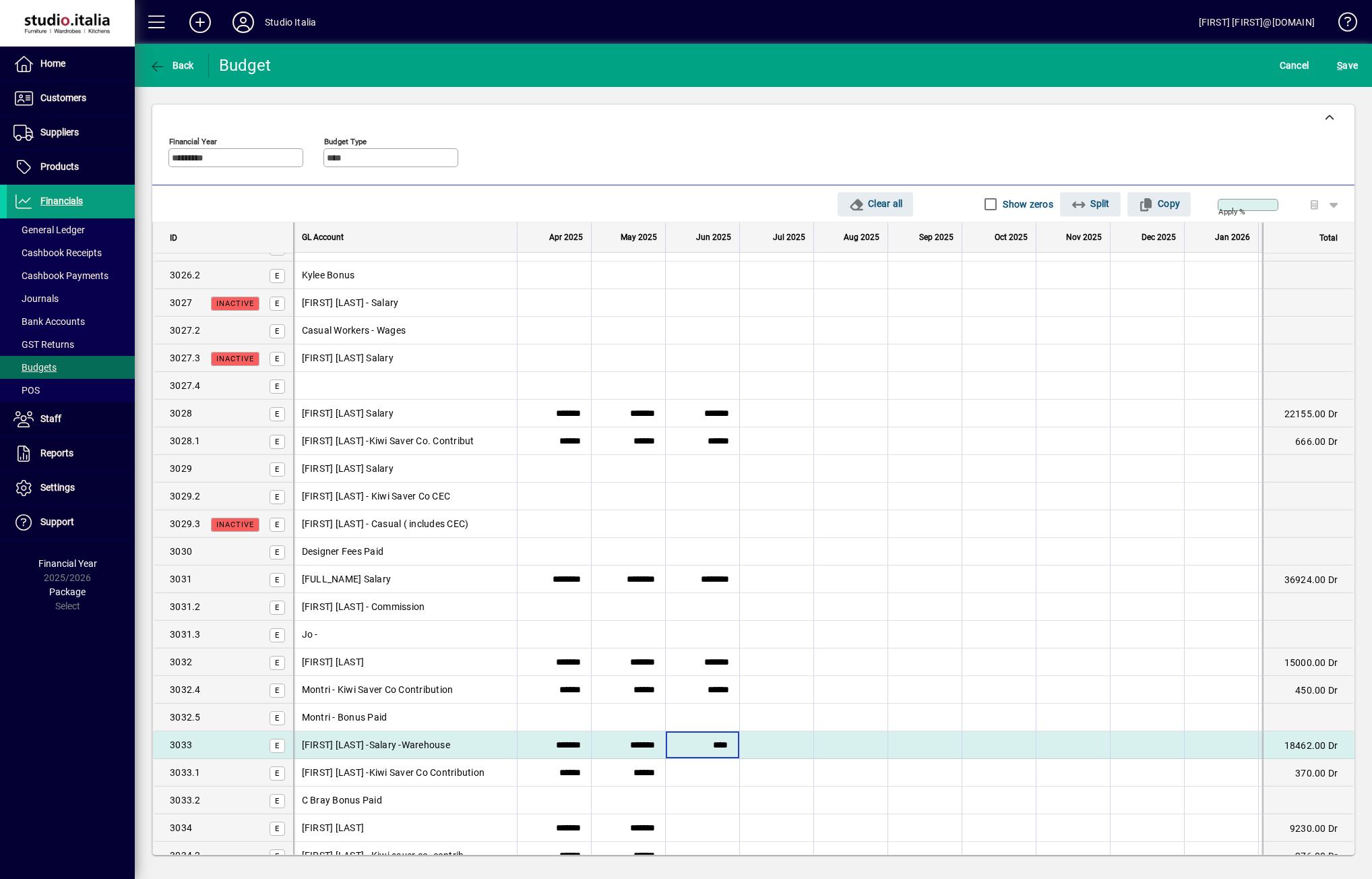 scroll, scrollTop: 1011, scrollLeft: 0, axis: vertical 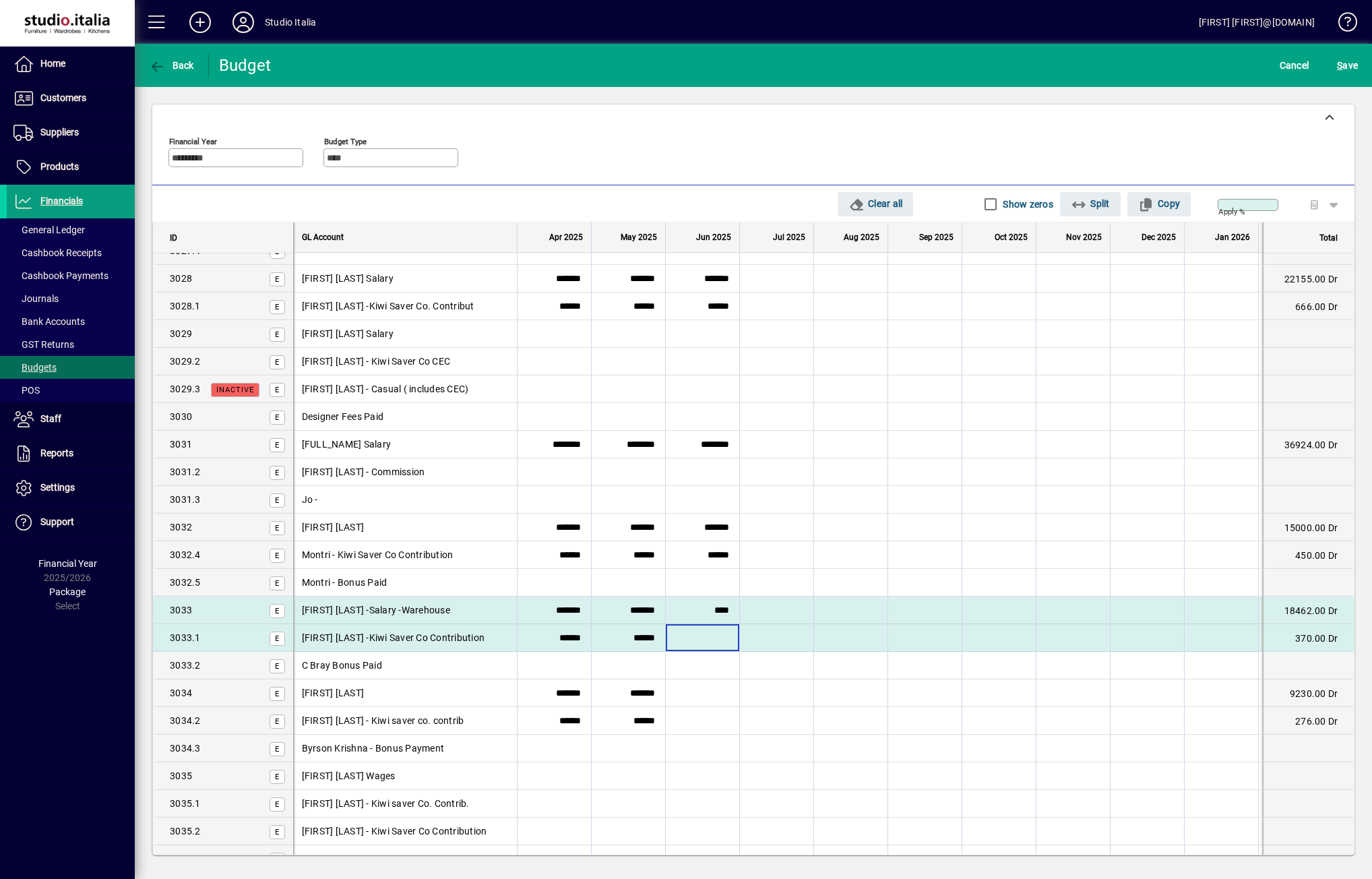 click at bounding box center (702, 638) 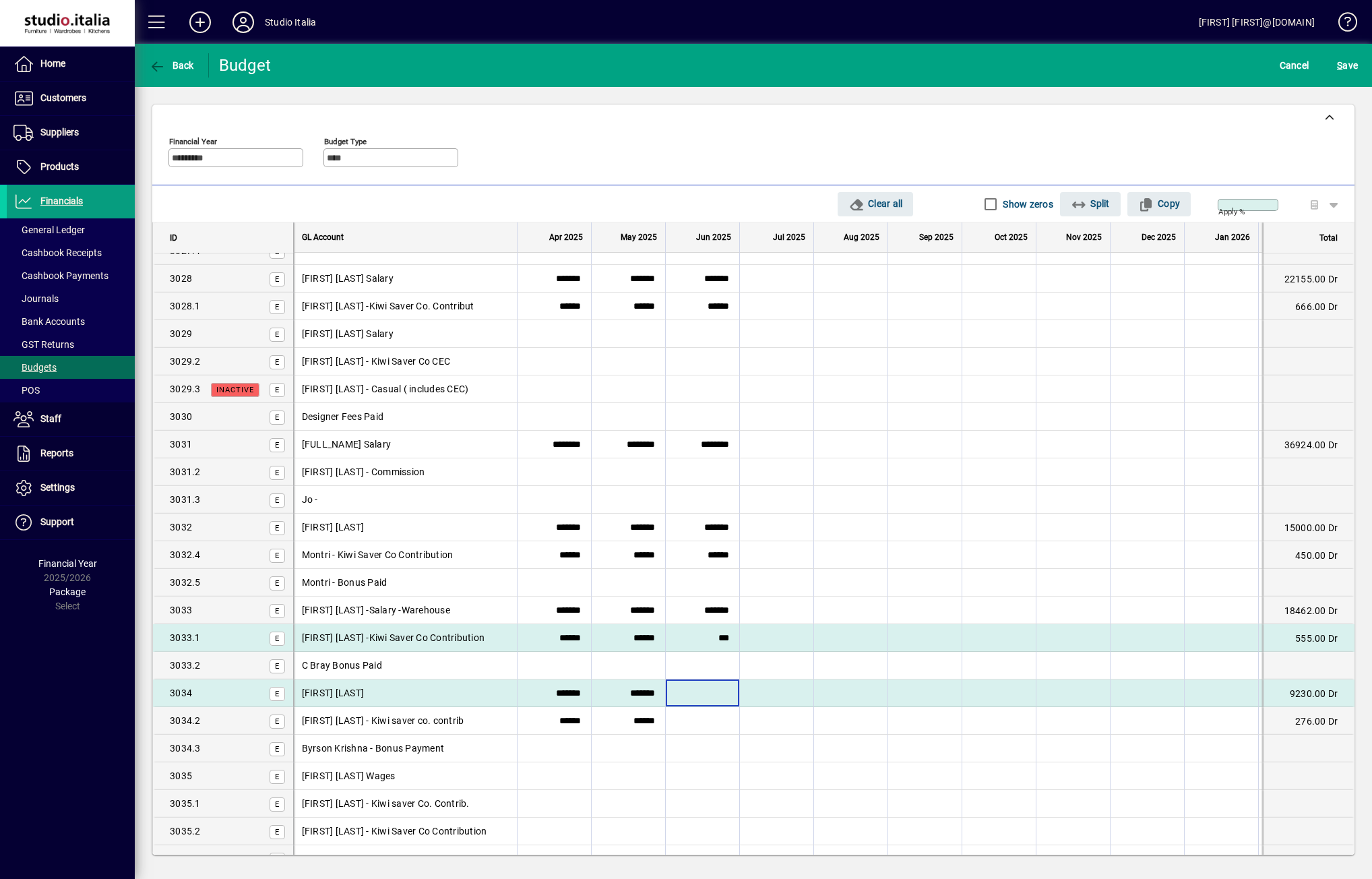 click at bounding box center (702, 693) 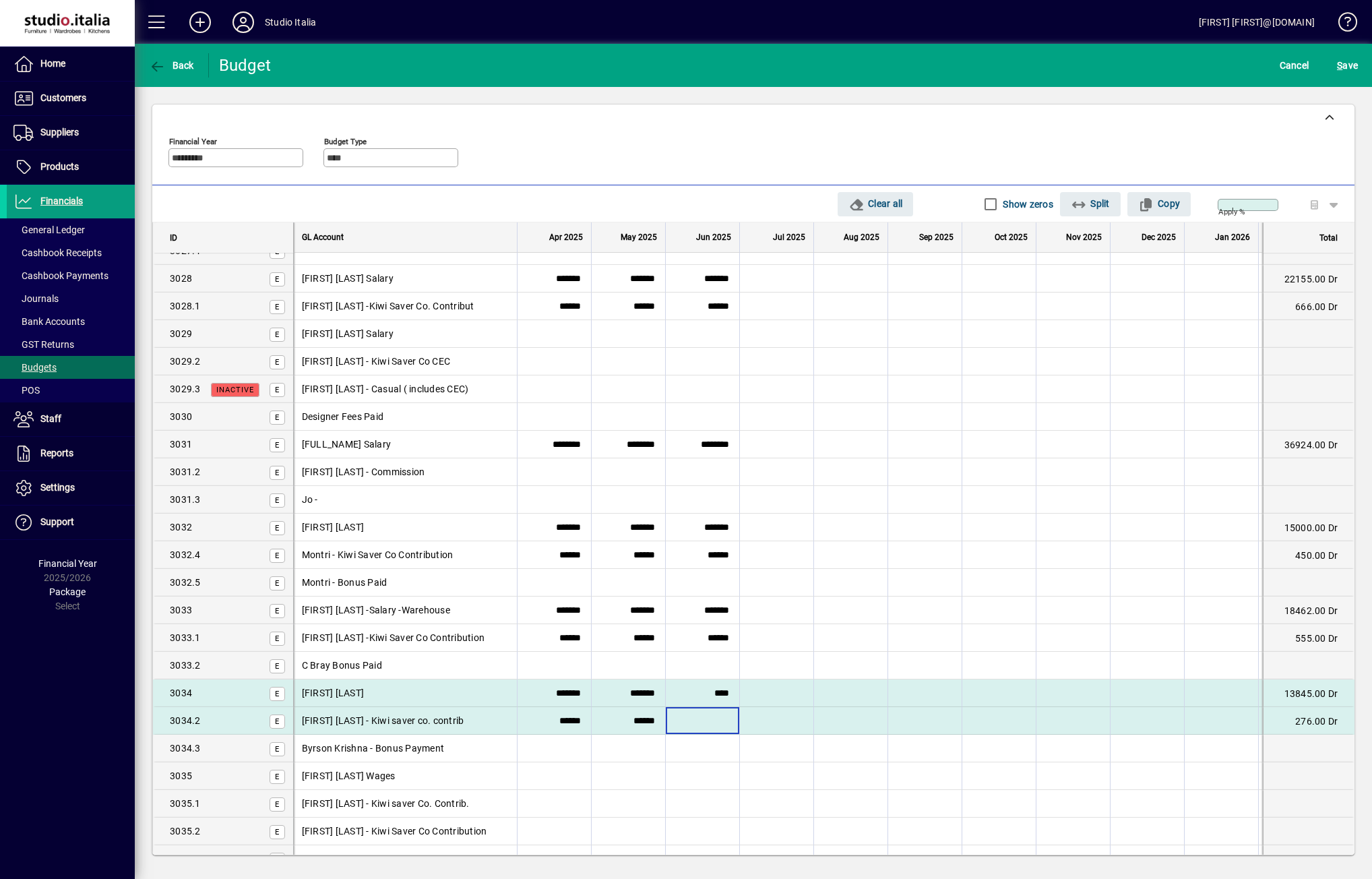 click at bounding box center [702, 721] 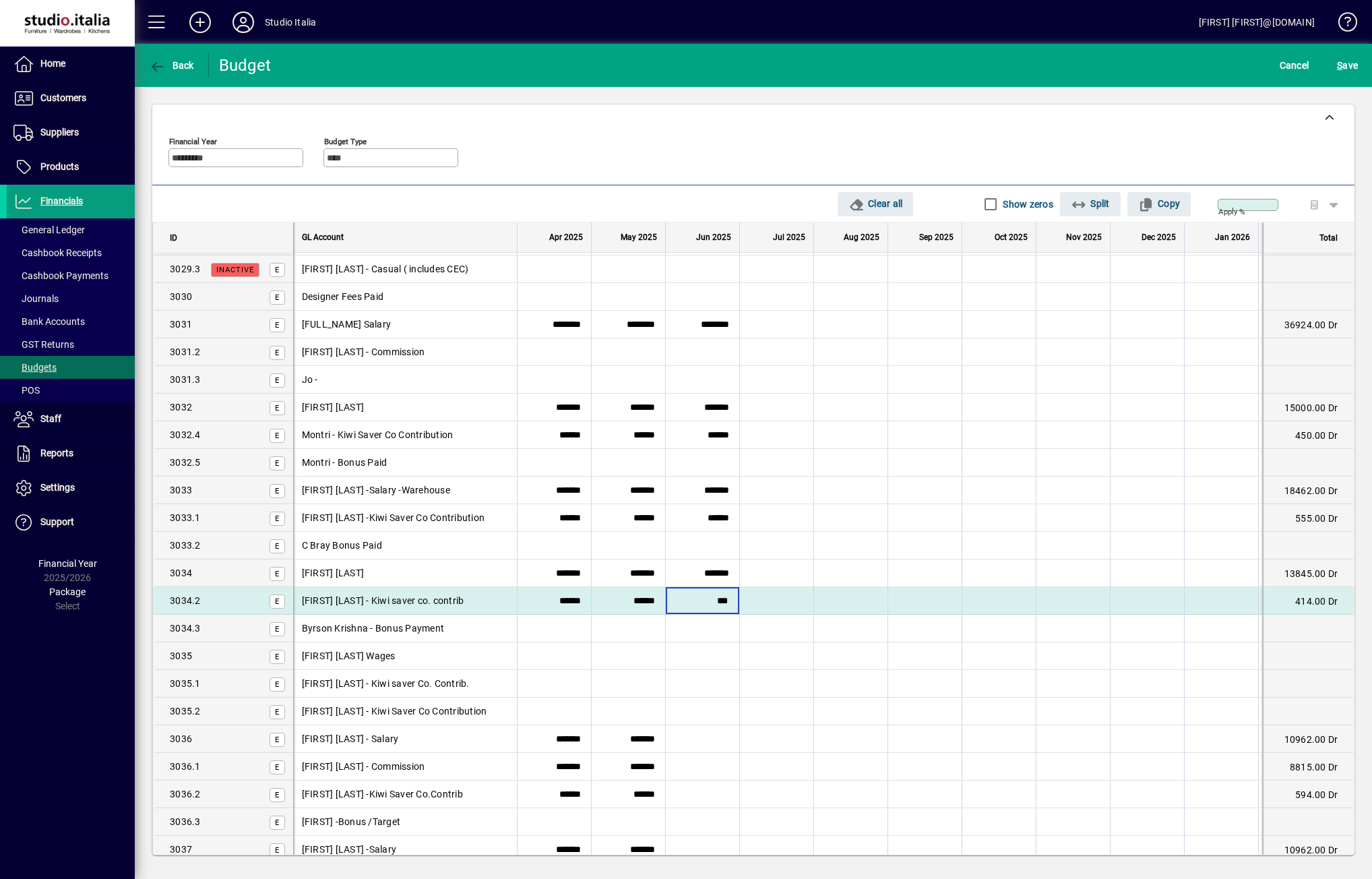 scroll, scrollTop: 1146, scrollLeft: 0, axis: vertical 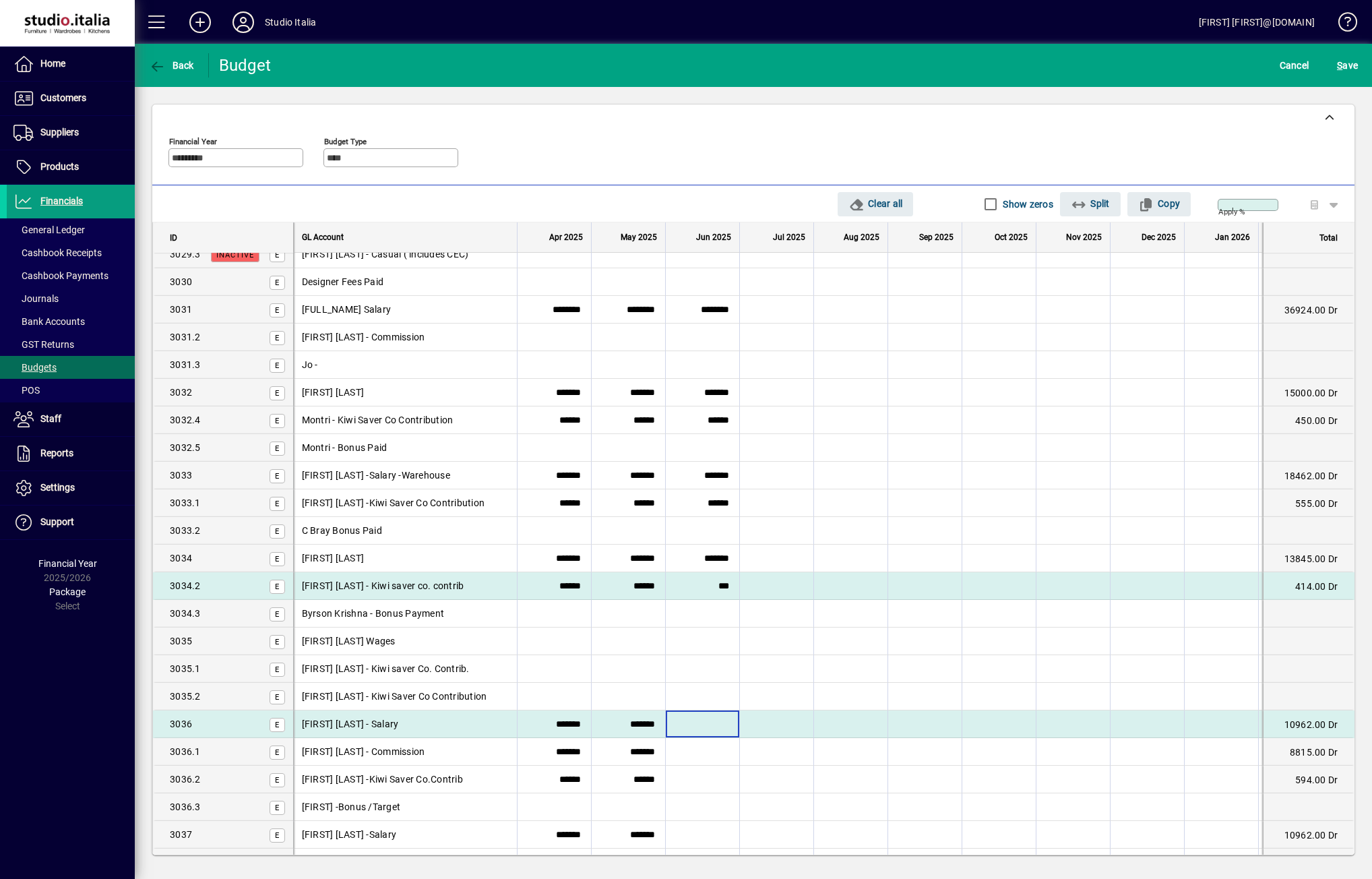 click at bounding box center [702, 724] 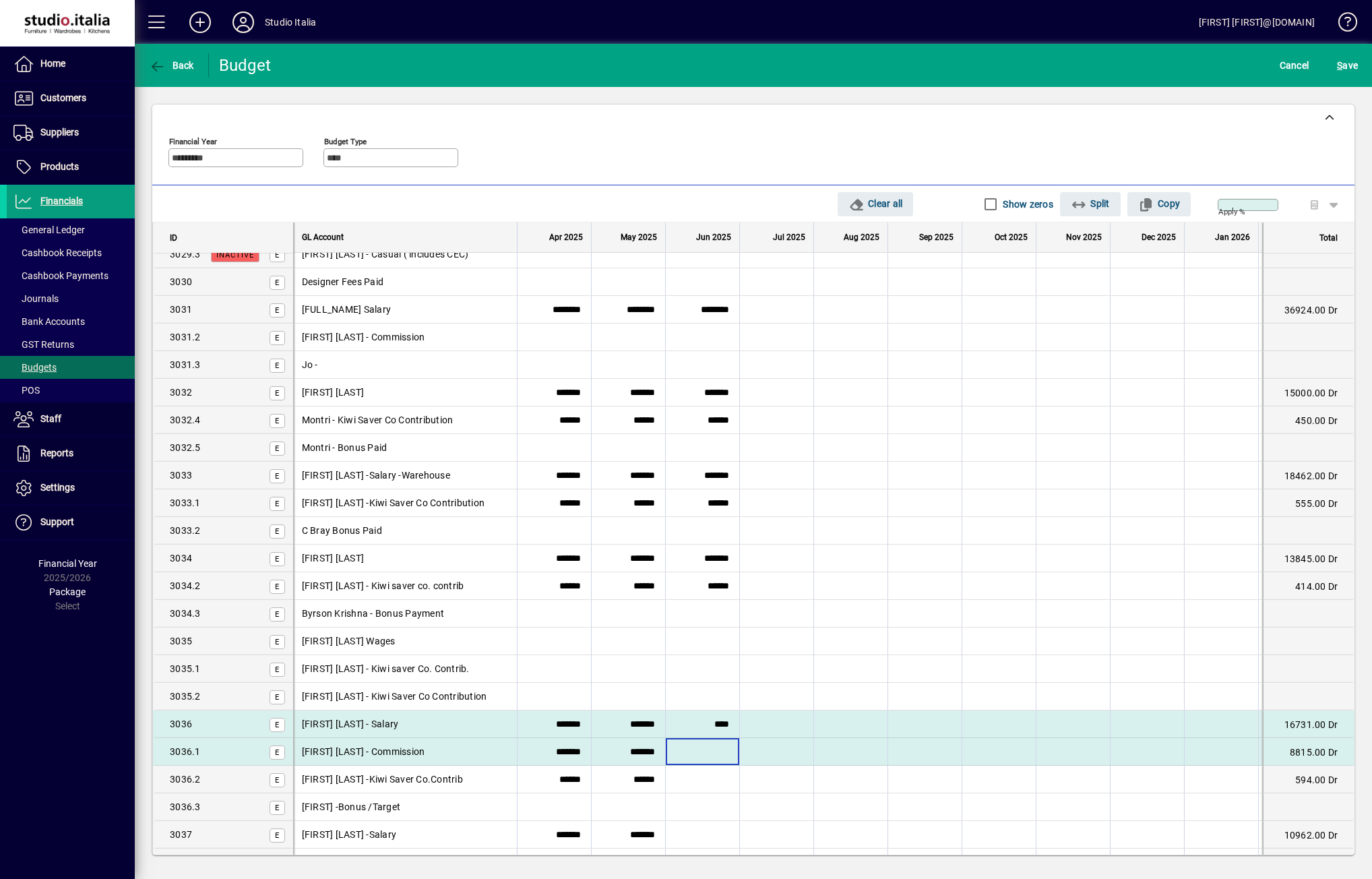 click at bounding box center (702, 752) 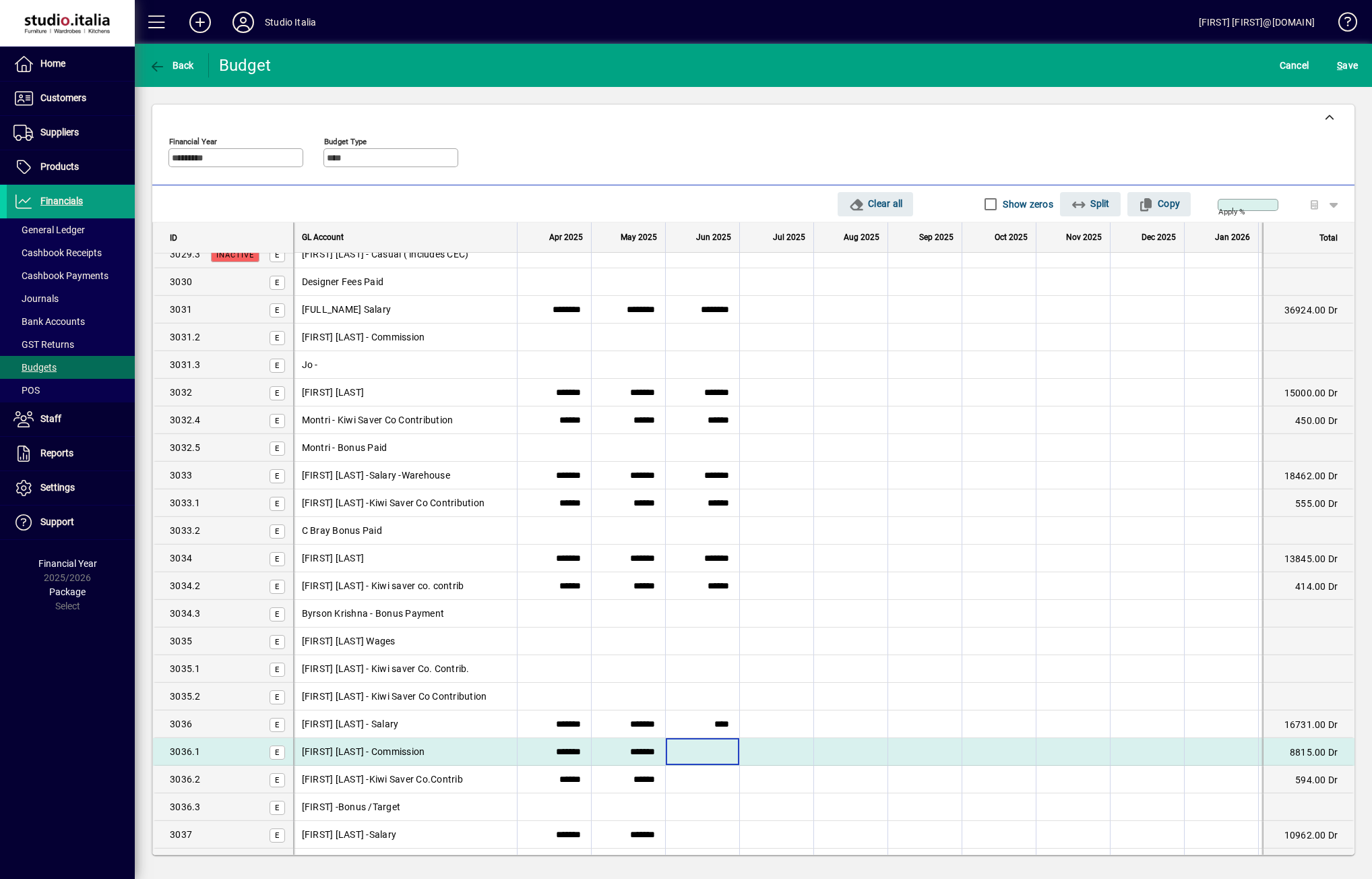 type on "*******" 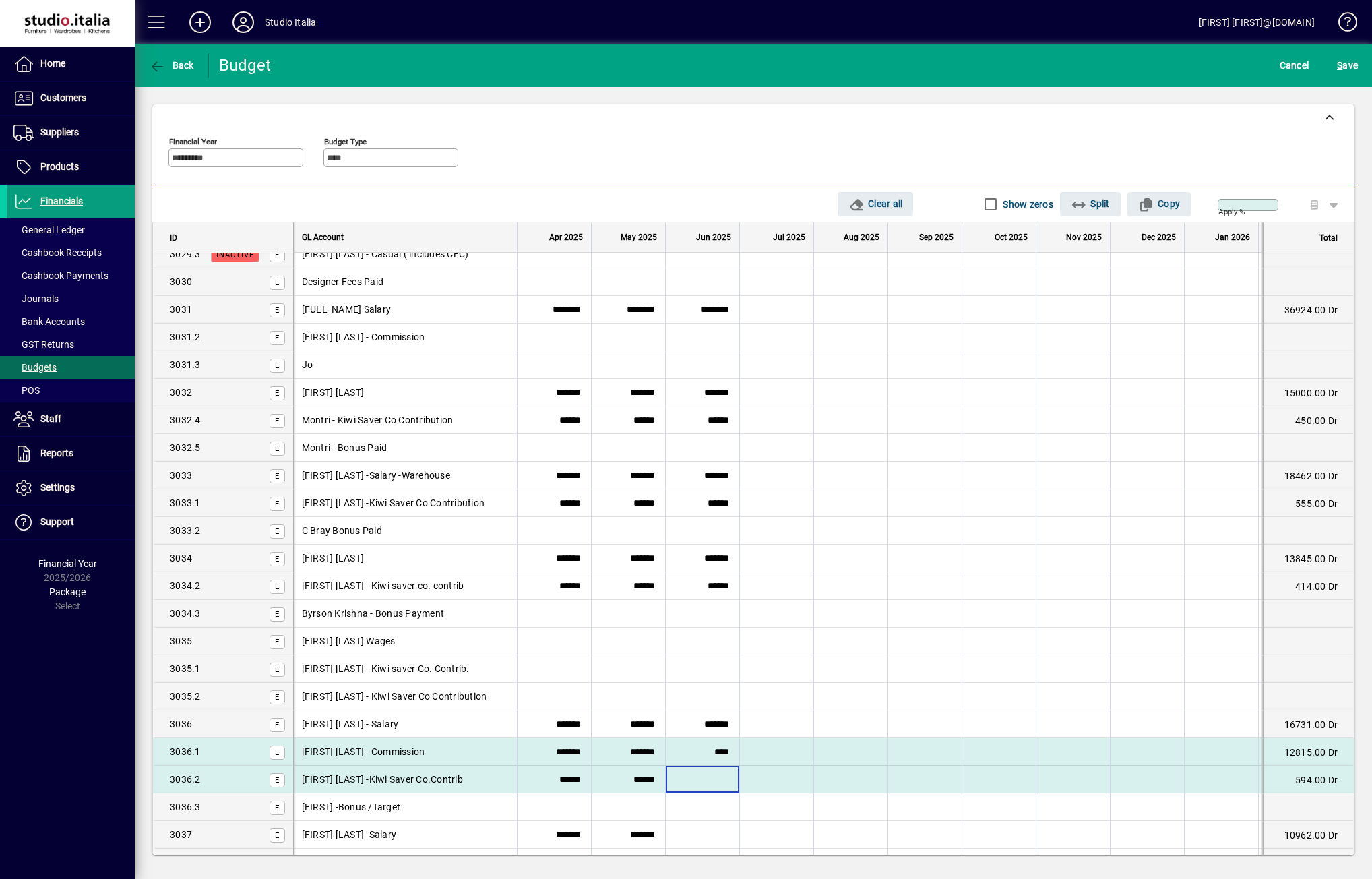 click at bounding box center (702, 779) 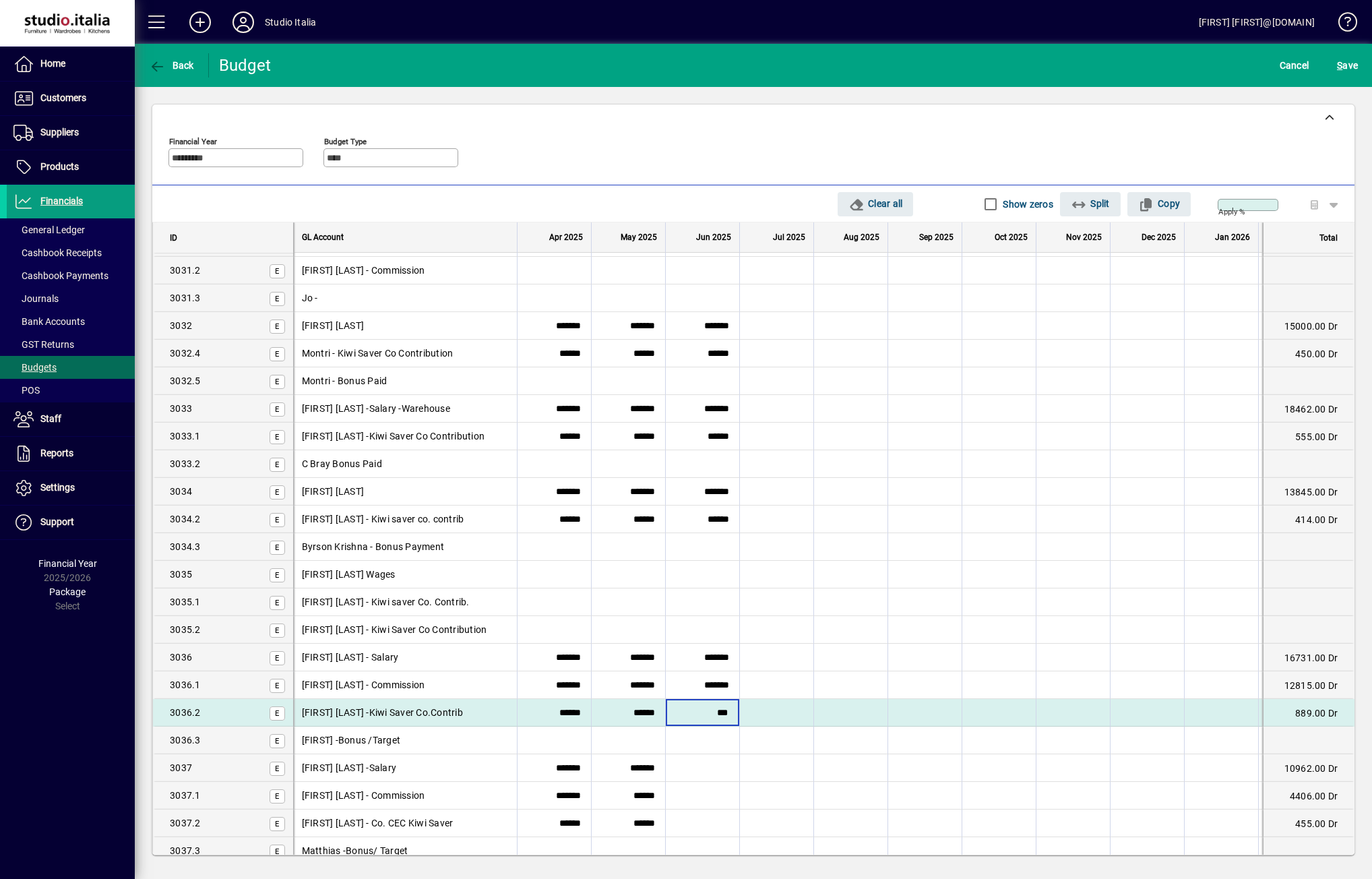 scroll, scrollTop: 1348, scrollLeft: 0, axis: vertical 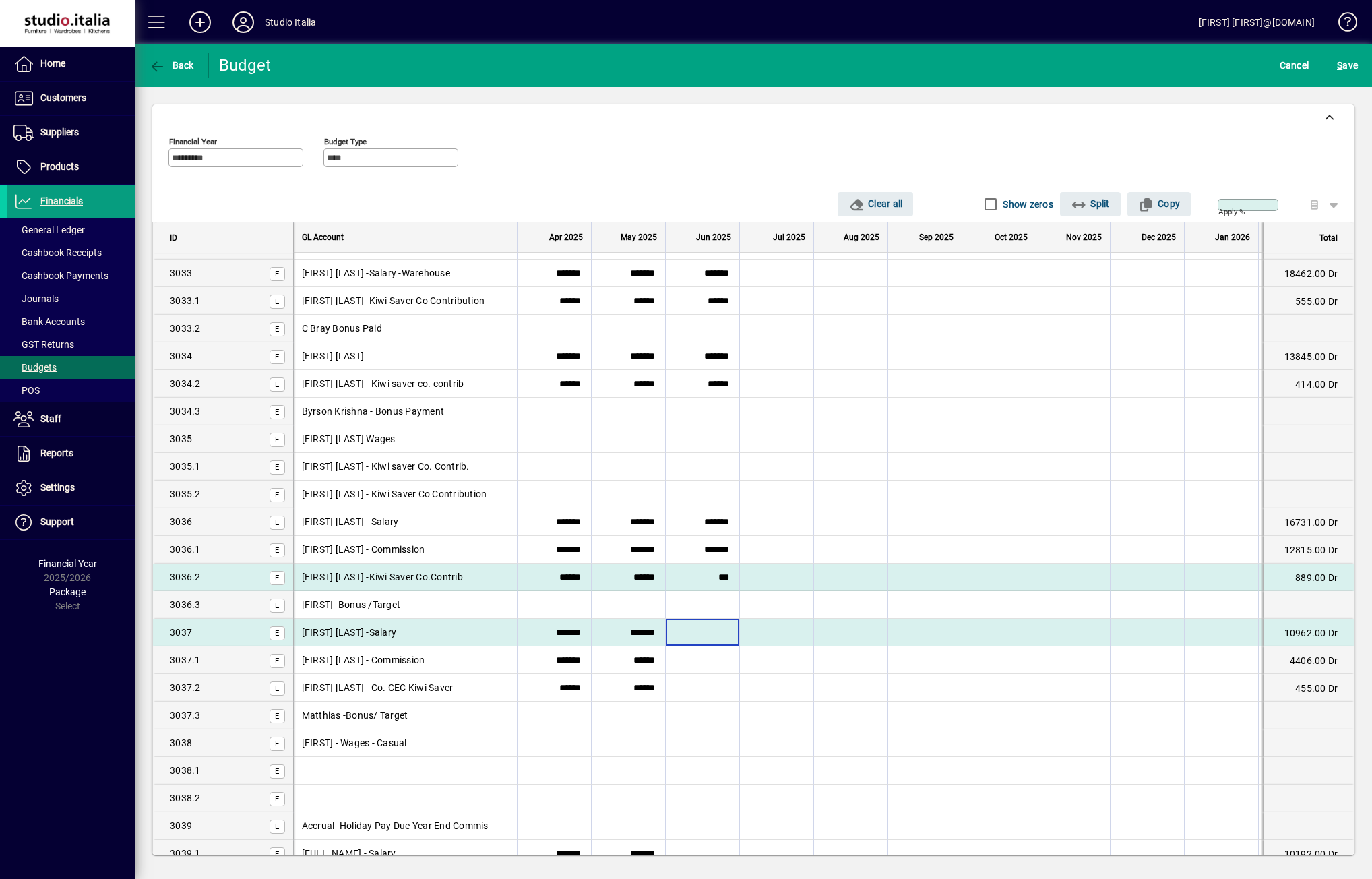 click at bounding box center [702, 632] 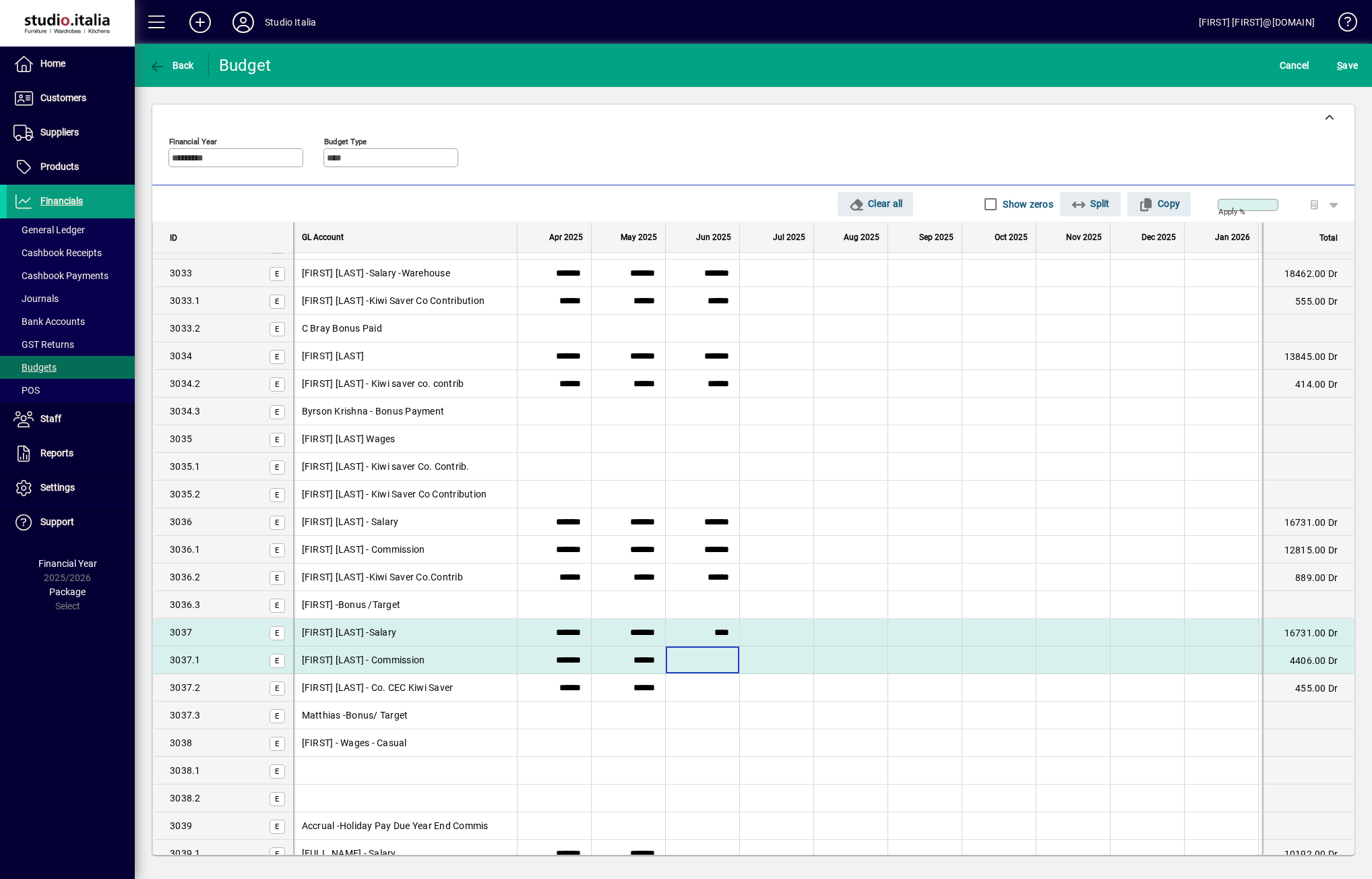click at bounding box center [702, 660] 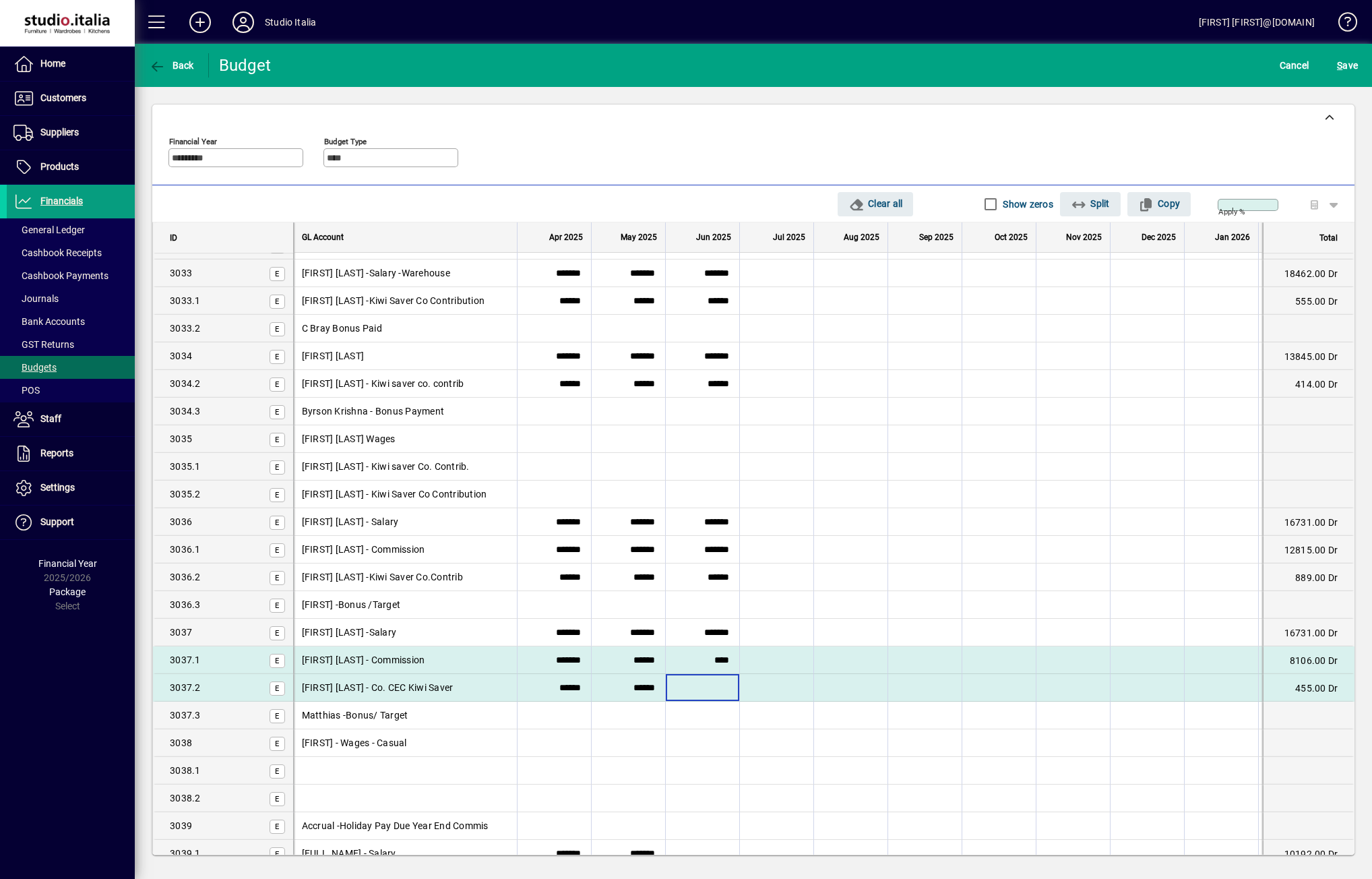 click at bounding box center (702, 688) 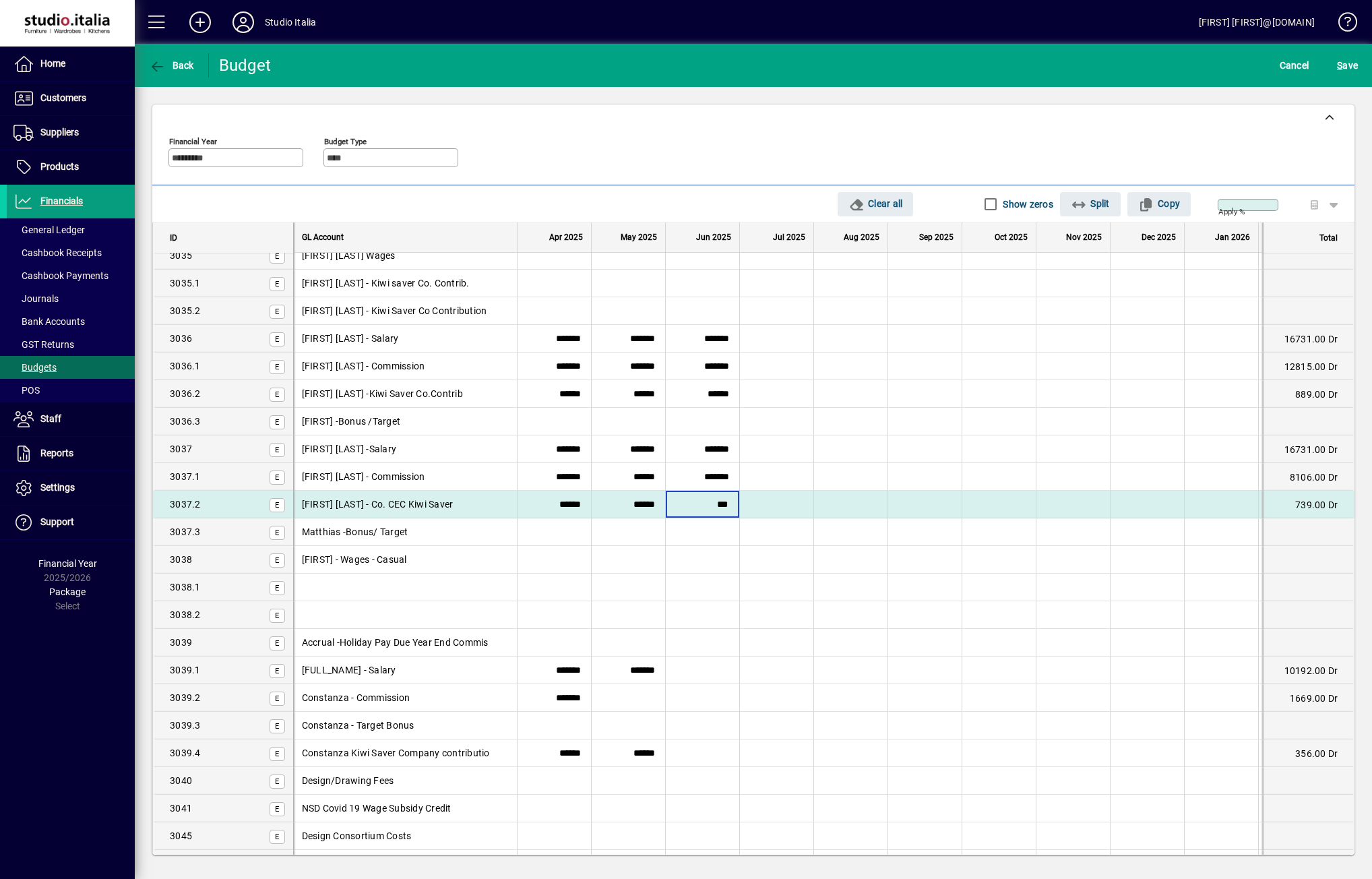 scroll, scrollTop: 1550, scrollLeft: 0, axis: vertical 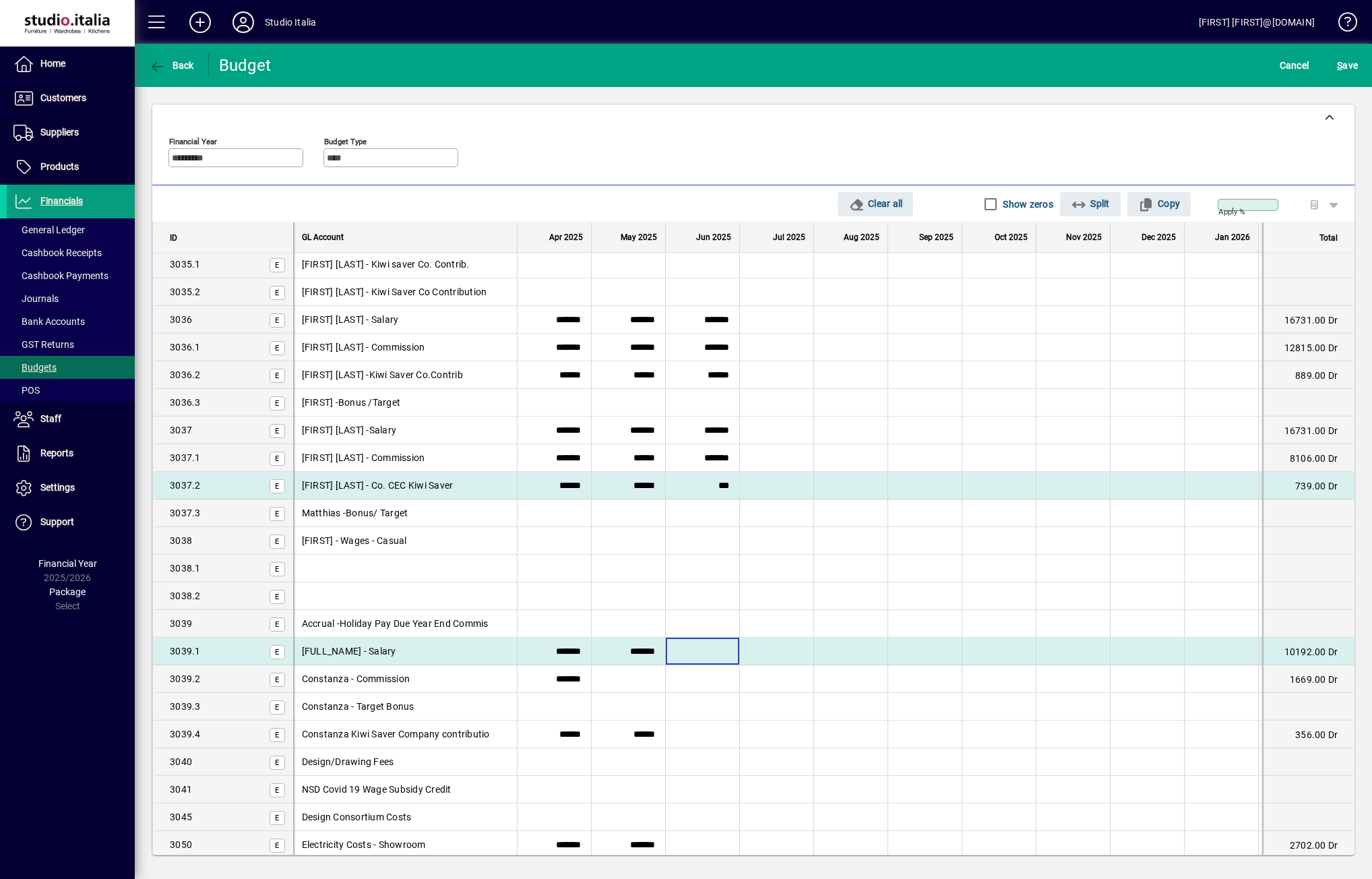 click at bounding box center (702, 651) 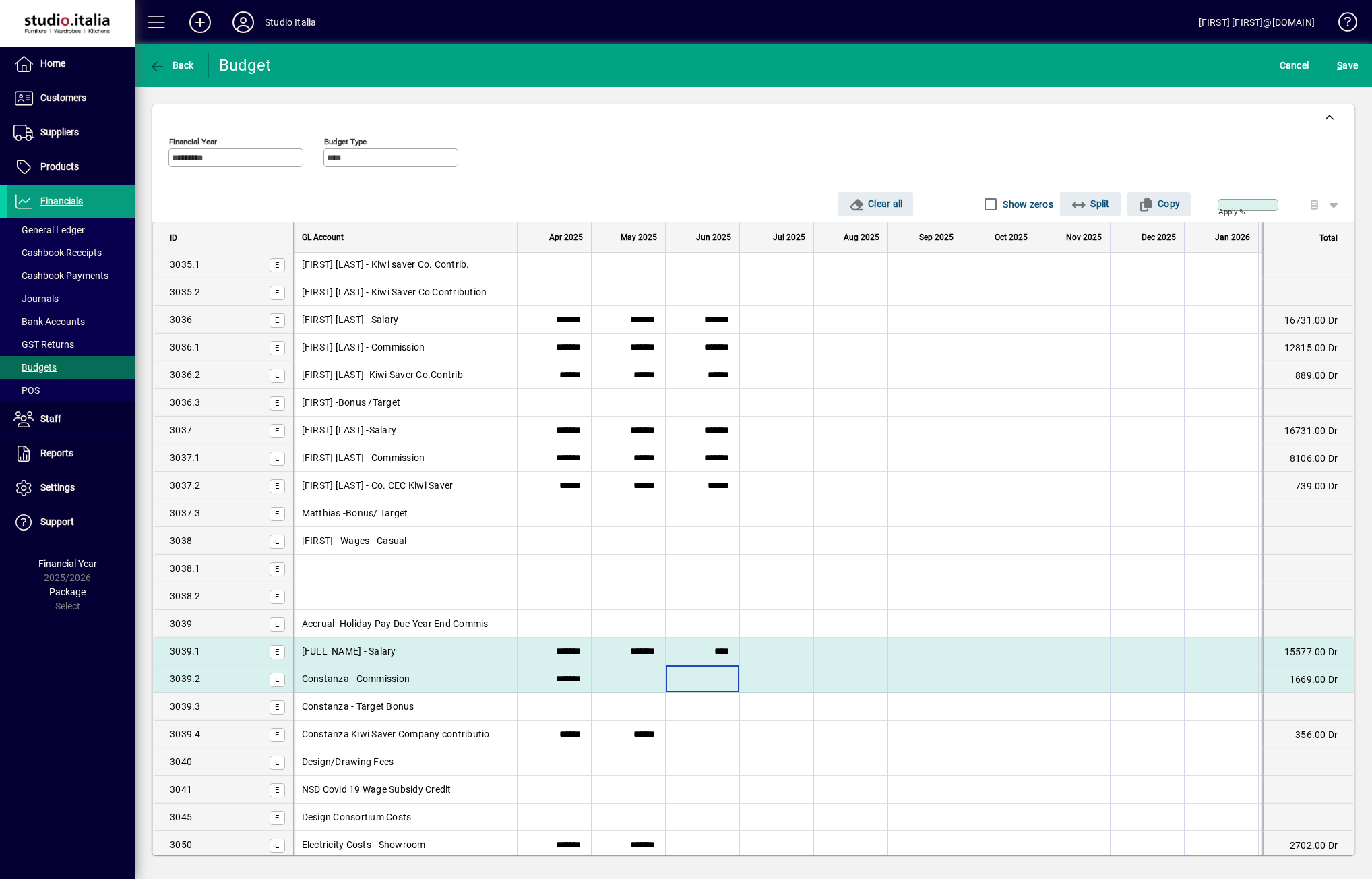 click at bounding box center [702, 679] 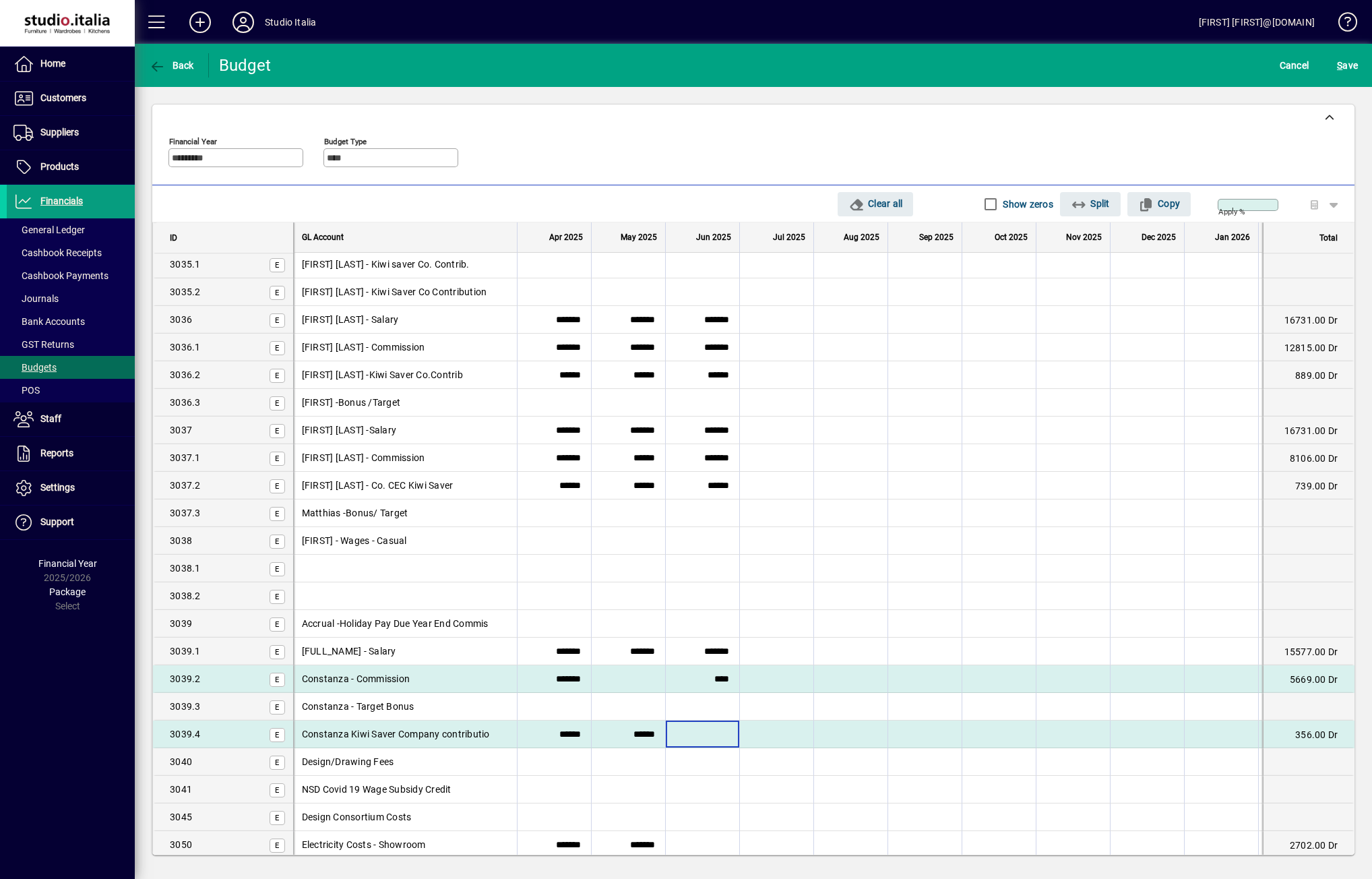 click at bounding box center (702, 734) 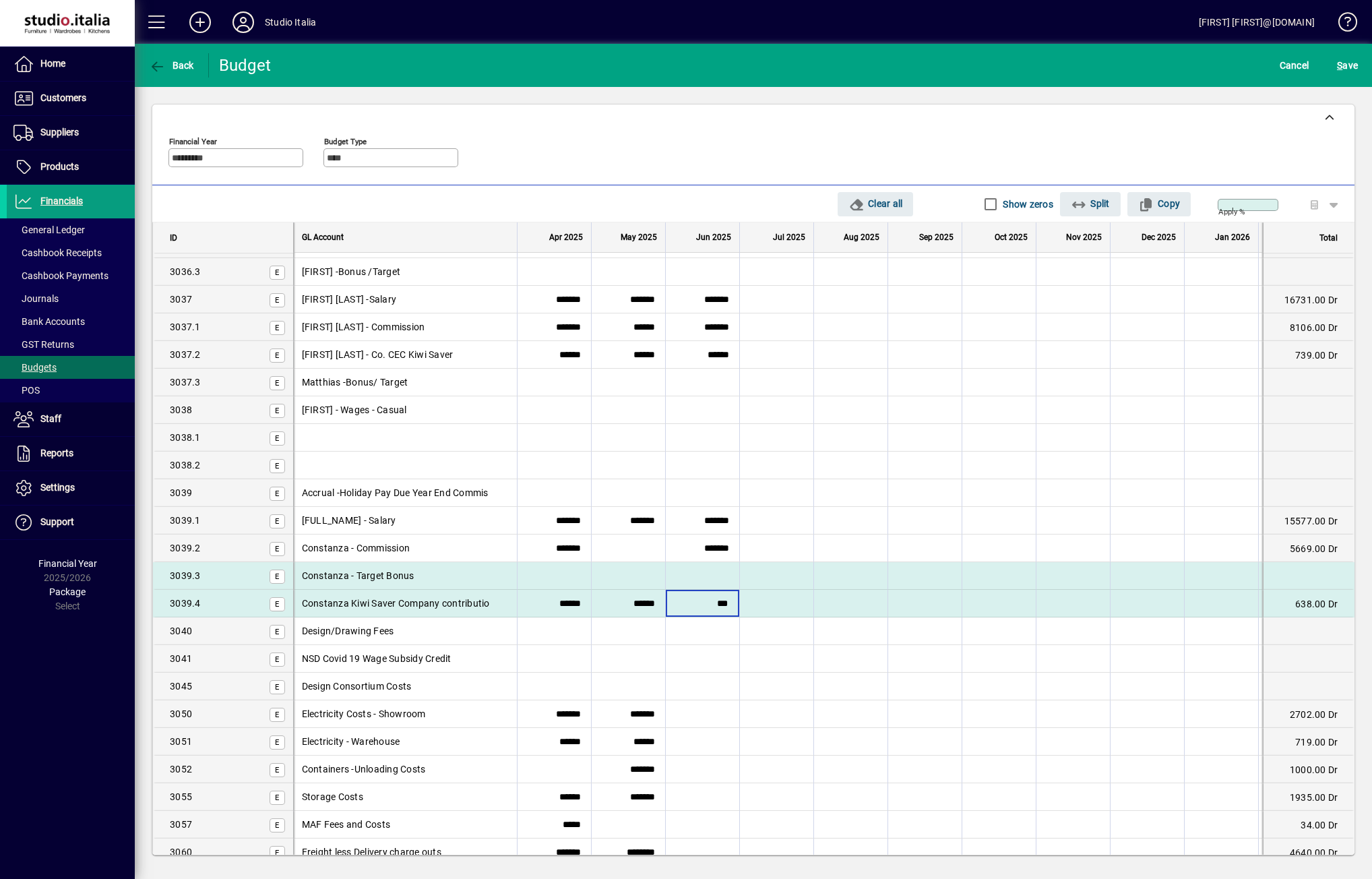 scroll, scrollTop: 1685, scrollLeft: 0, axis: vertical 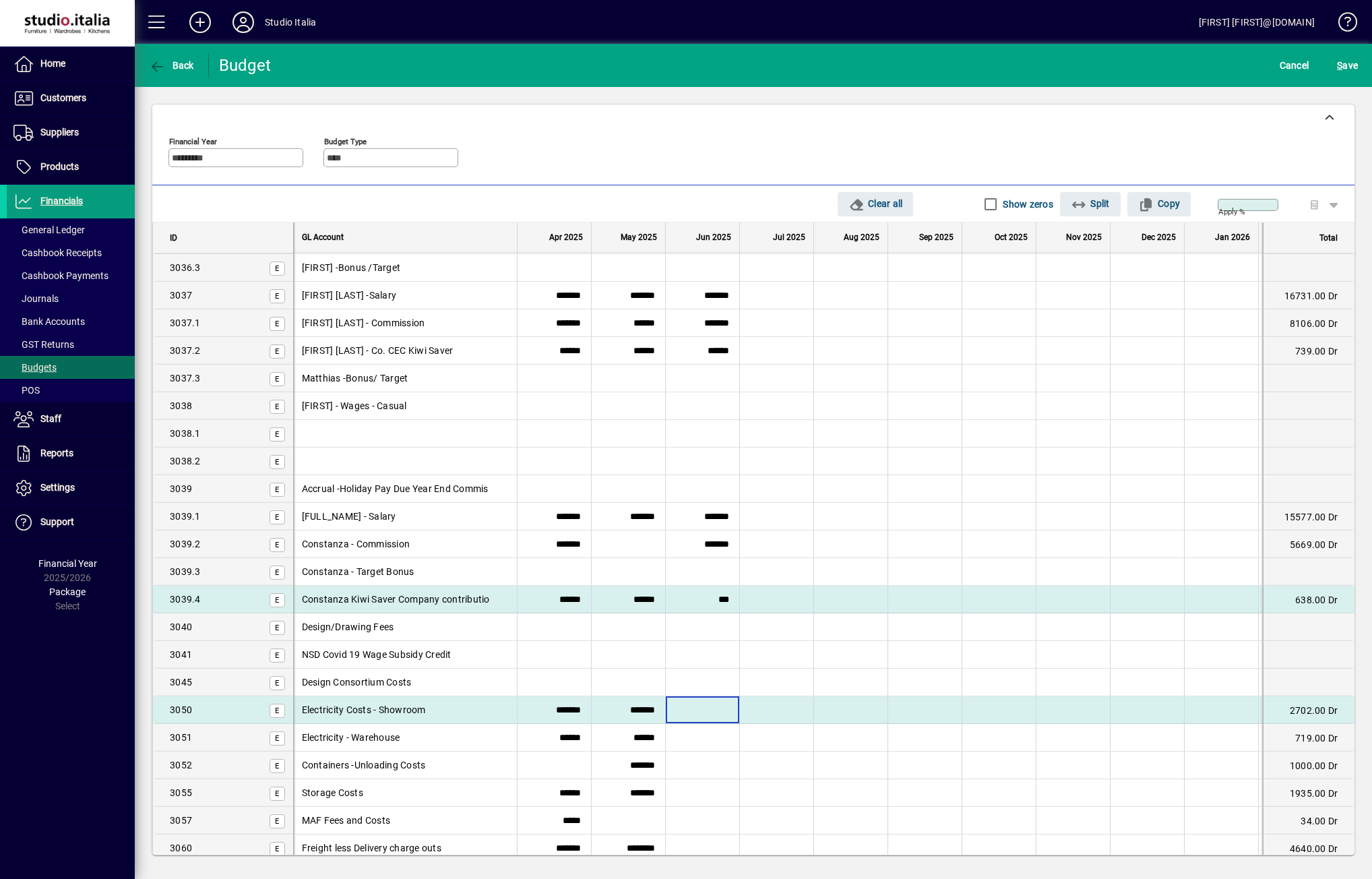 click at bounding box center (702, 710) 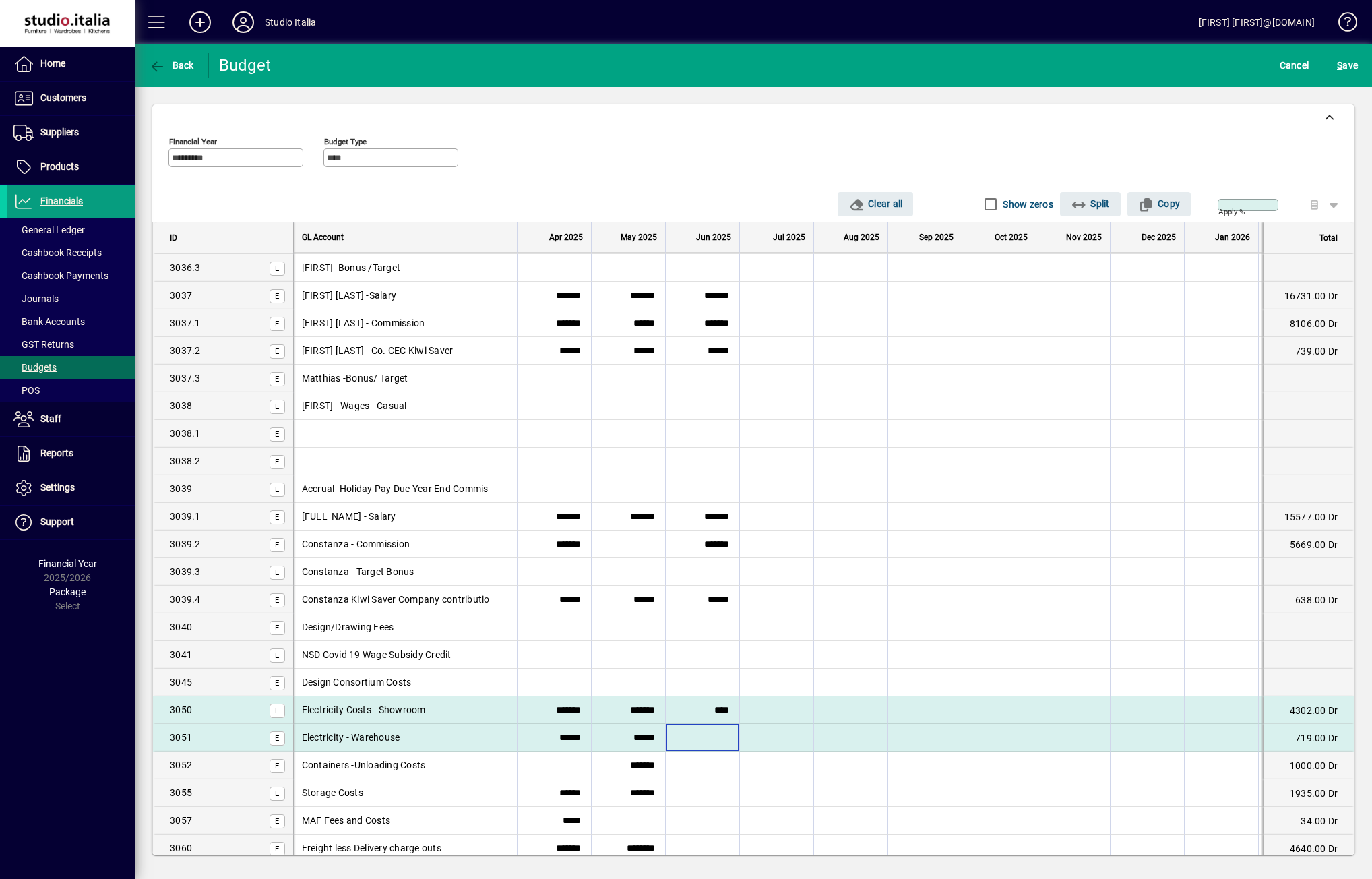 click at bounding box center (702, 737) 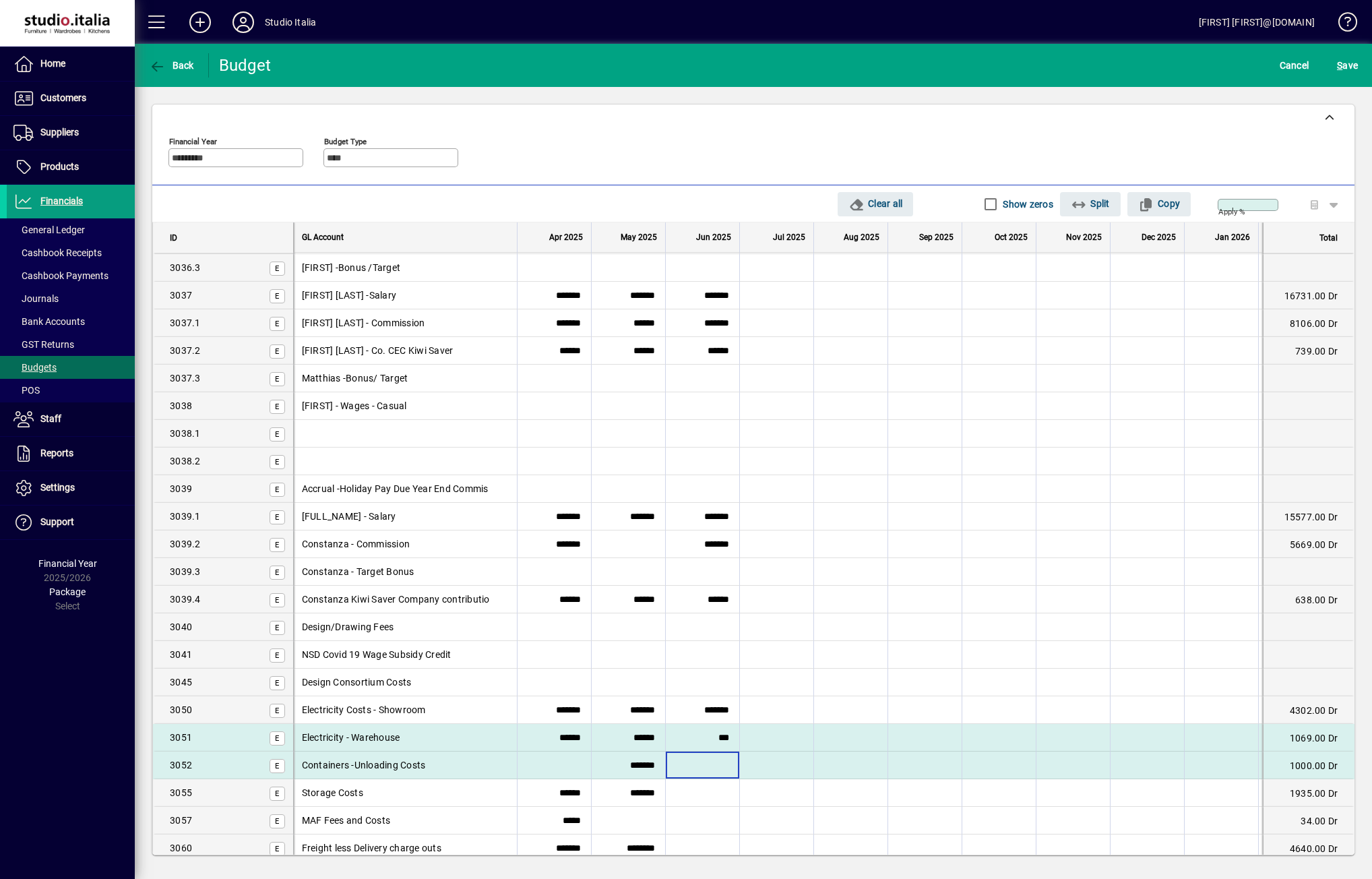 click at bounding box center [702, 765] 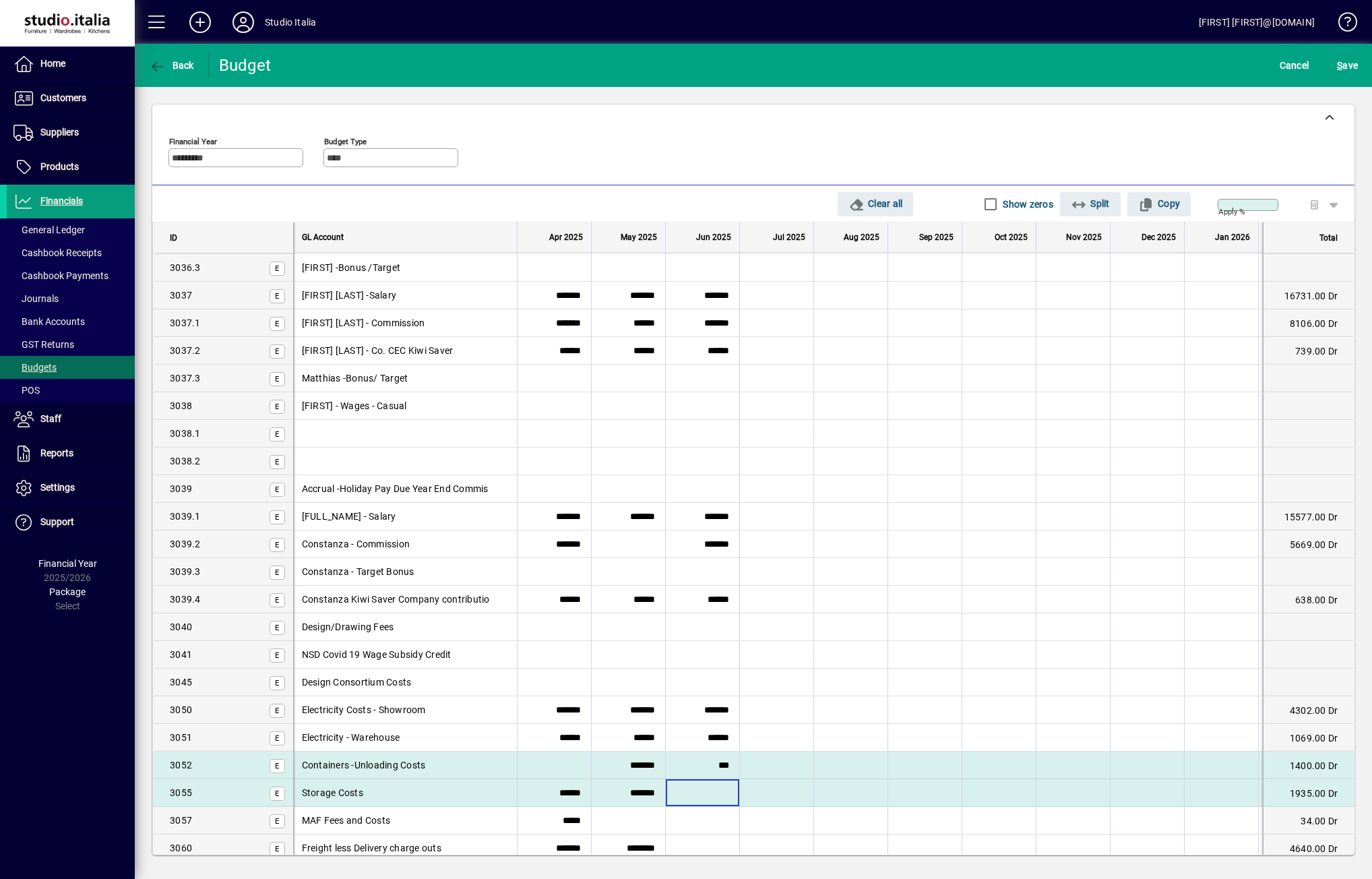 click at bounding box center (702, 793) 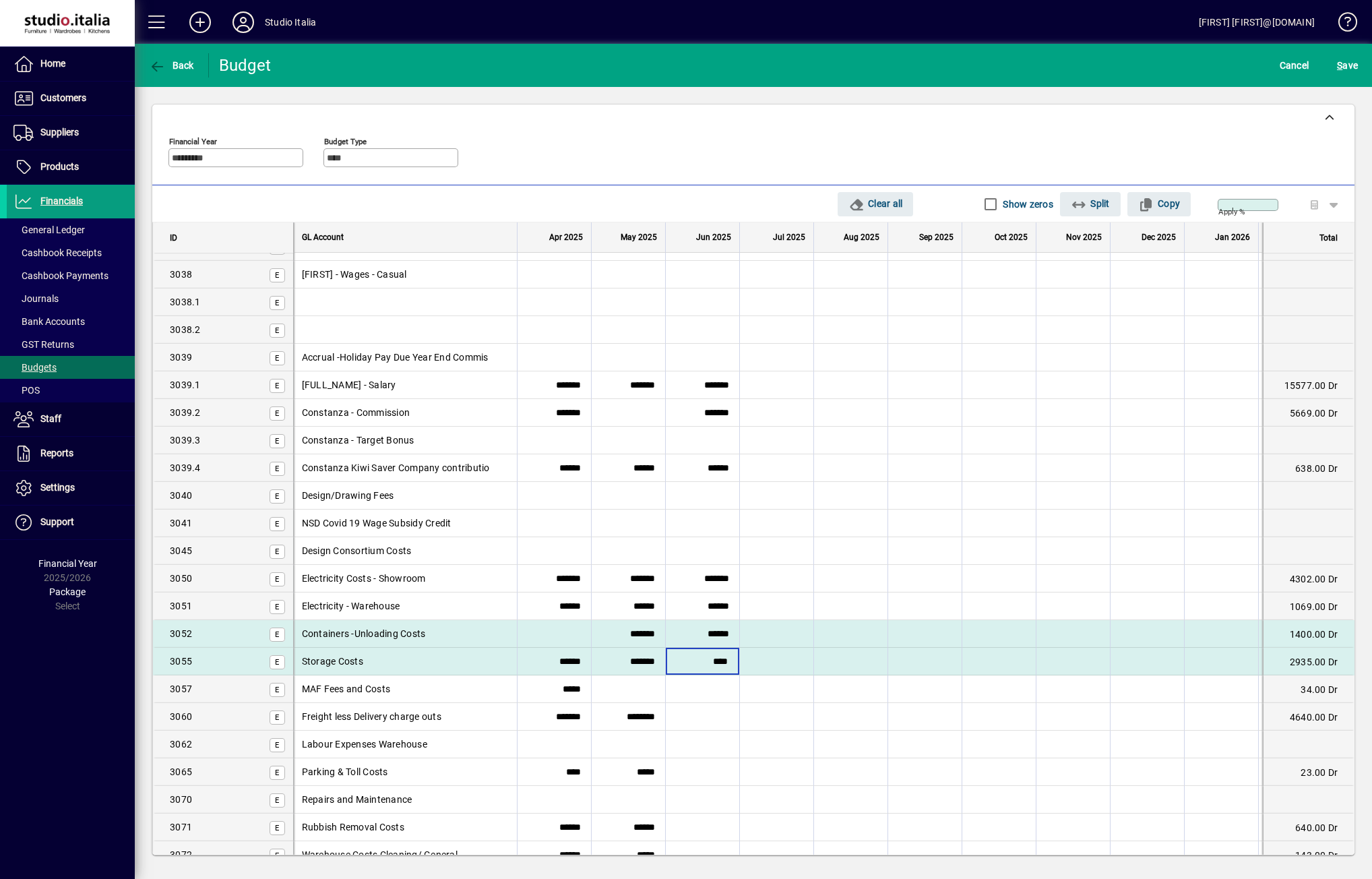 scroll, scrollTop: 1820, scrollLeft: 0, axis: vertical 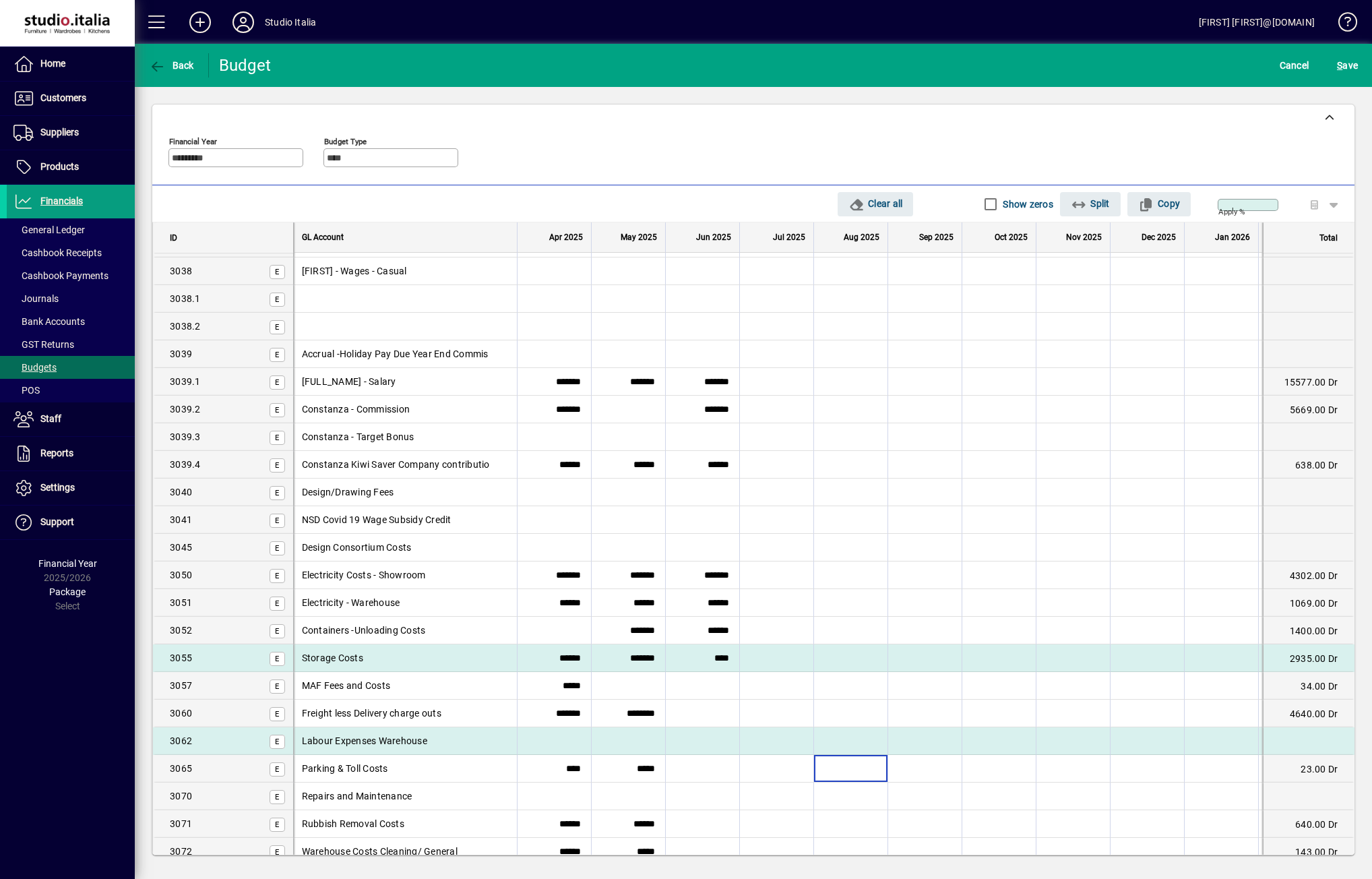 drag, startPoint x: 841, startPoint y: 764, endPoint x: 745, endPoint y: 750, distance: 97.01546 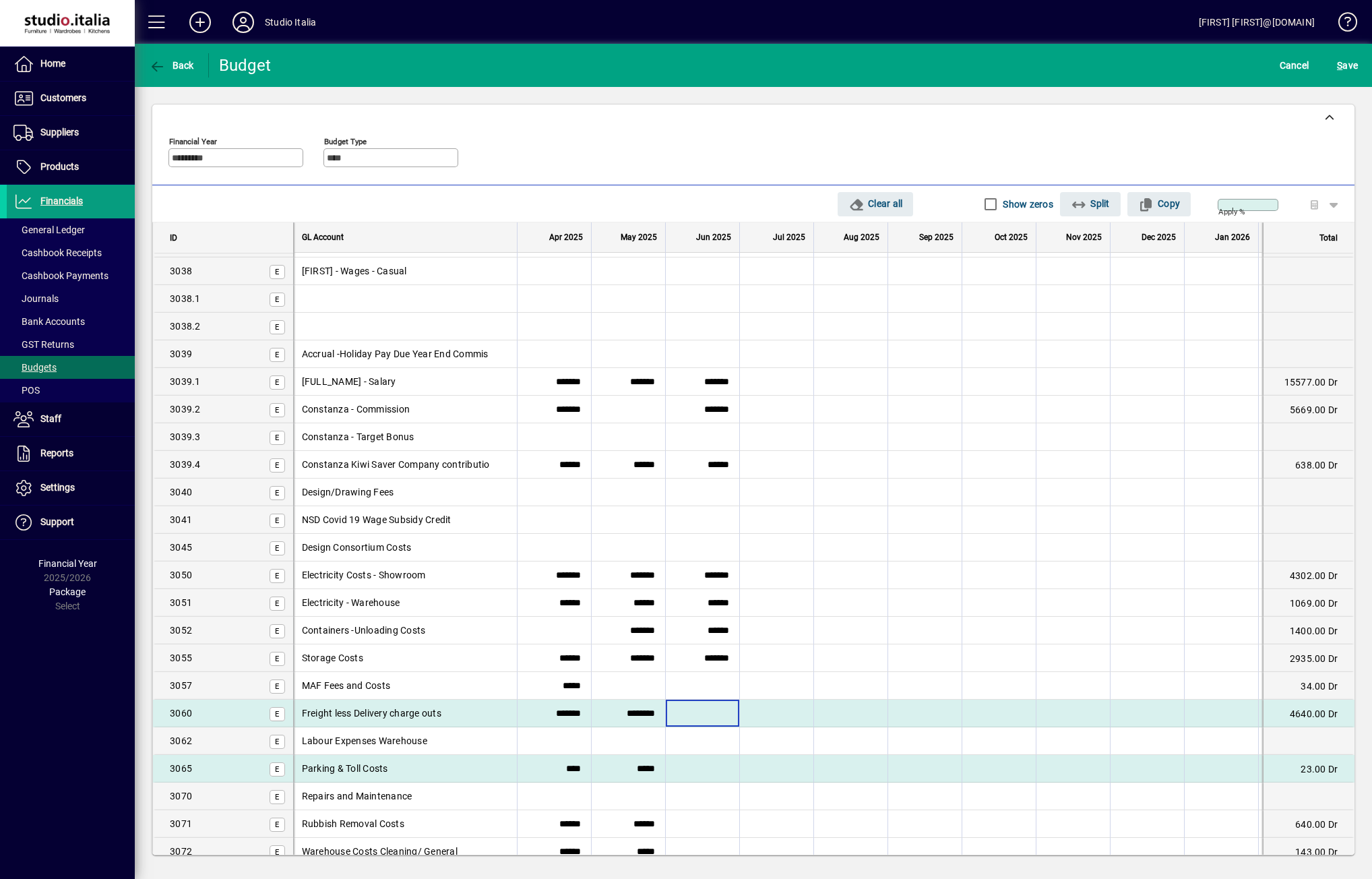 click at bounding box center (702, 713) 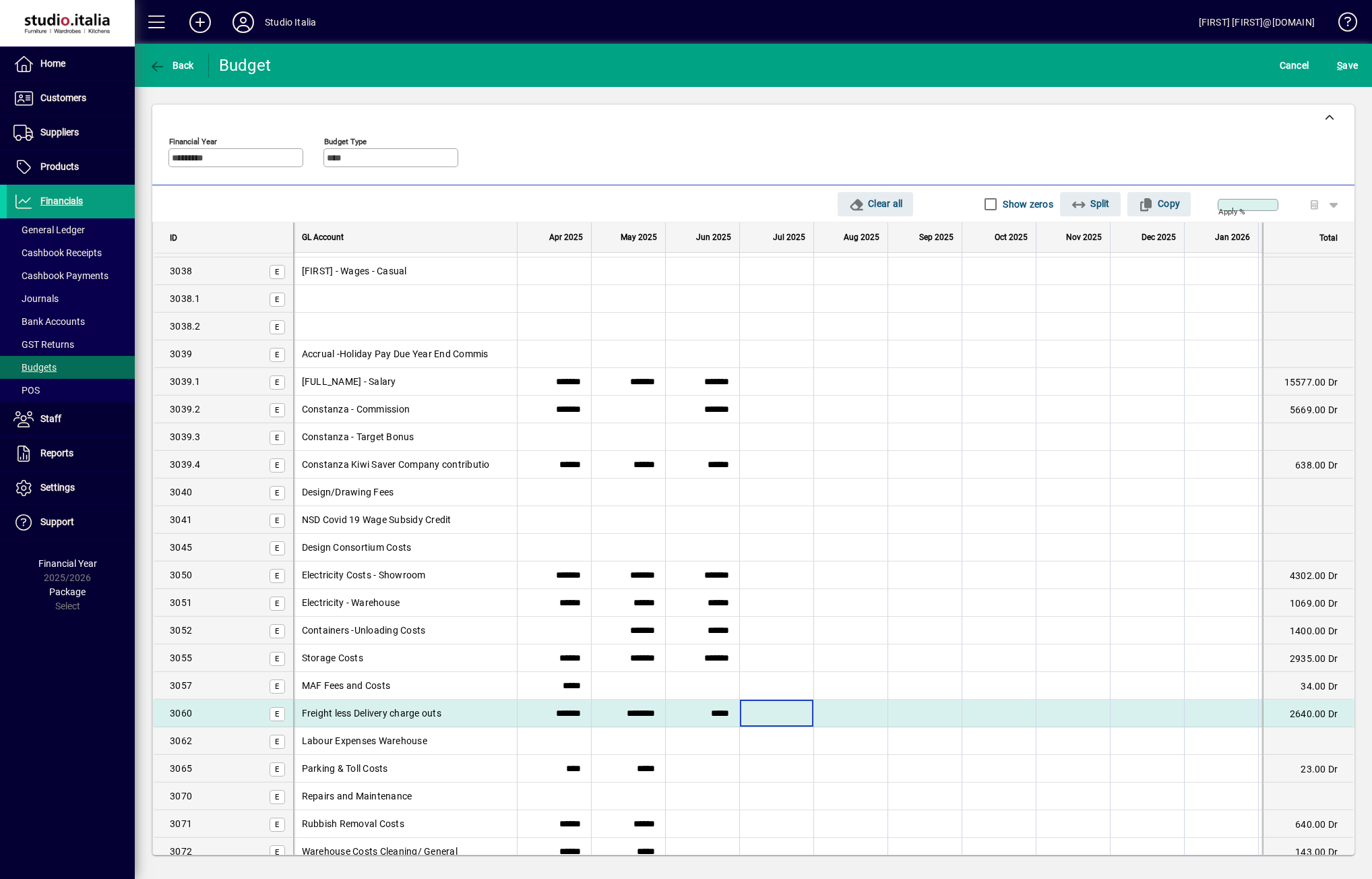 click at bounding box center [776, 713] 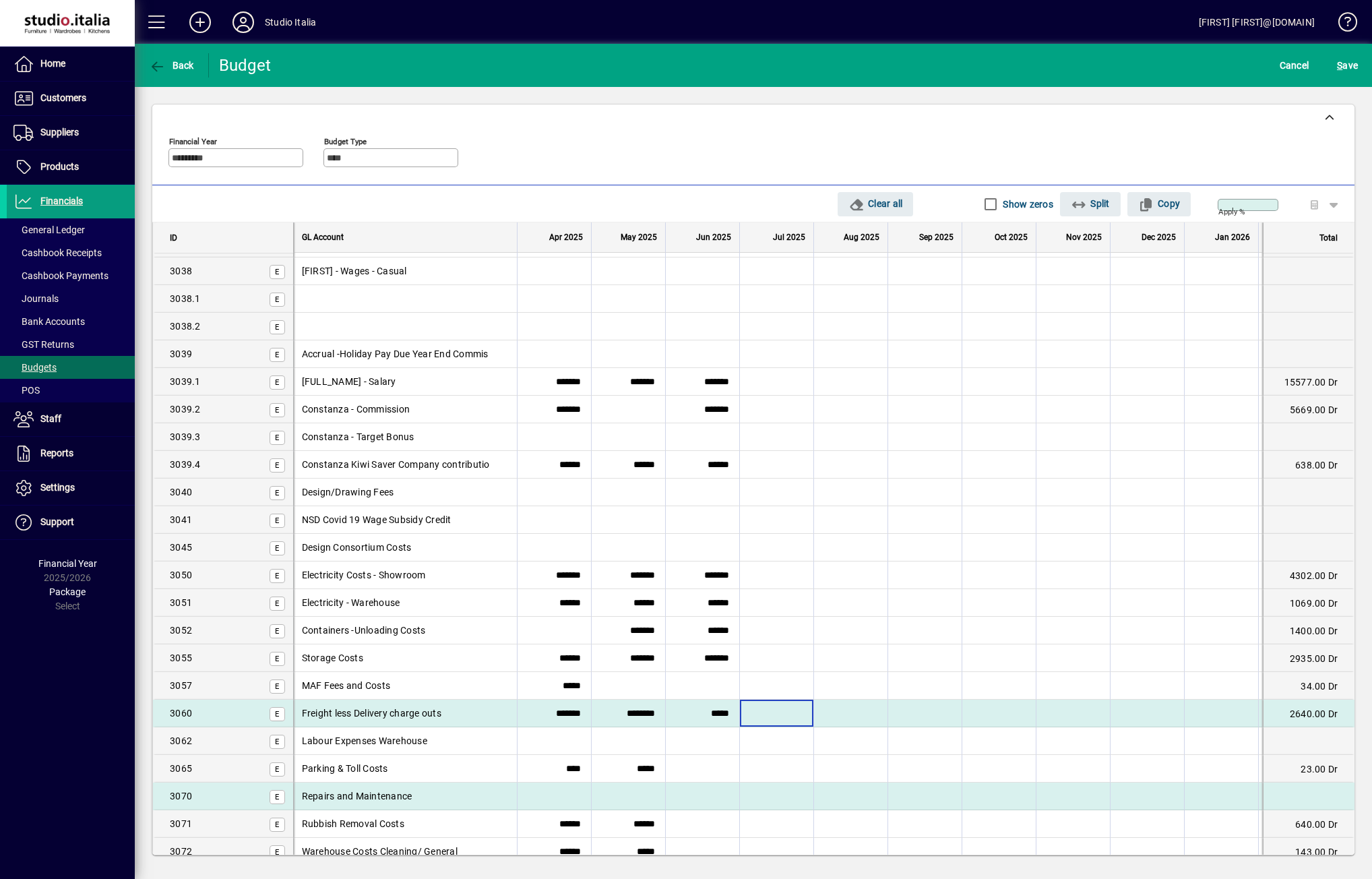 type on "********" 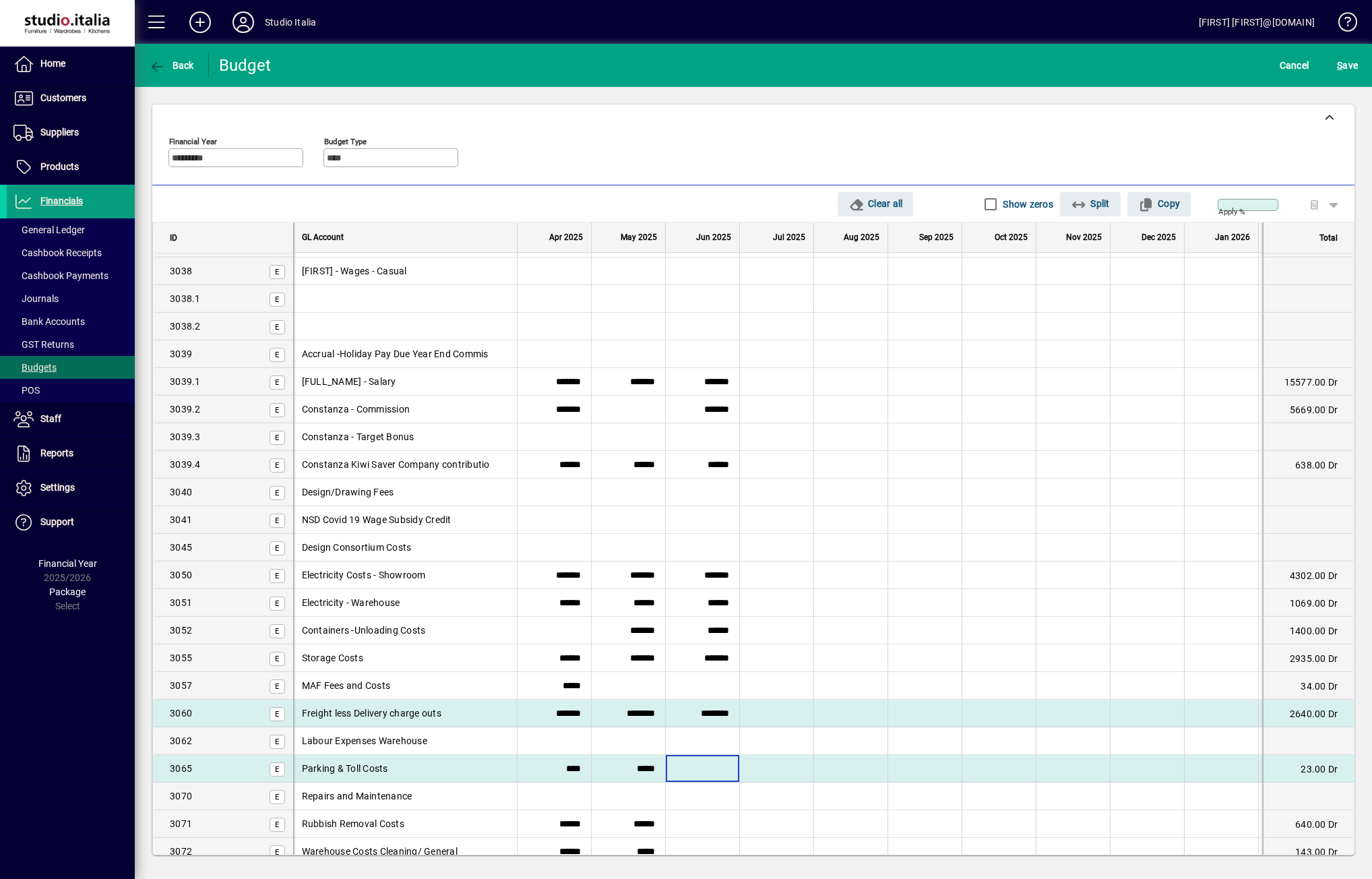 click at bounding box center (702, 768) 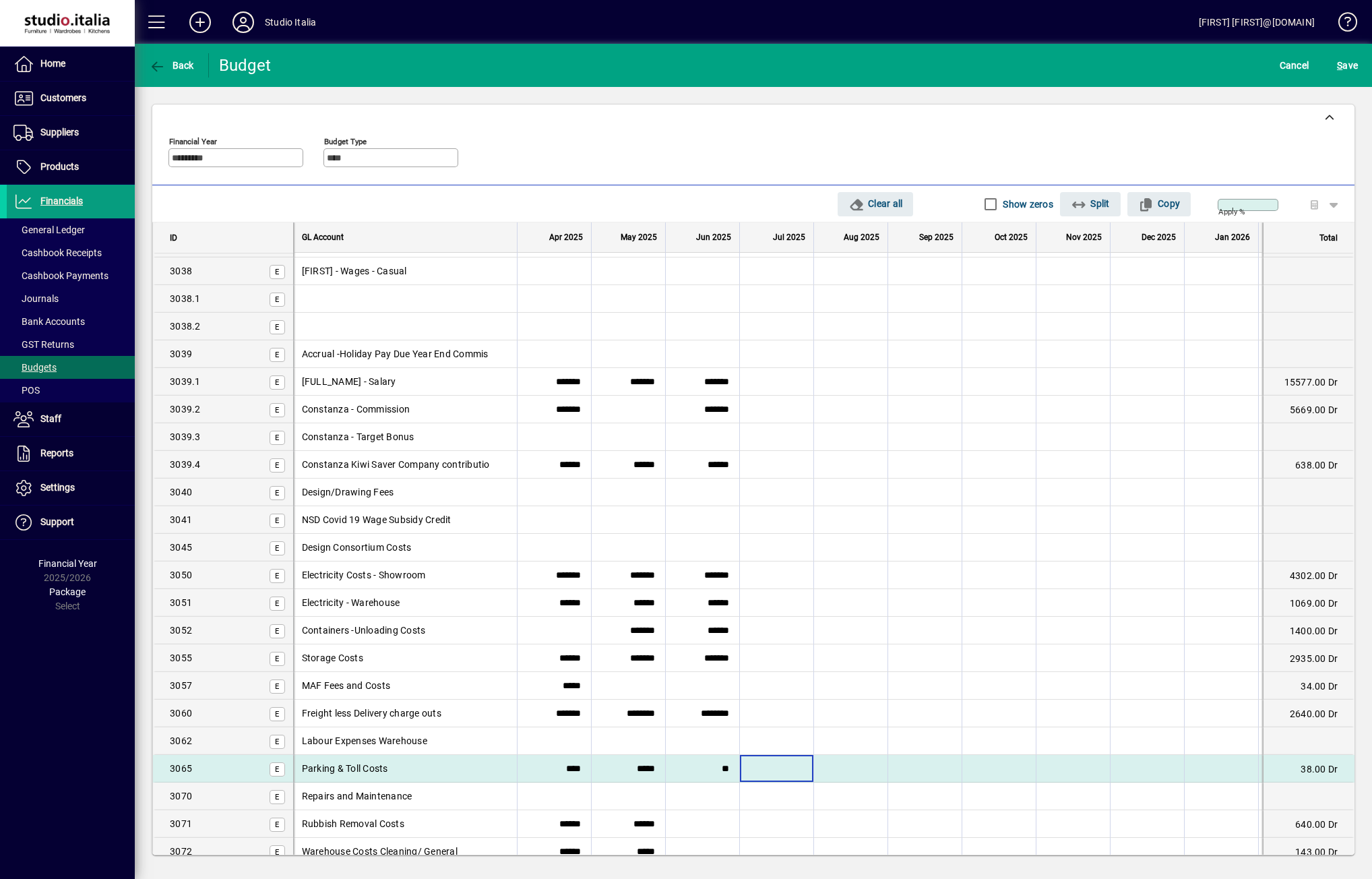 click at bounding box center [776, 768] 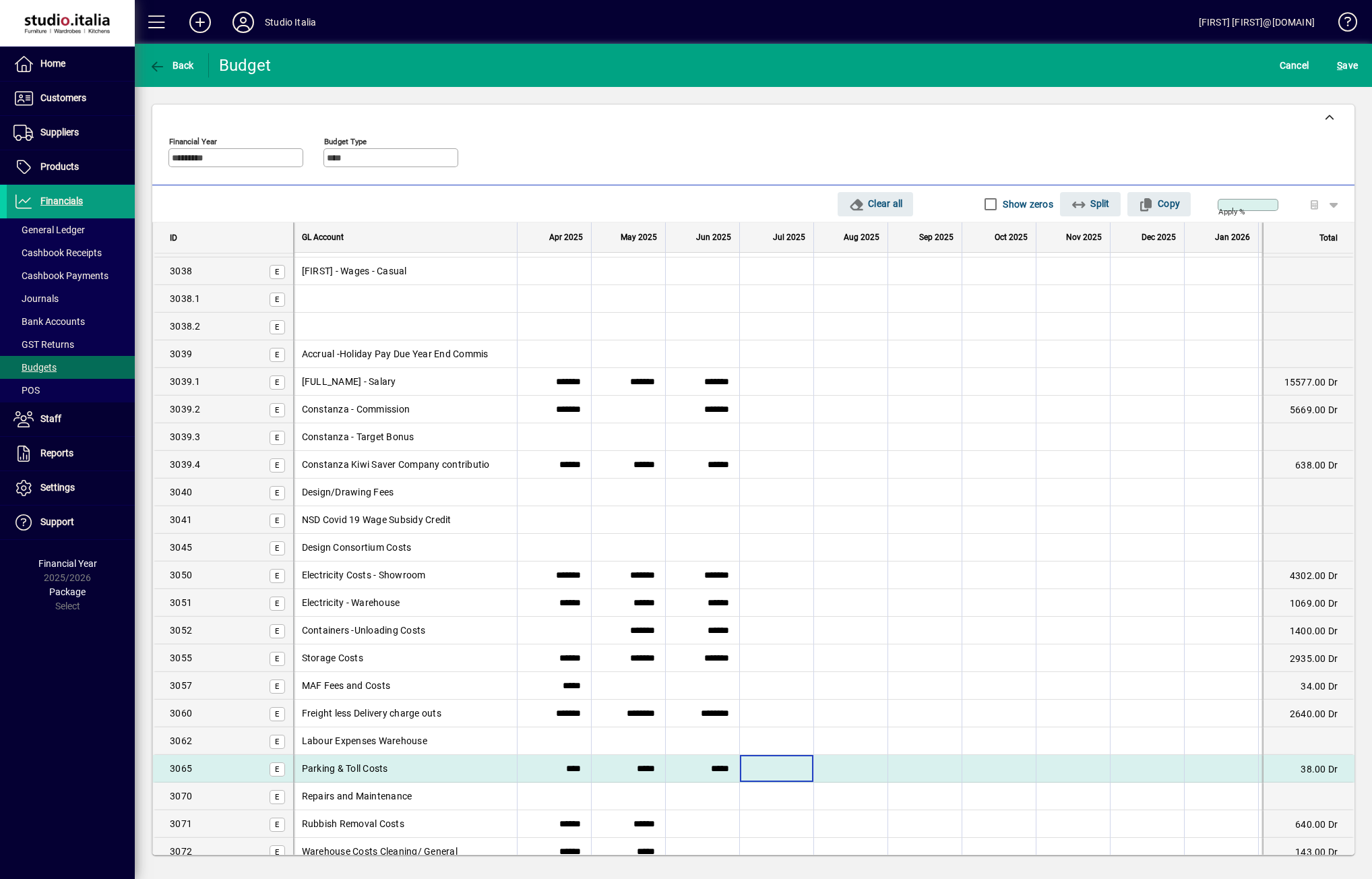 scroll, scrollTop: 1955, scrollLeft: 0, axis: vertical 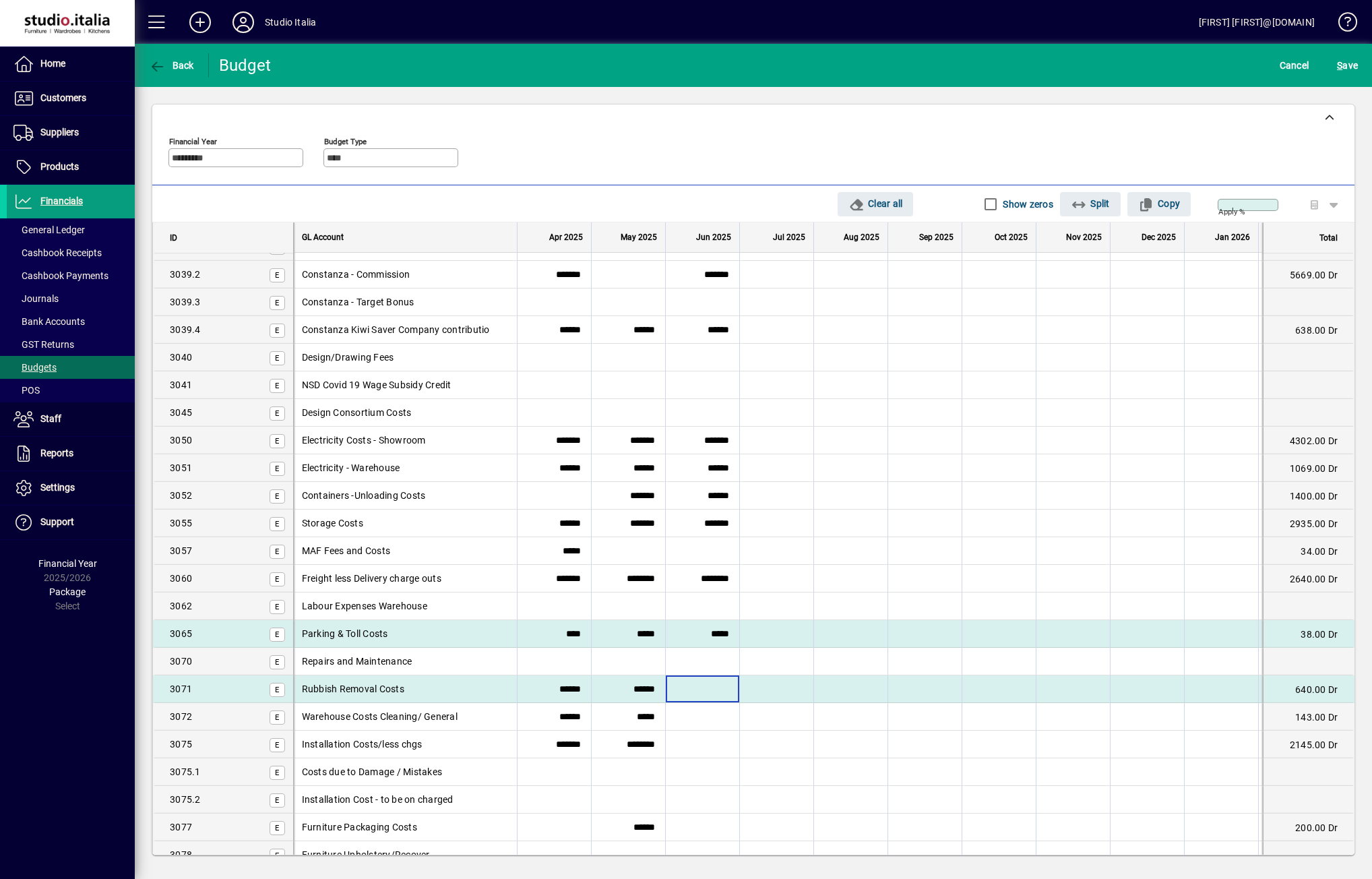 click at bounding box center [702, 689] 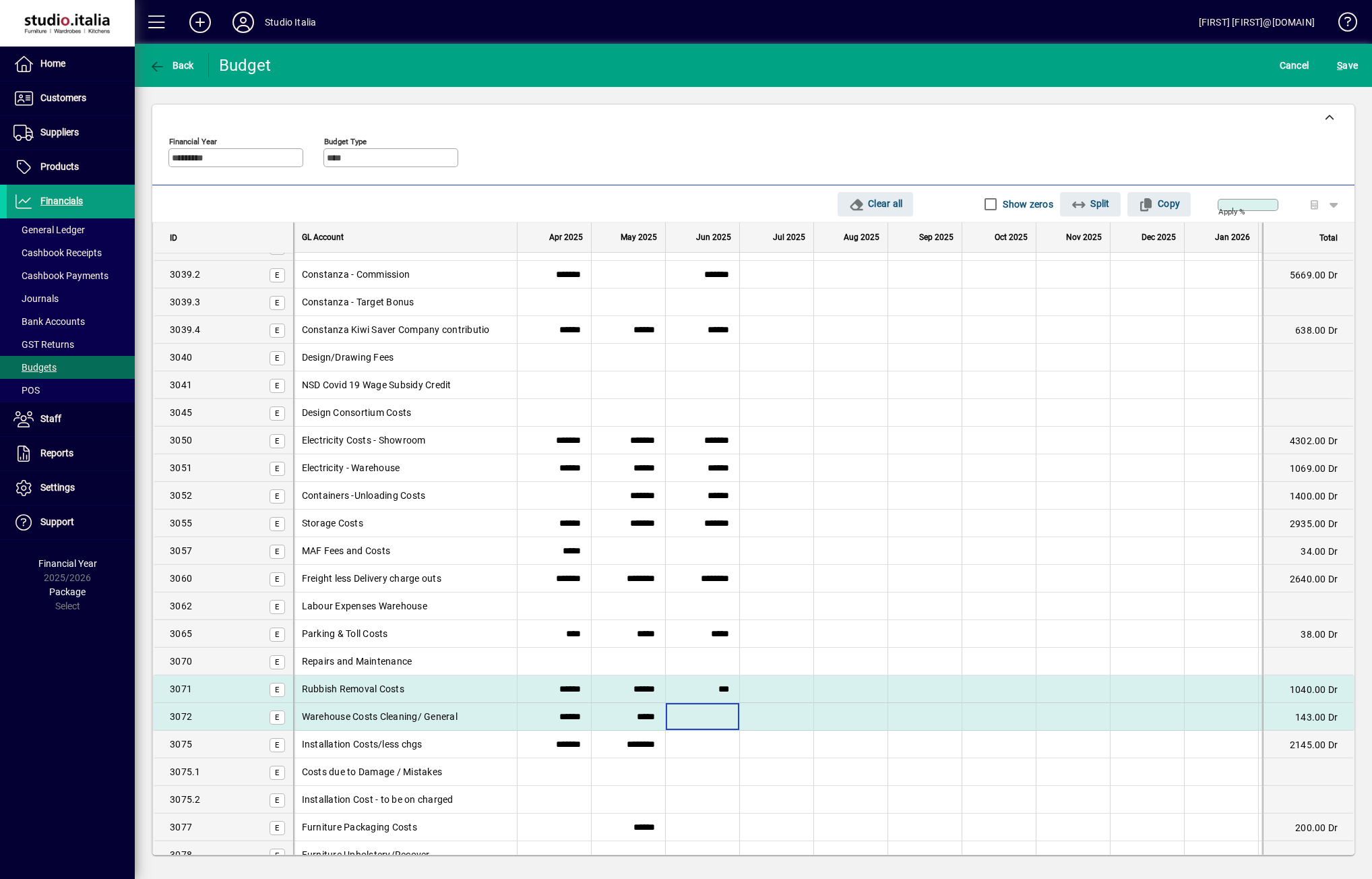 click at bounding box center (702, 717) 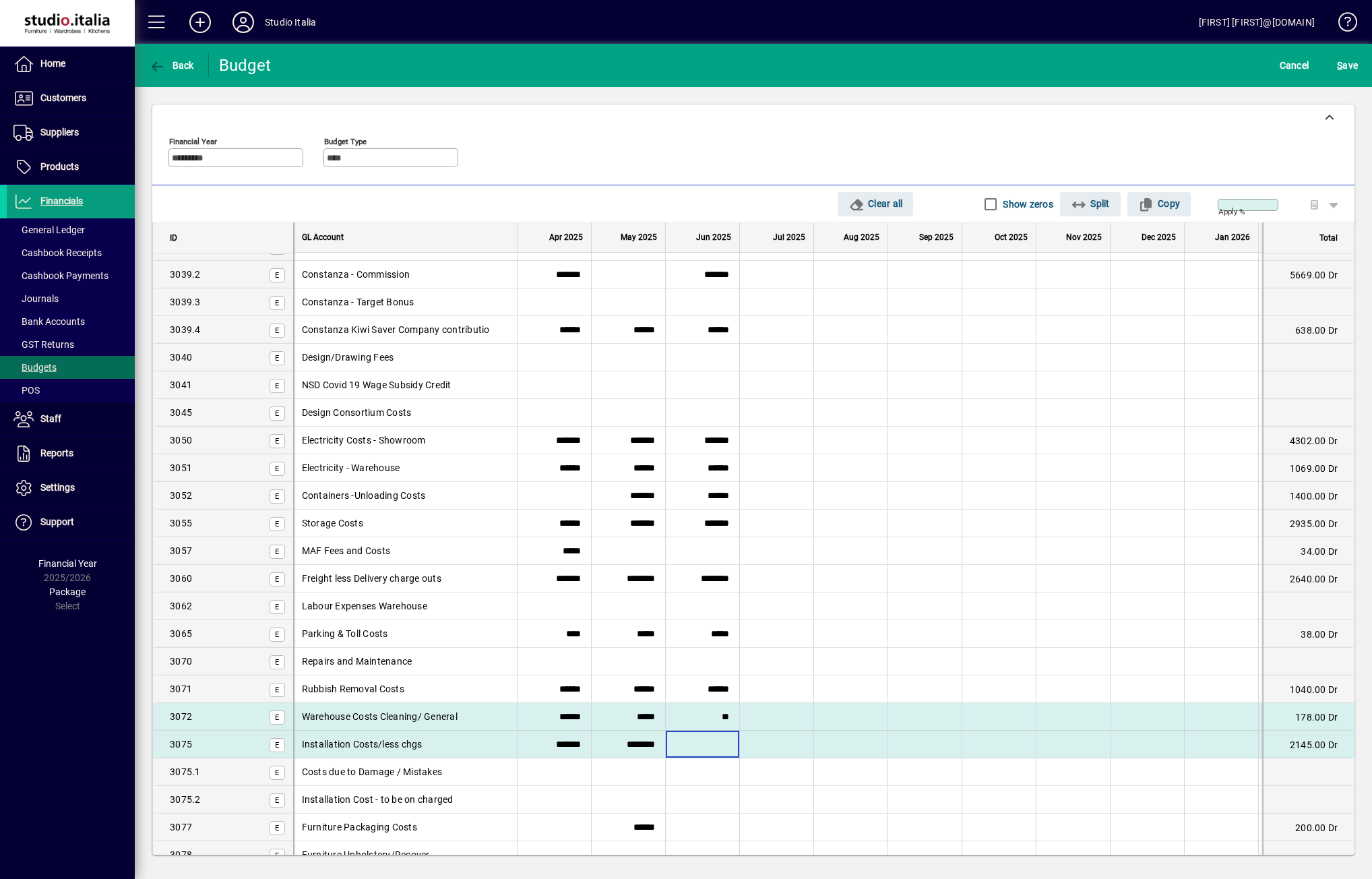 click at bounding box center [702, 744] 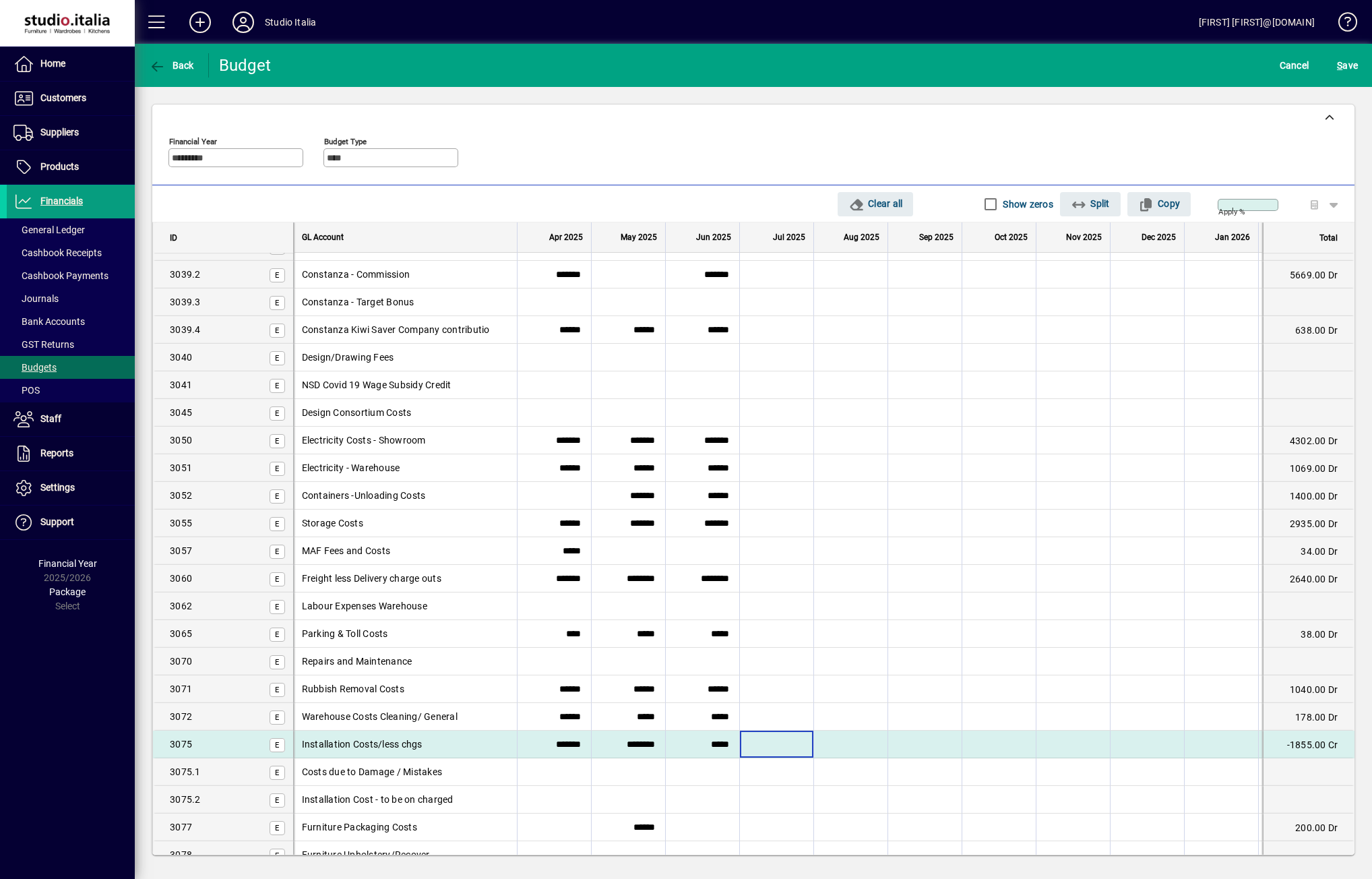 click at bounding box center [776, 744] 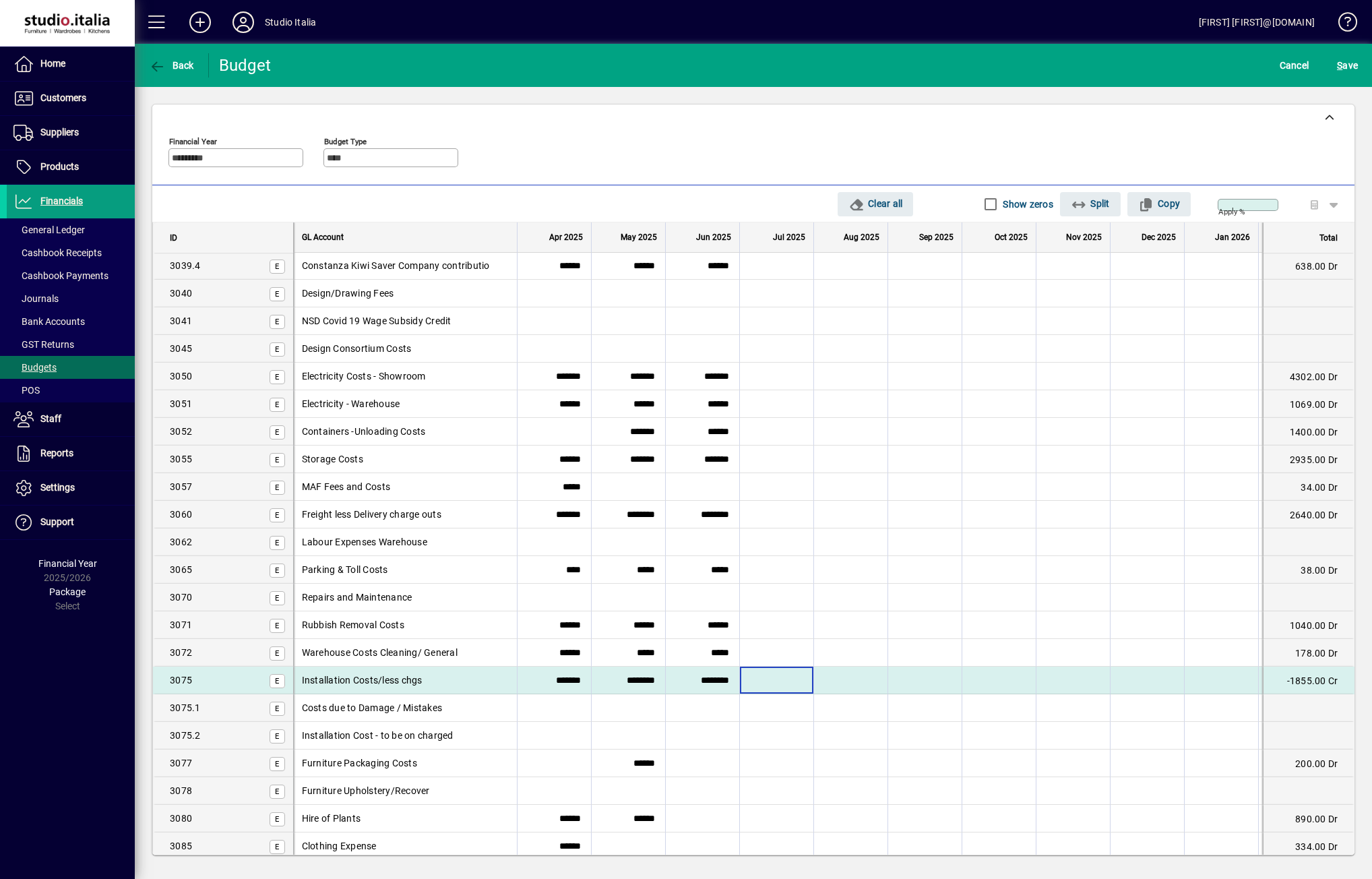 scroll, scrollTop: 2022, scrollLeft: 0, axis: vertical 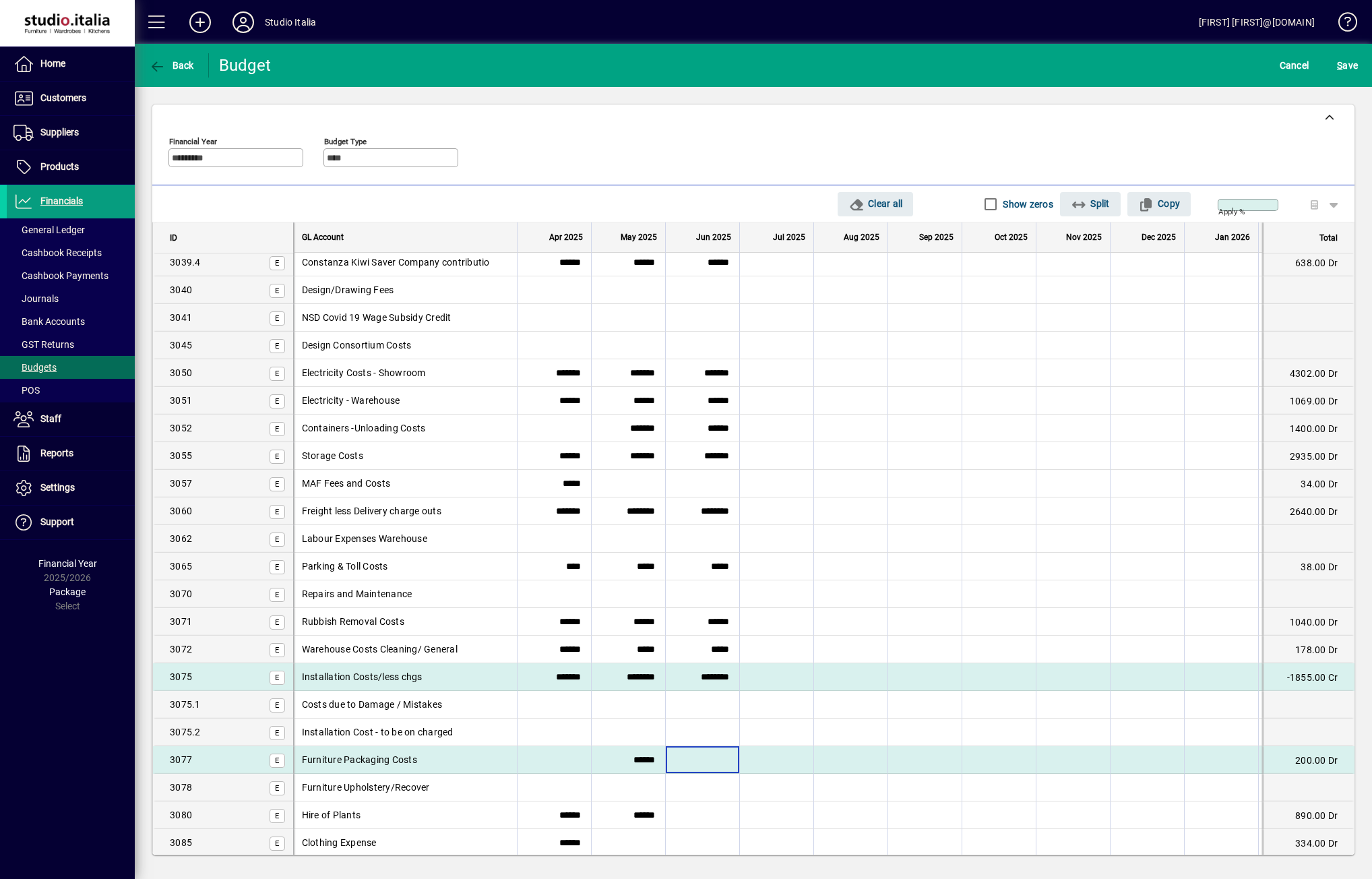click at bounding box center (702, 760) 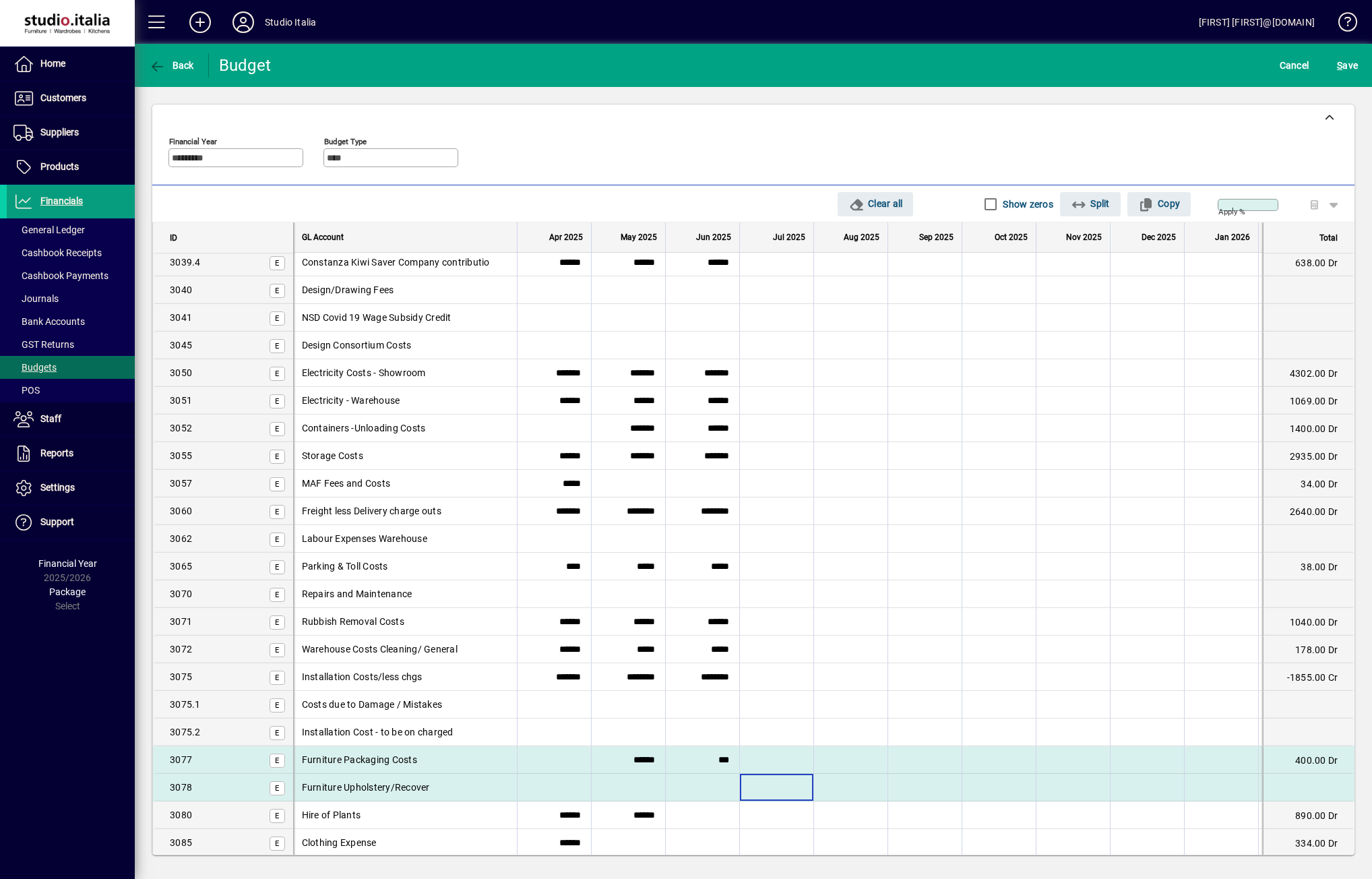 click at bounding box center [776, 787] 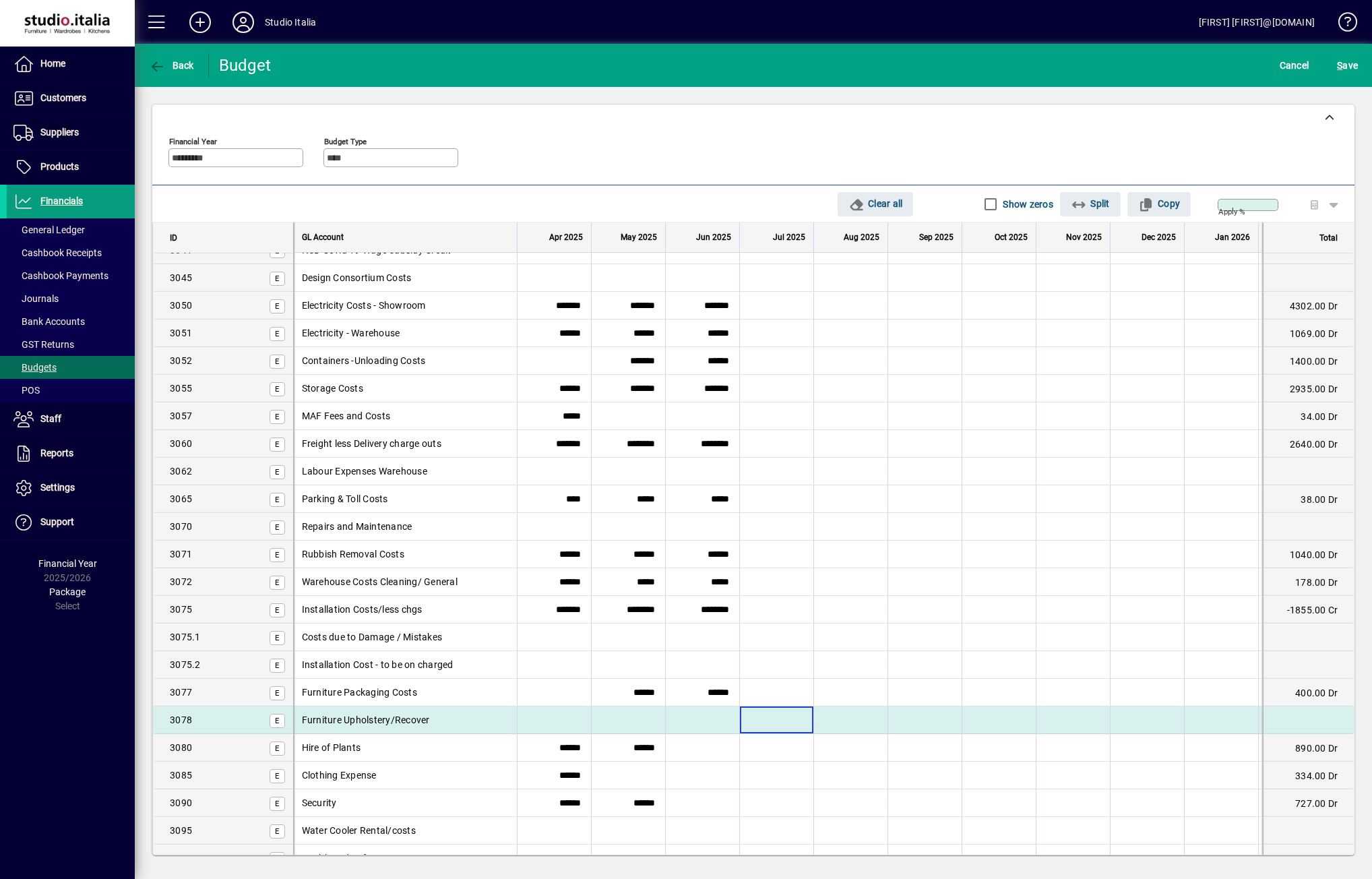 scroll, scrollTop: 2157, scrollLeft: 0, axis: vertical 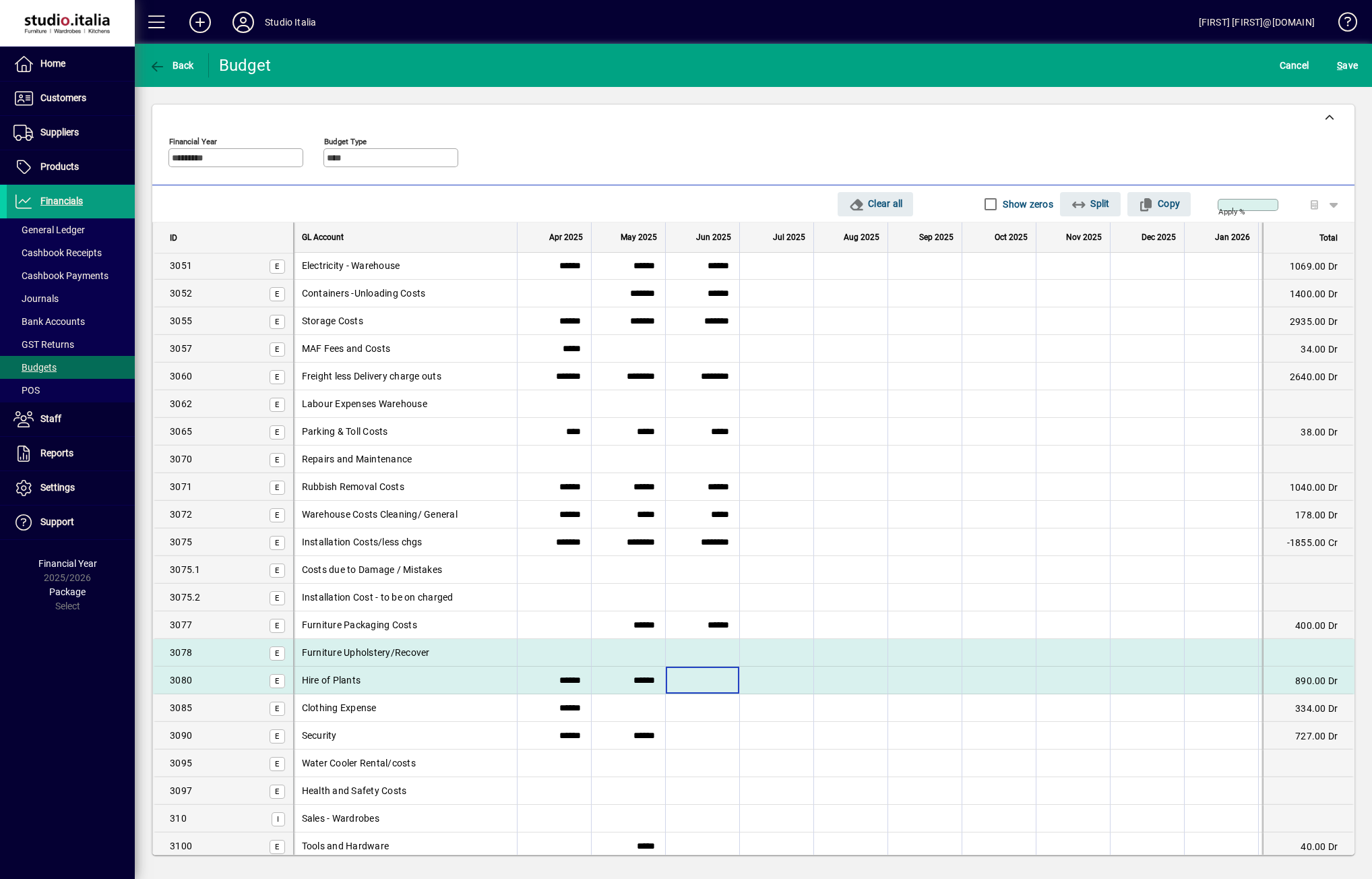 click at bounding box center [702, 680] 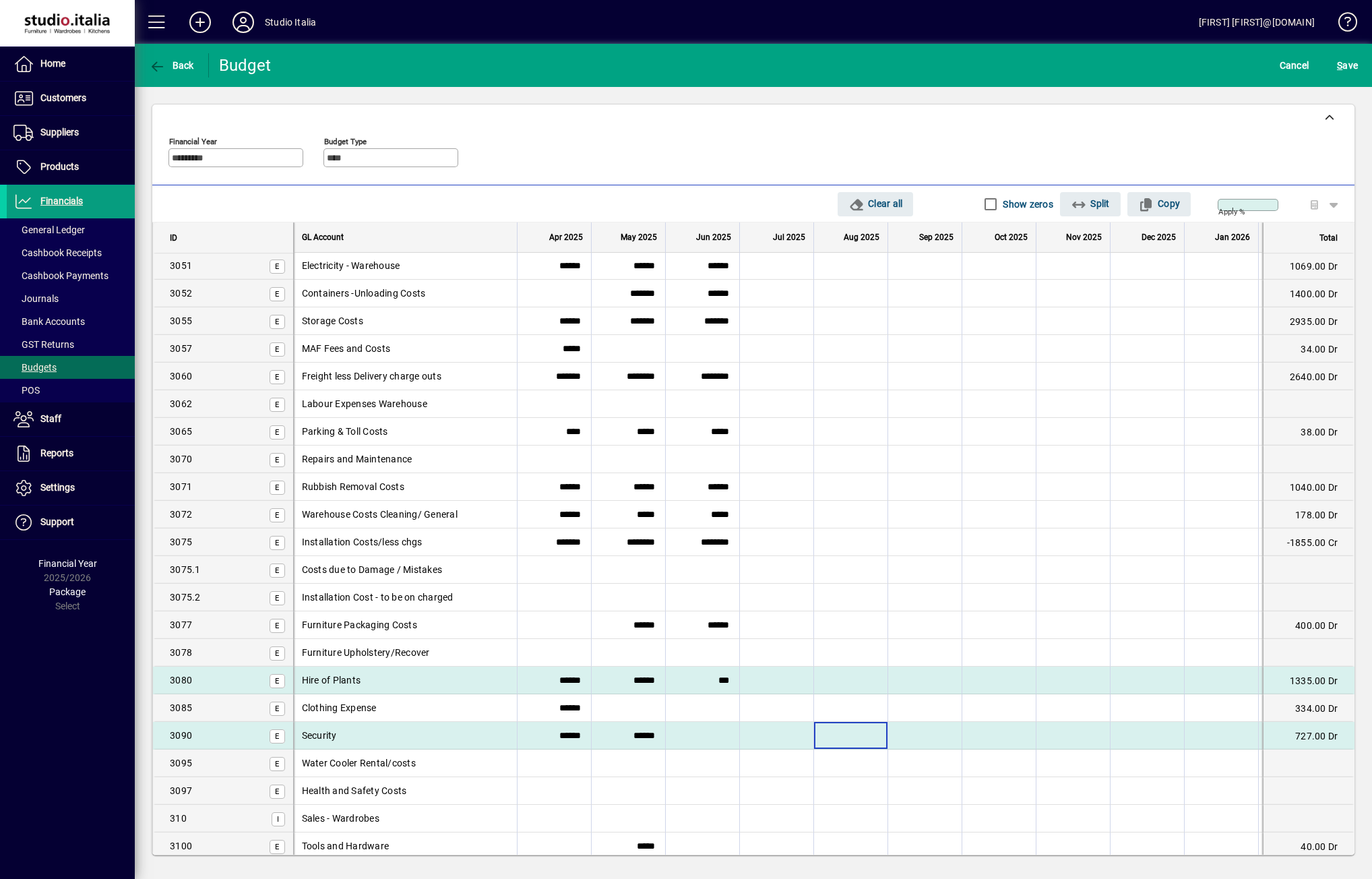 click at bounding box center [850, 735] 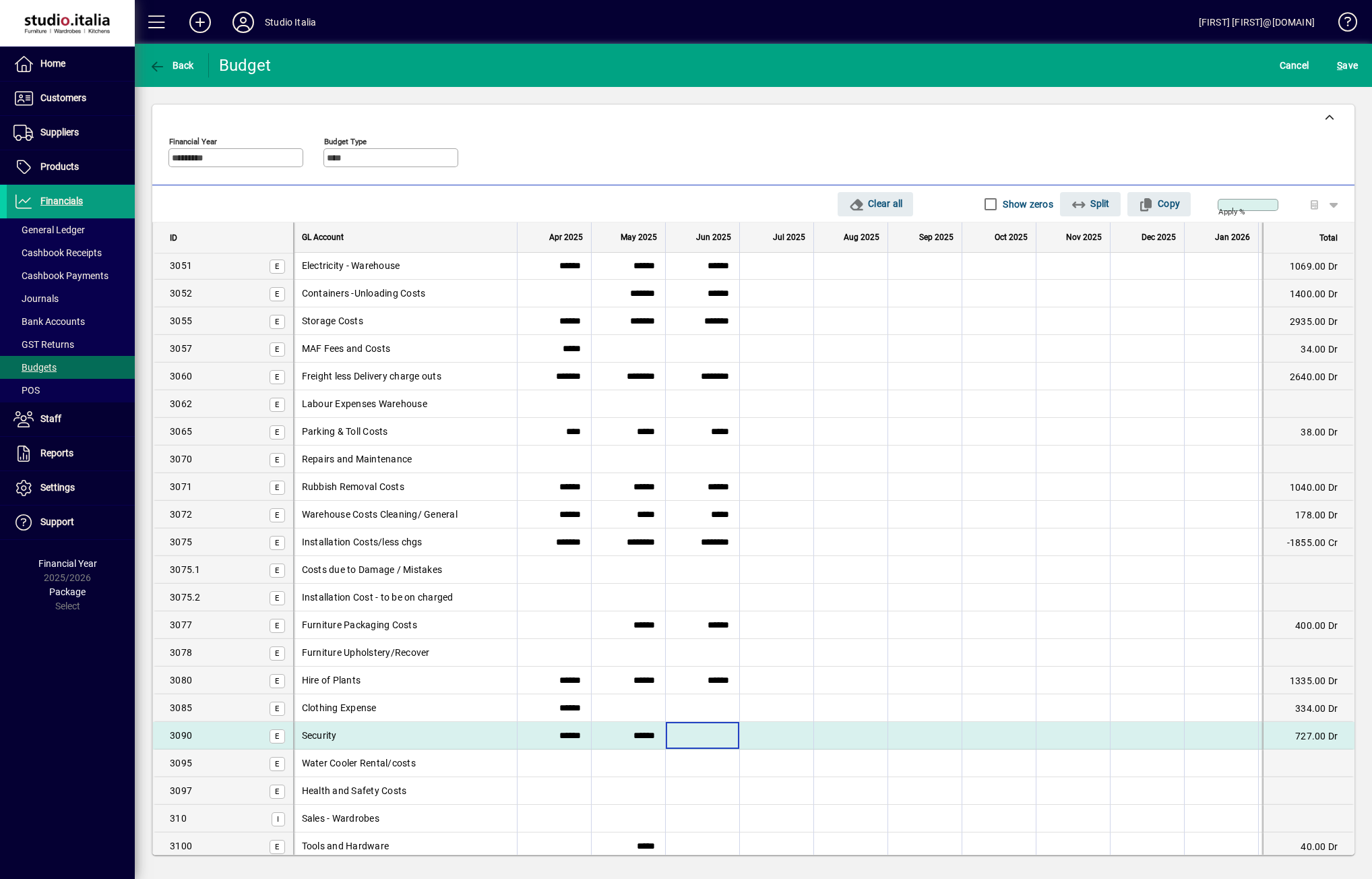 click at bounding box center (702, 735) 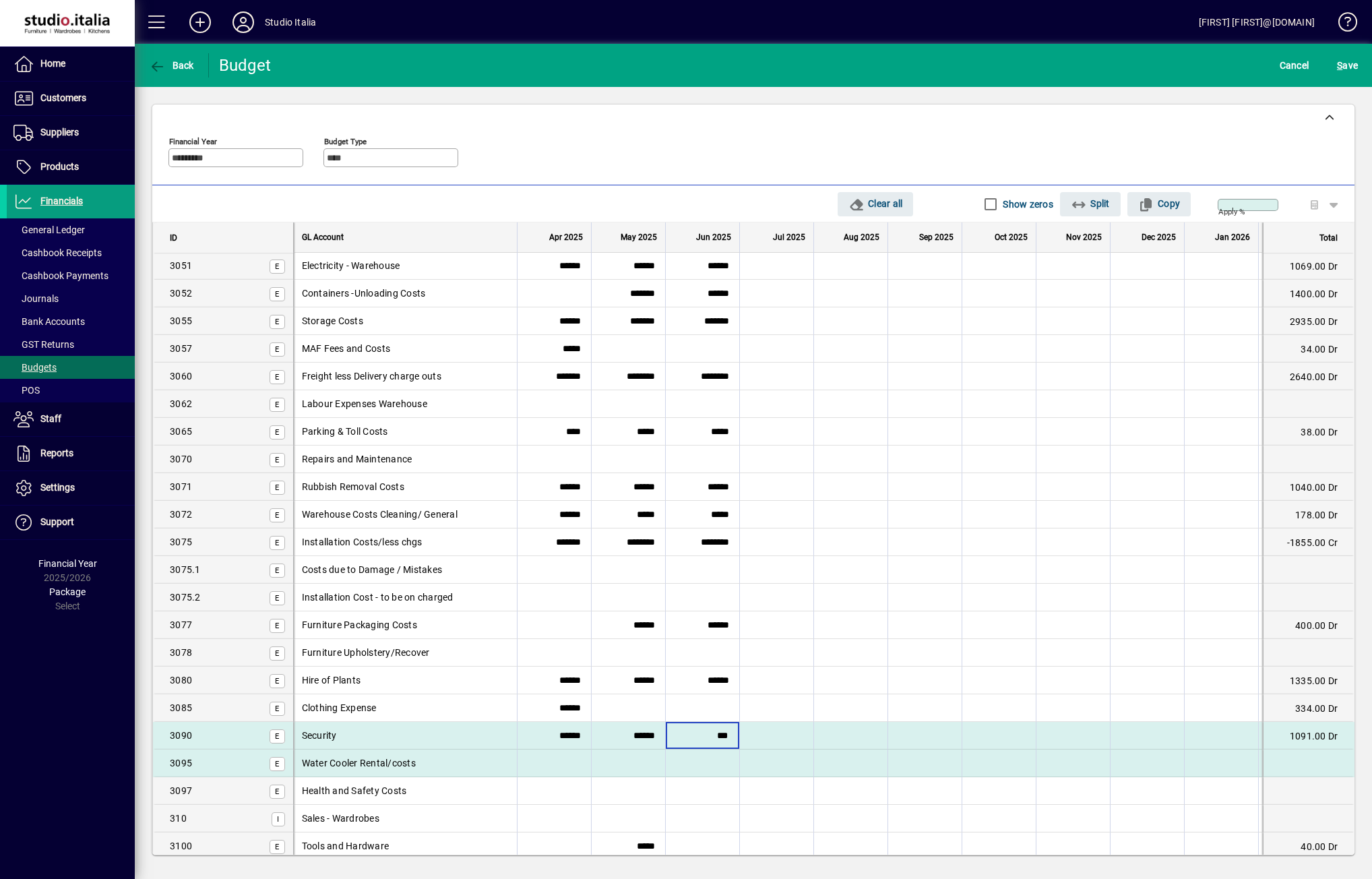 scroll, scrollTop: 2224, scrollLeft: 0, axis: vertical 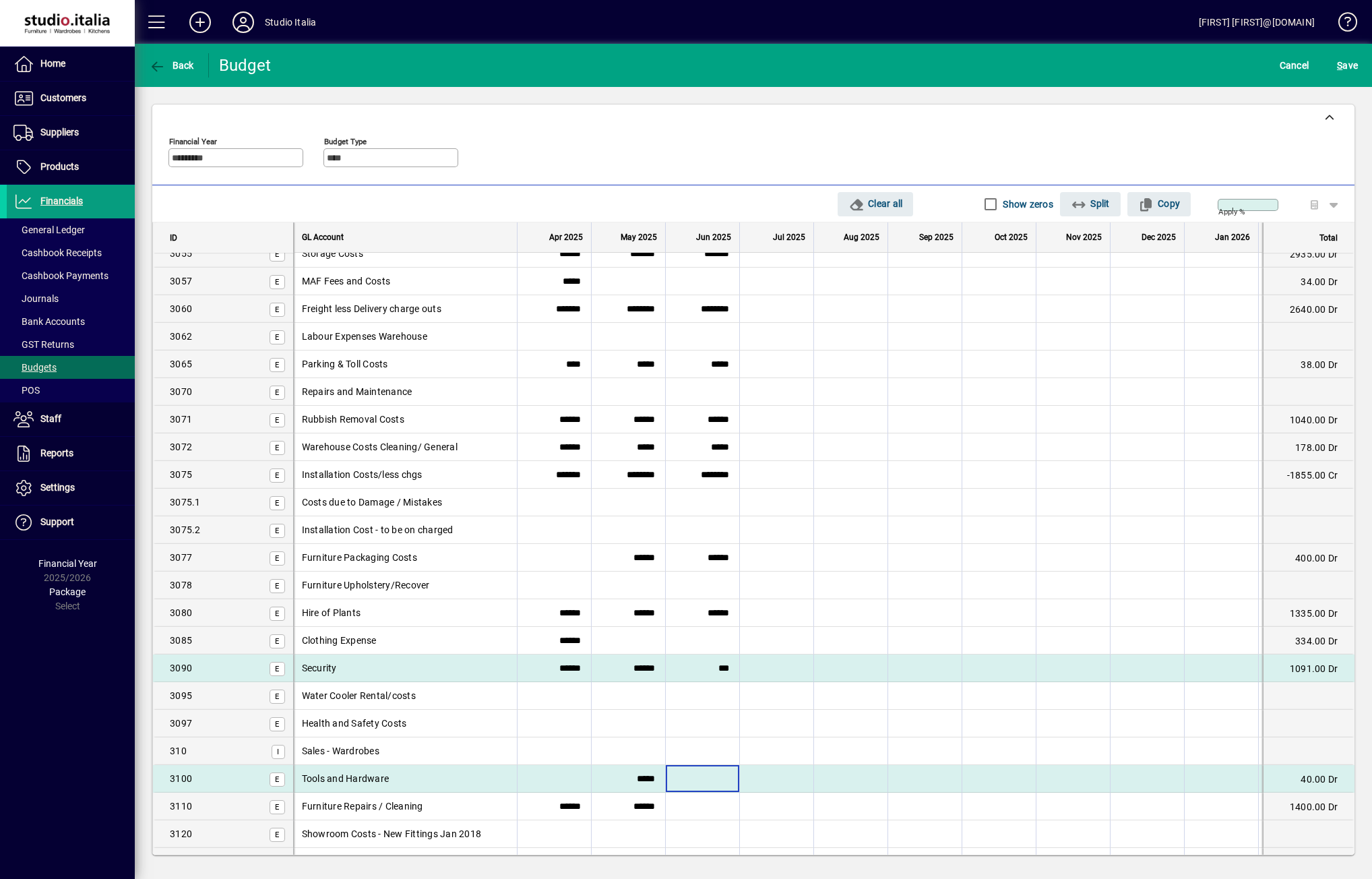 click at bounding box center (702, 779) 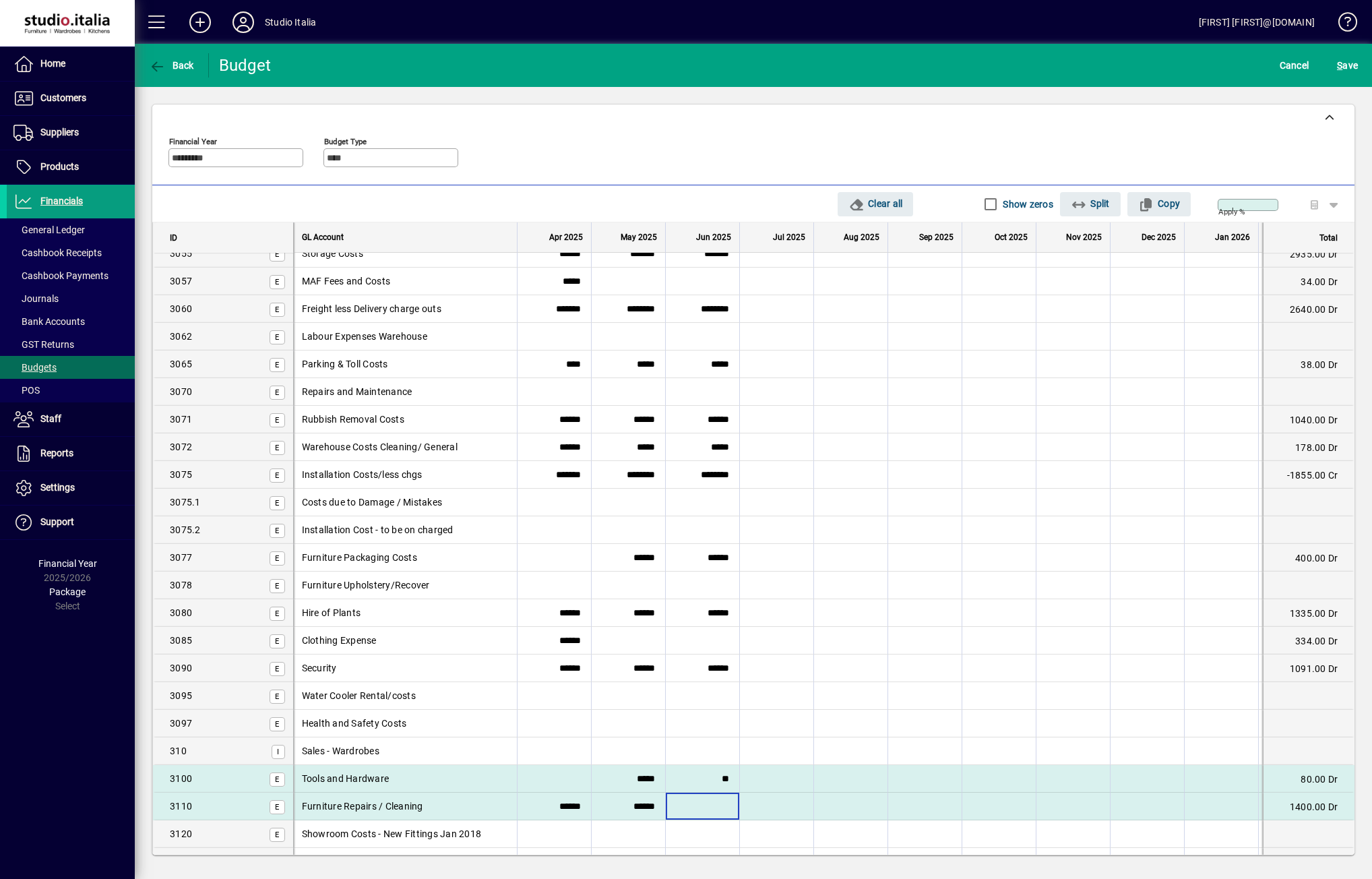 click at bounding box center [702, 806] 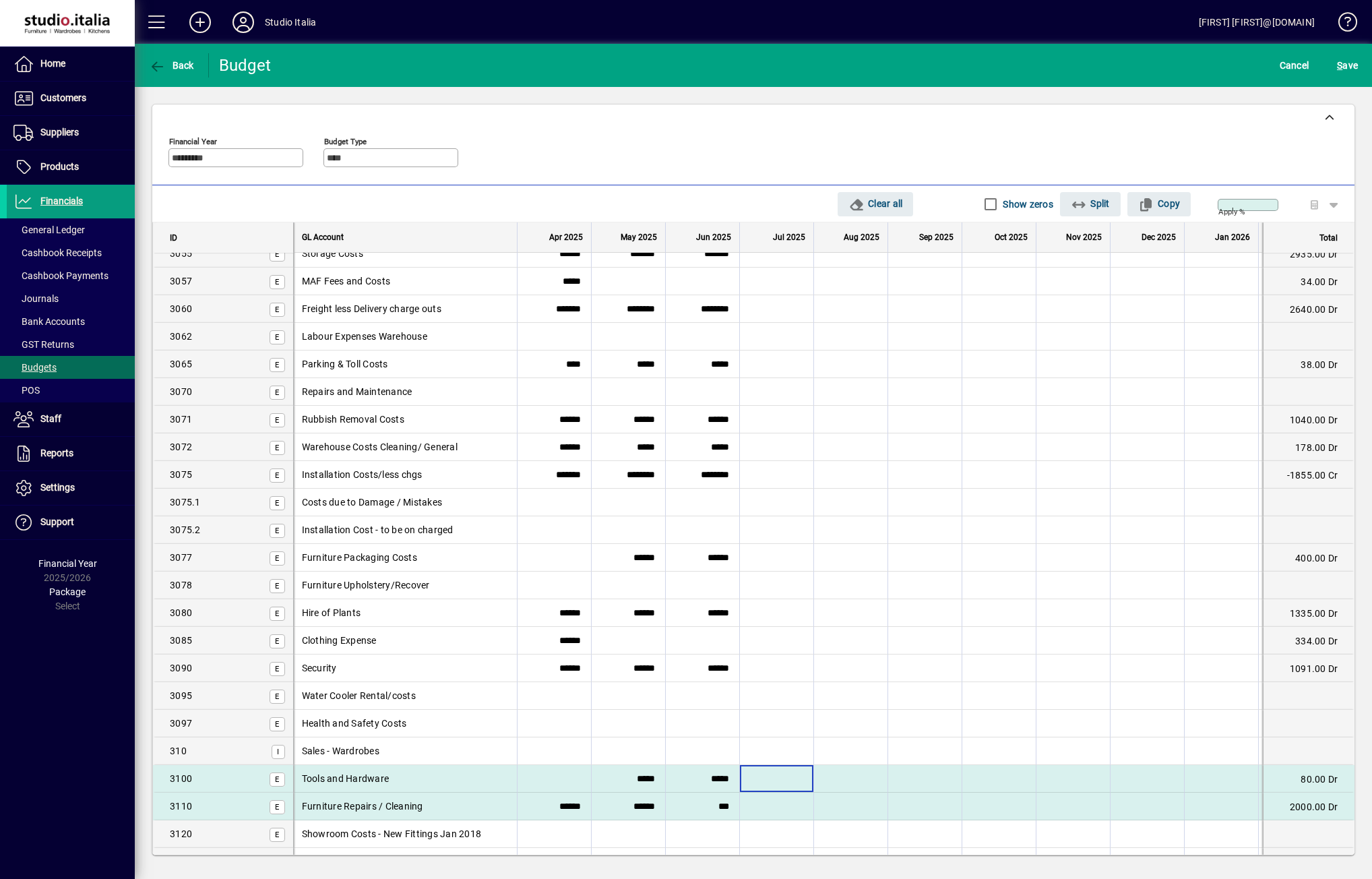 click at bounding box center [776, 779] 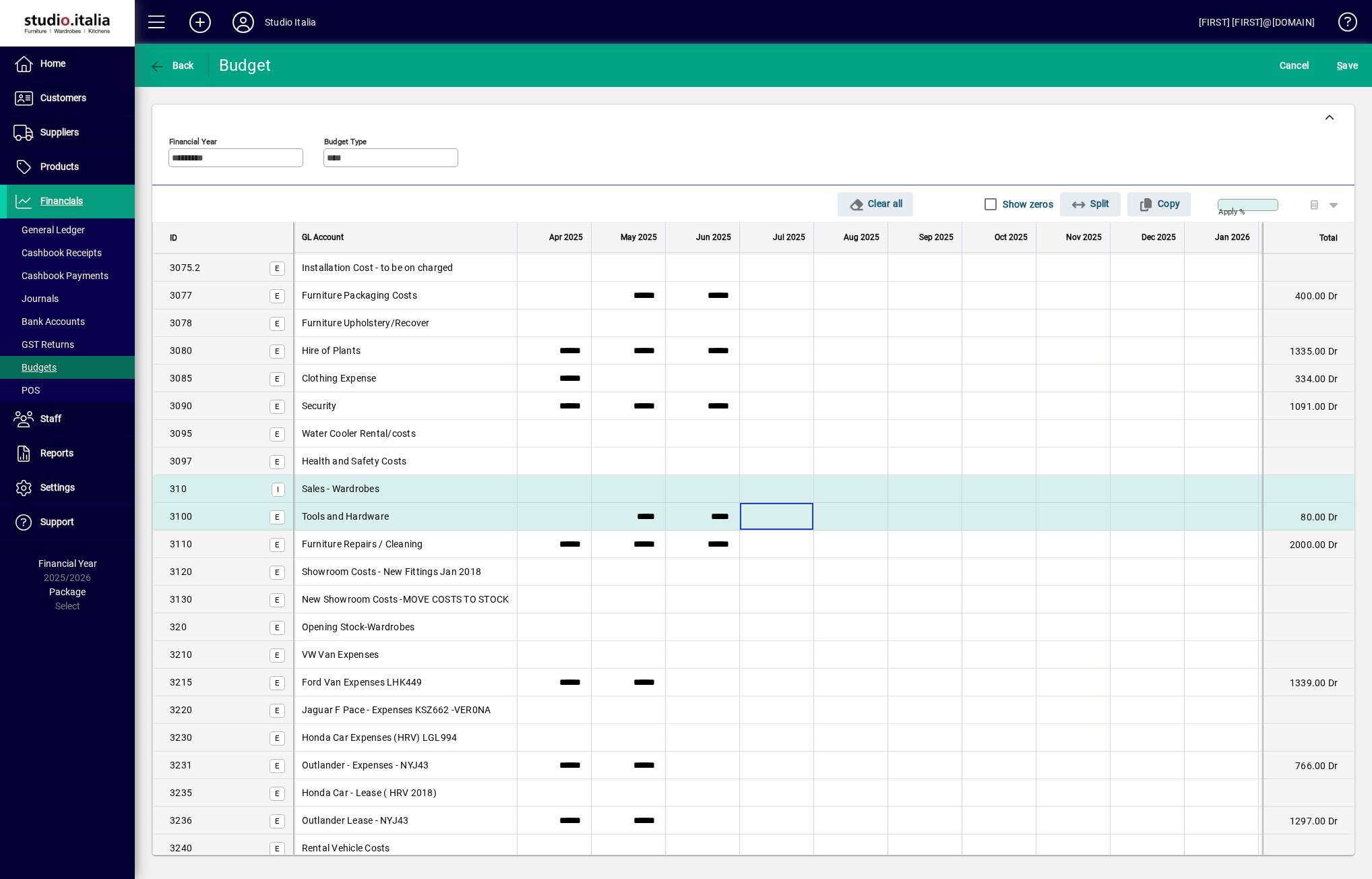 scroll, scrollTop: 2494, scrollLeft: 0, axis: vertical 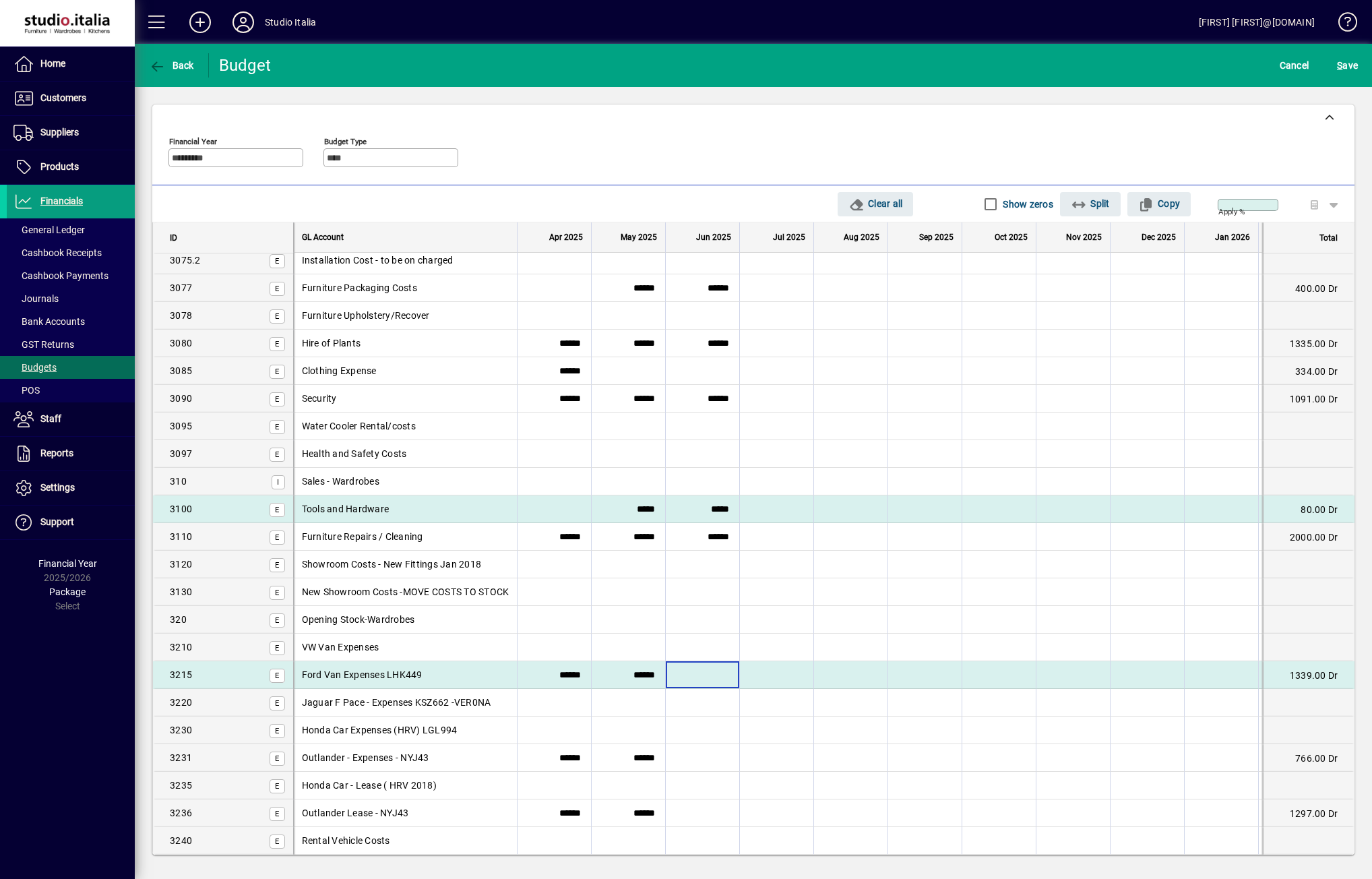 click at bounding box center [702, 675] 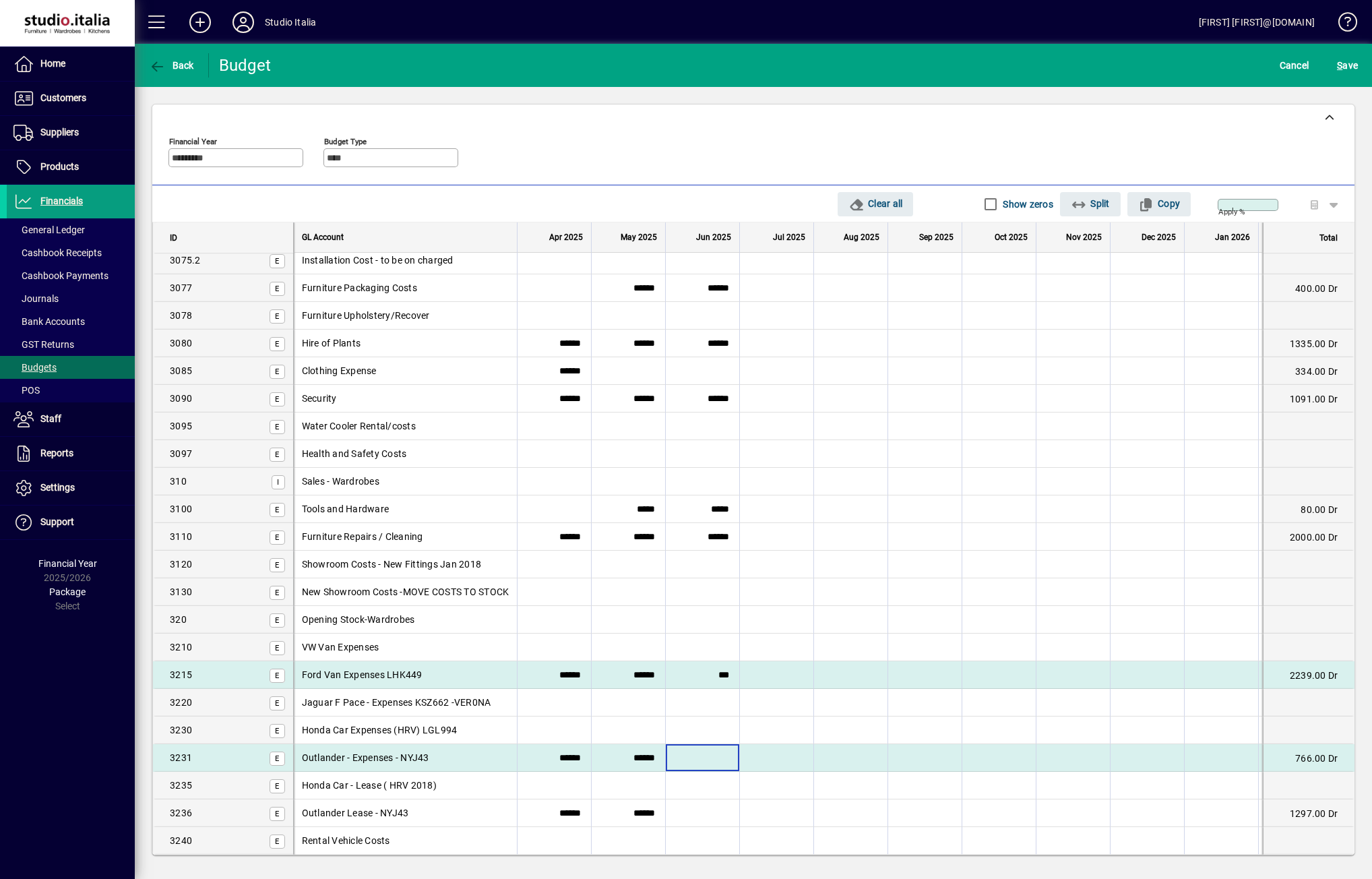 click at bounding box center (702, 758) 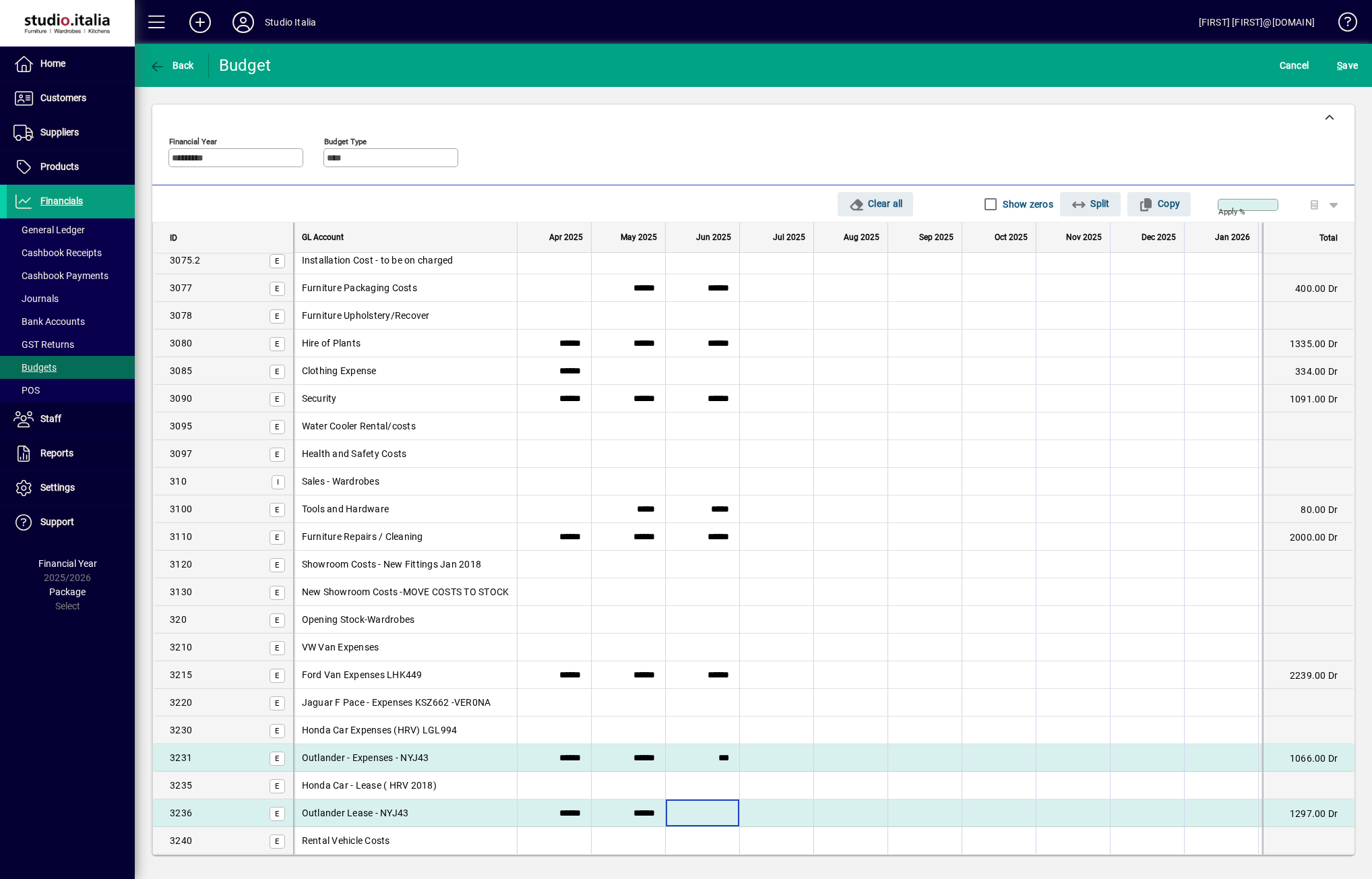 click at bounding box center [702, 813] 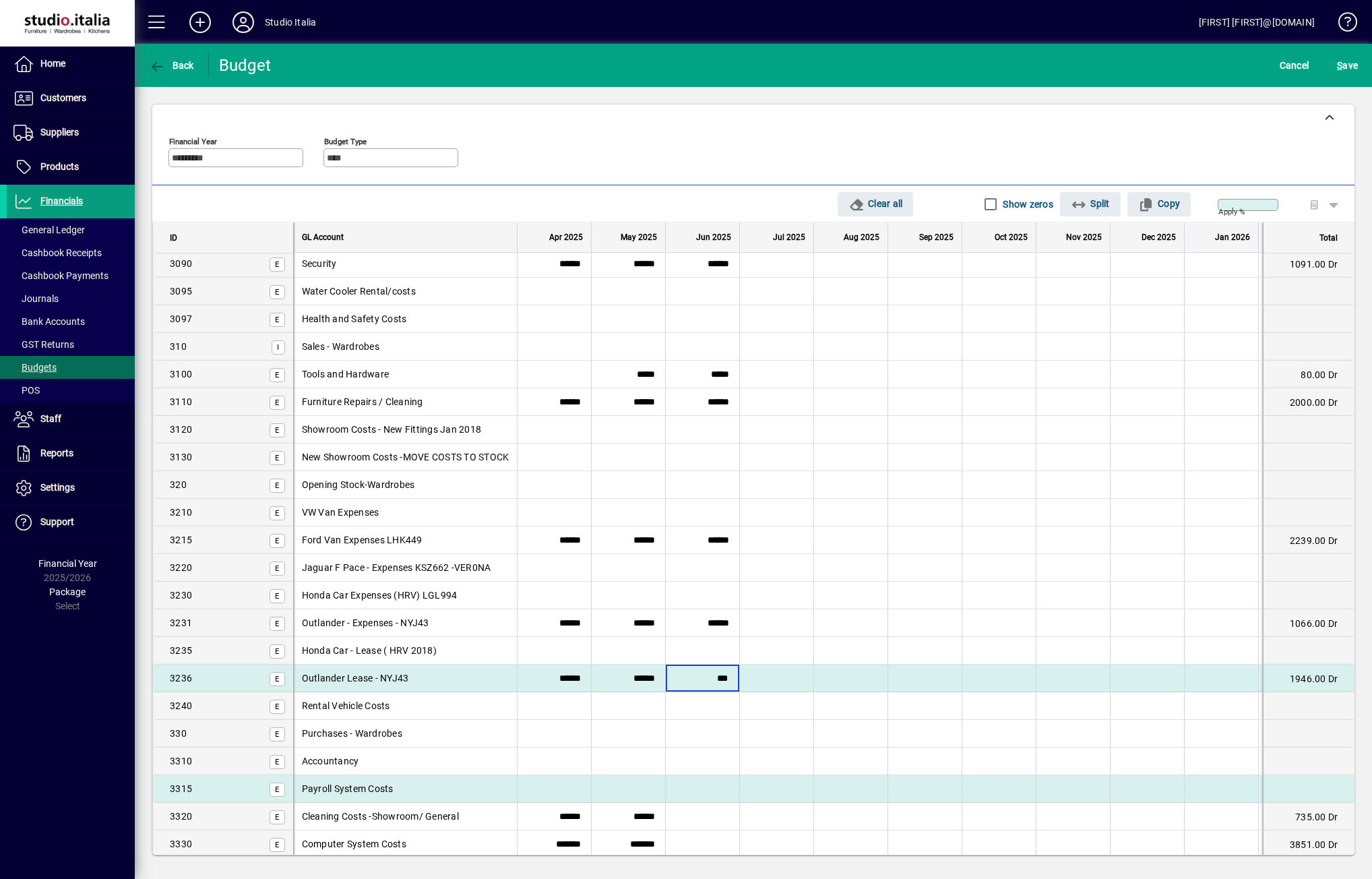 scroll, scrollTop: 2696, scrollLeft: 0, axis: vertical 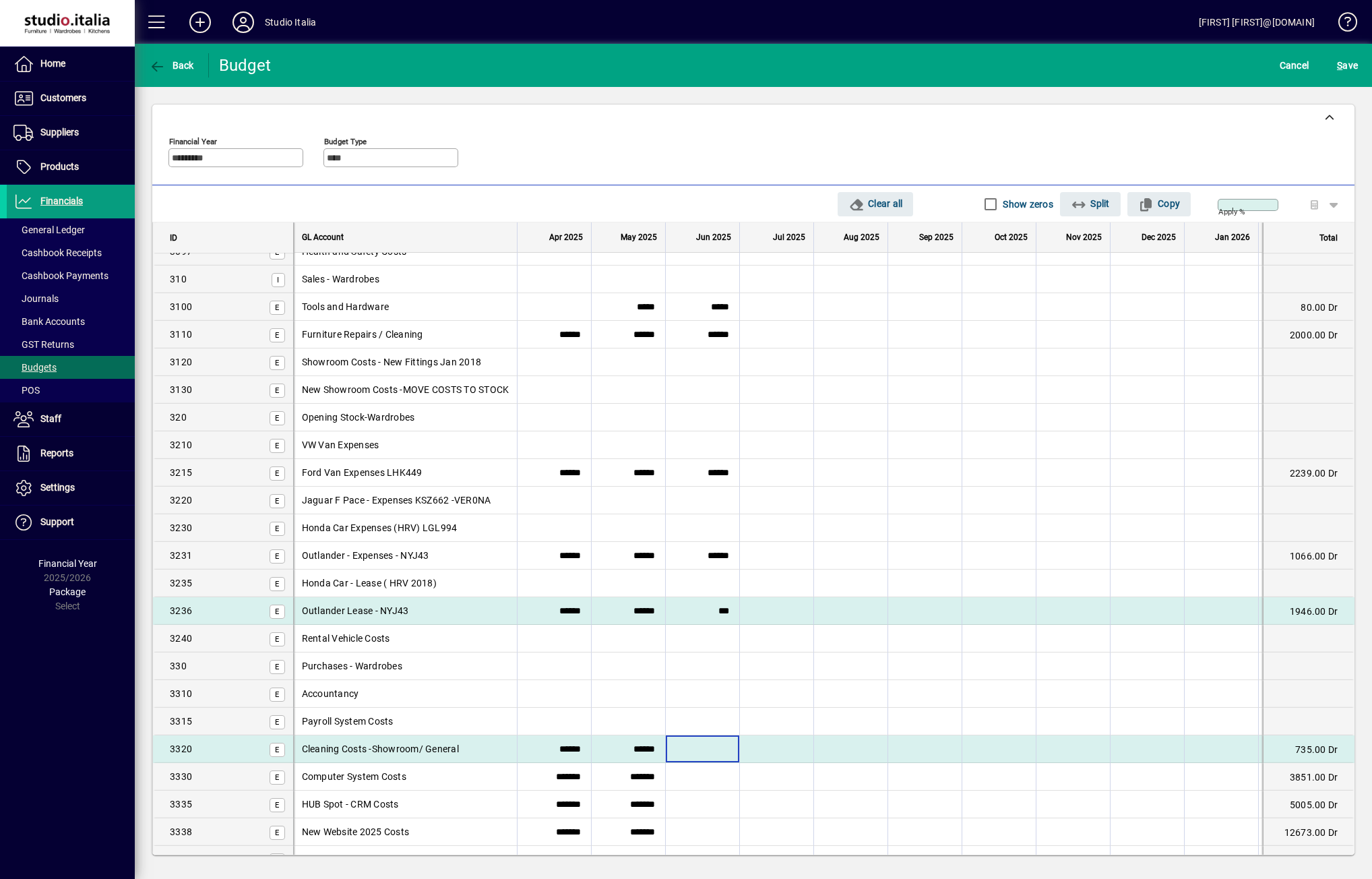 click at bounding box center [702, 749] 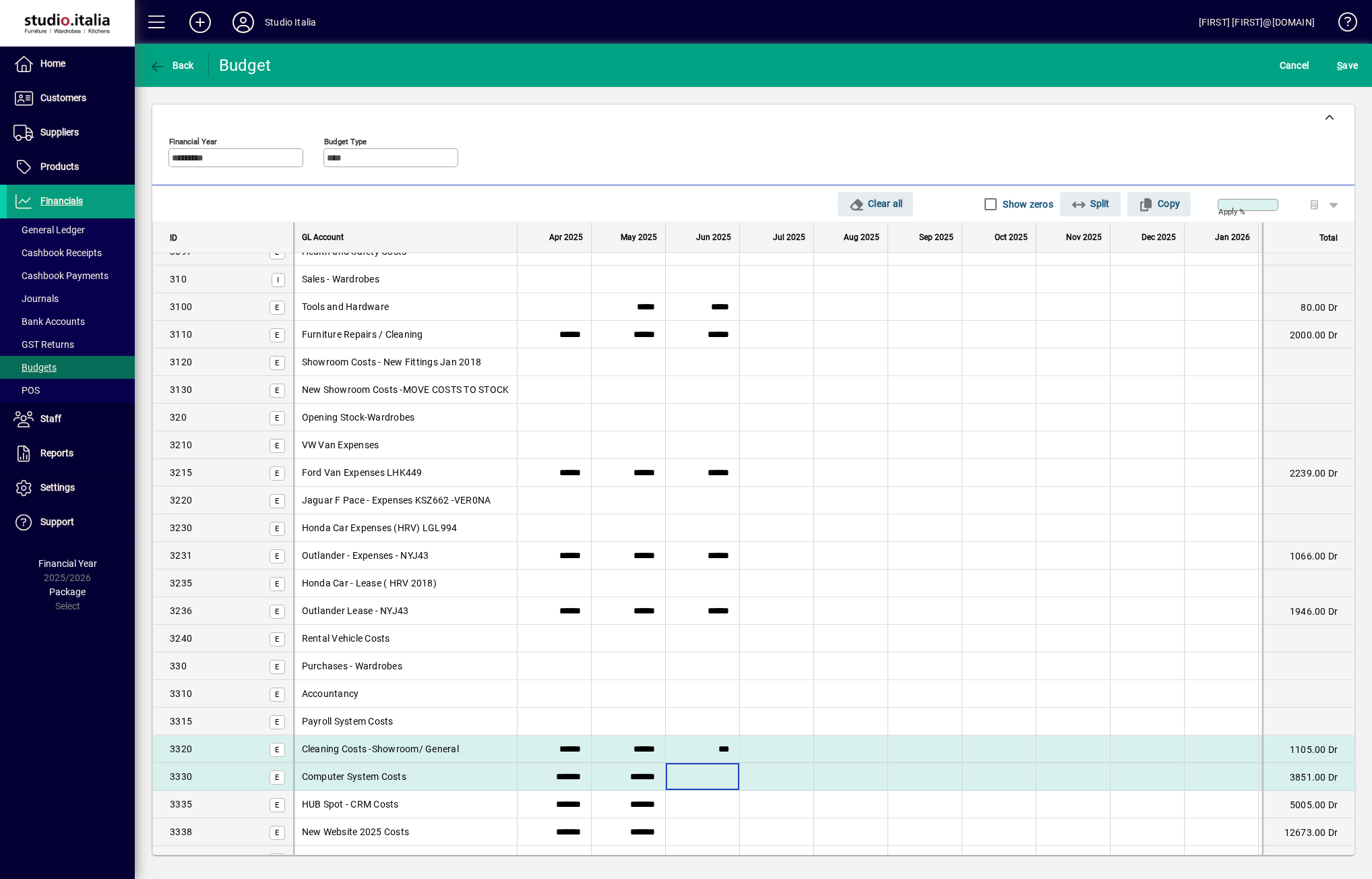 click at bounding box center [702, 777] 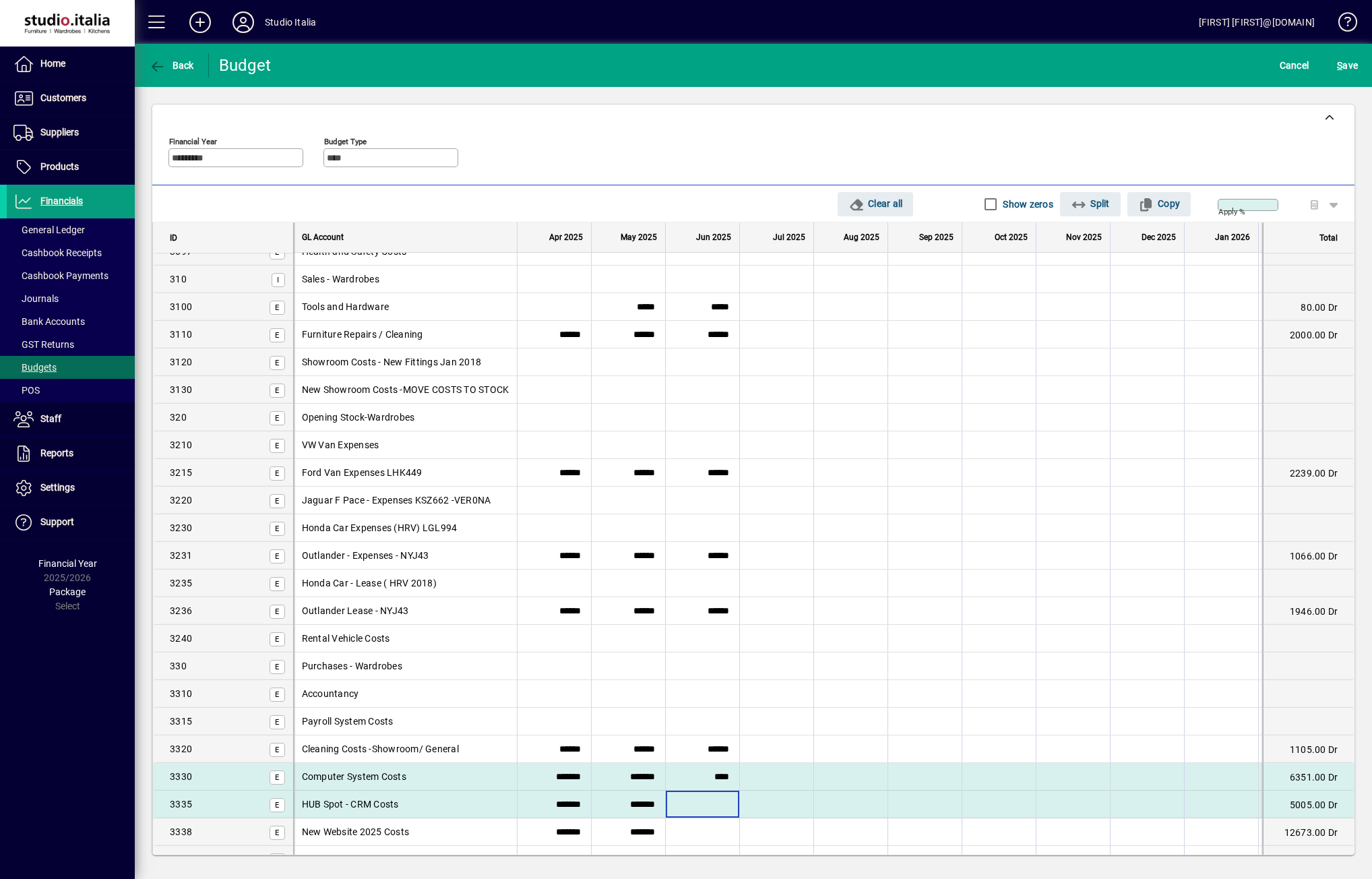 click at bounding box center [702, 804] 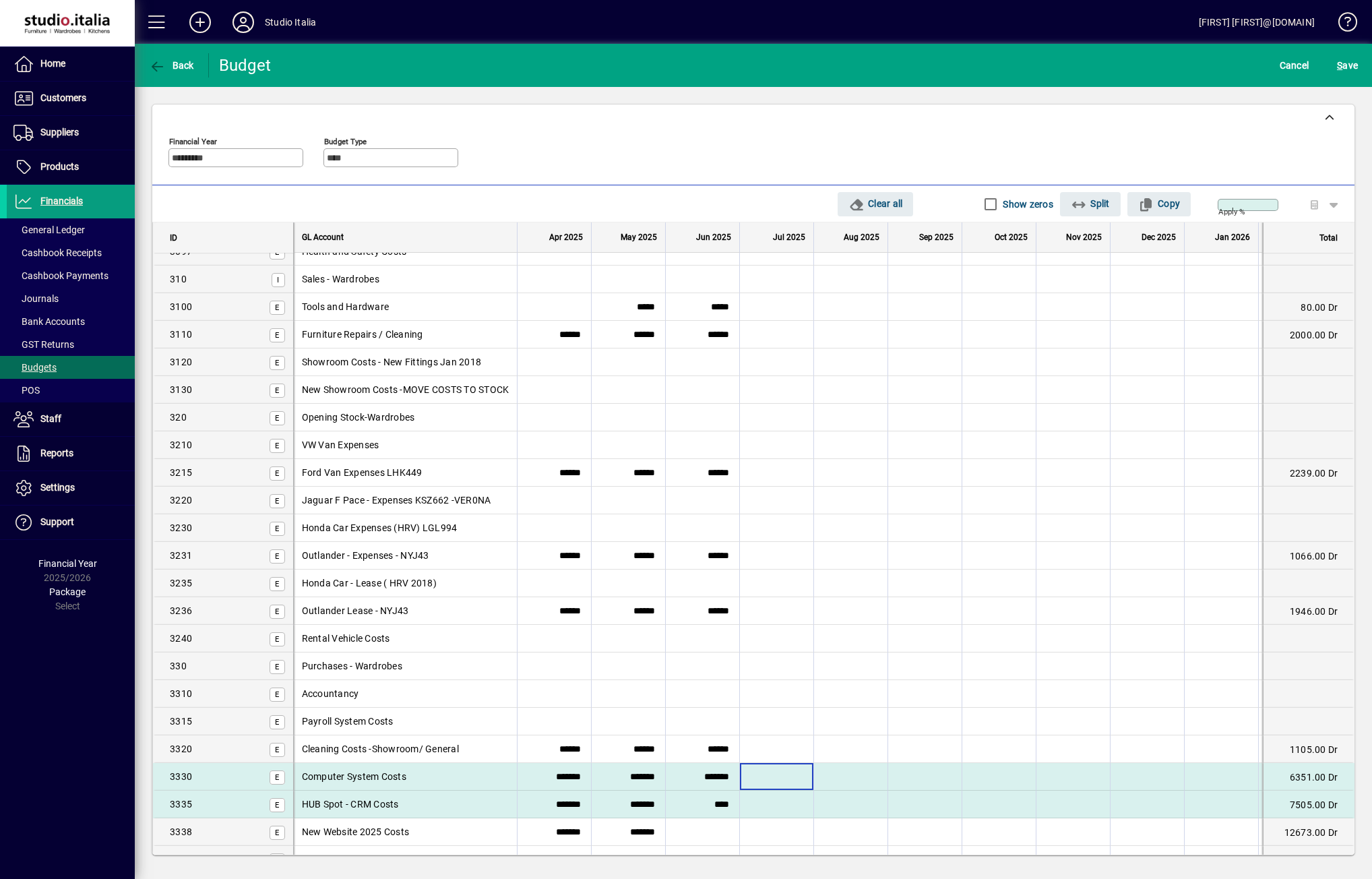 click at bounding box center [776, 777] 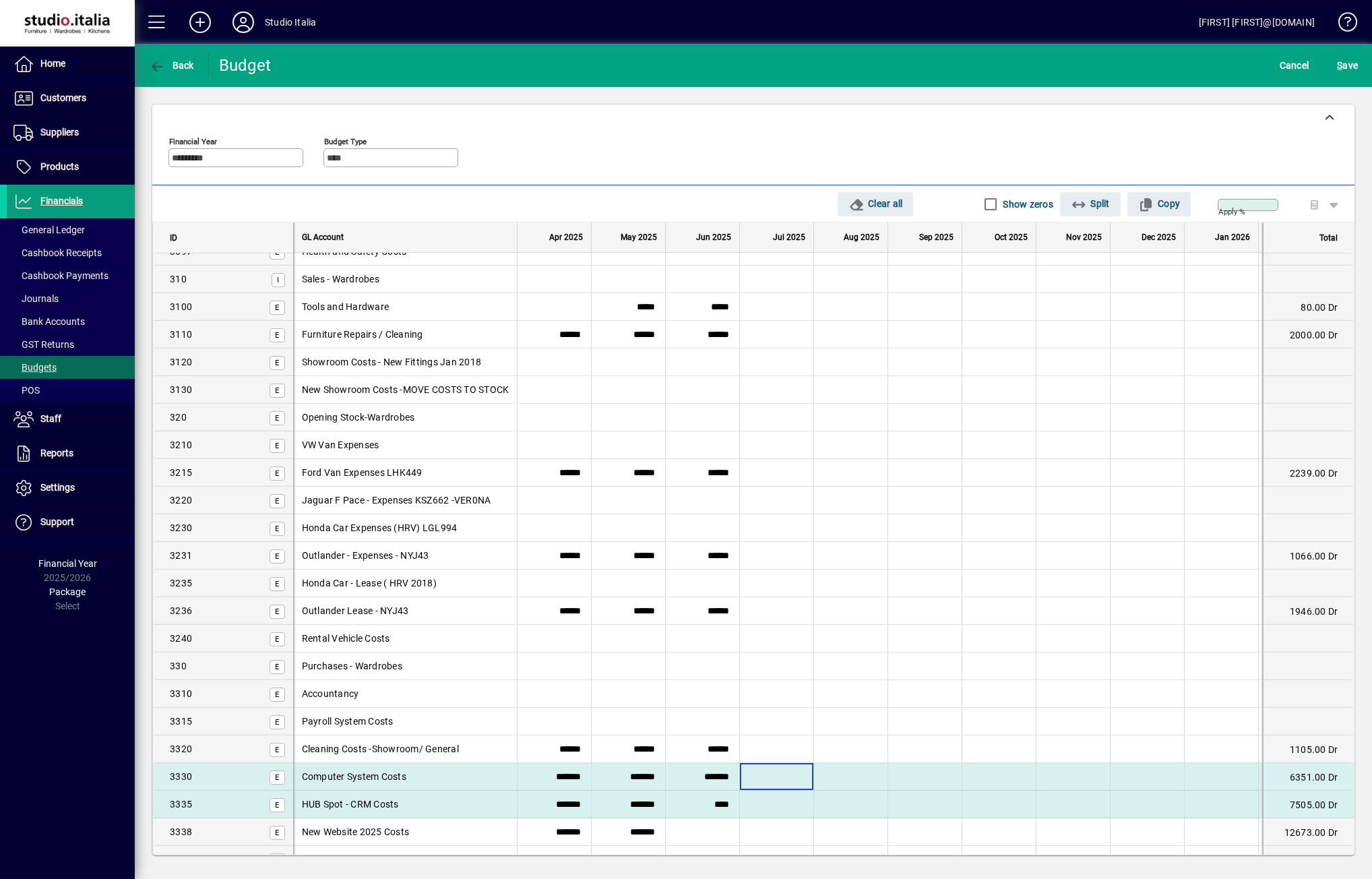 type on "*******" 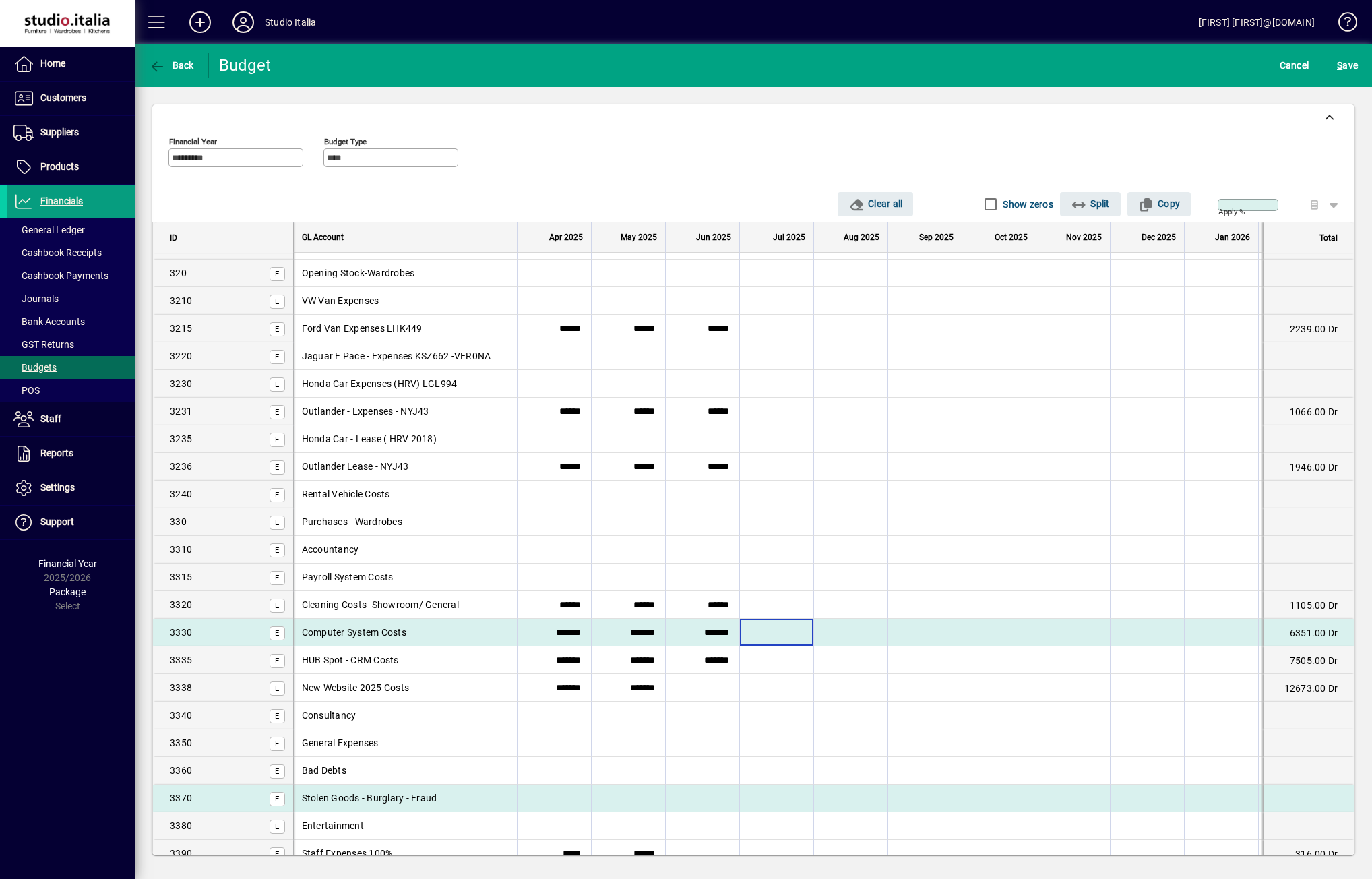 scroll, scrollTop: 2899, scrollLeft: 0, axis: vertical 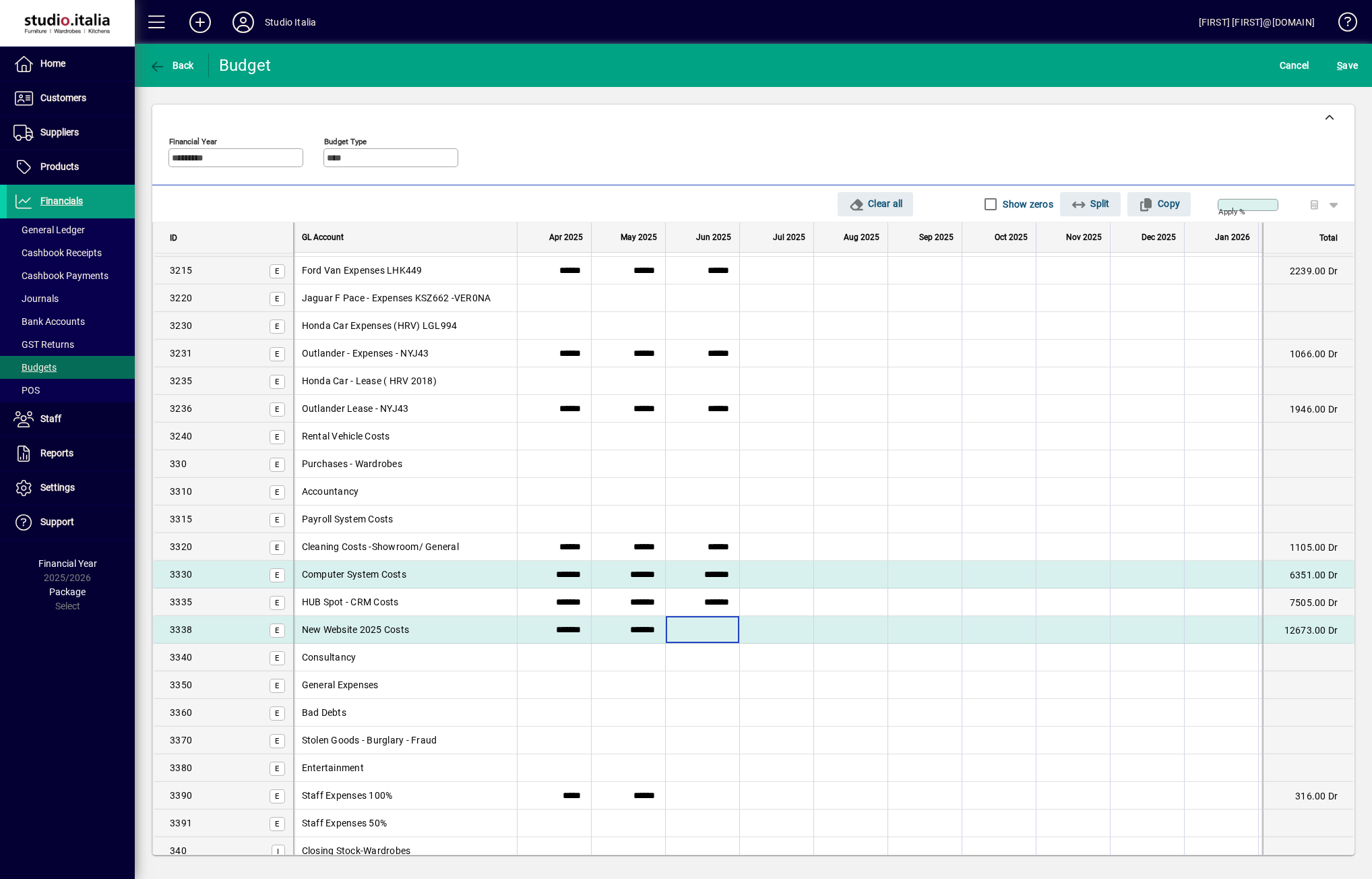 click at bounding box center [702, 630] 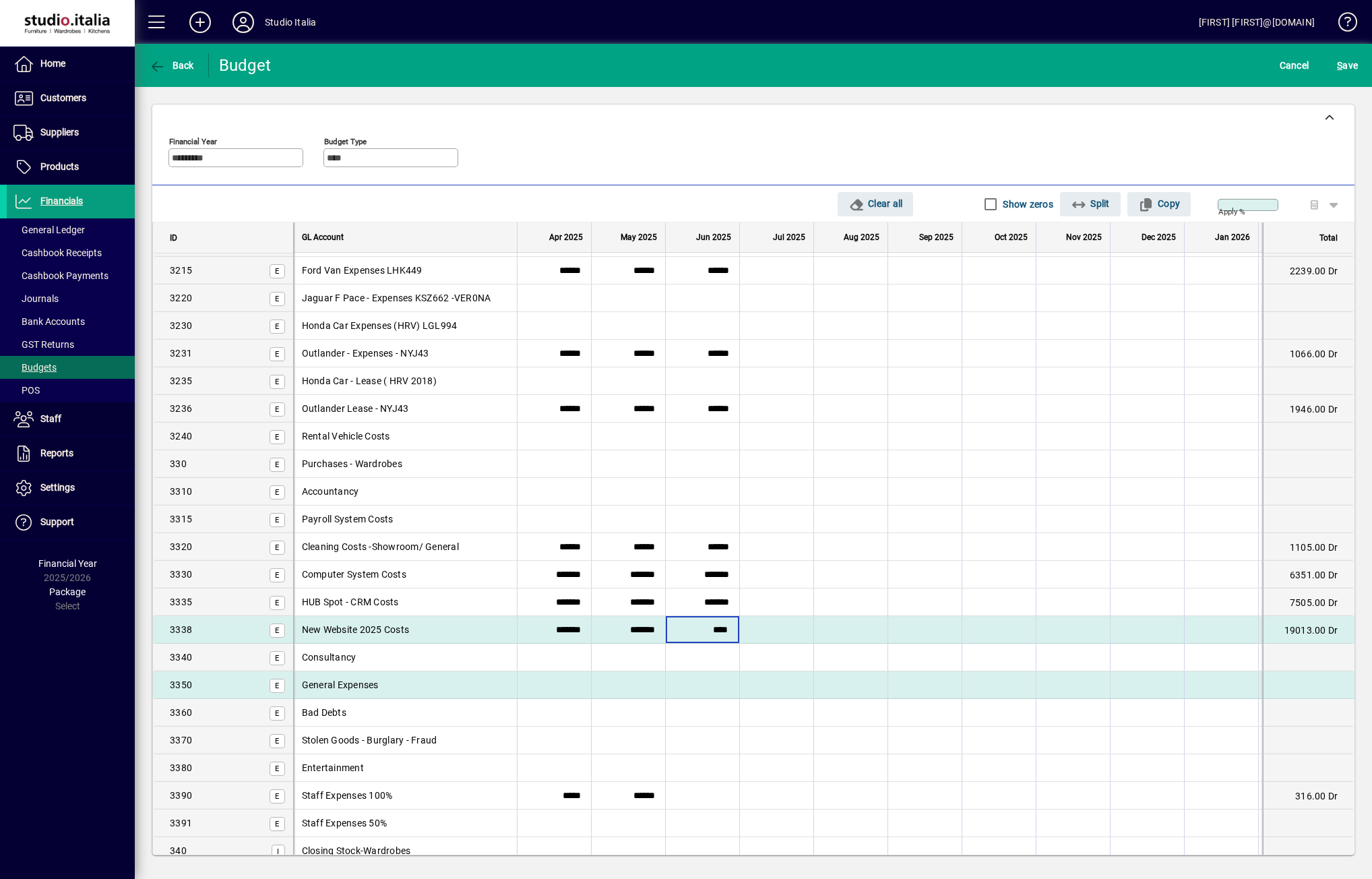 scroll, scrollTop: 2966, scrollLeft: 0, axis: vertical 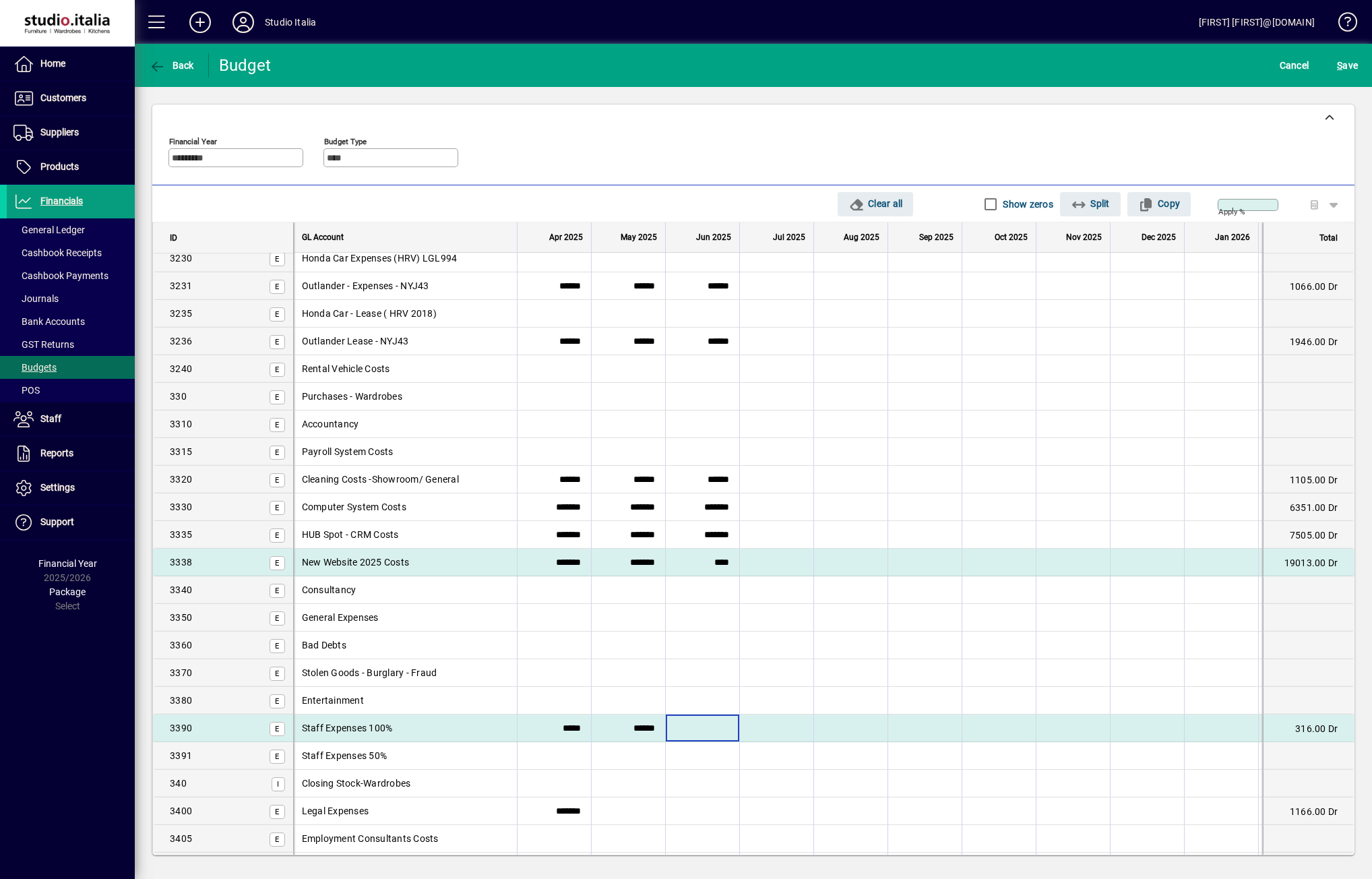 click at bounding box center (702, 728) 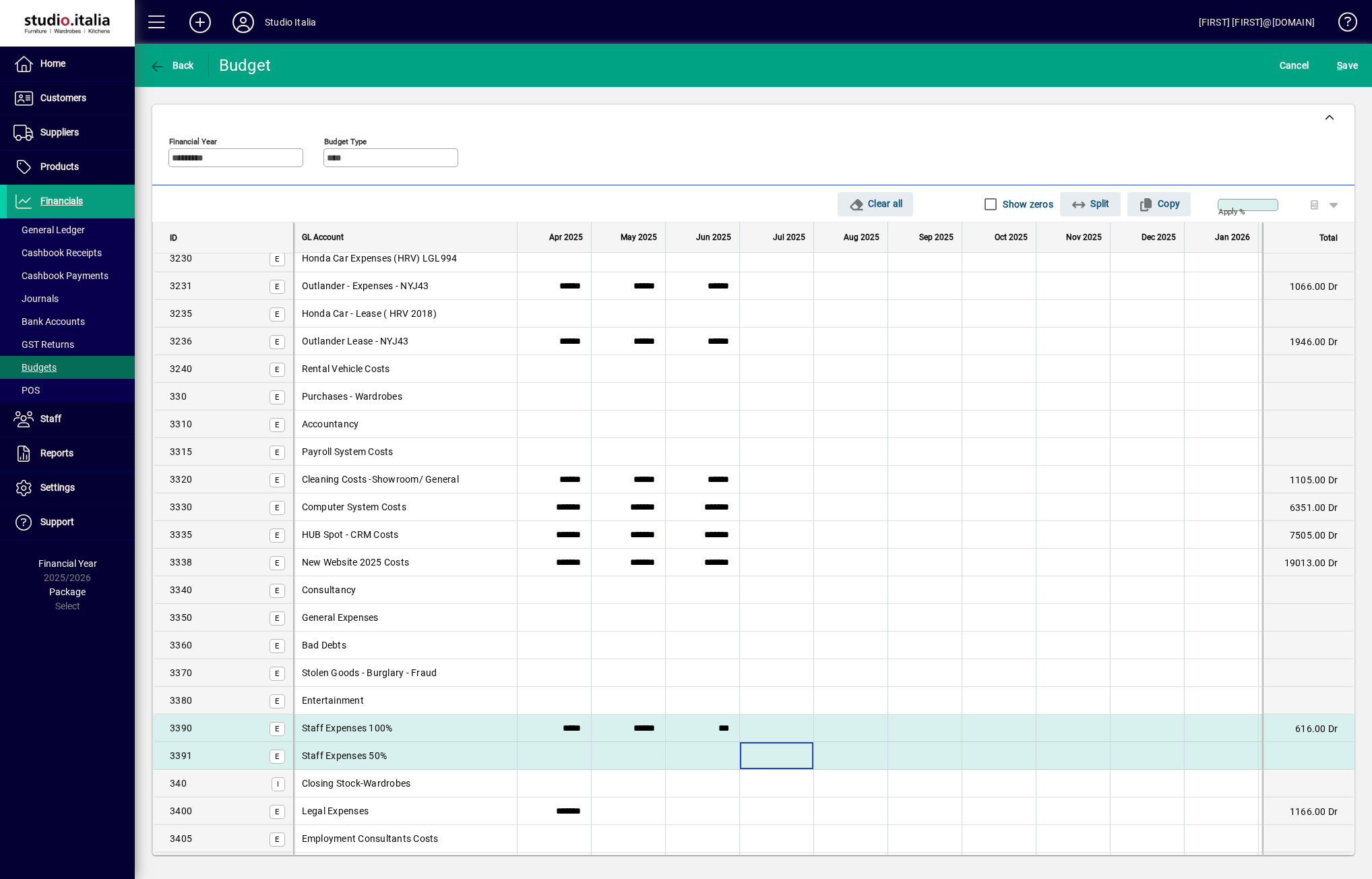 click at bounding box center [776, 756] 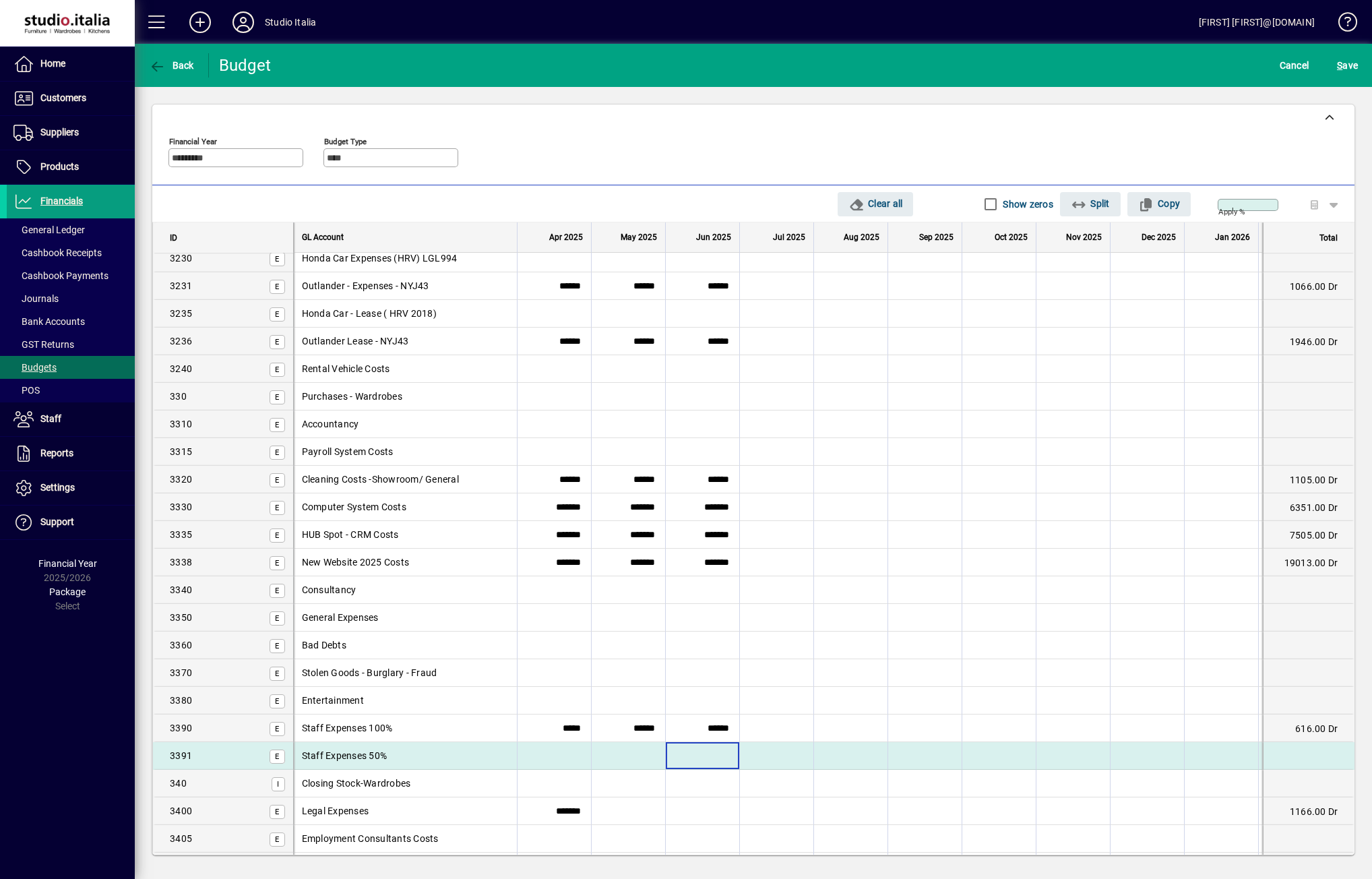 click at bounding box center (702, 756) 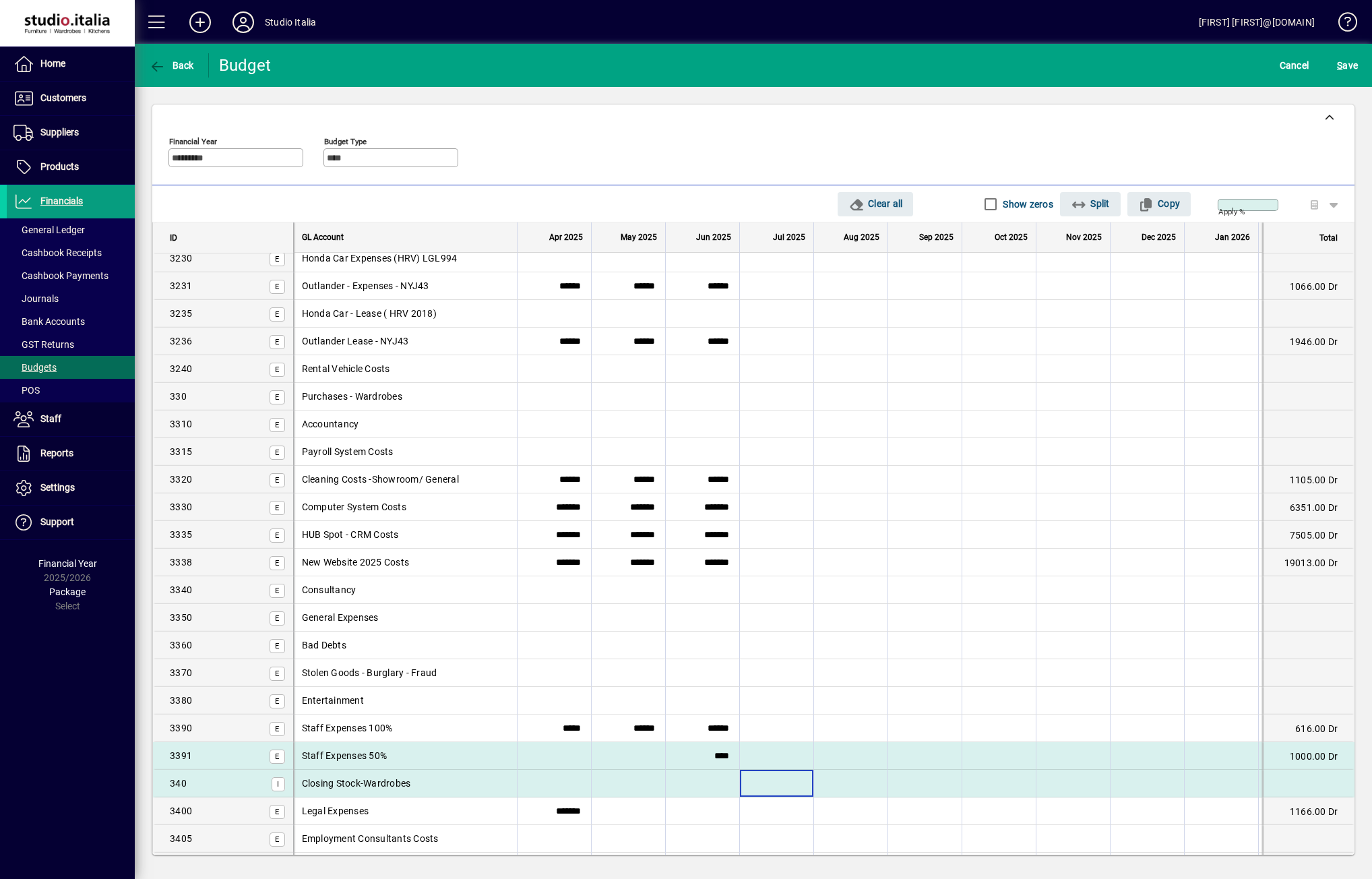 click at bounding box center [776, 783] 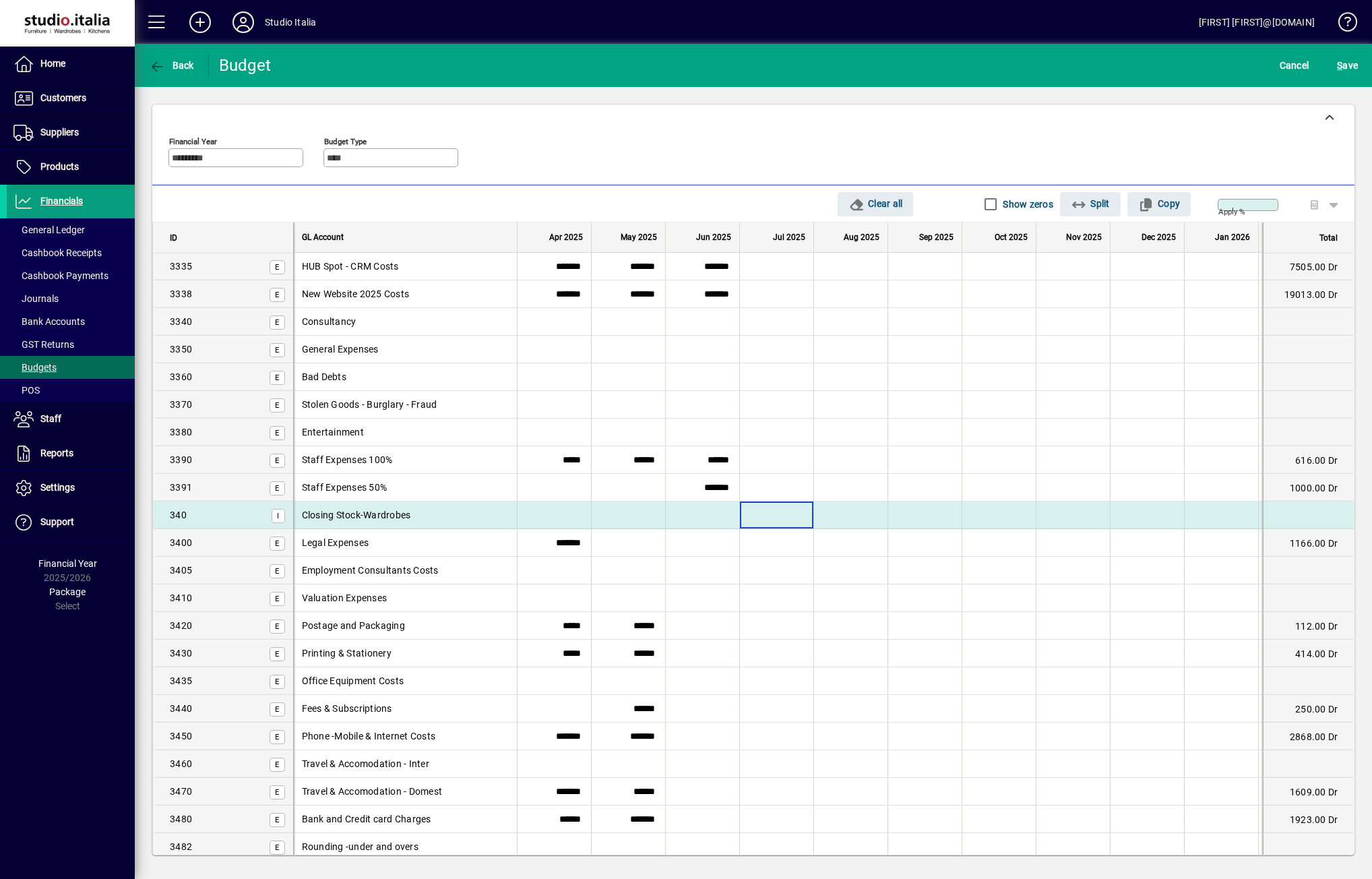 scroll, scrollTop: 3236, scrollLeft: 0, axis: vertical 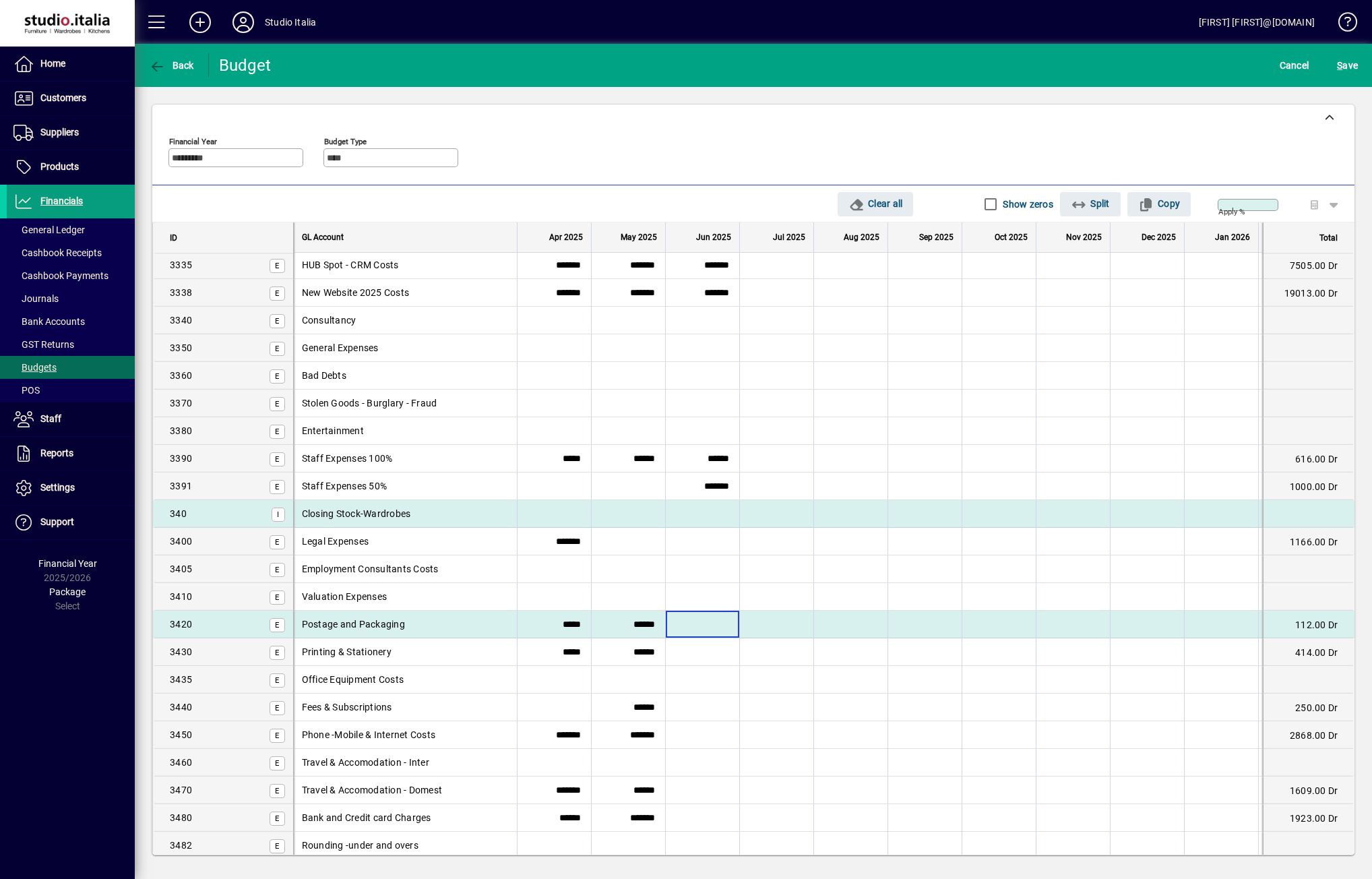 click at bounding box center (702, 624) 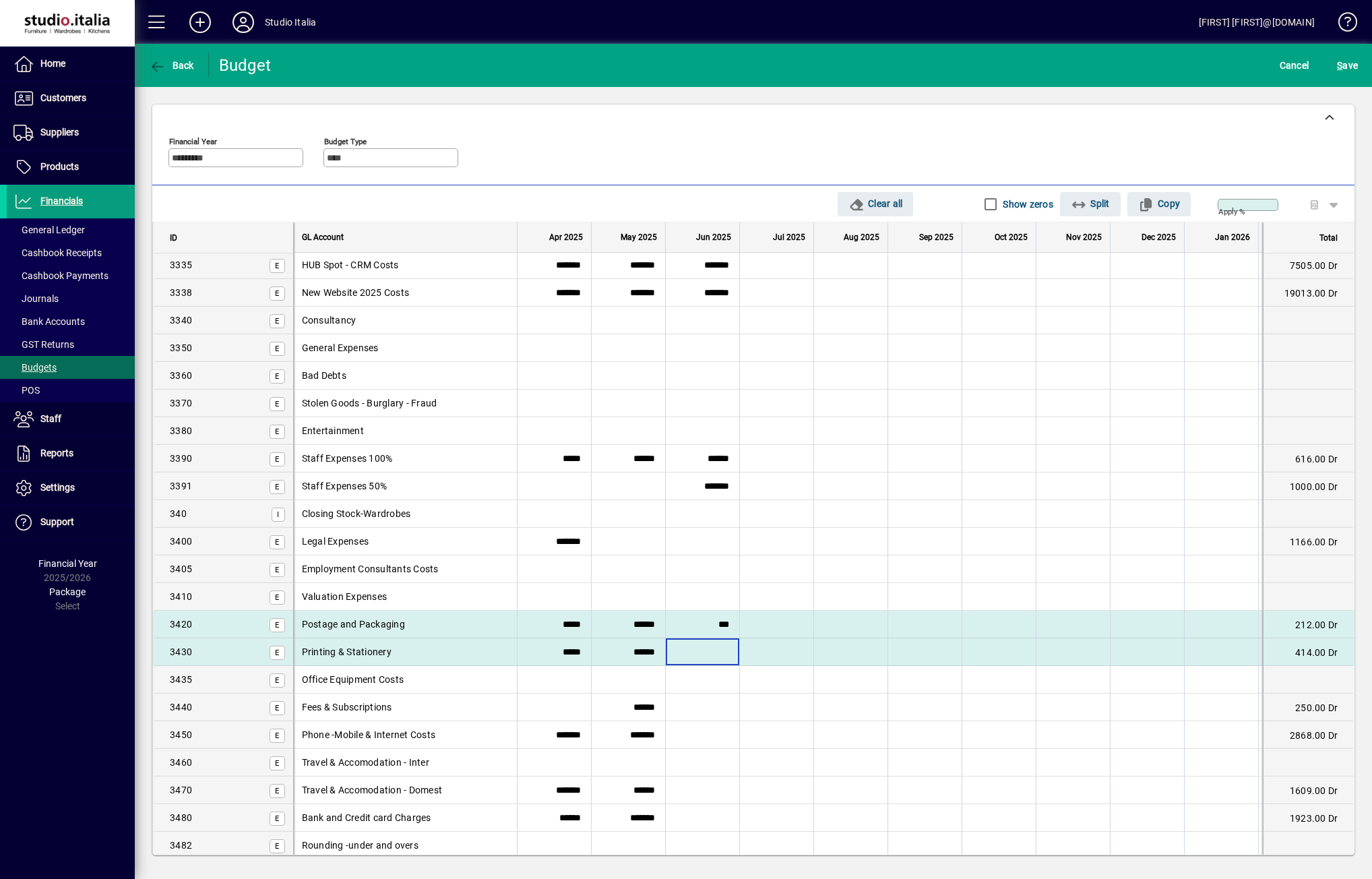 click at bounding box center (702, 652) 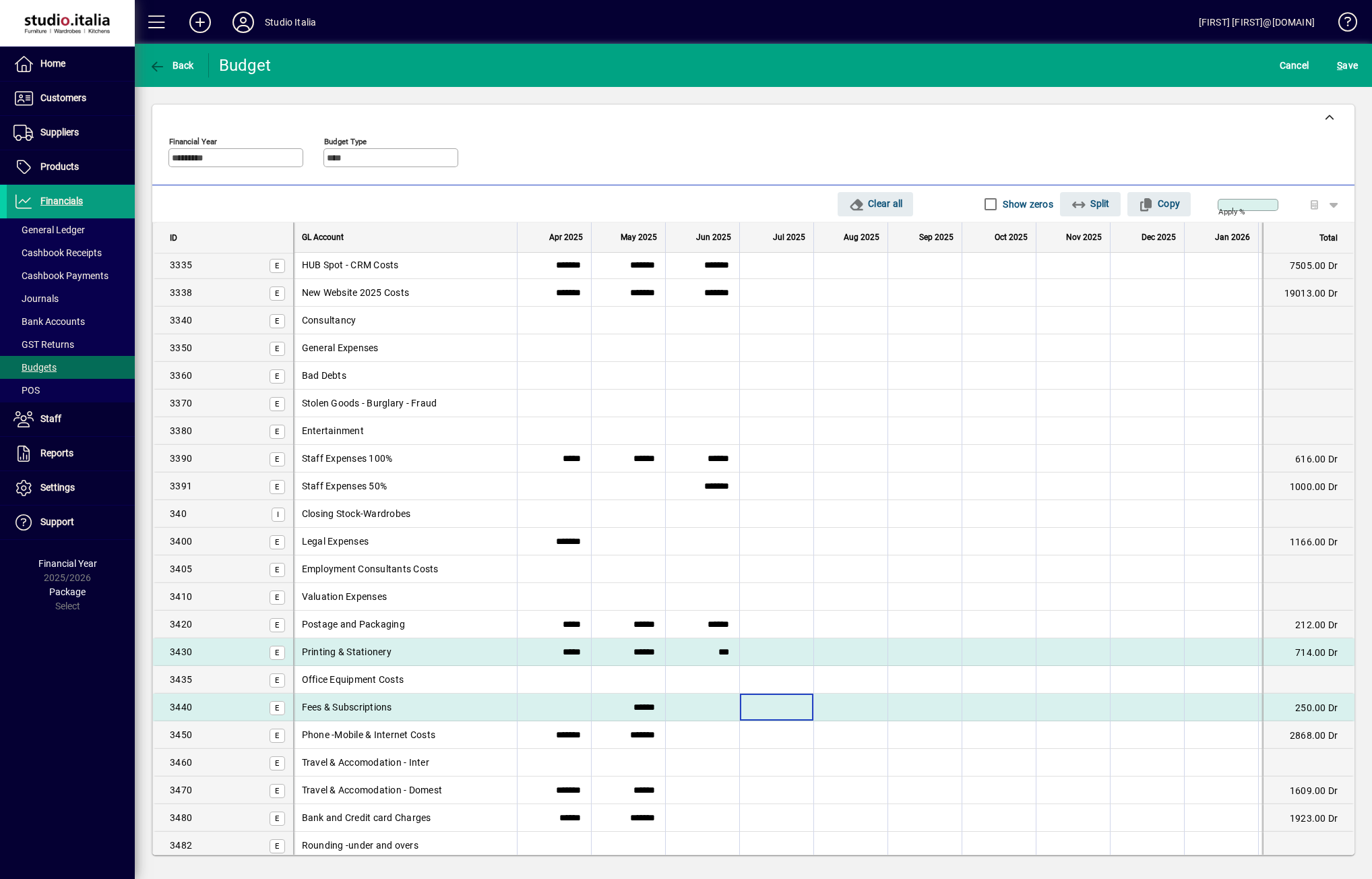 click at bounding box center (776, 707) 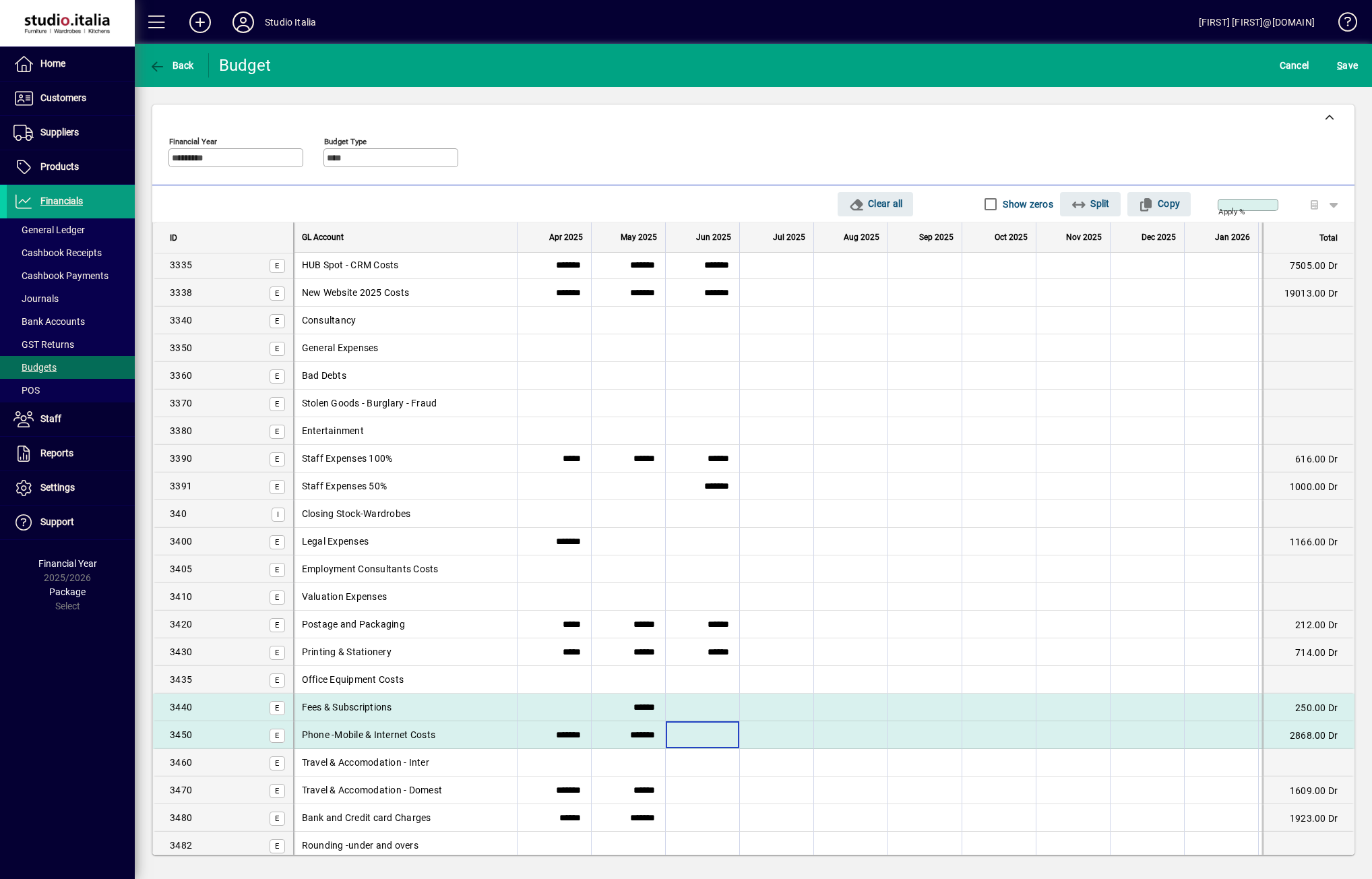 click at bounding box center (702, 735) 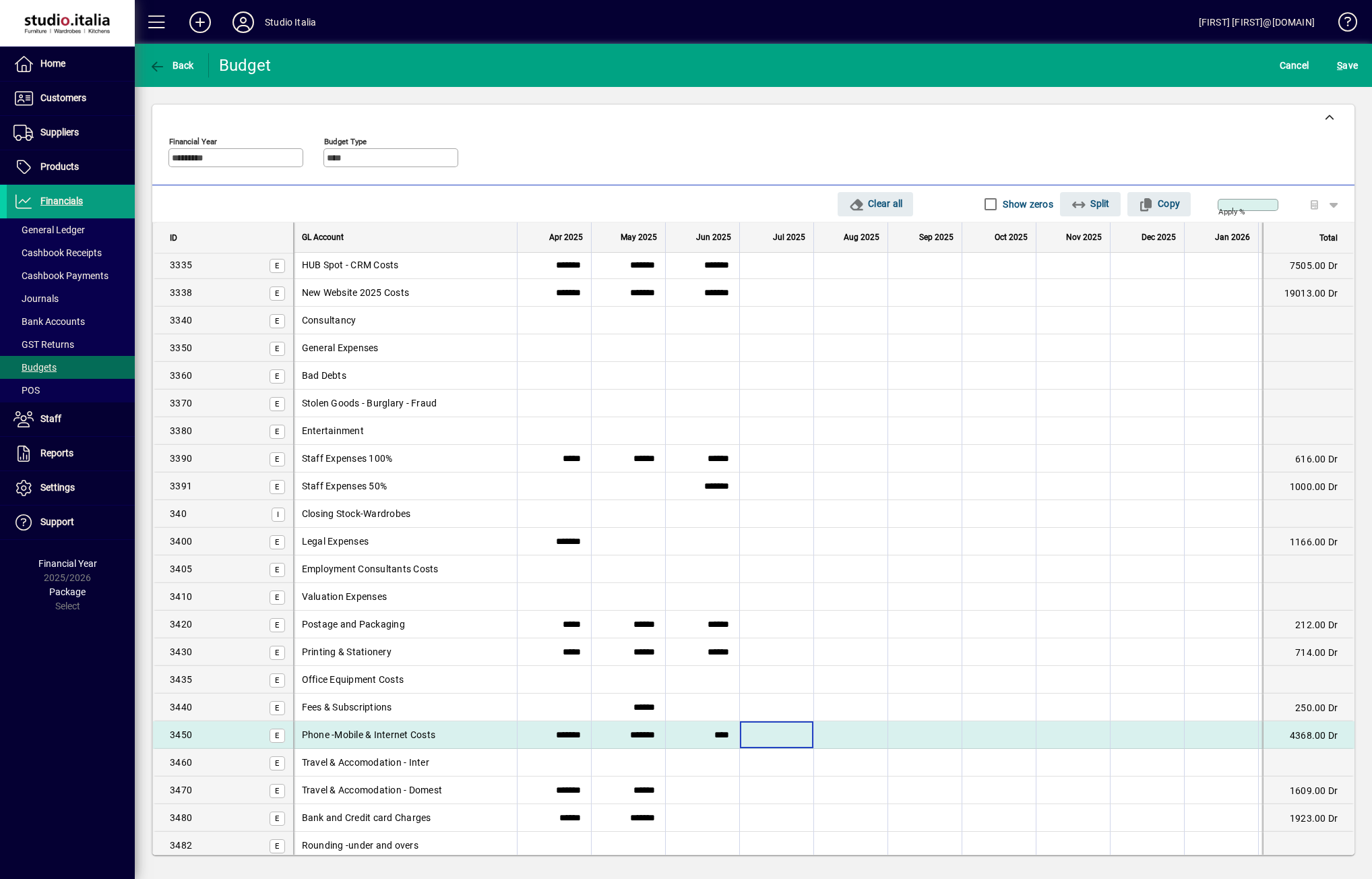click at bounding box center (776, 735) 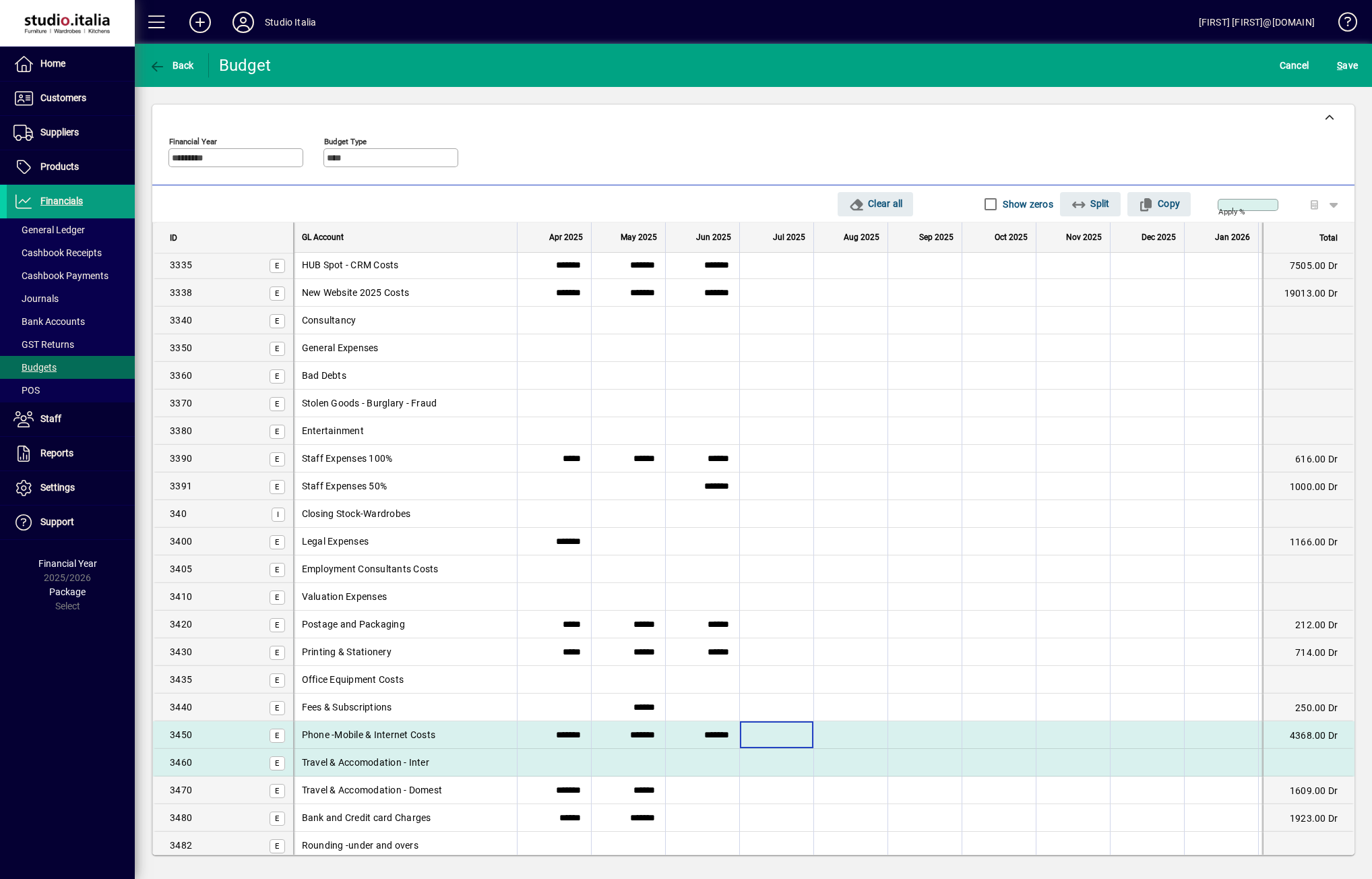 scroll, scrollTop: 3303, scrollLeft: 0, axis: vertical 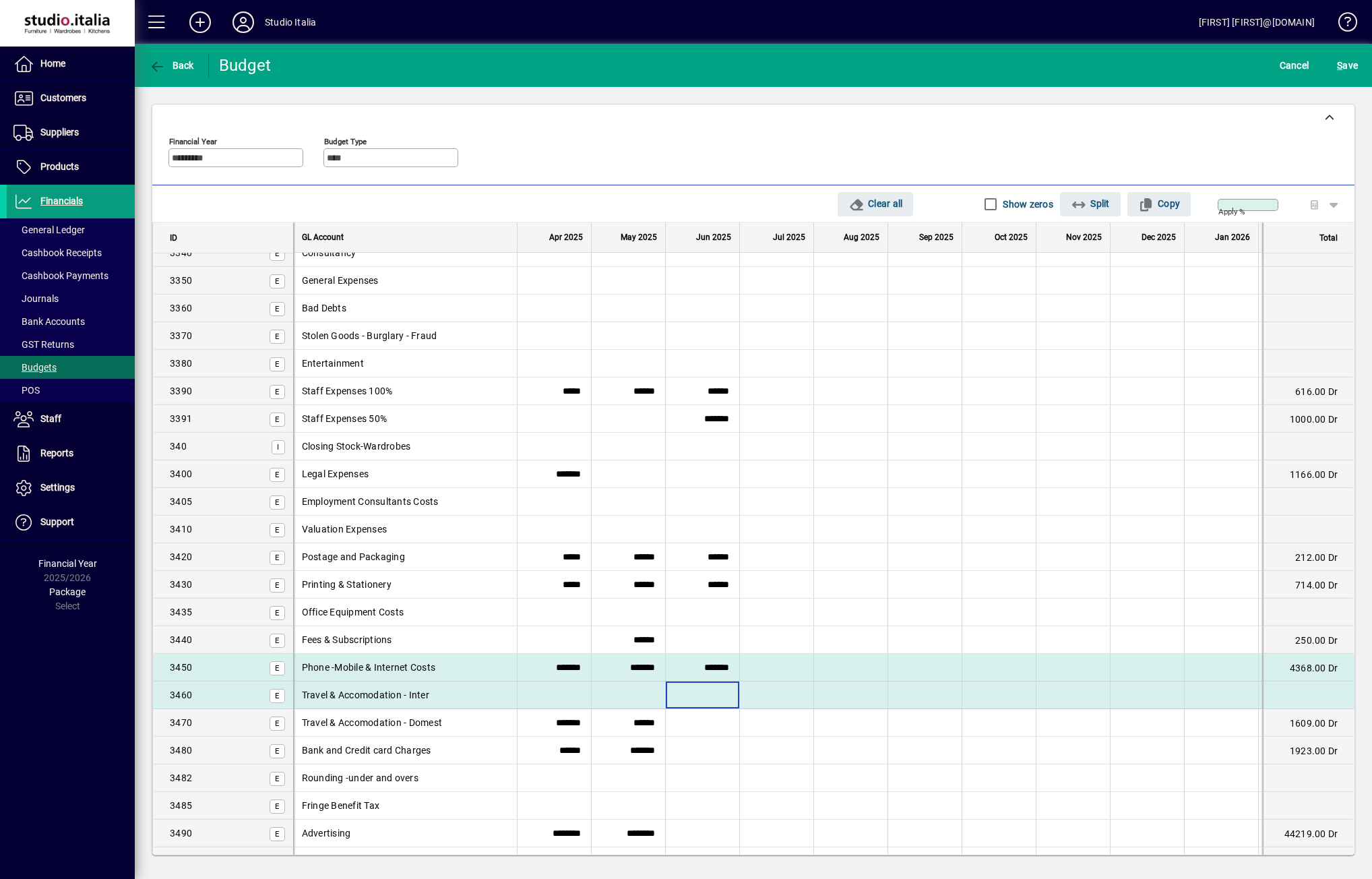 click at bounding box center [702, 695] 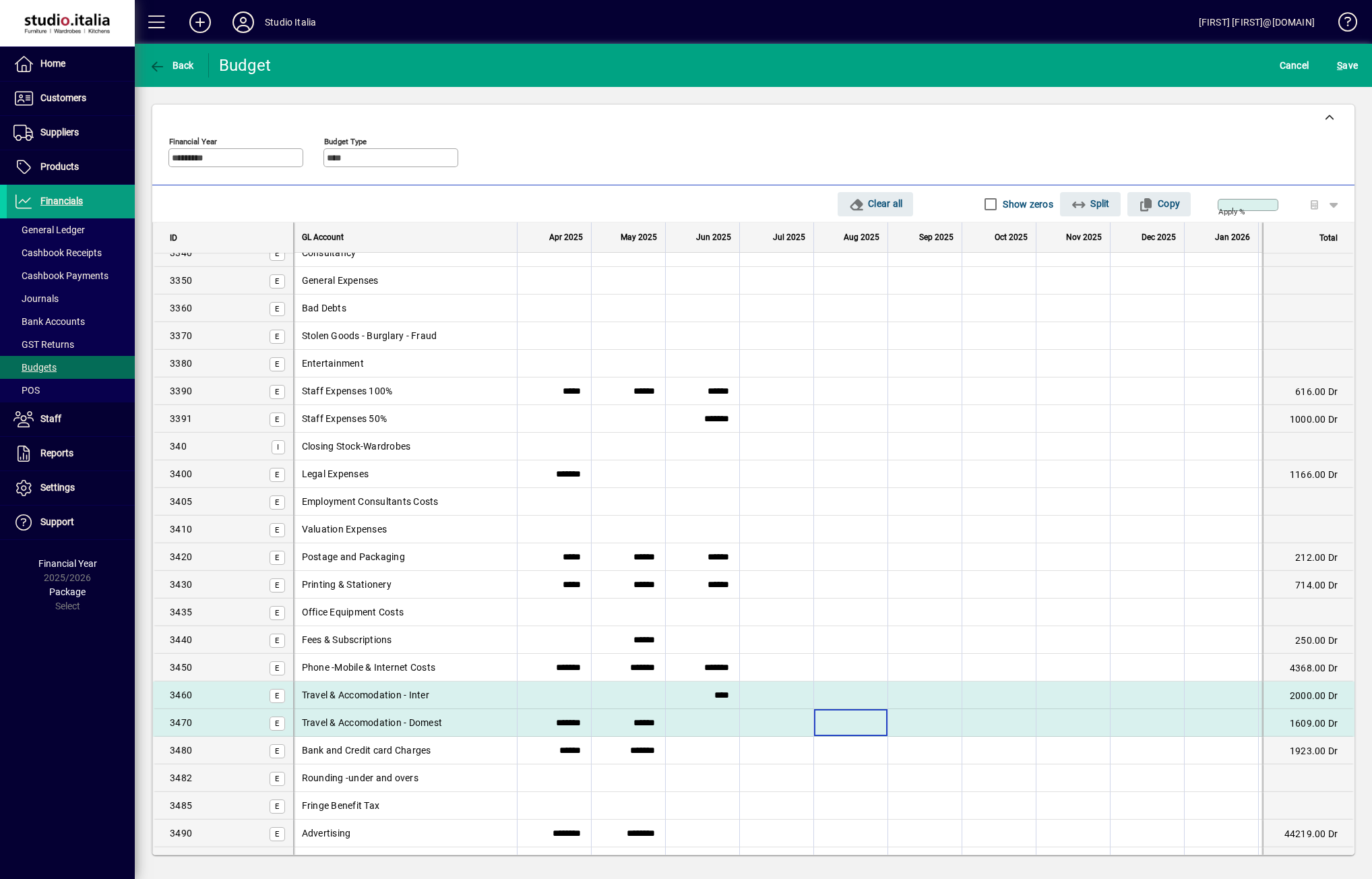 click at bounding box center [850, 723] 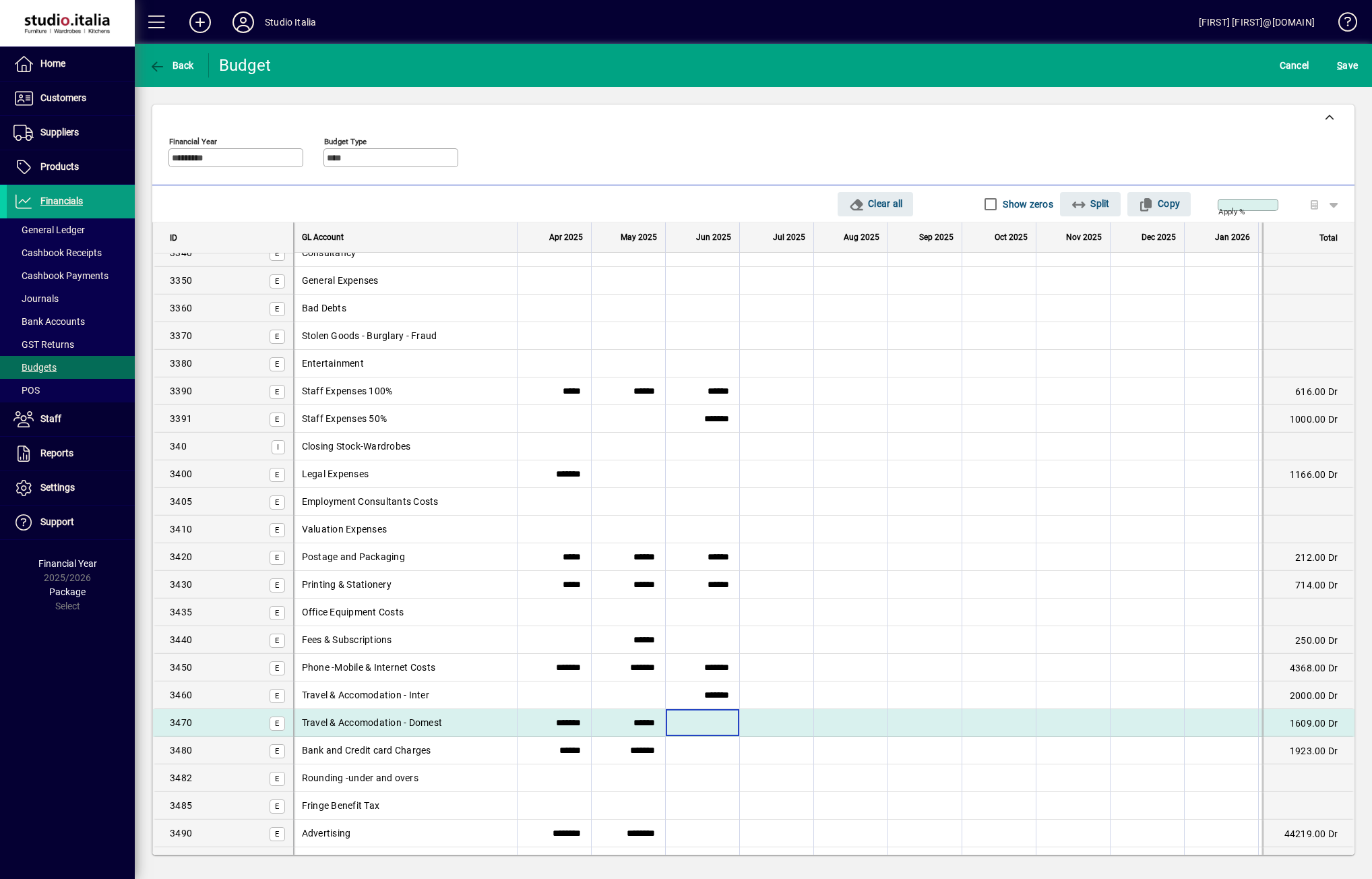 click at bounding box center (702, 723) 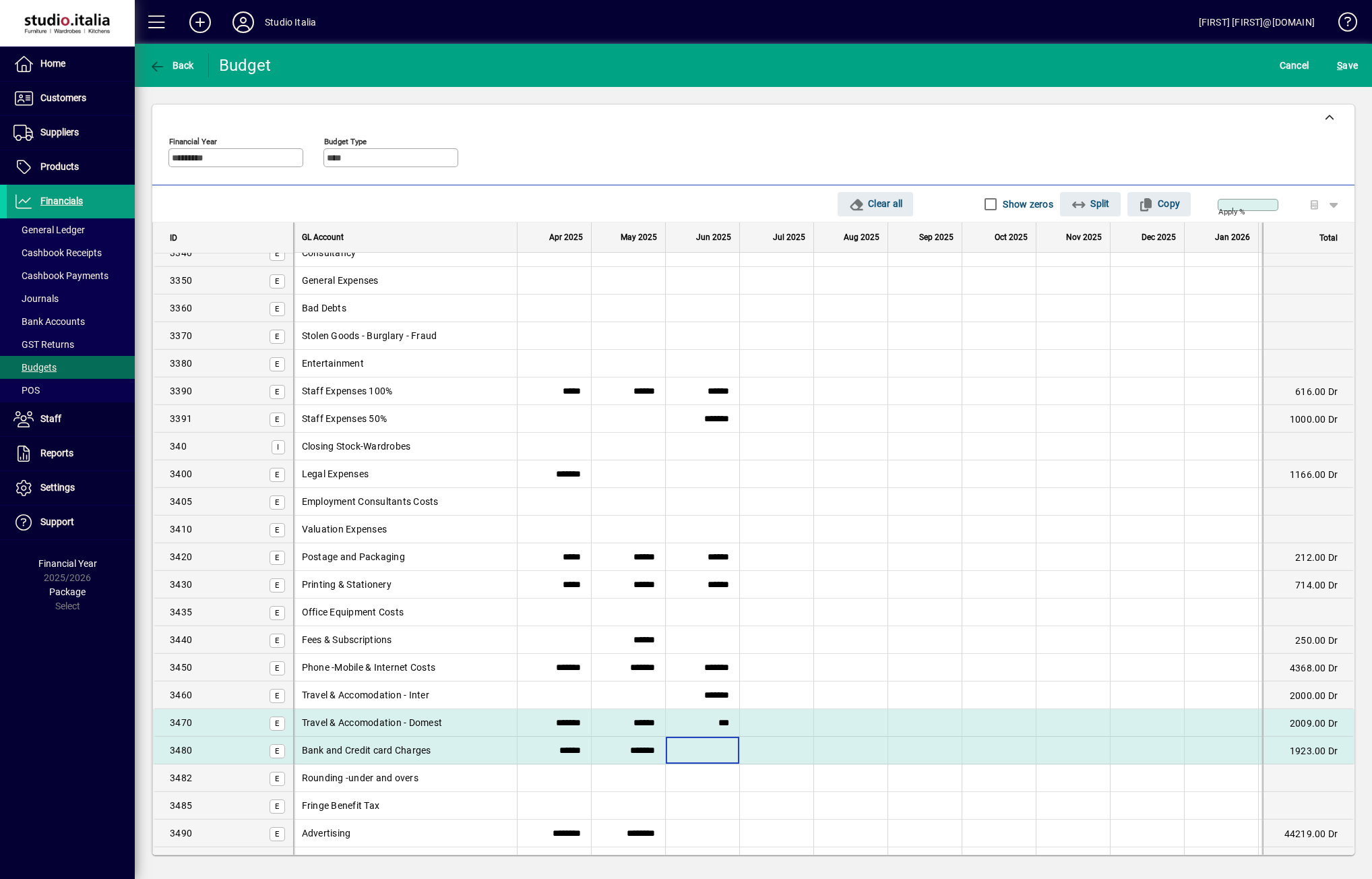 click at bounding box center (702, 750) 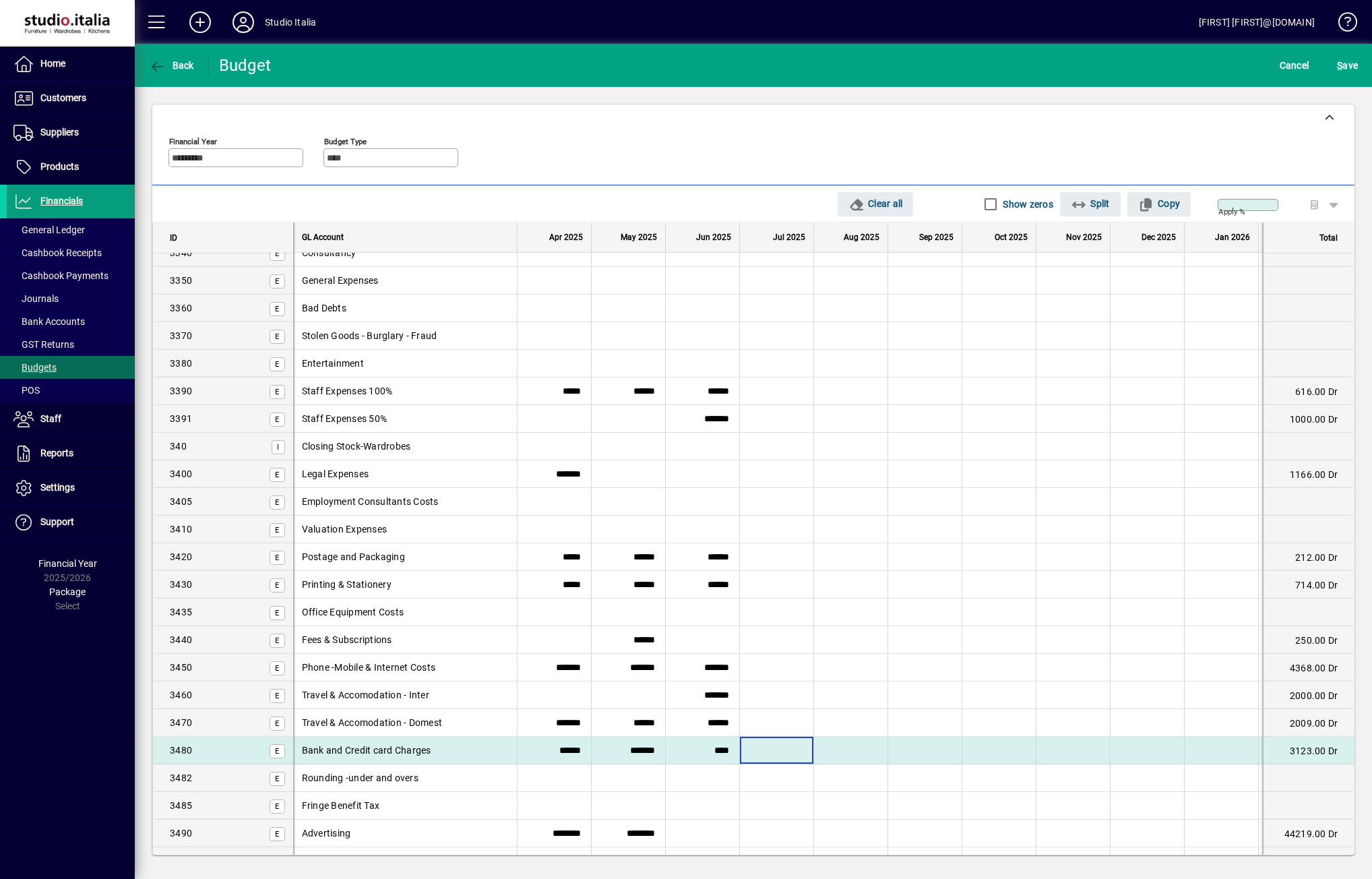 click at bounding box center [776, 750] 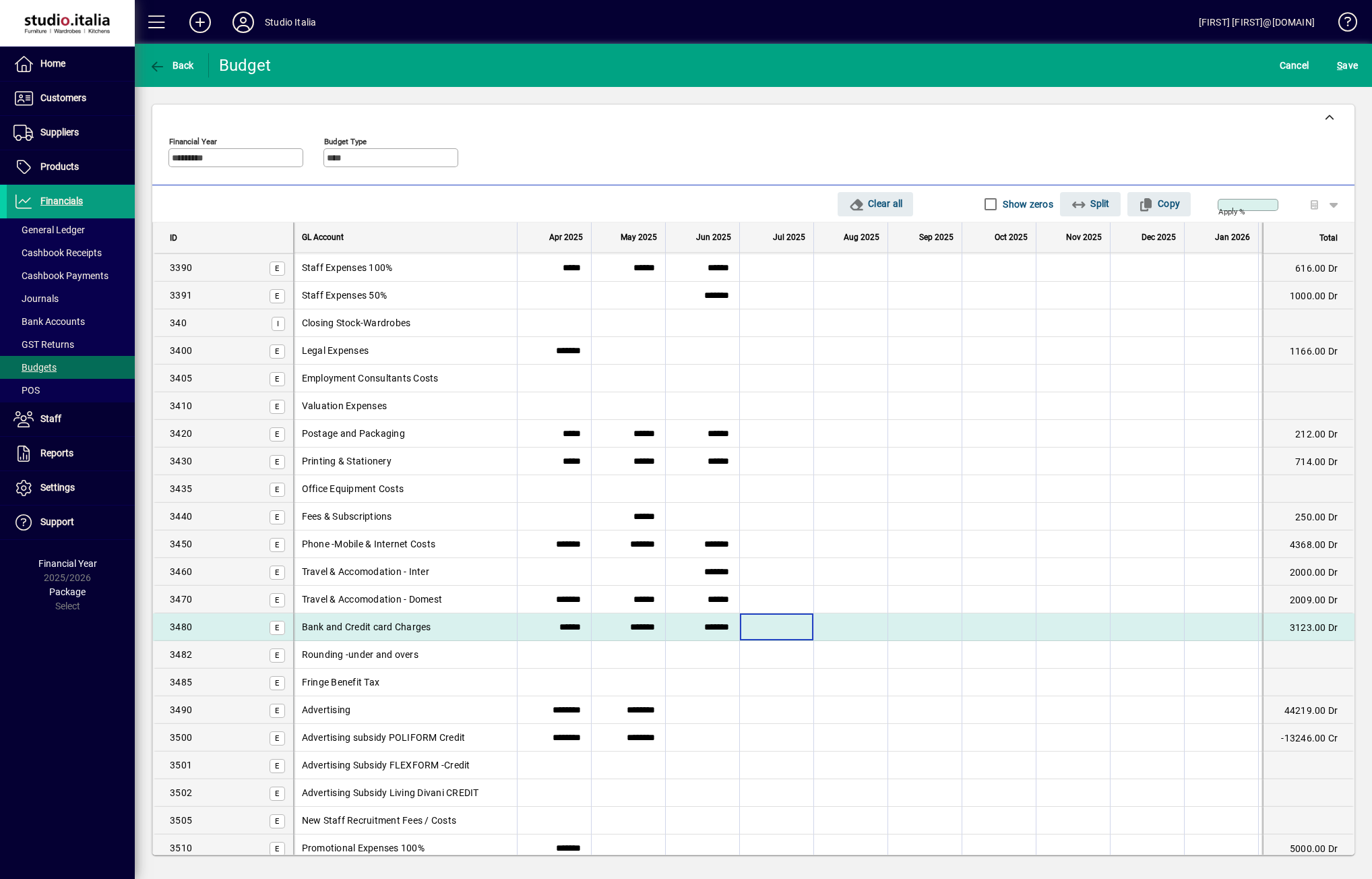 scroll, scrollTop: 3438, scrollLeft: 0, axis: vertical 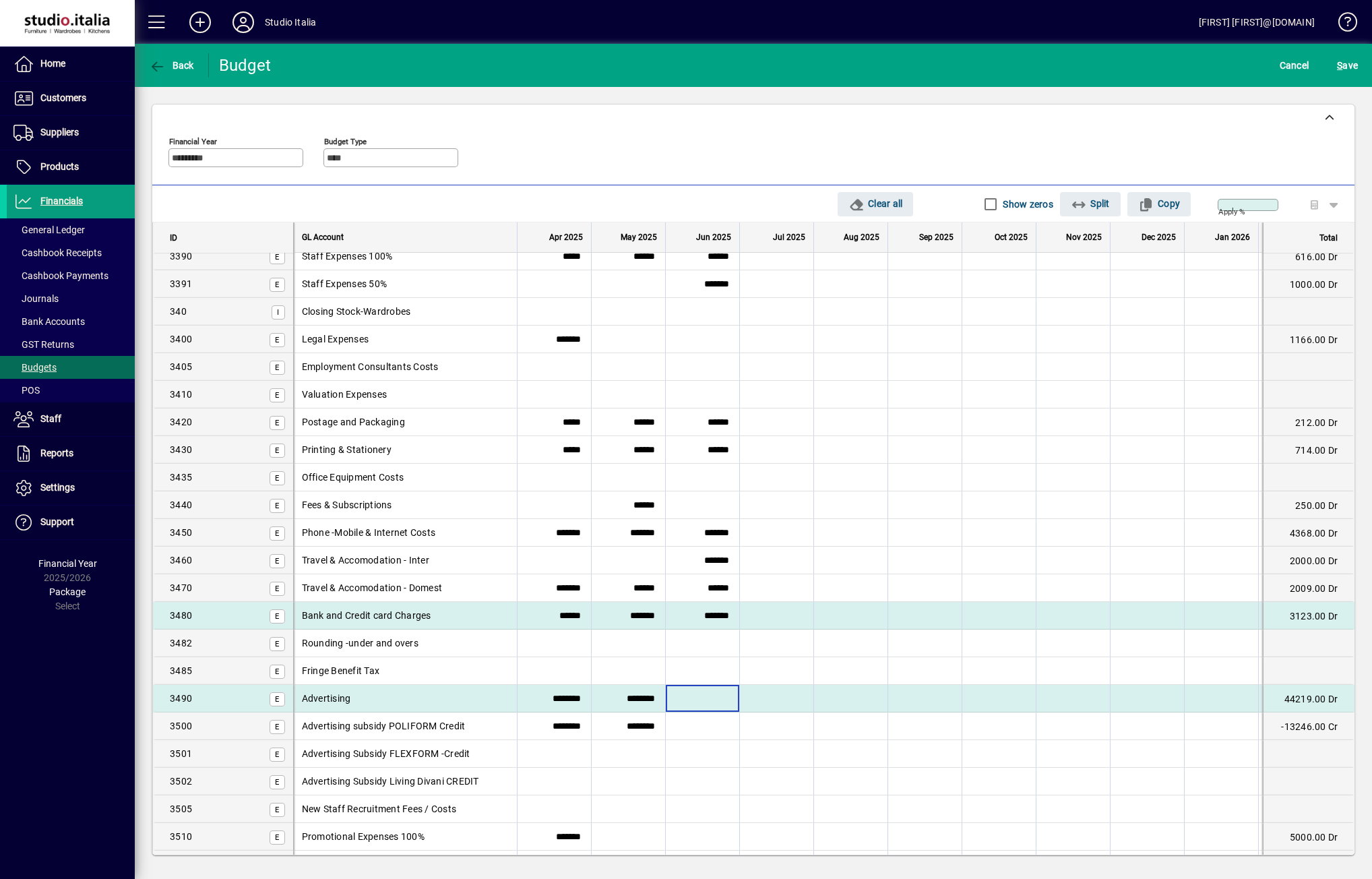 click at bounding box center (702, 698) 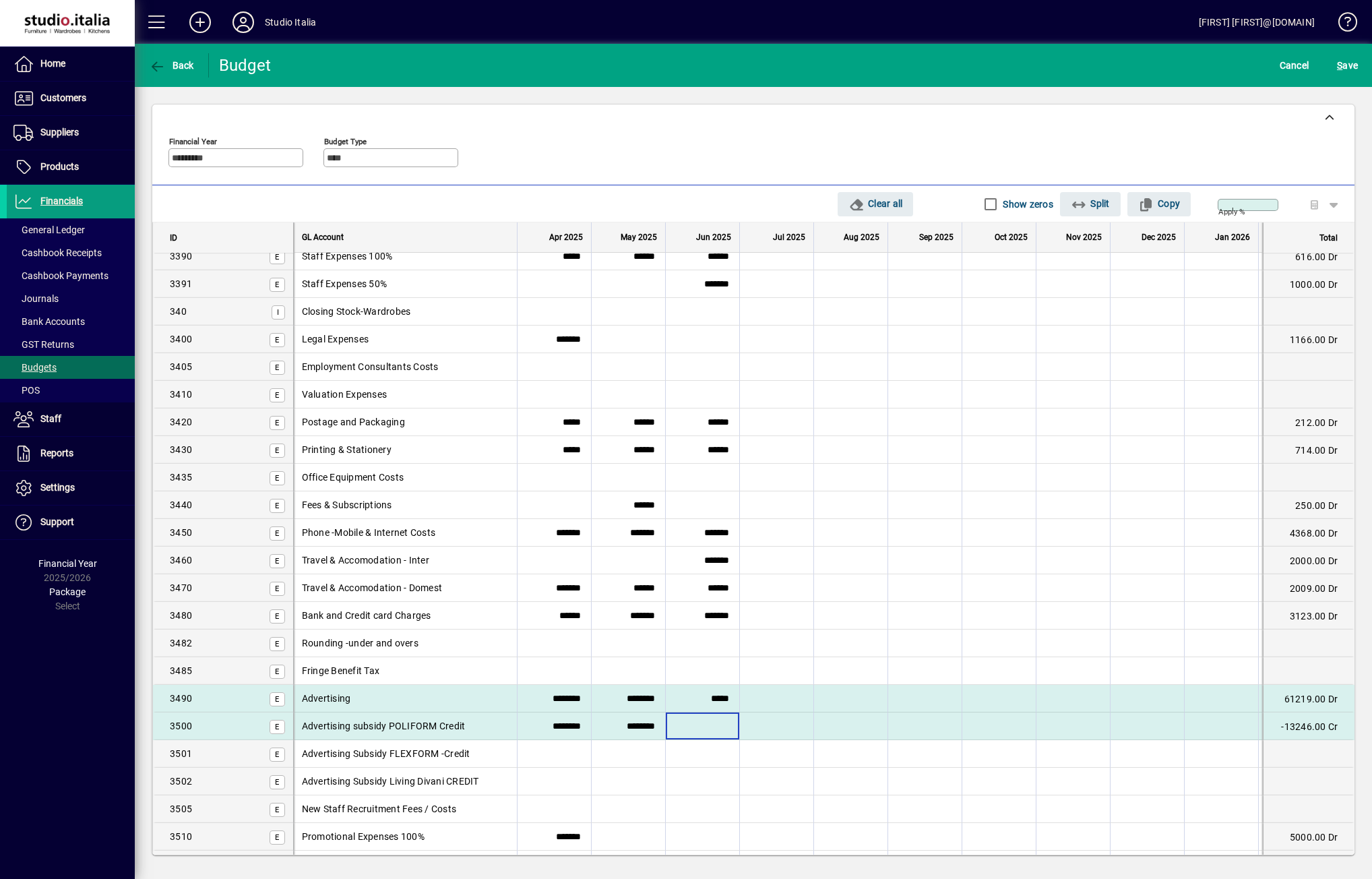 click at bounding box center [702, 726] 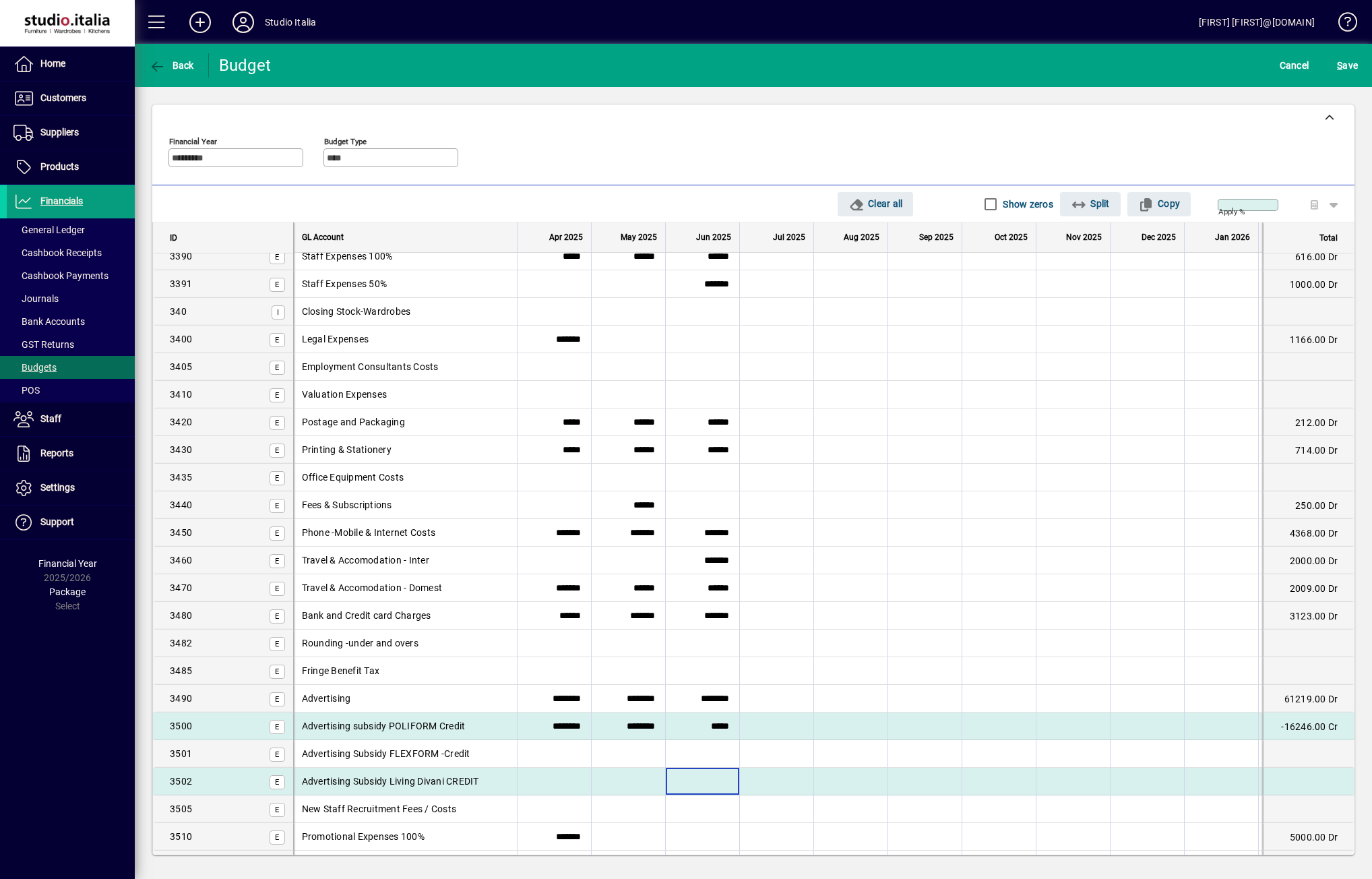 click at bounding box center [702, 781] 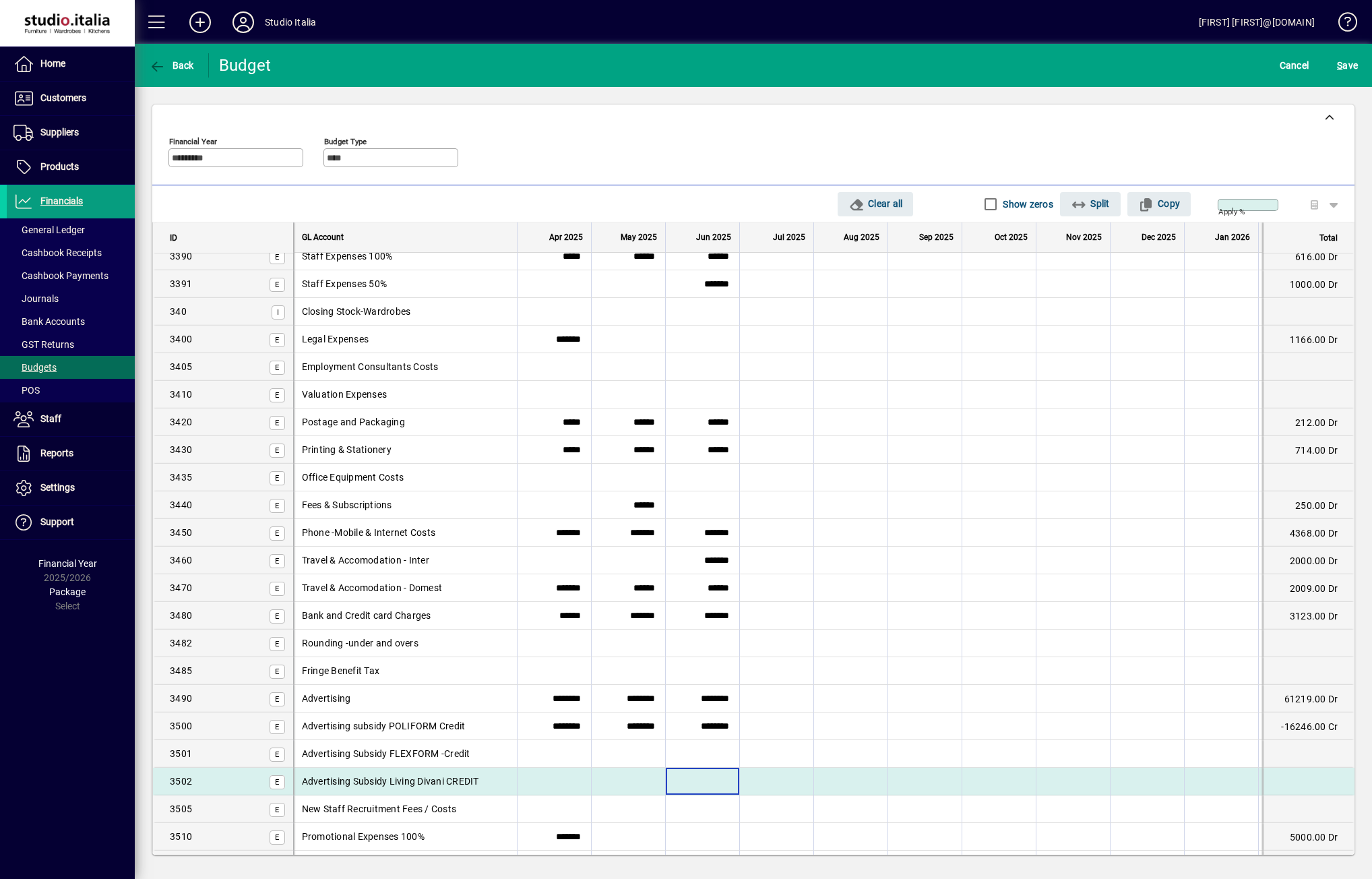 scroll, scrollTop: 3573, scrollLeft: 0, axis: vertical 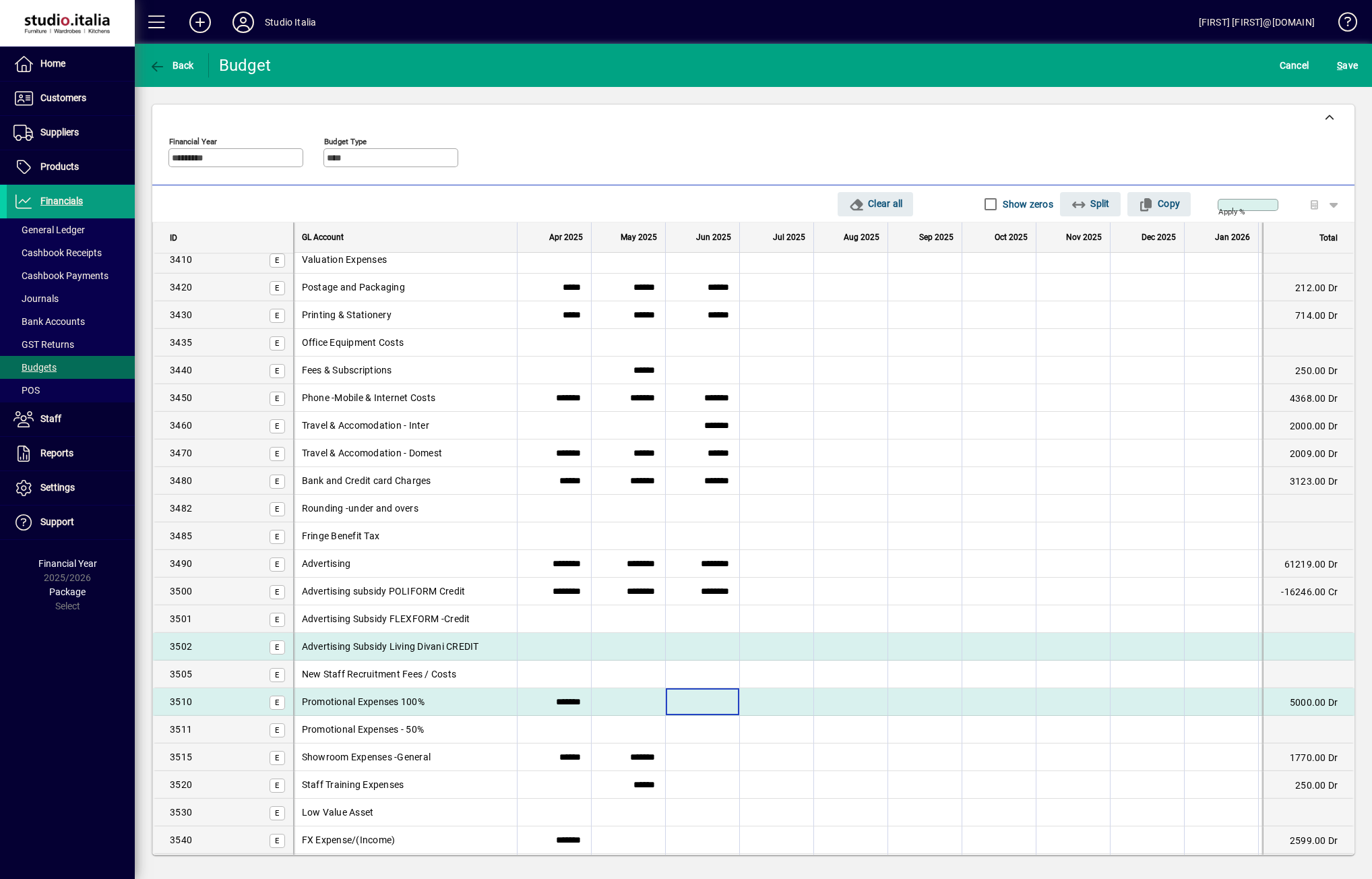 click at bounding box center [702, 702] 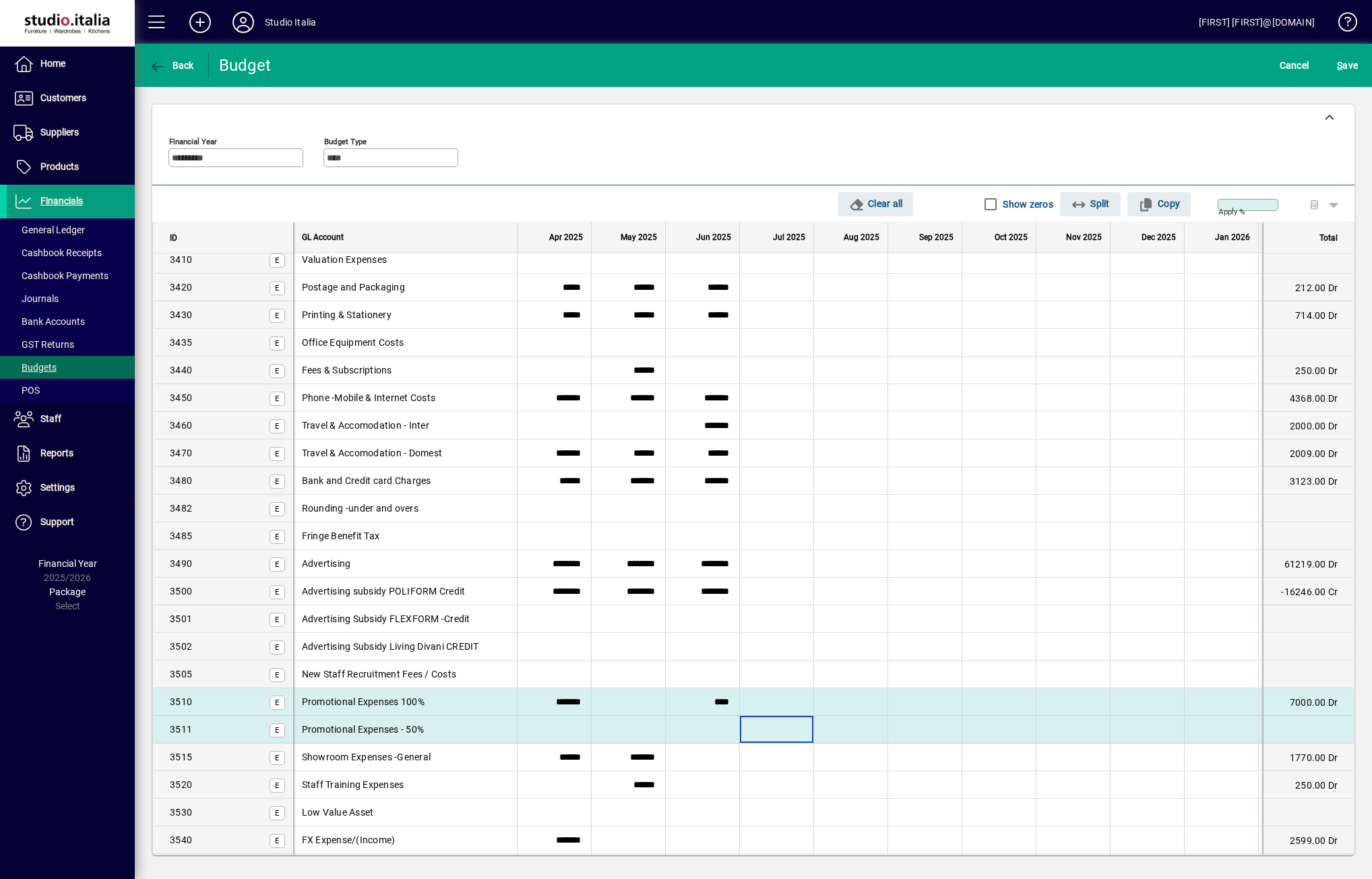 click at bounding box center (776, 729) 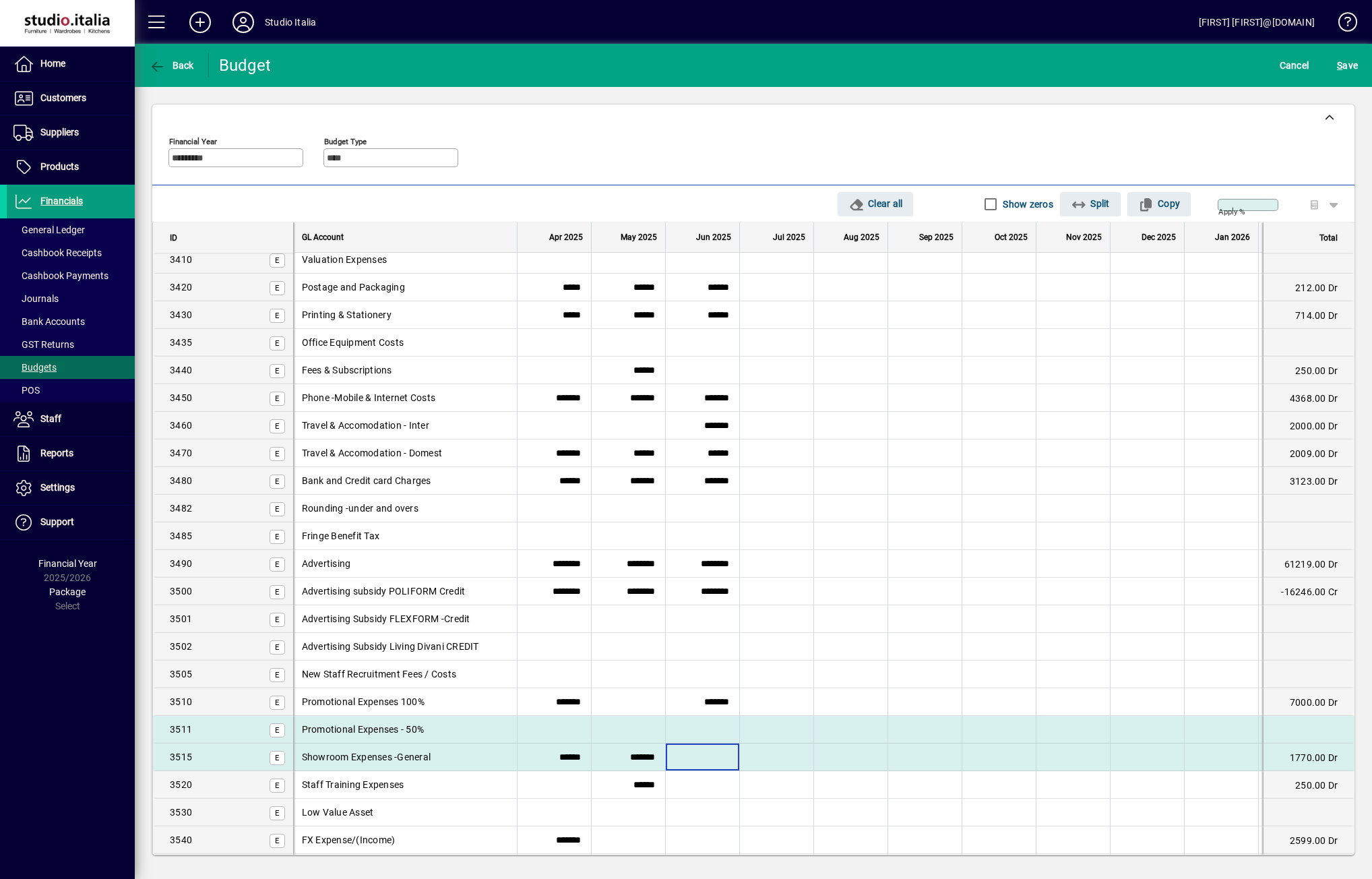 click at bounding box center [702, 757] 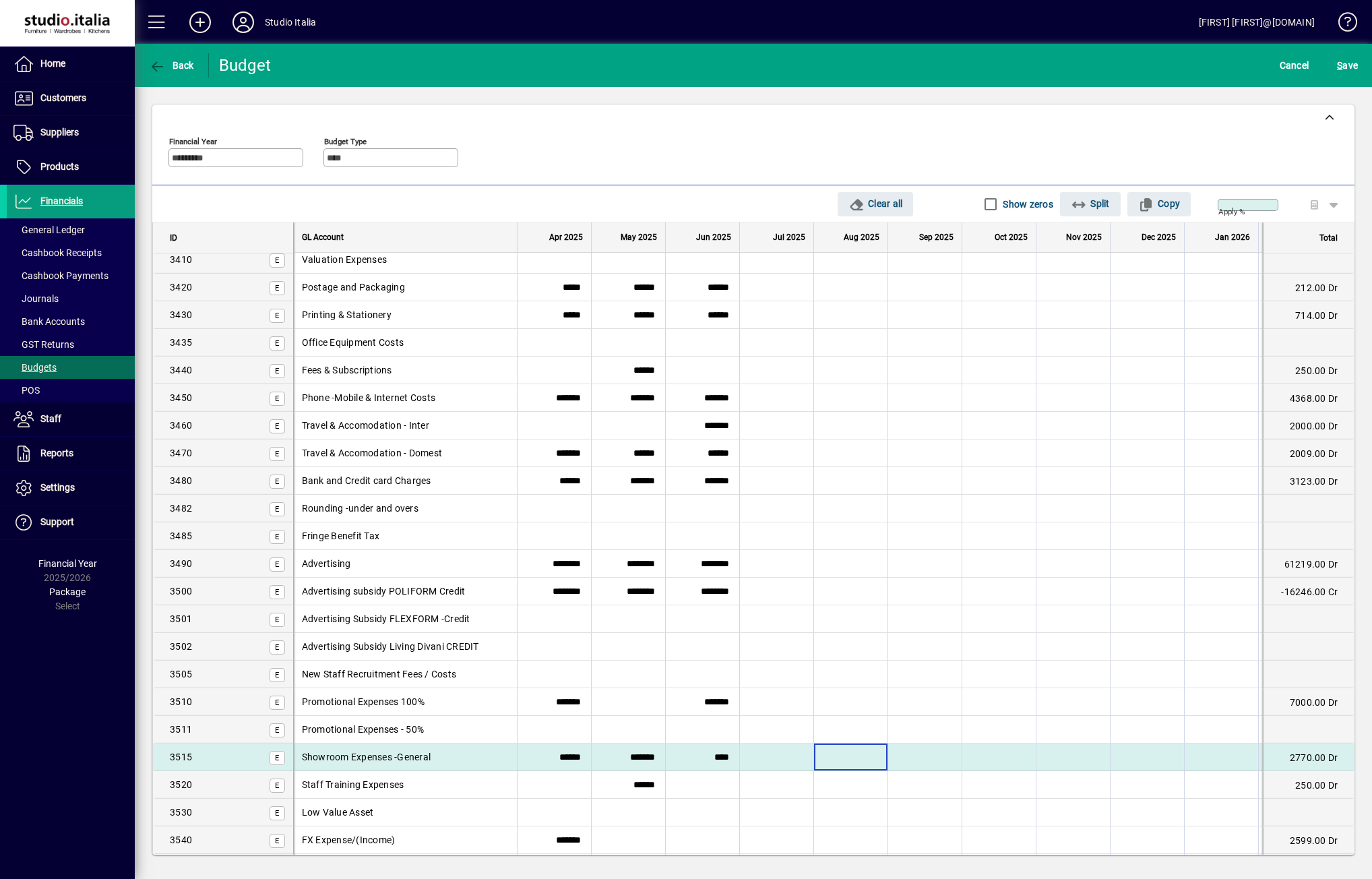 click at bounding box center [850, 757] 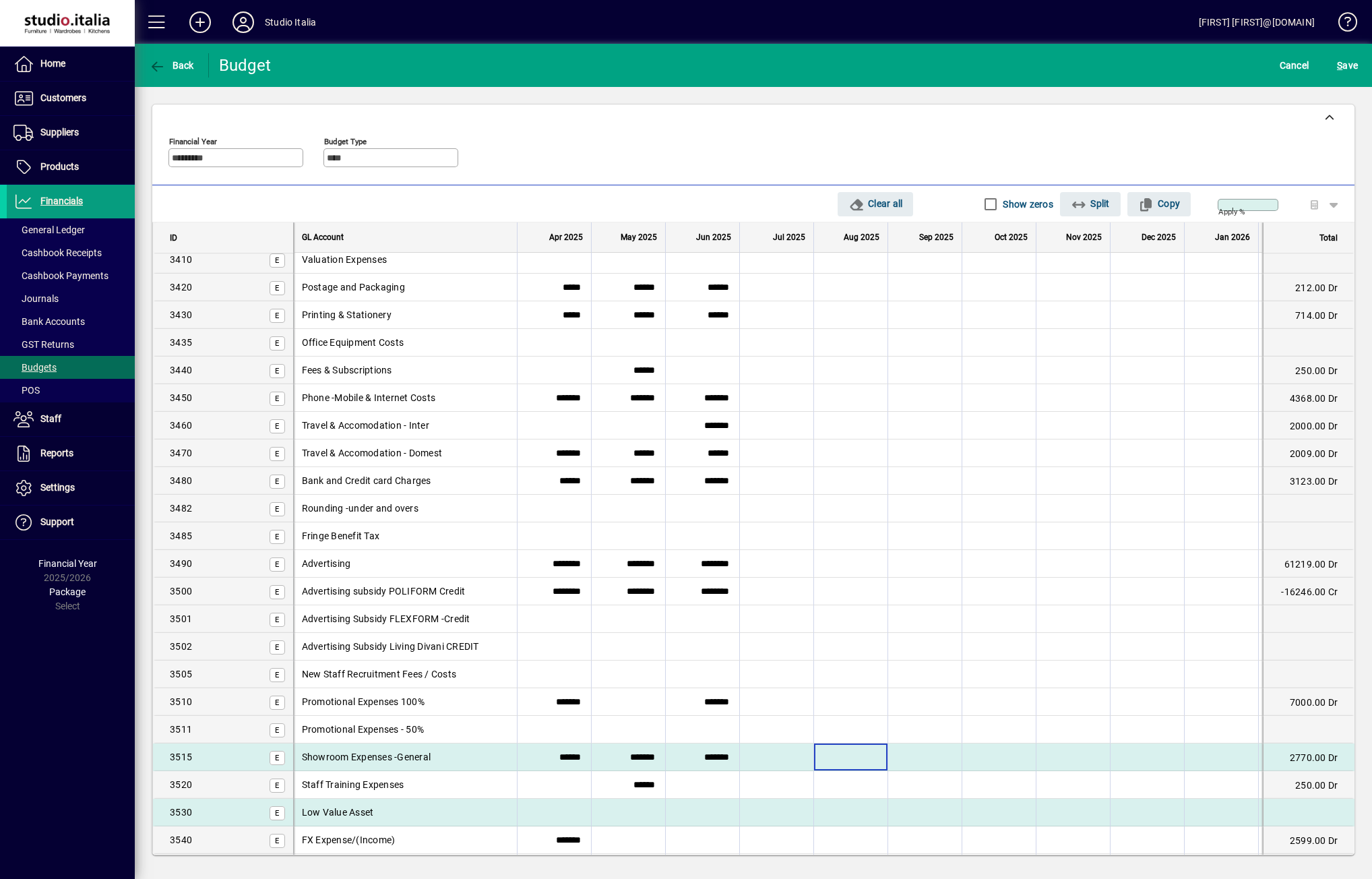 scroll, scrollTop: 3640, scrollLeft: 0, axis: vertical 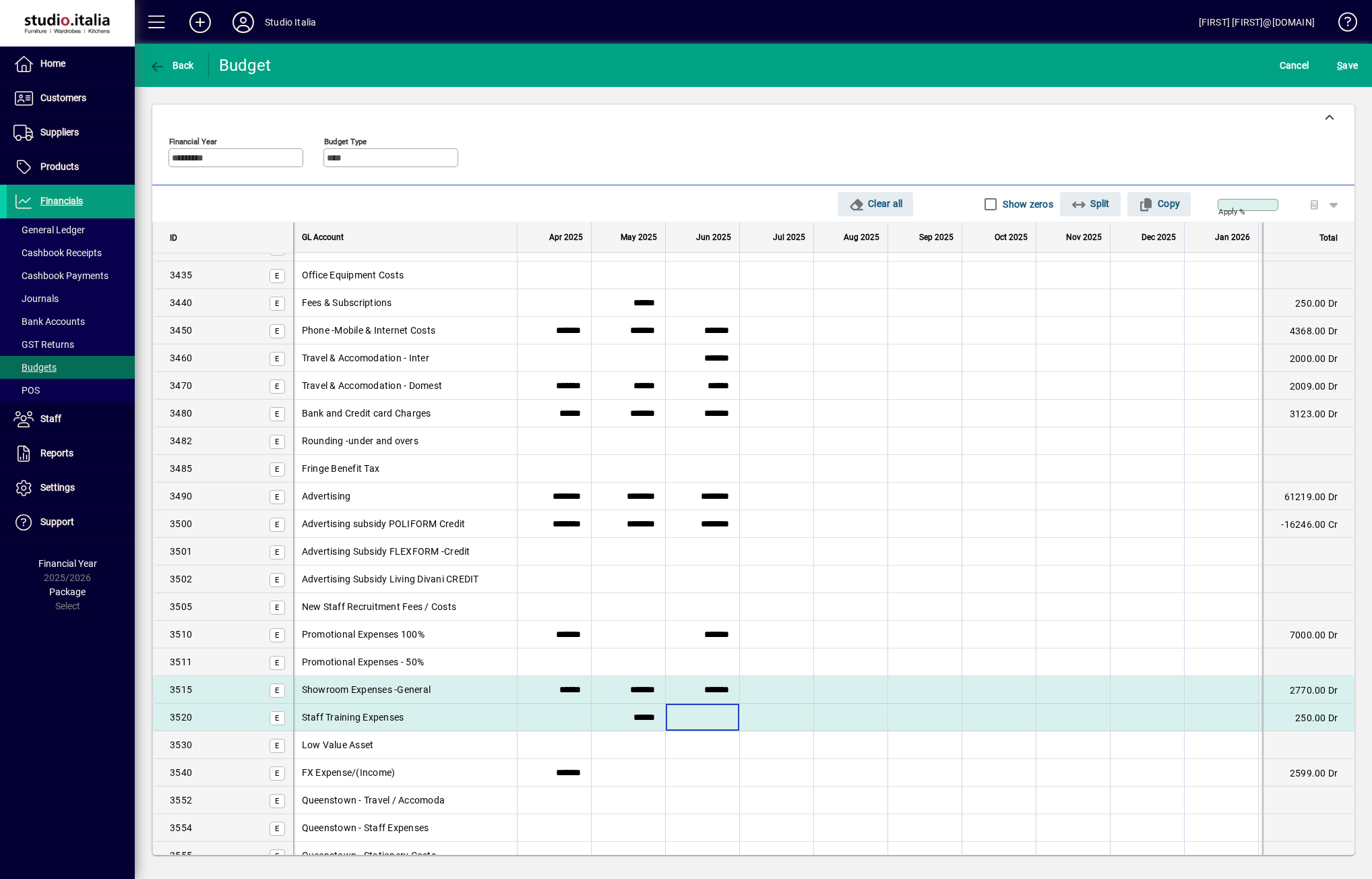 click at bounding box center (702, 717) 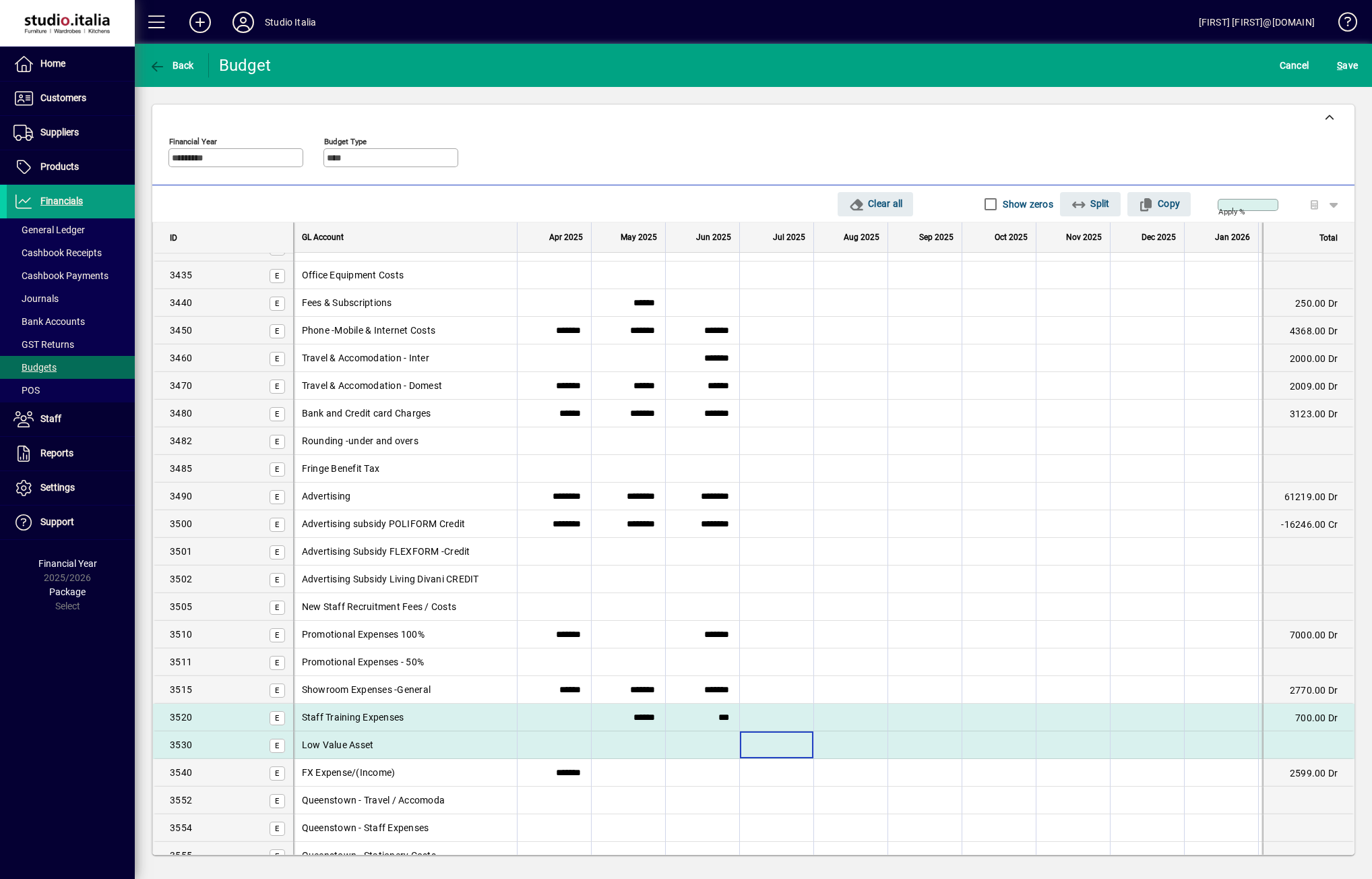 click at bounding box center (776, 745) 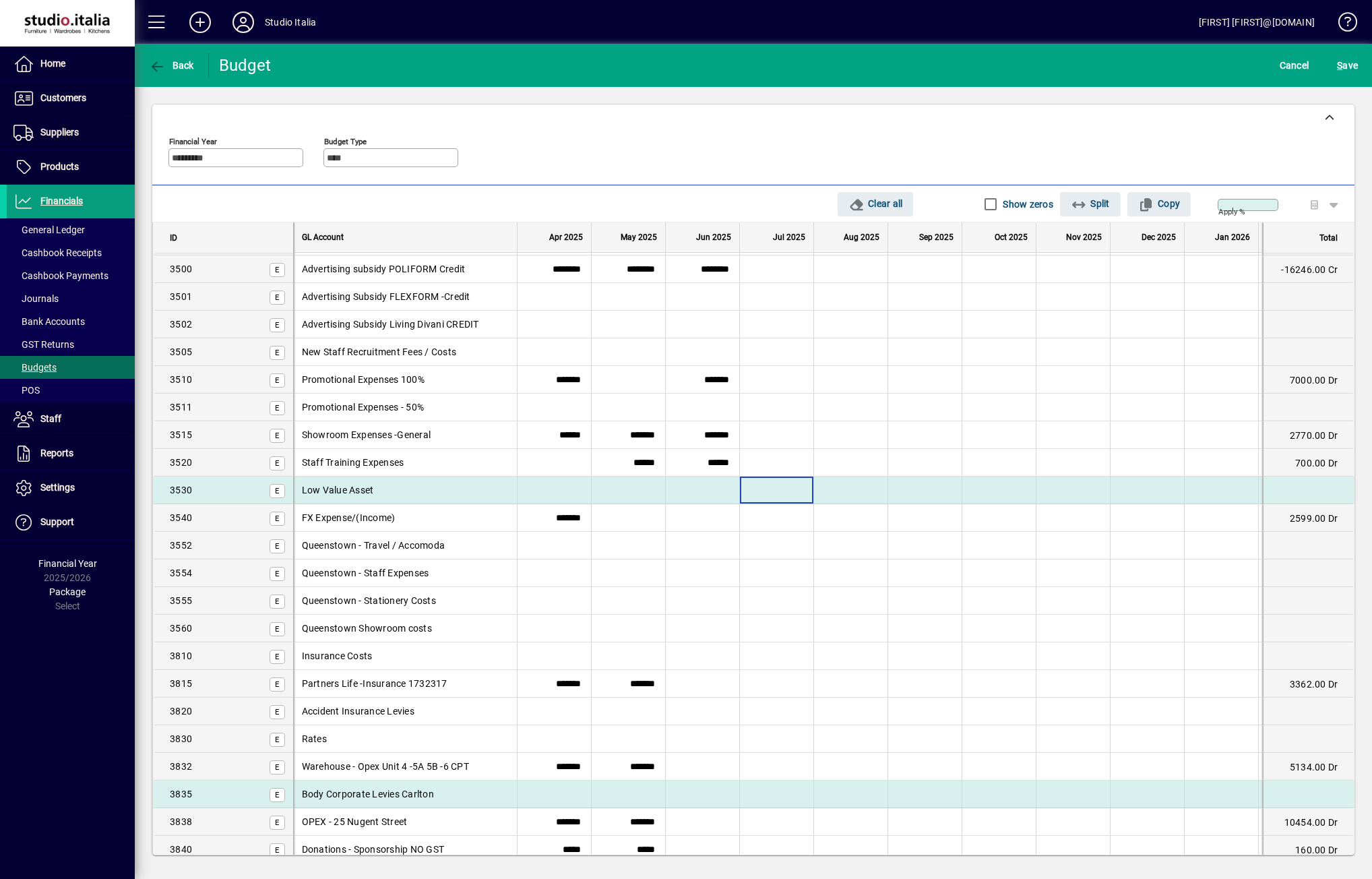 scroll, scrollTop: 3910, scrollLeft: 0, axis: vertical 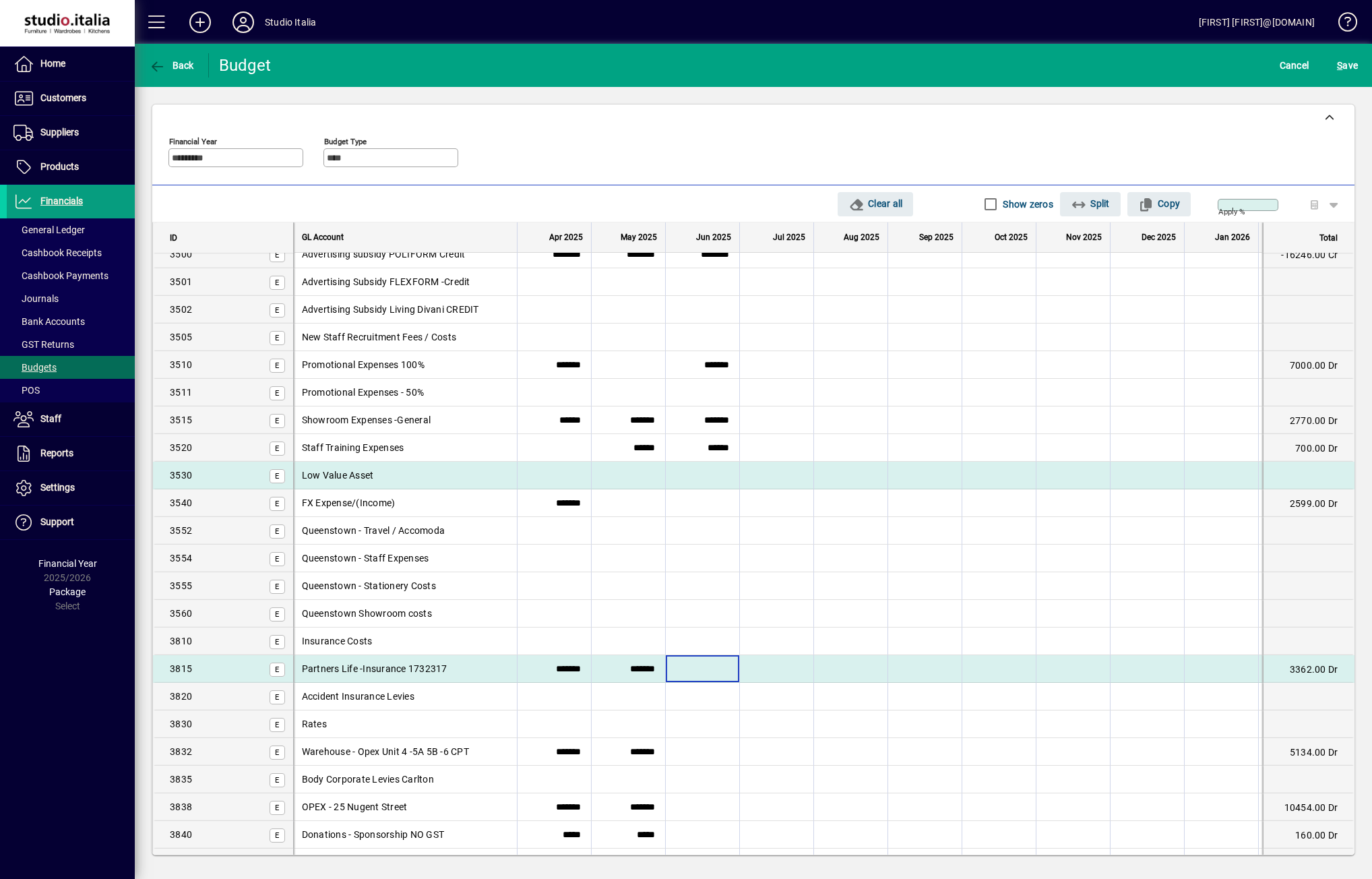 click at bounding box center [702, 669] 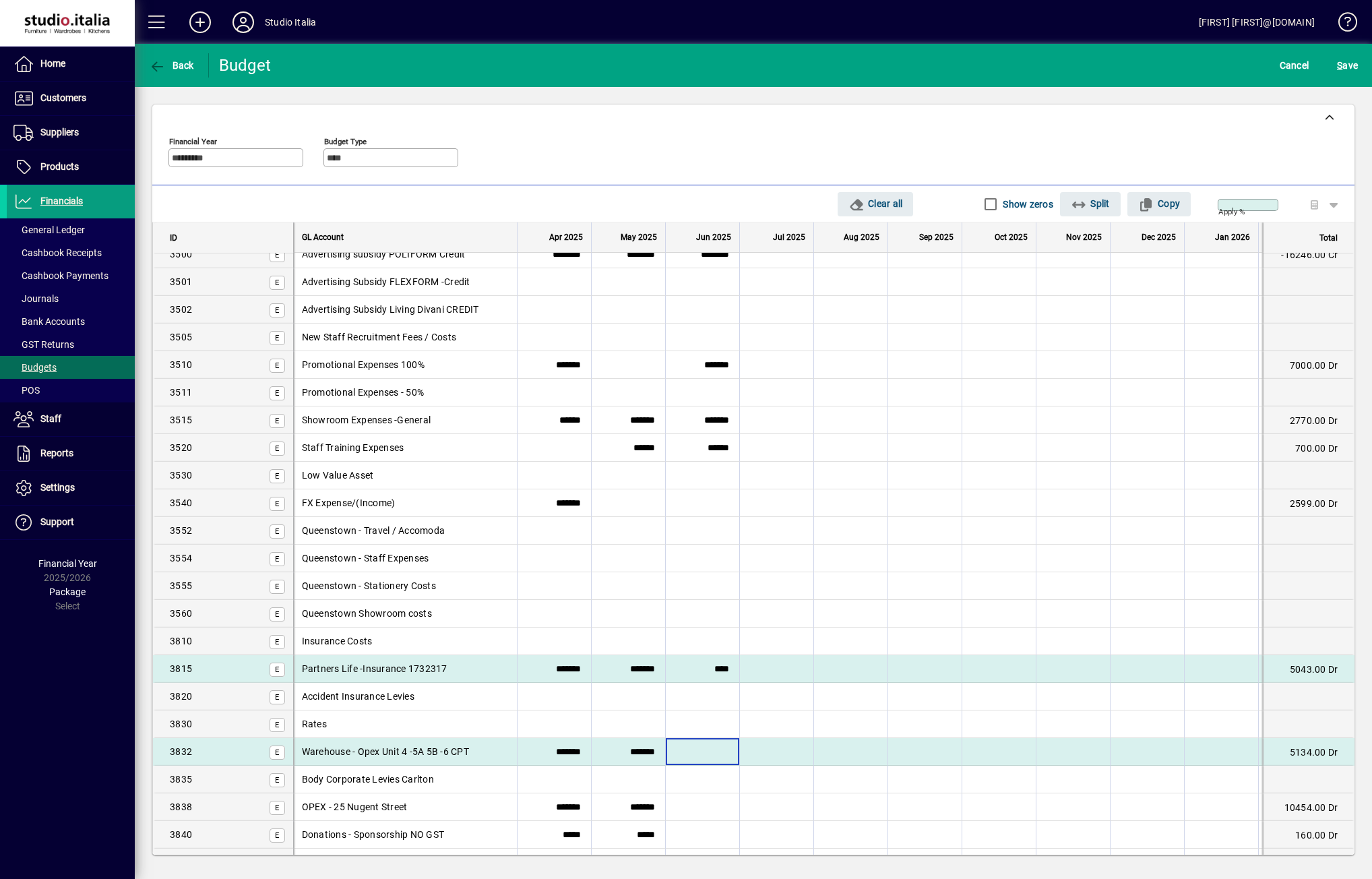 click at bounding box center (702, 752) 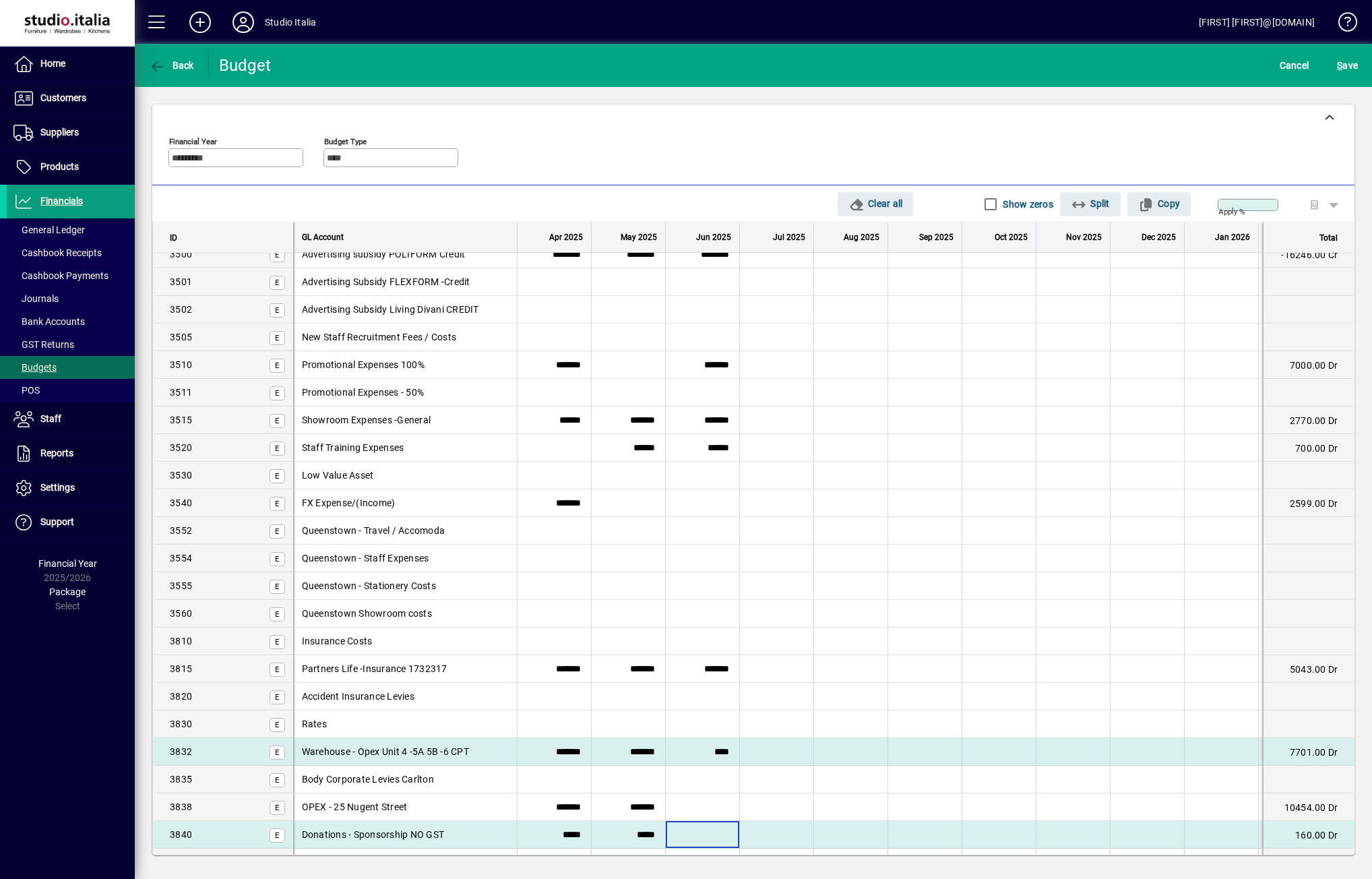 click at bounding box center [702, 835] 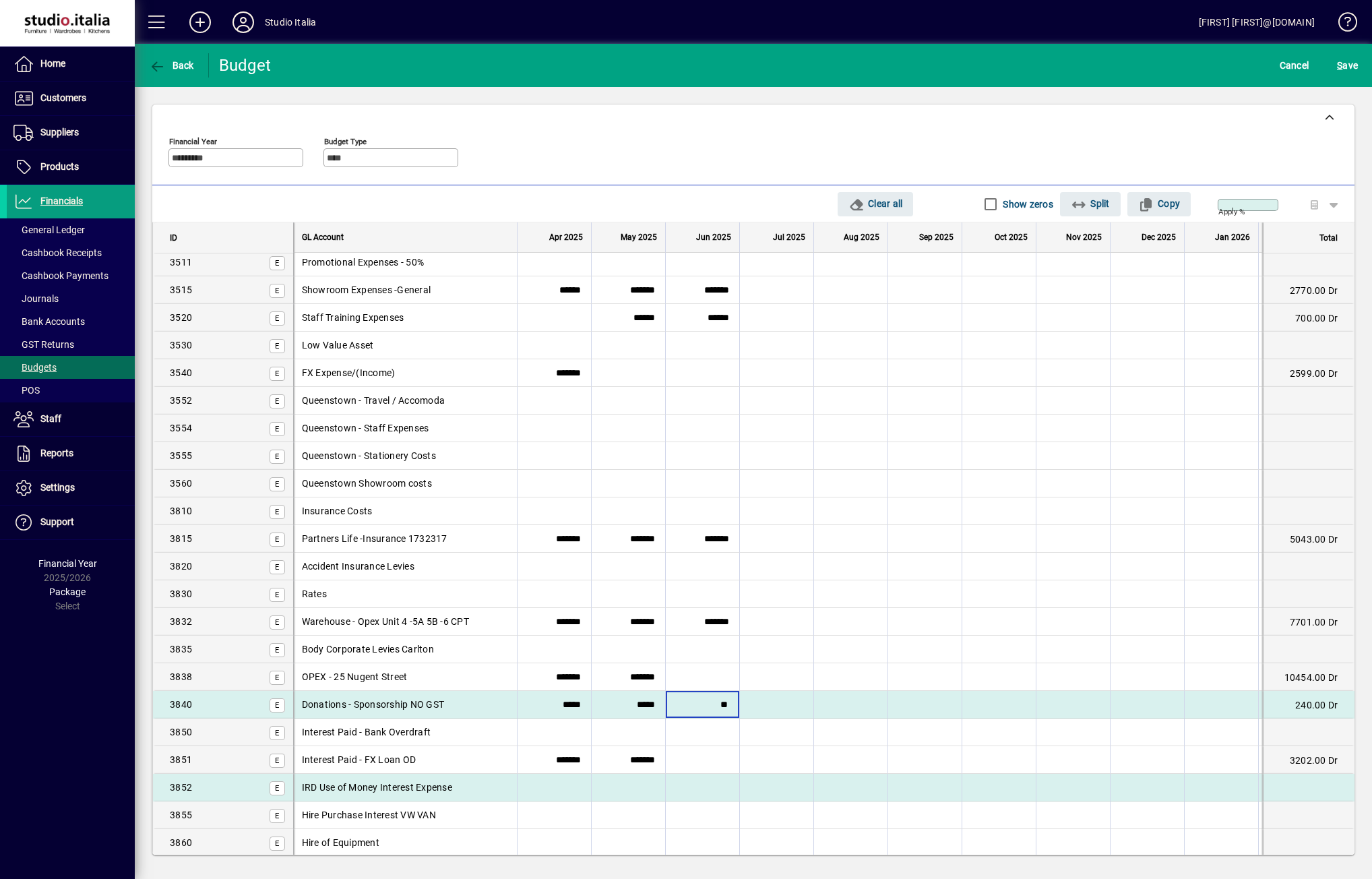 scroll, scrollTop: 4044, scrollLeft: 0, axis: vertical 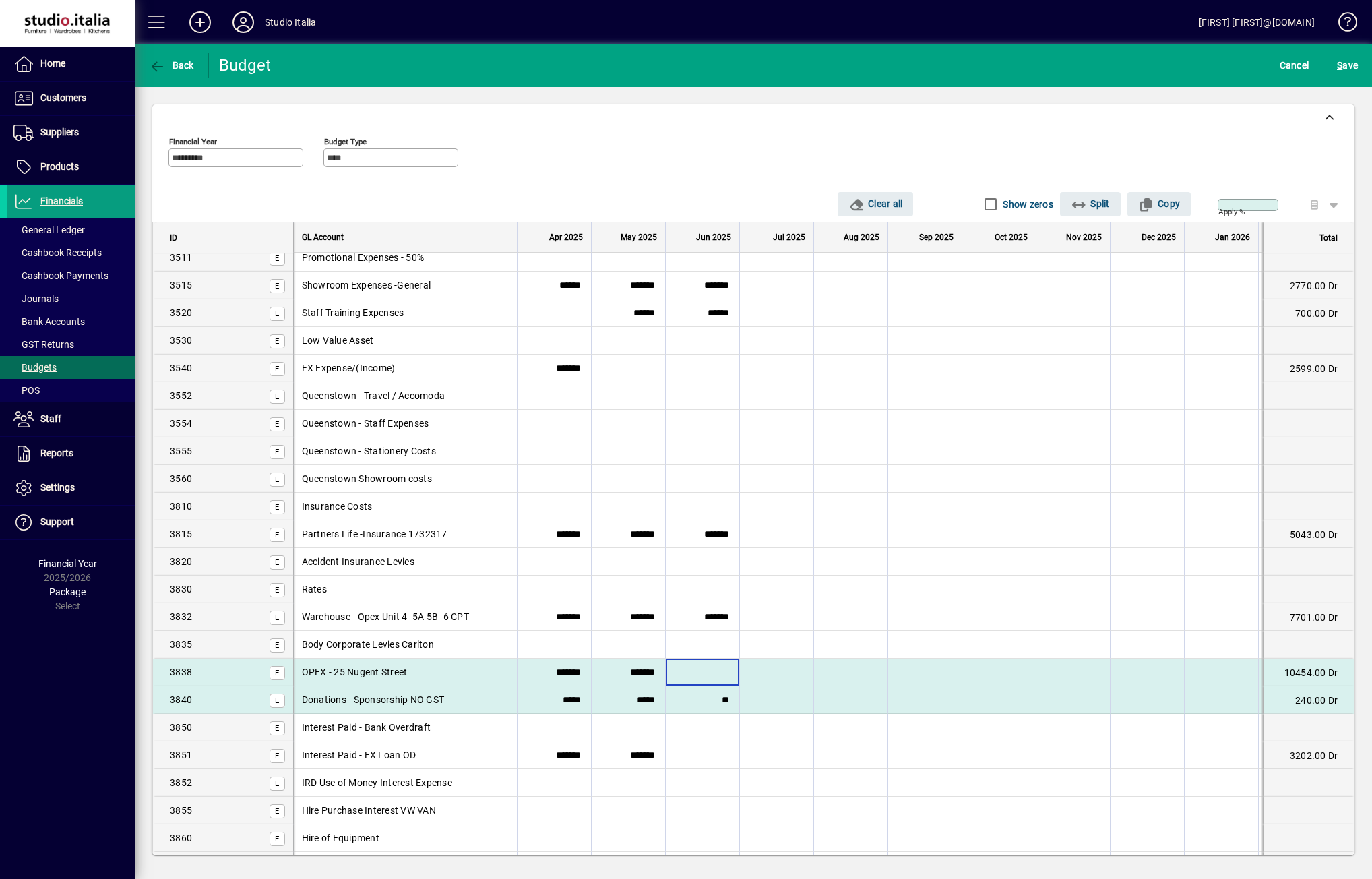 click at bounding box center [702, 672] 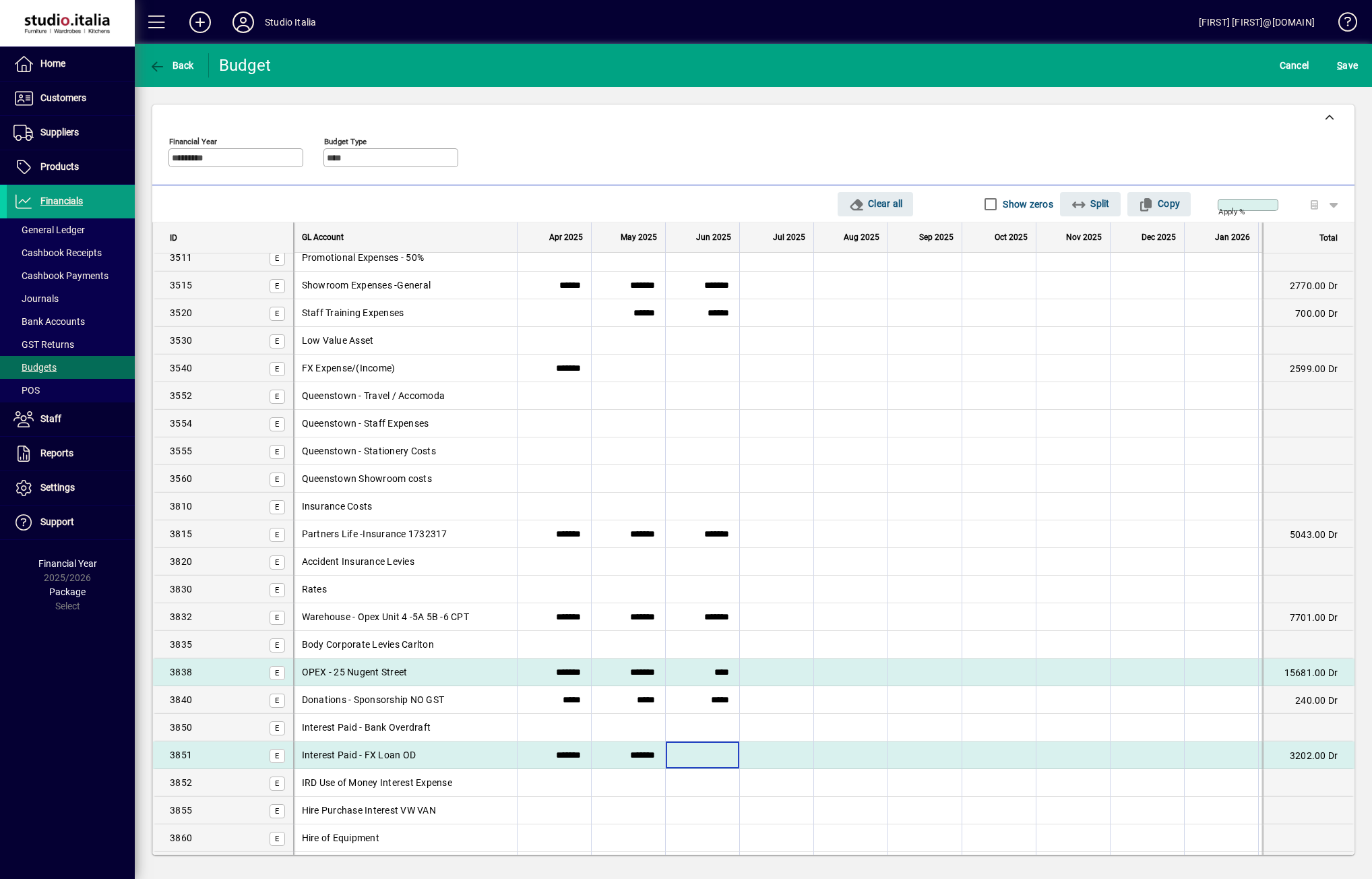 click at bounding box center (702, 755) 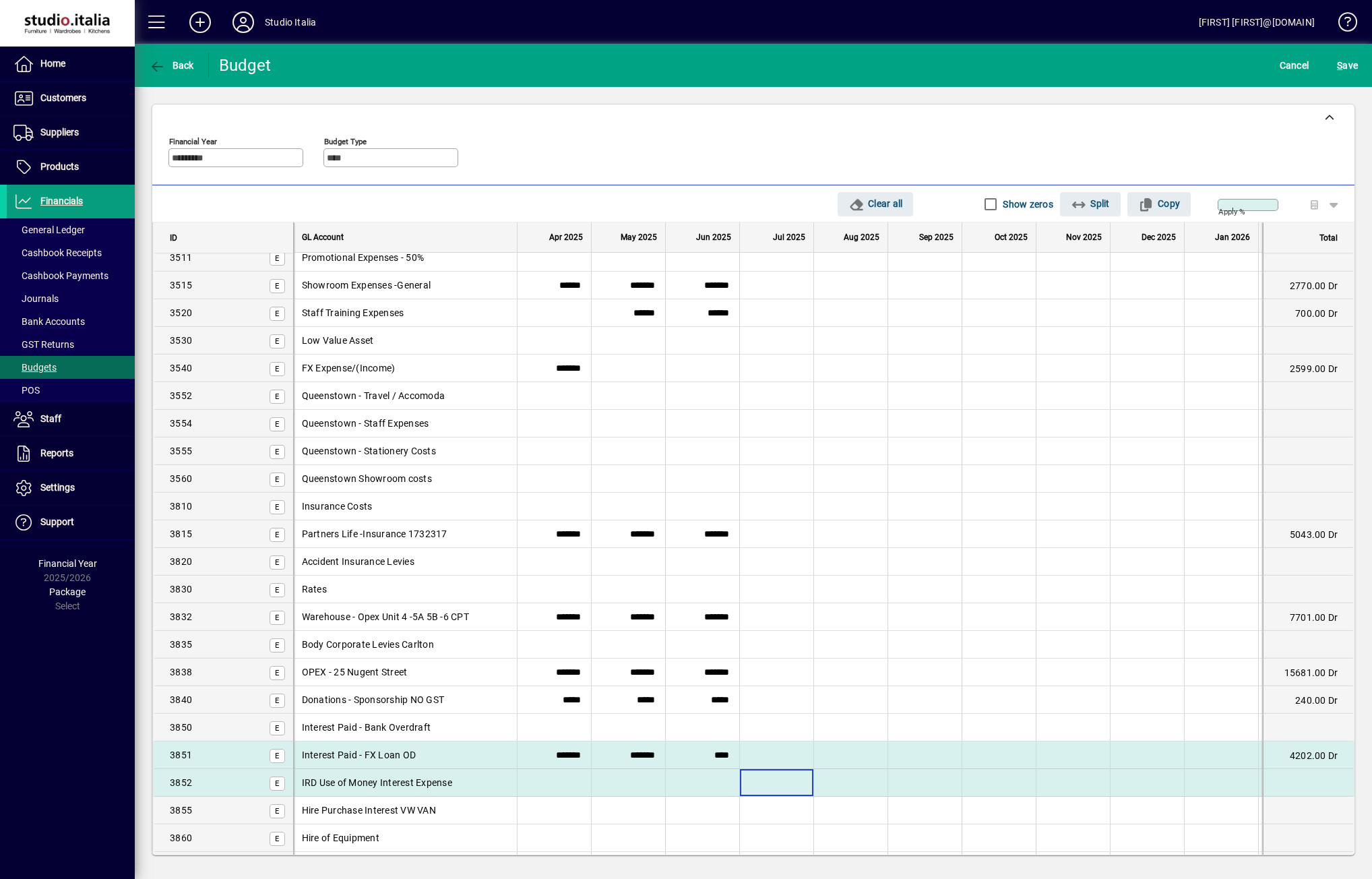 click at bounding box center [776, 783] 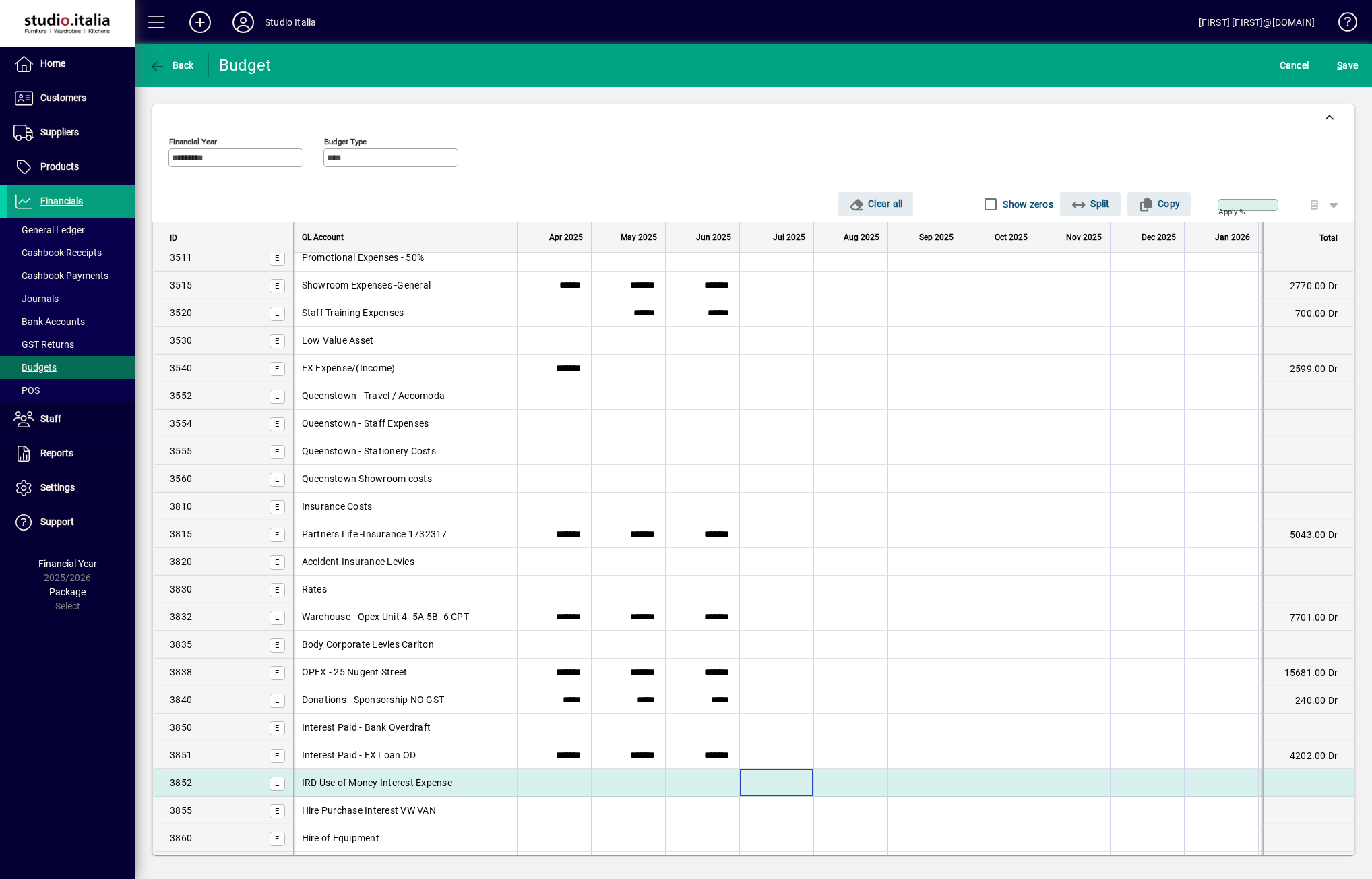 scroll, scrollTop: 4179, scrollLeft: 0, axis: vertical 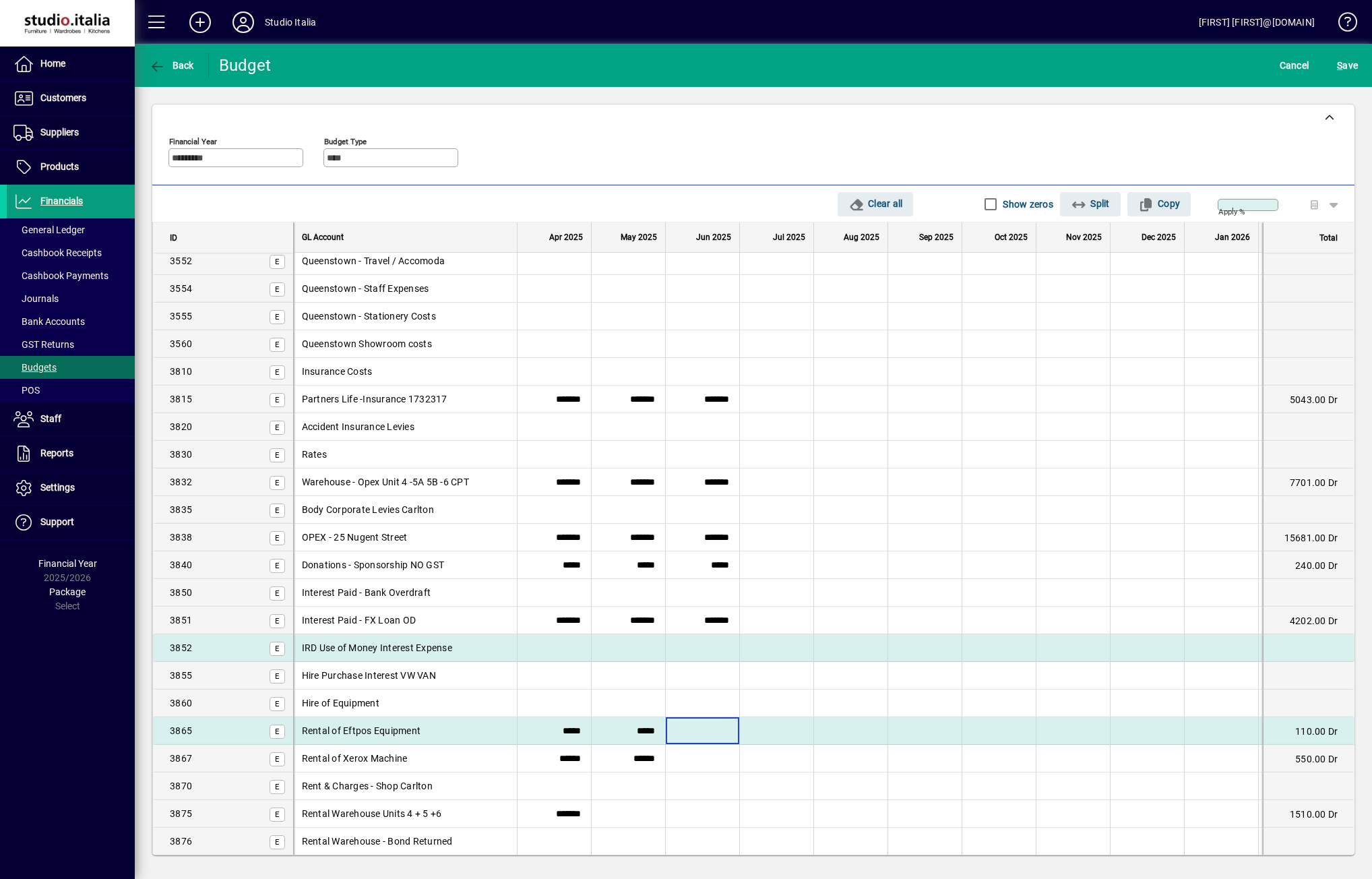 click at bounding box center [702, 731] 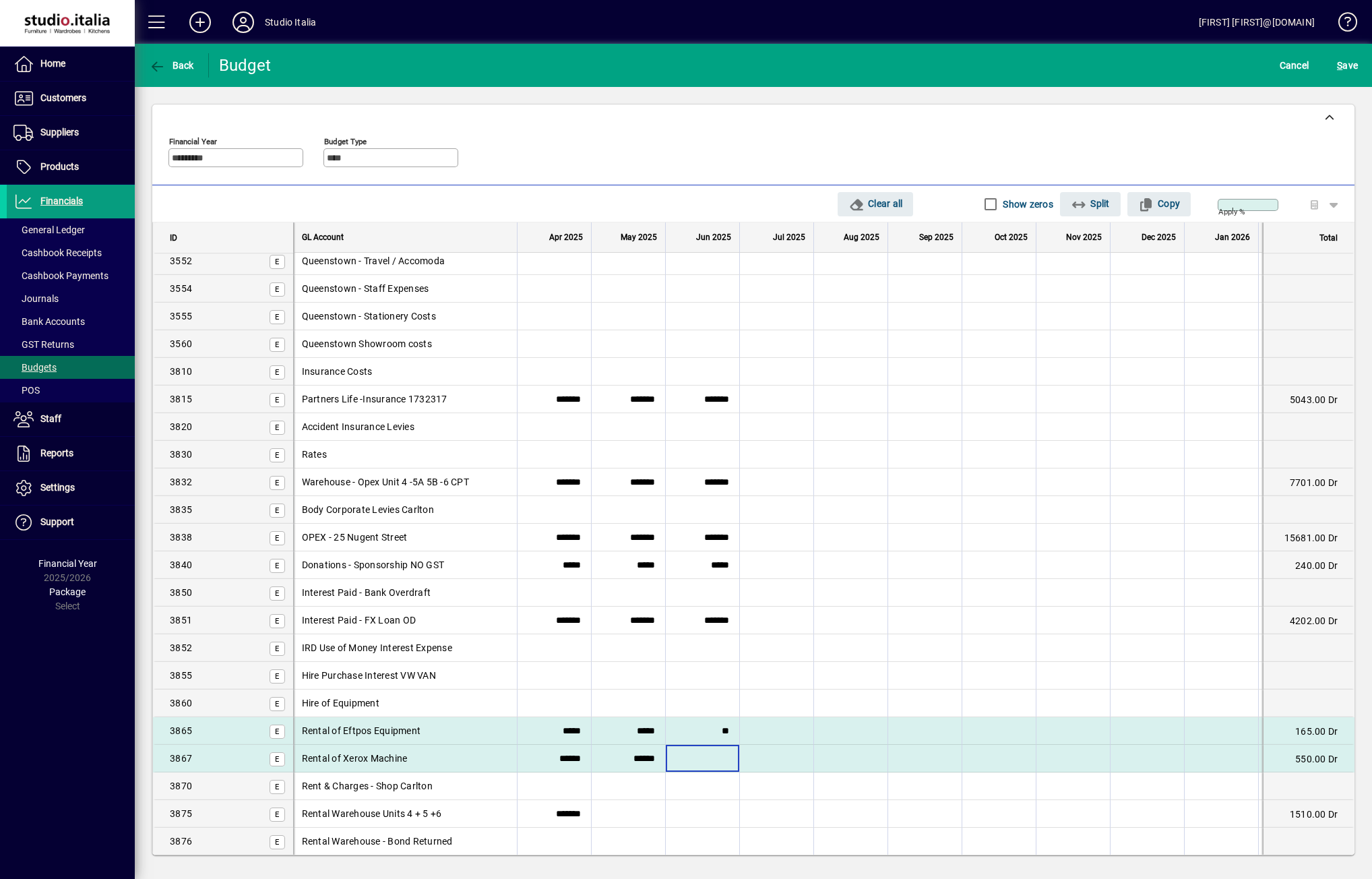 click at bounding box center (702, 758) 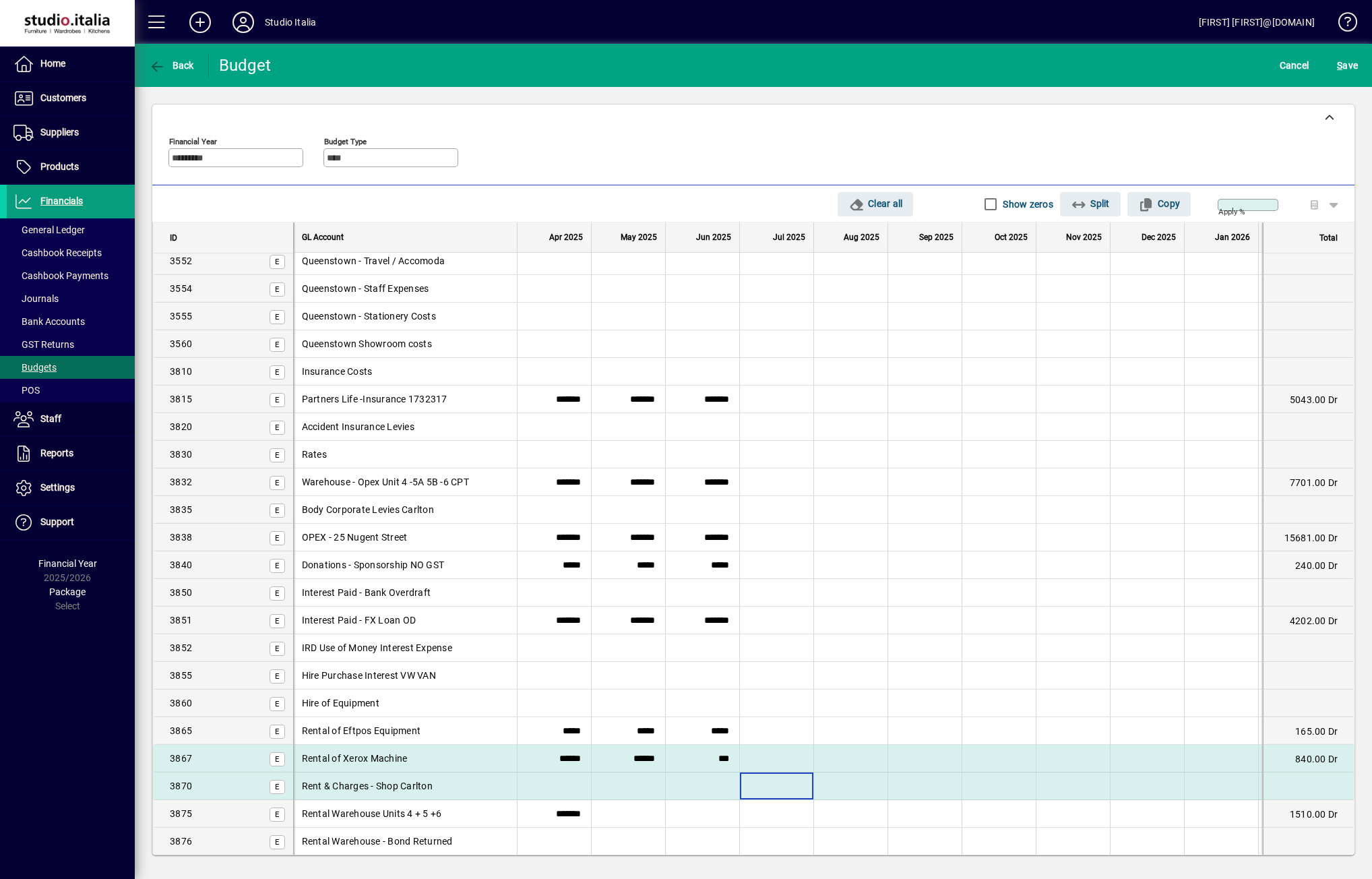 click at bounding box center (776, 786) 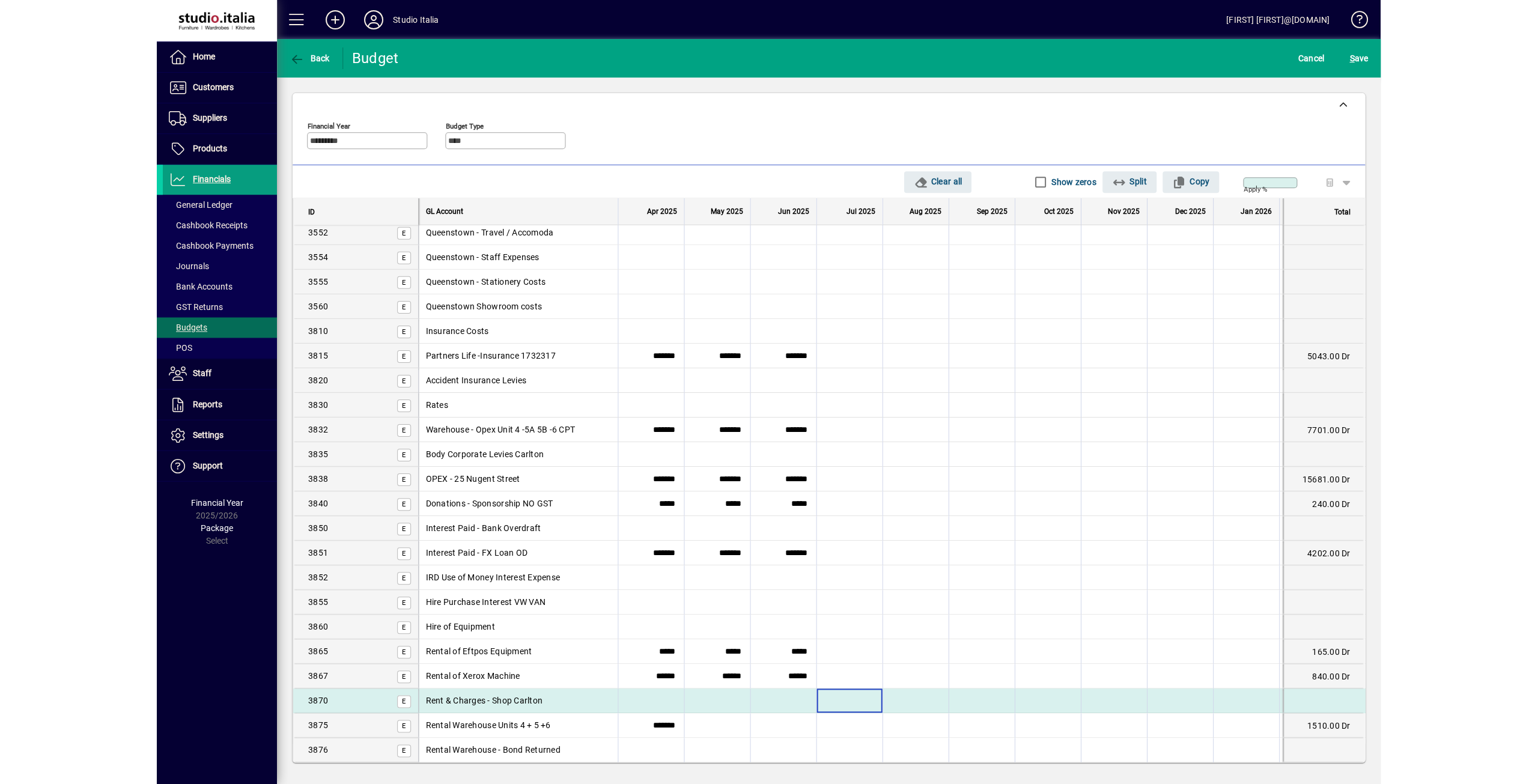 scroll, scrollTop: 3845, scrollLeft: 0, axis: vertical 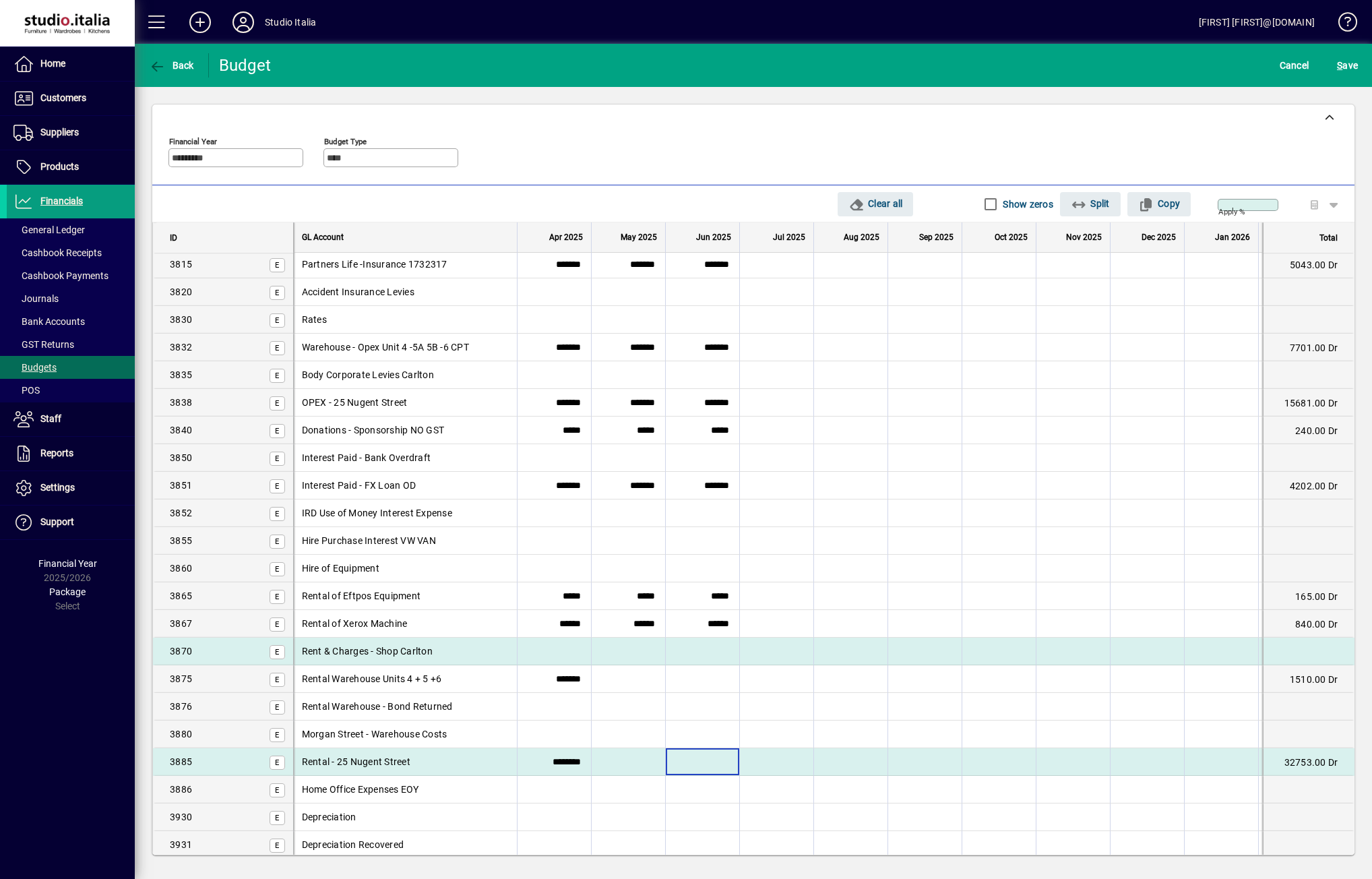 click at bounding box center (702, 762) 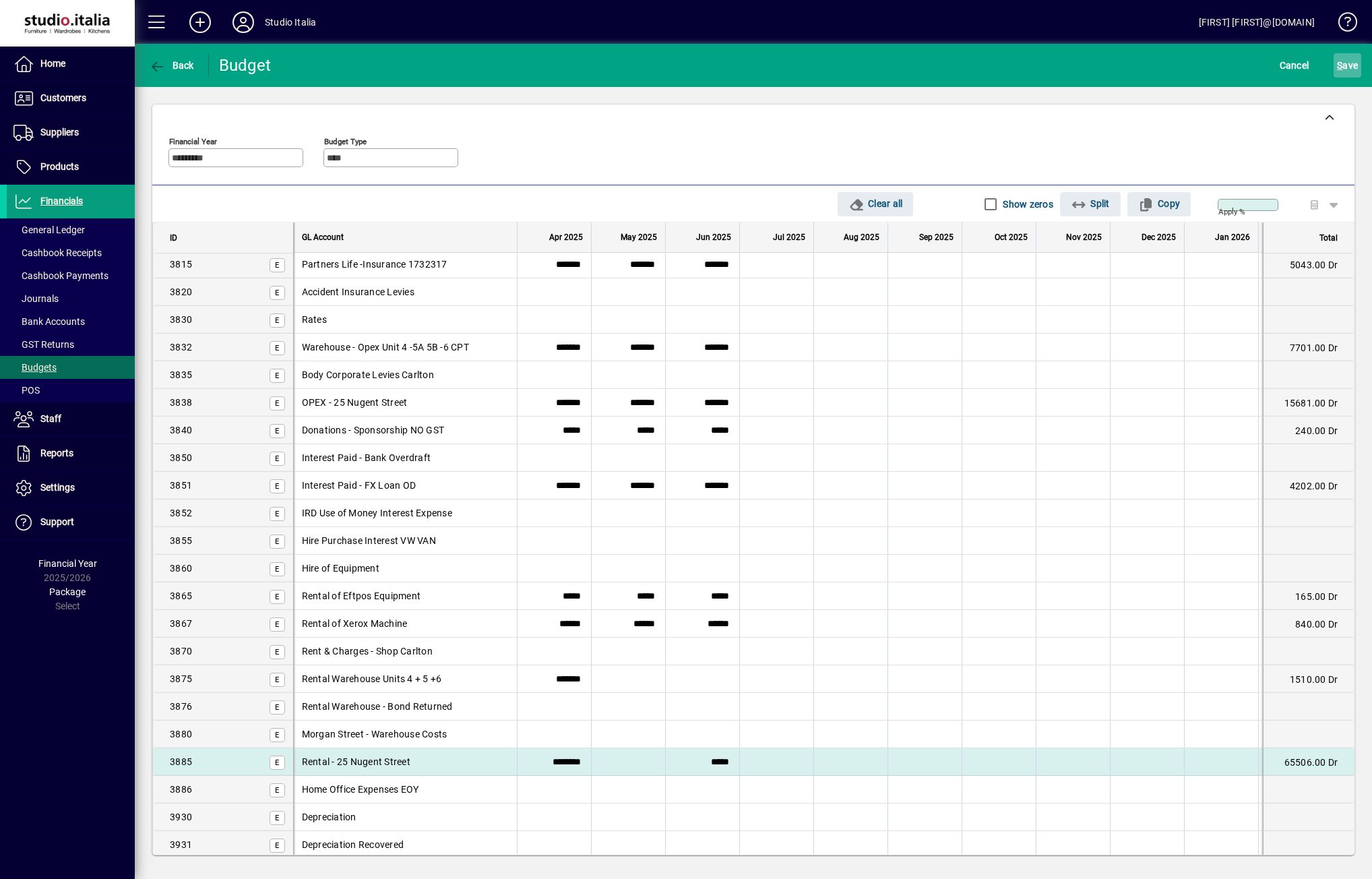 click on "S" 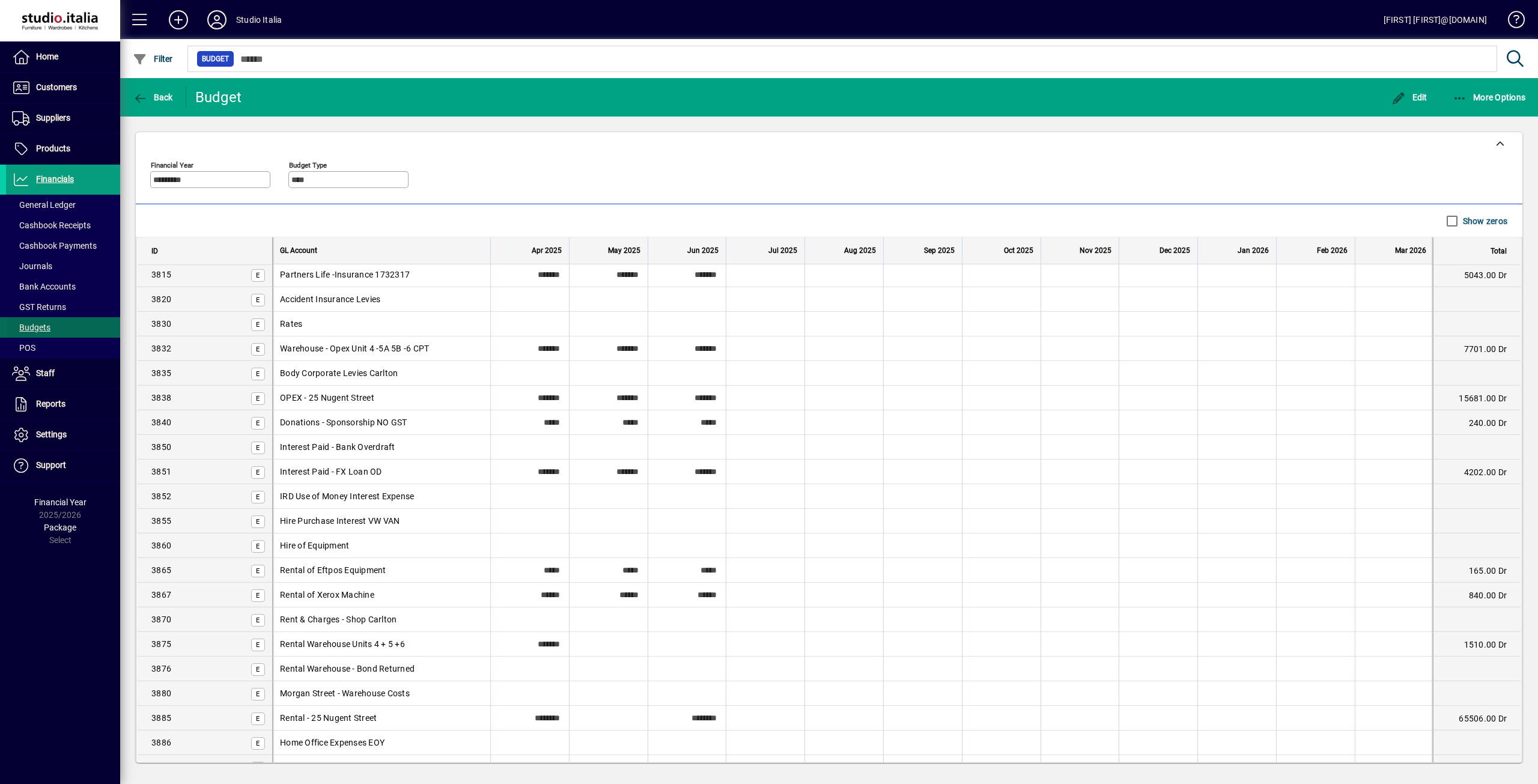 click on "Budgets" at bounding box center (31, 327) 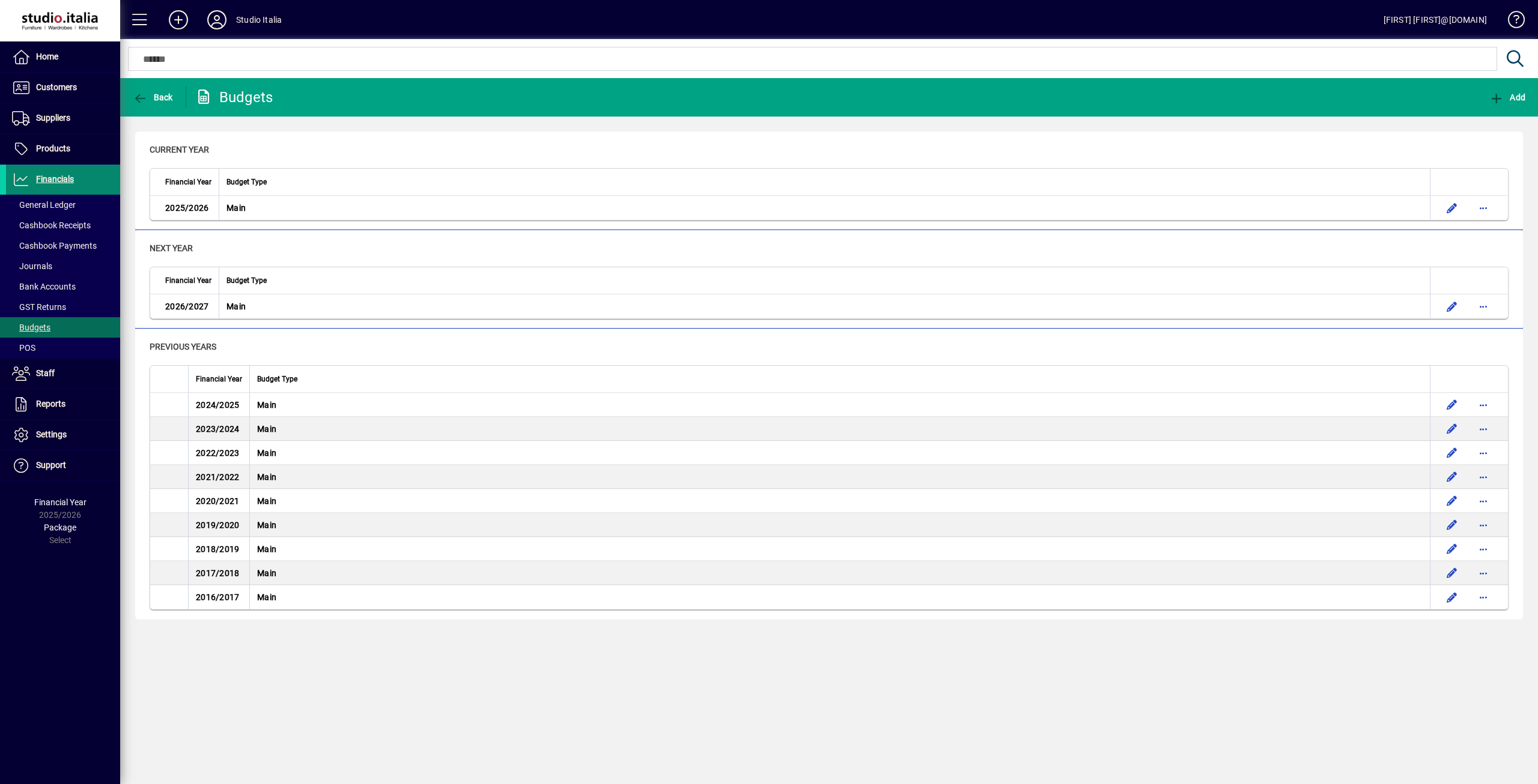 click on "Financials" at bounding box center (55, 179) 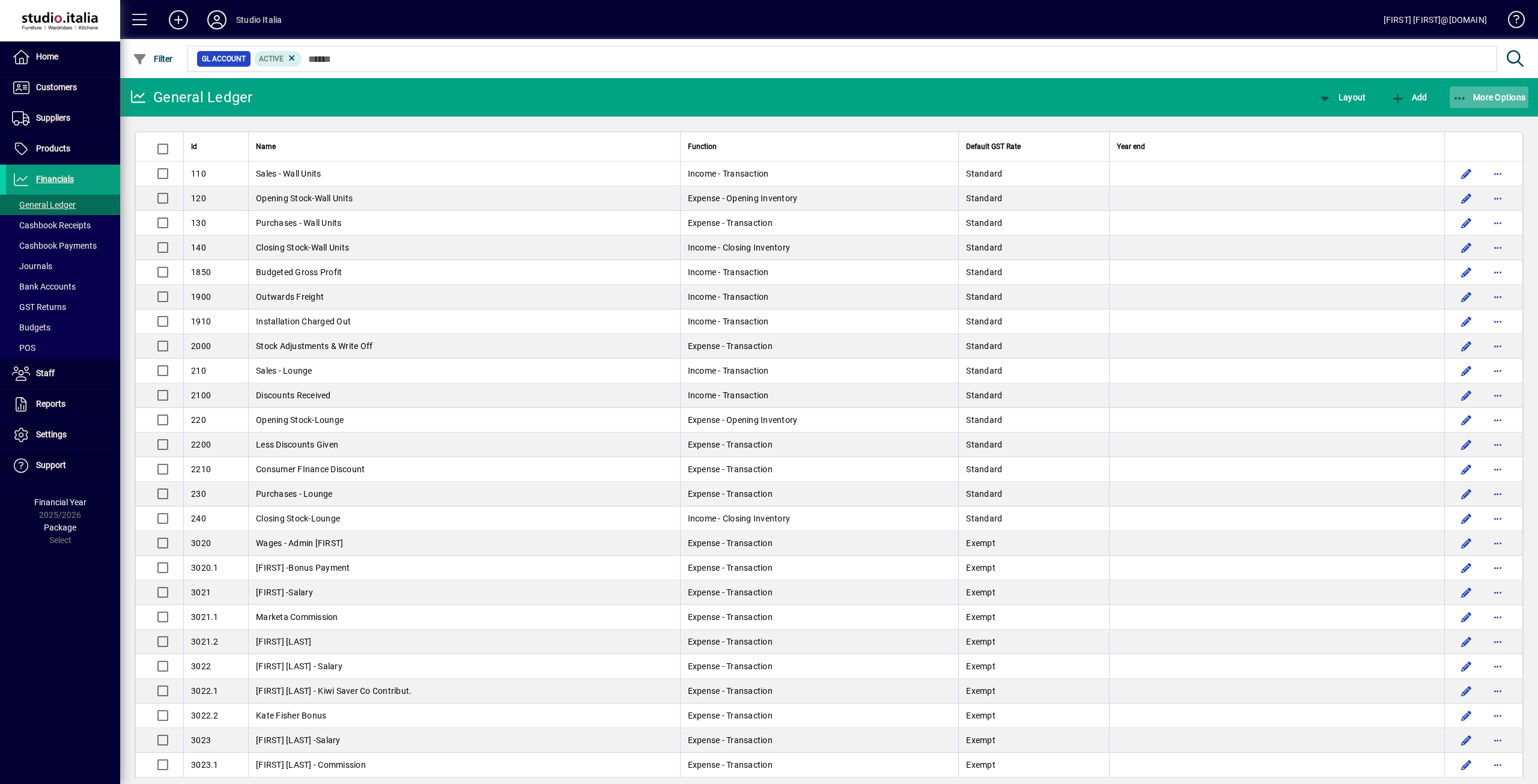 click on "More Options" 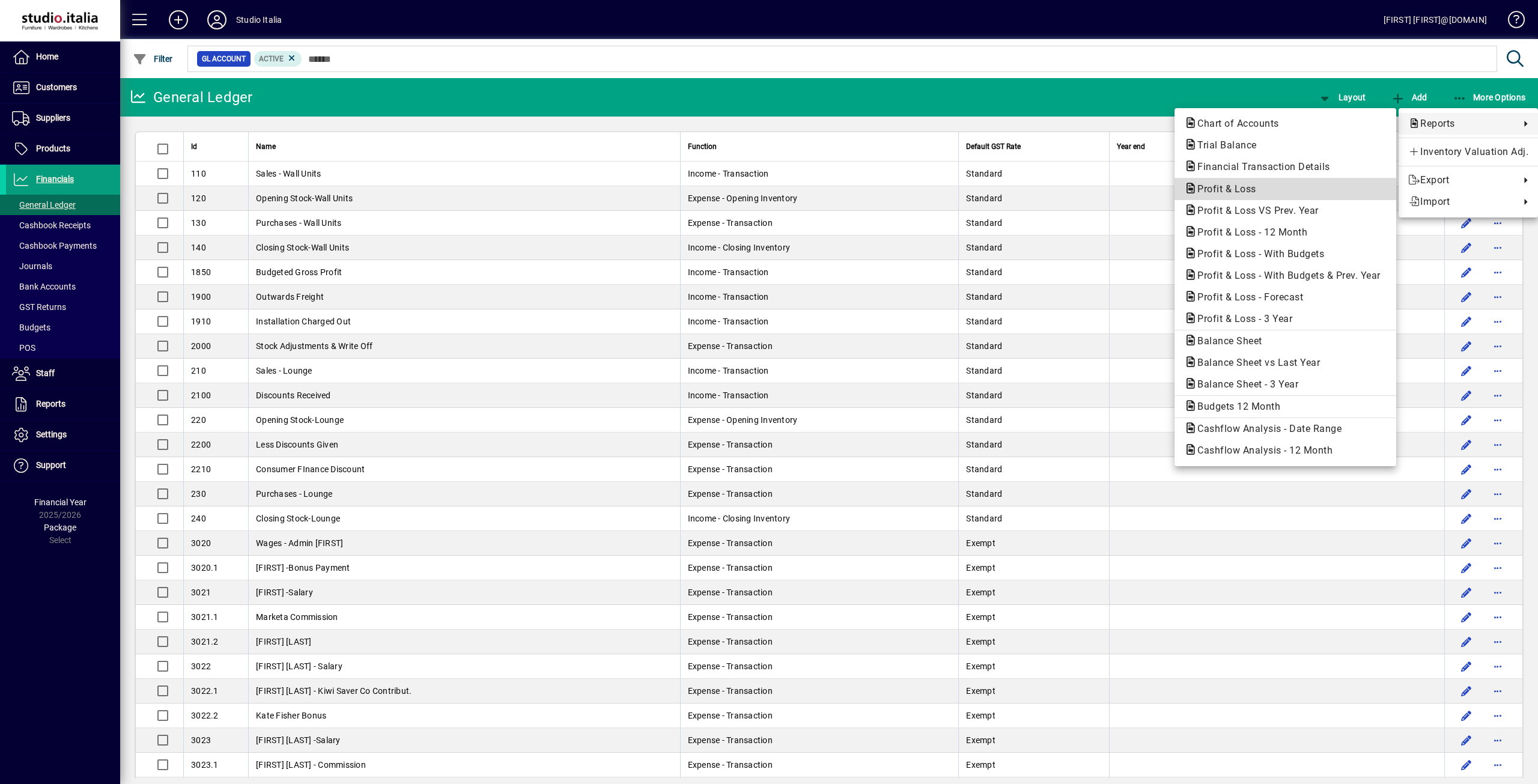 click on "Profit & Loss" 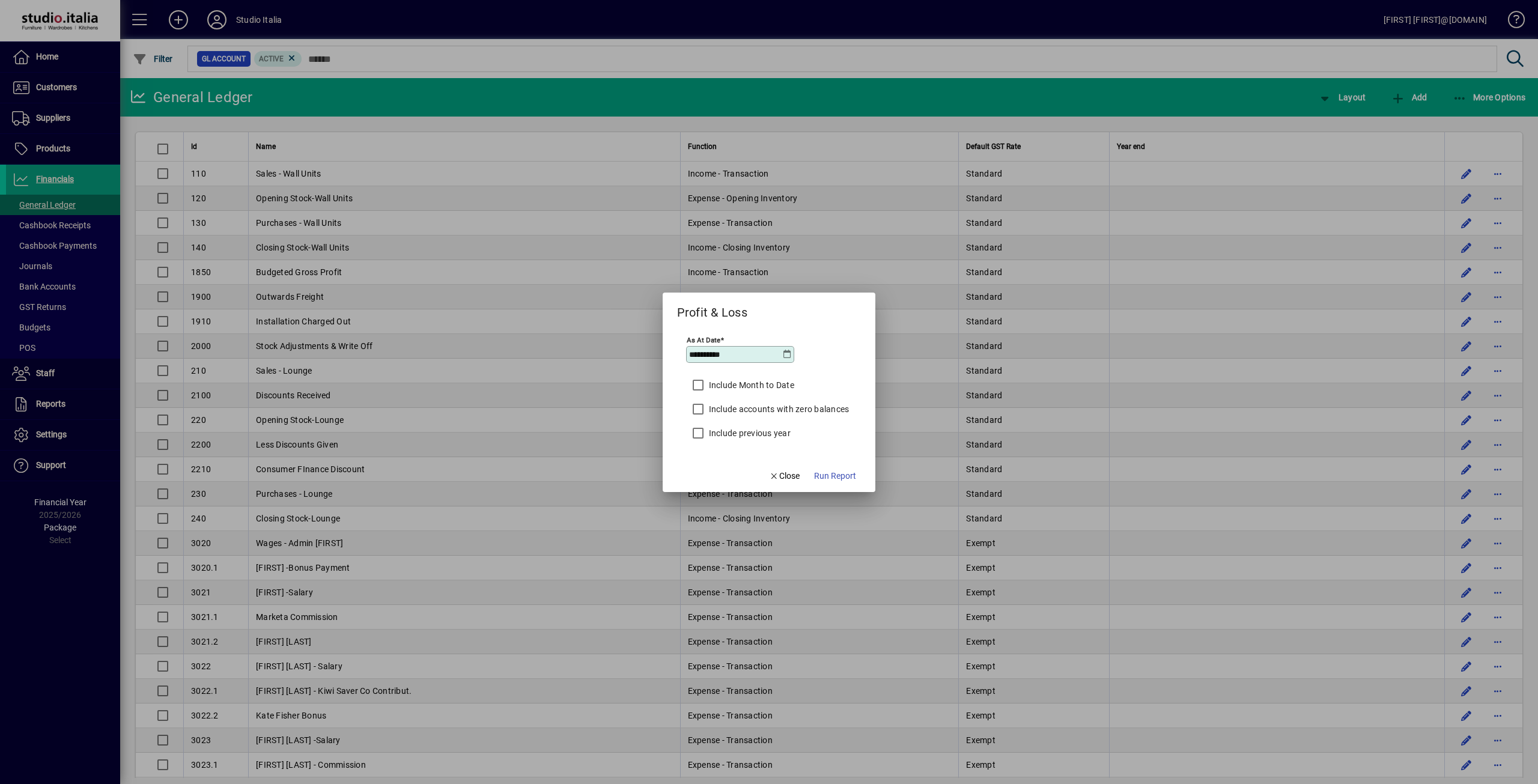 click at bounding box center (787, 354) 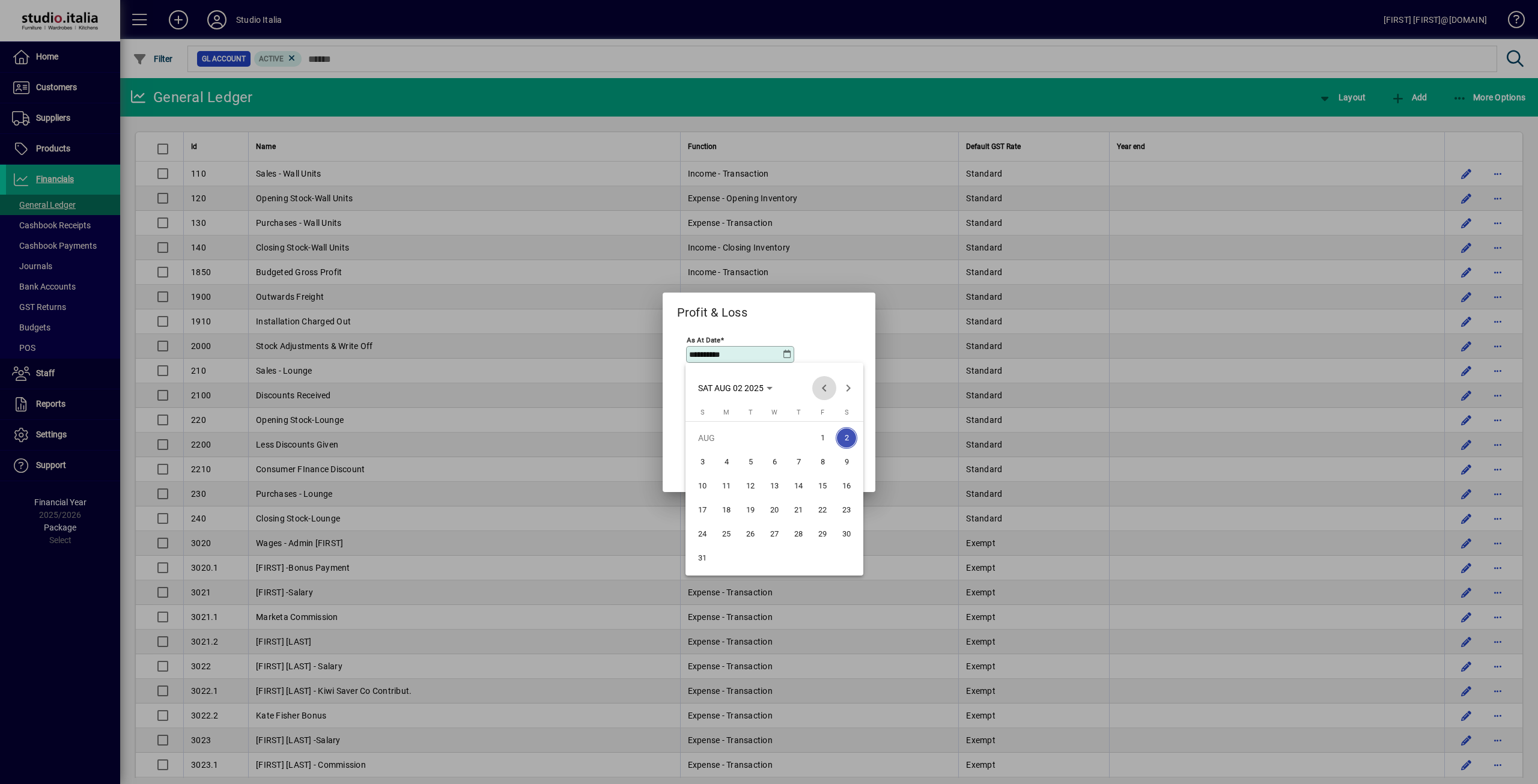 click at bounding box center [824, 388] 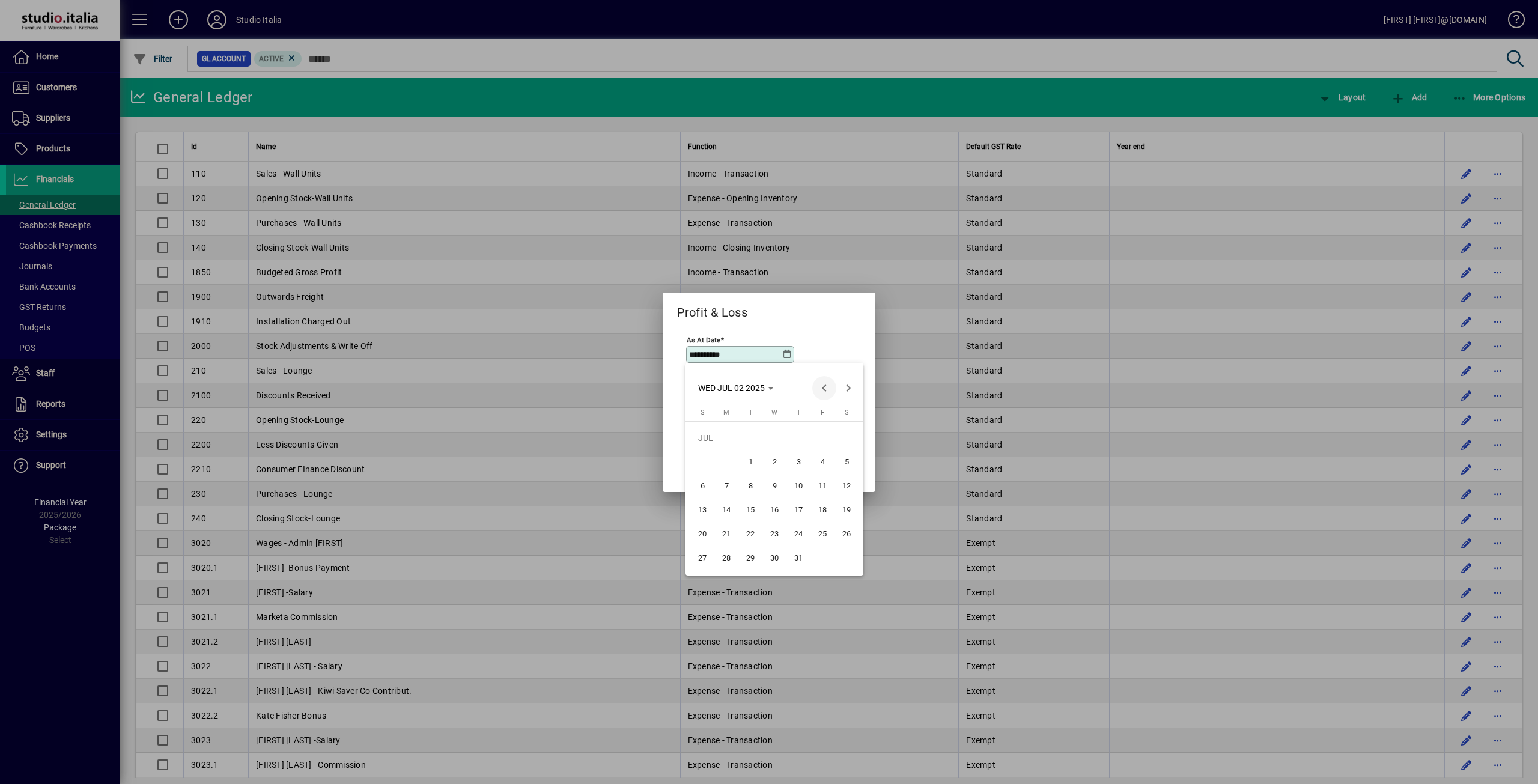 click at bounding box center [824, 388] 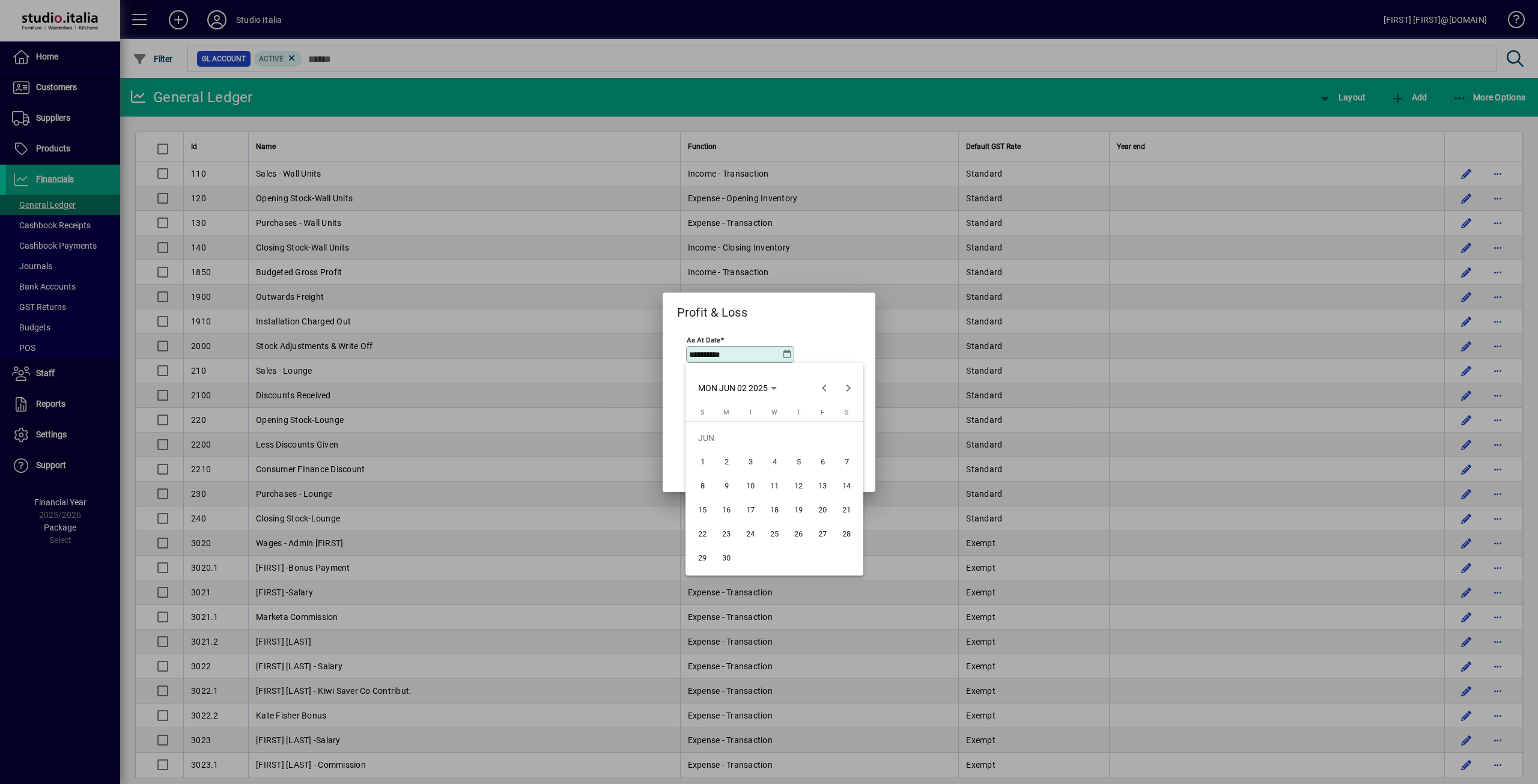 click on "30" at bounding box center [726, 558] 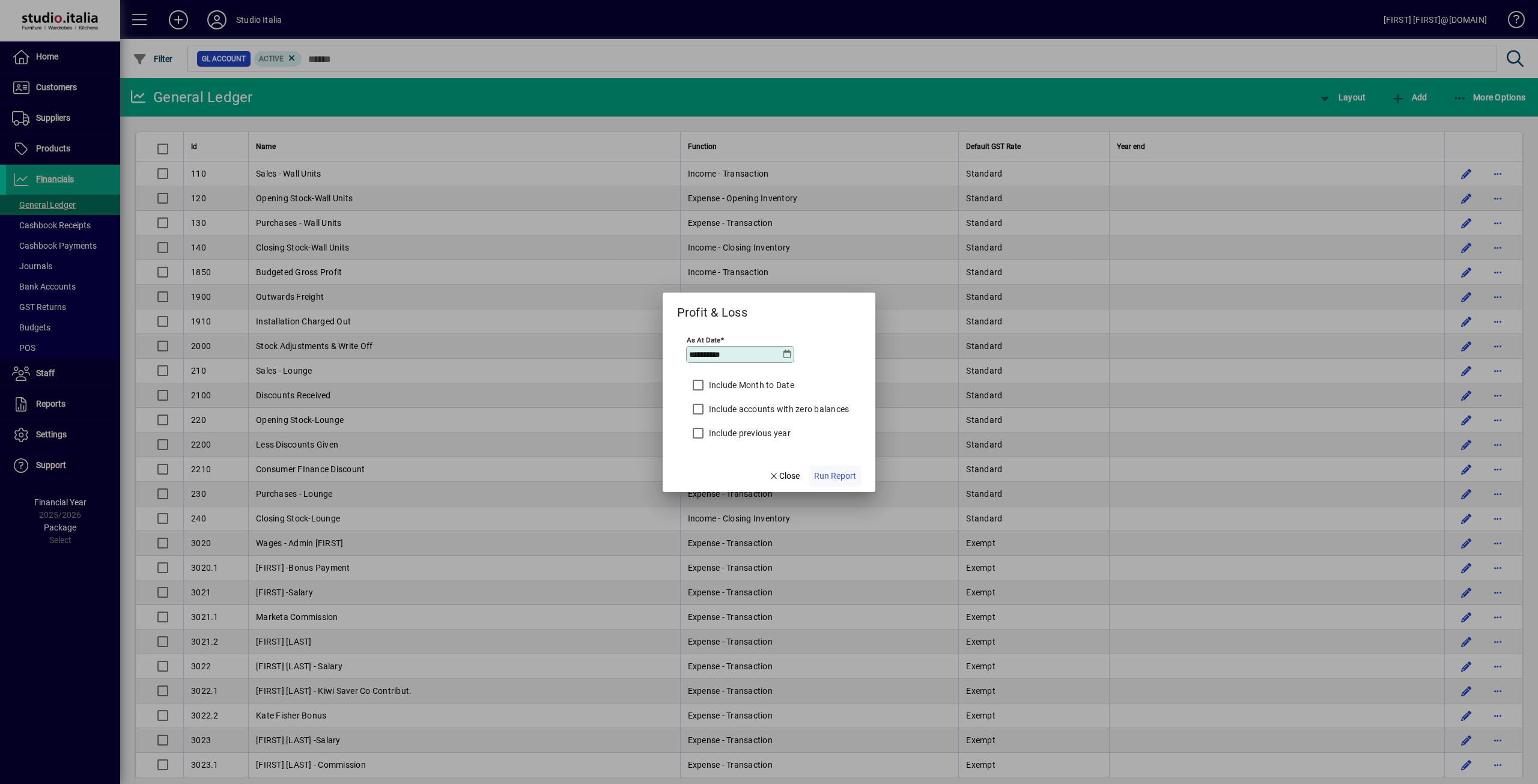click on "Run Report" 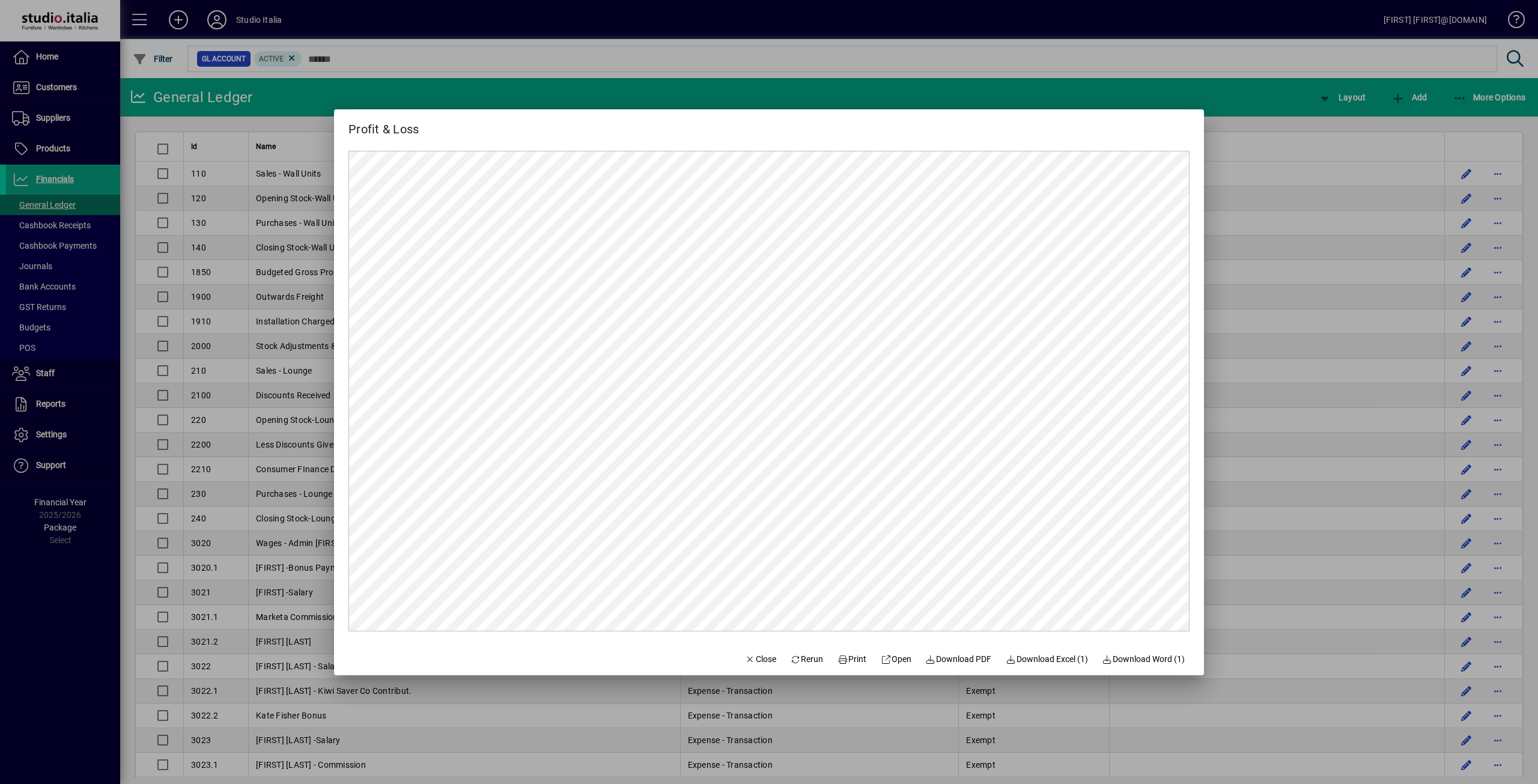 scroll, scrollTop: 0, scrollLeft: 0, axis: both 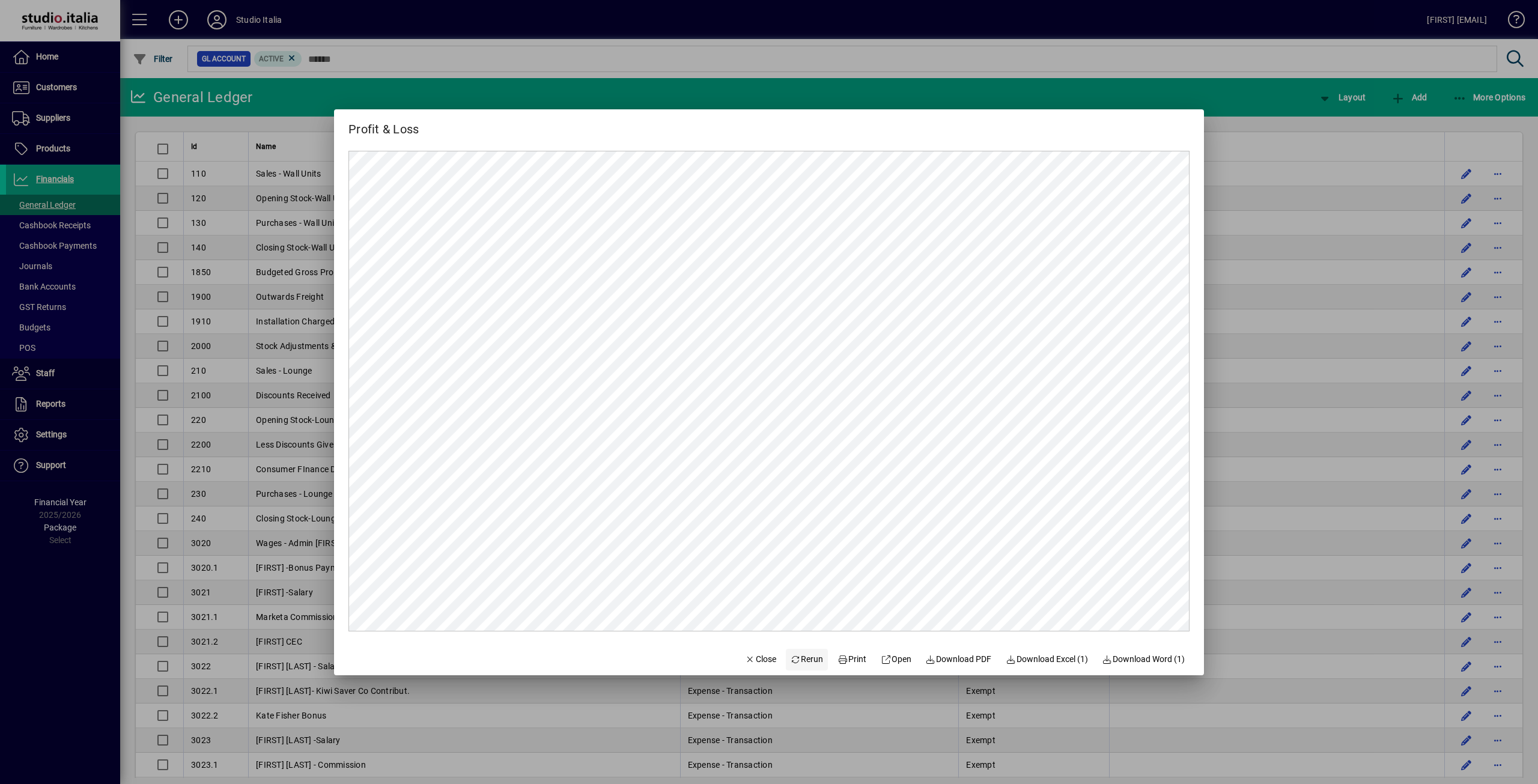 click on "Rerun" 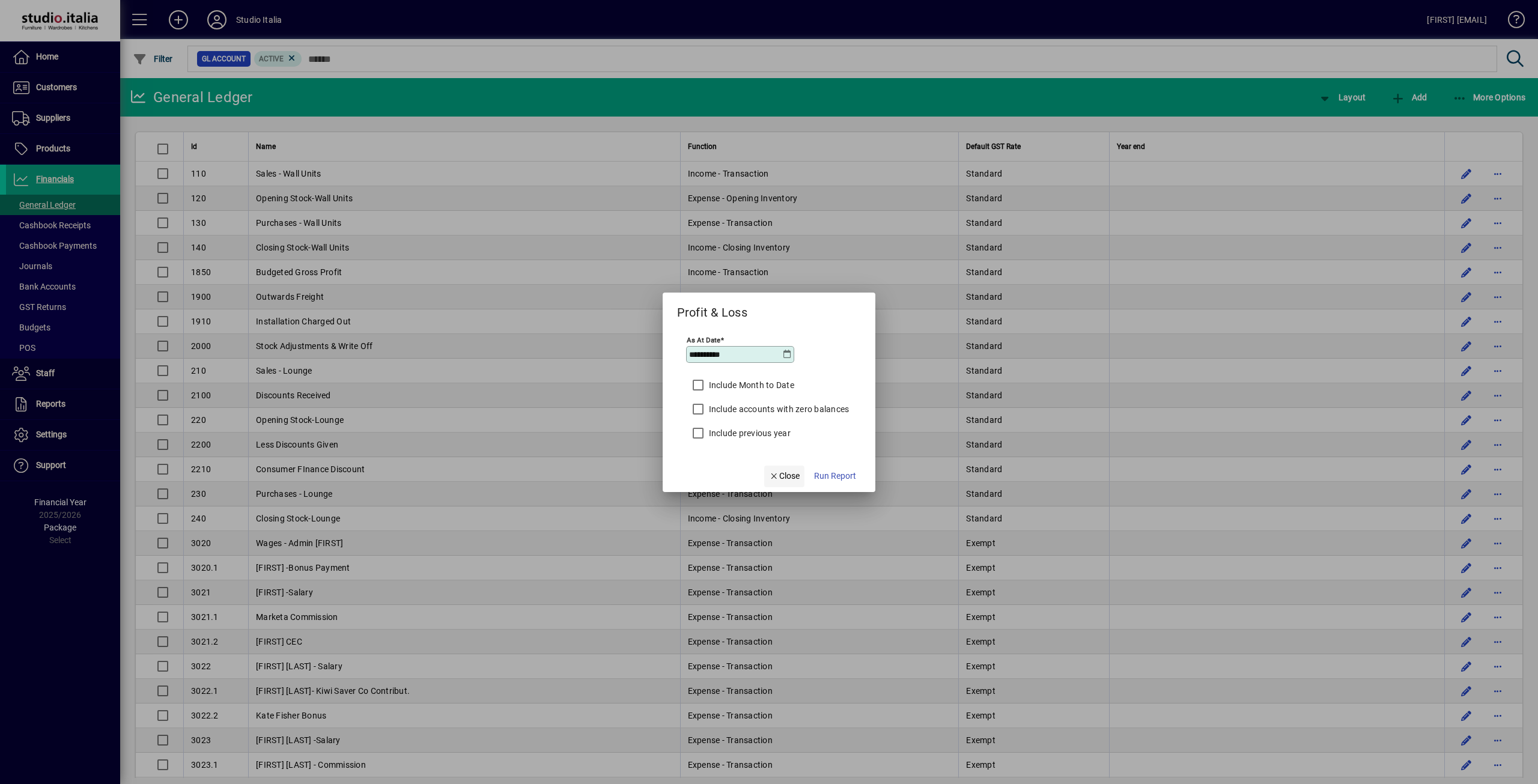 click on "Close" 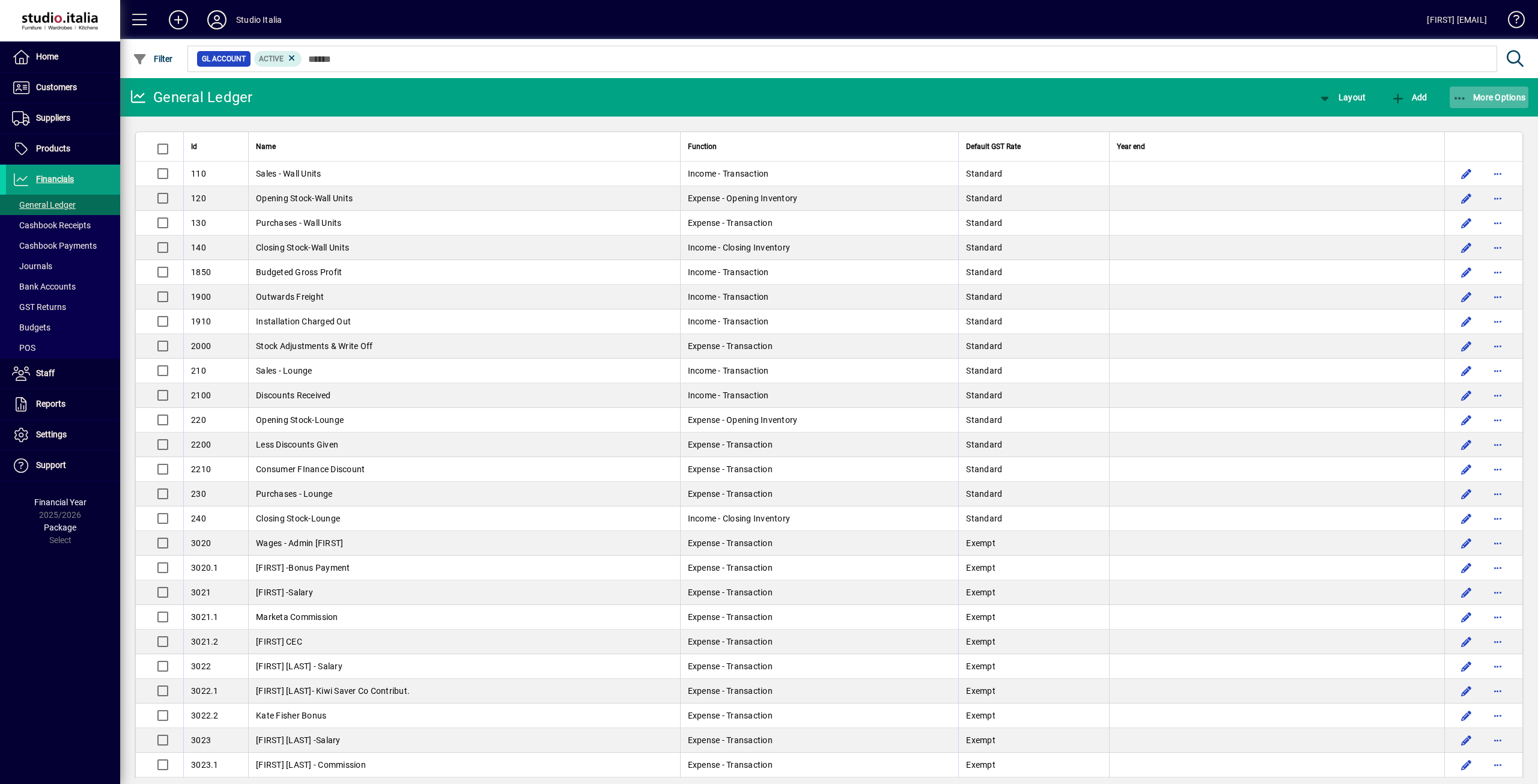 click on "More Options" 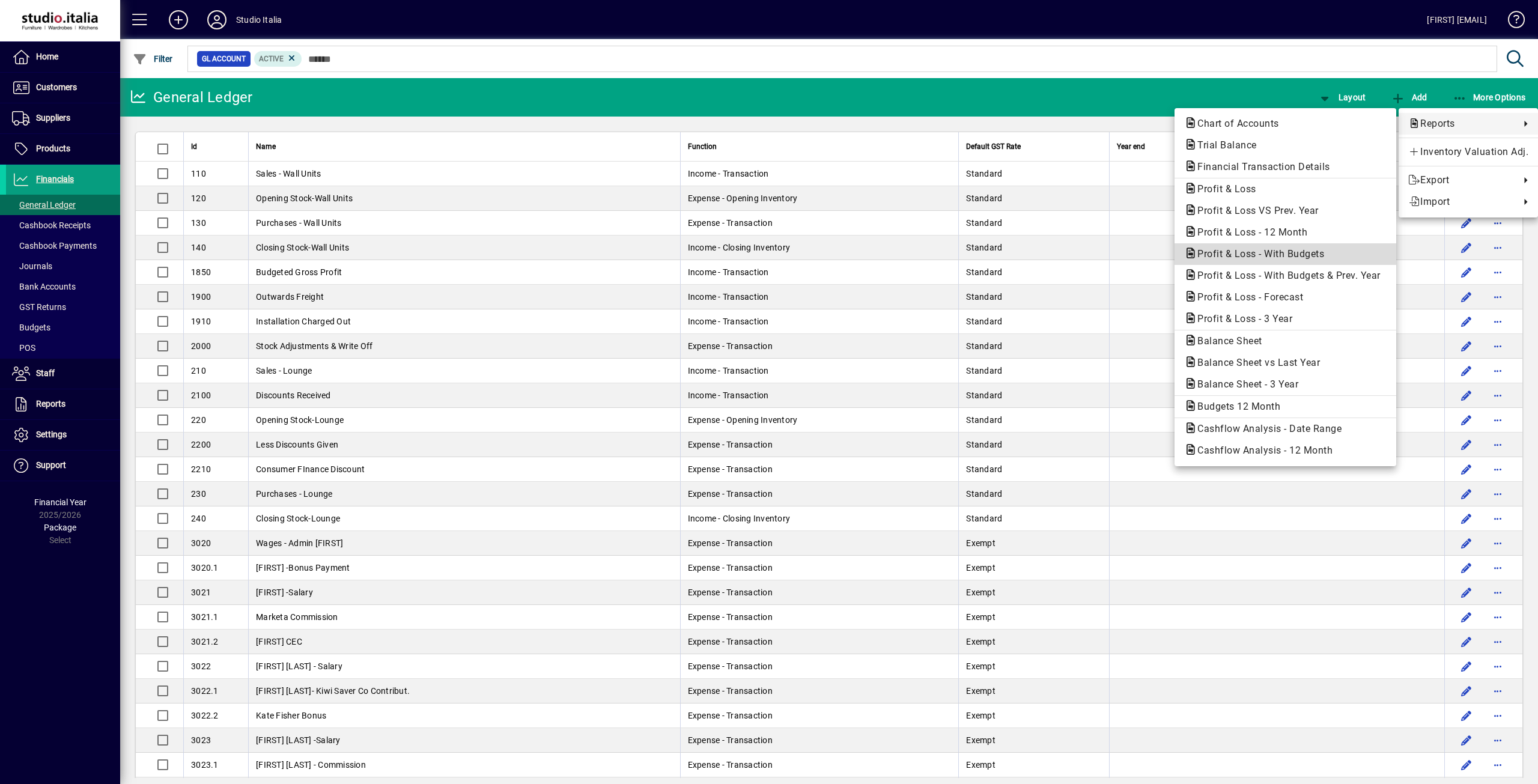 click on "Profit & Loss - With Budgets" 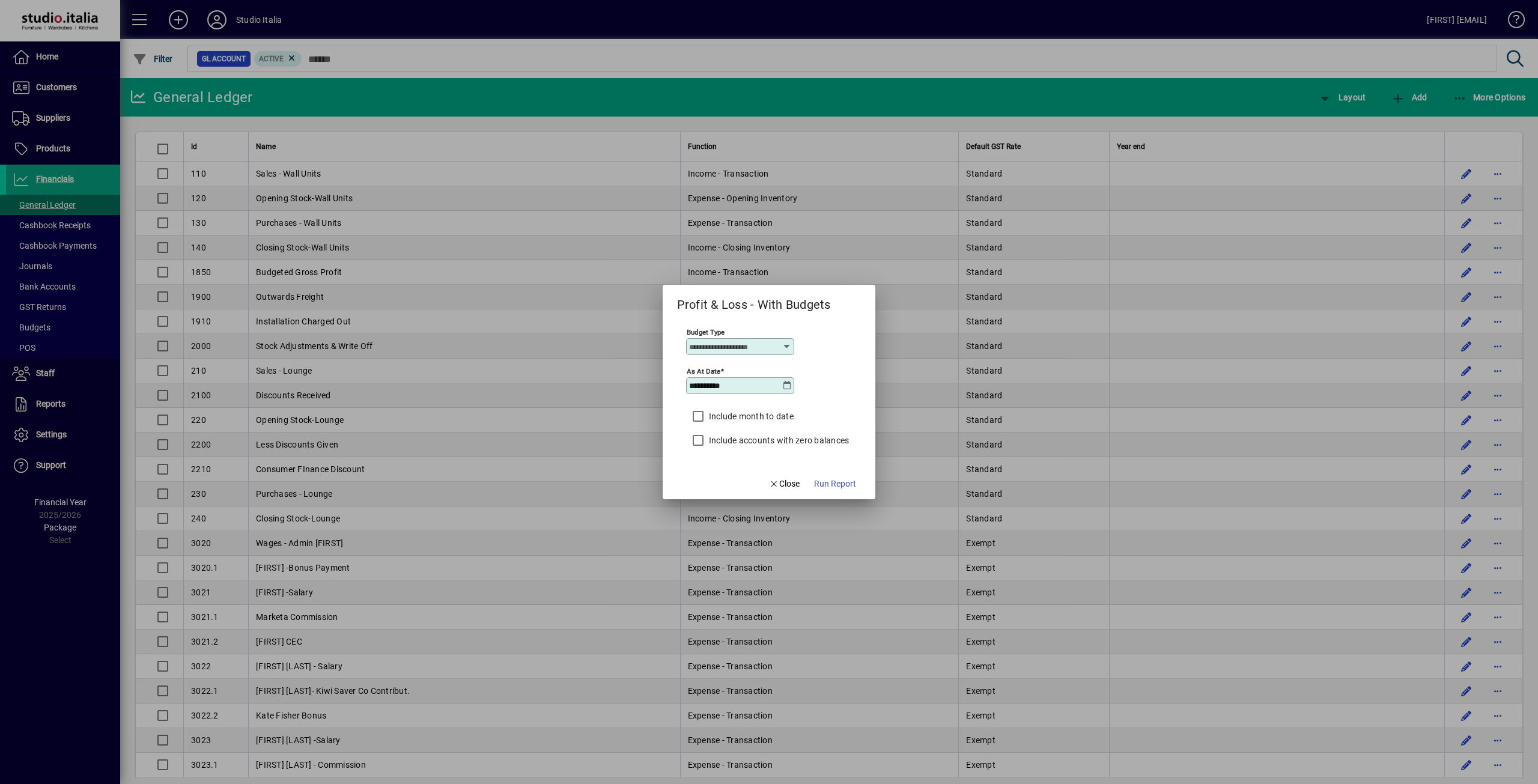 type on "****" 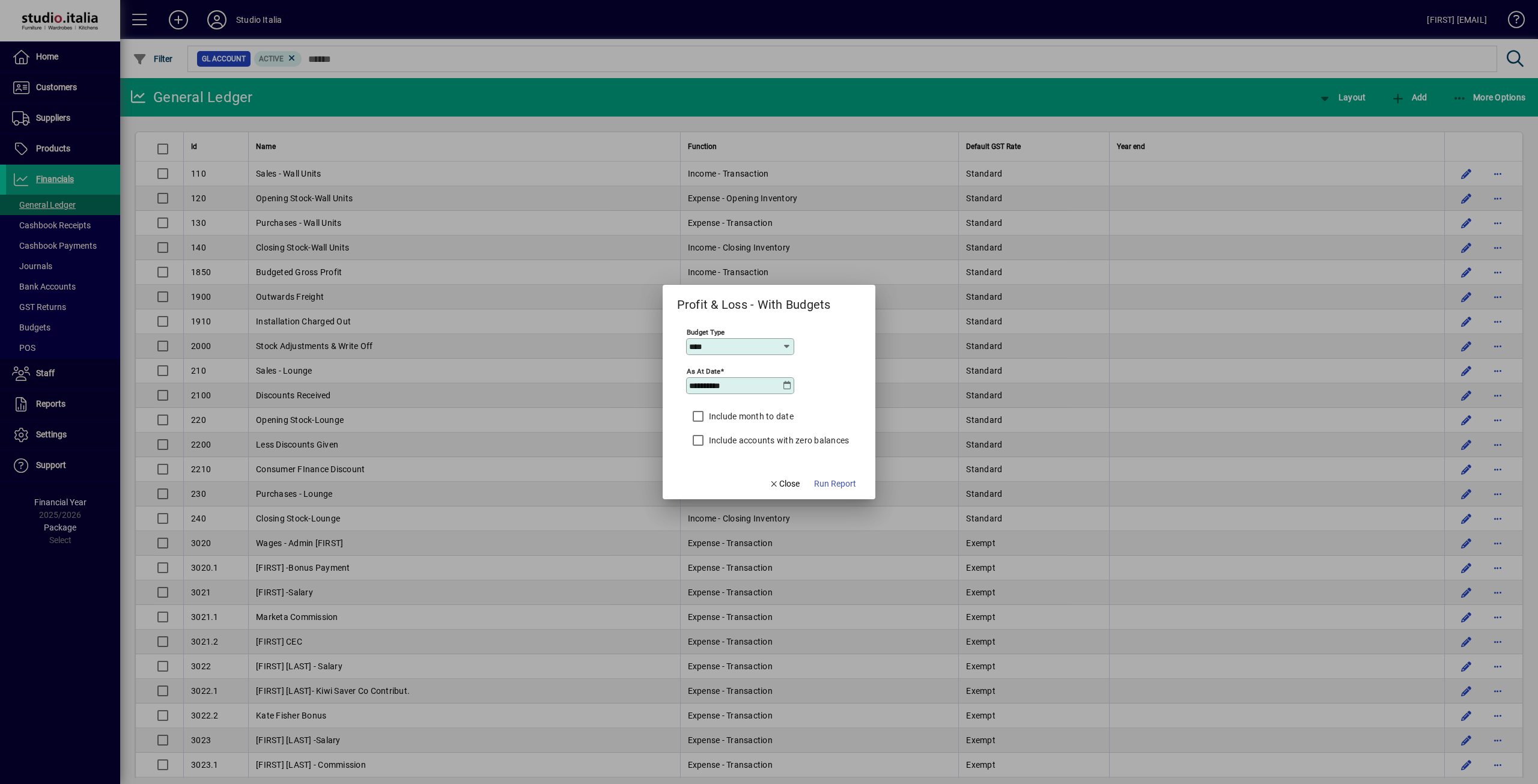 click at bounding box center (787, 386) 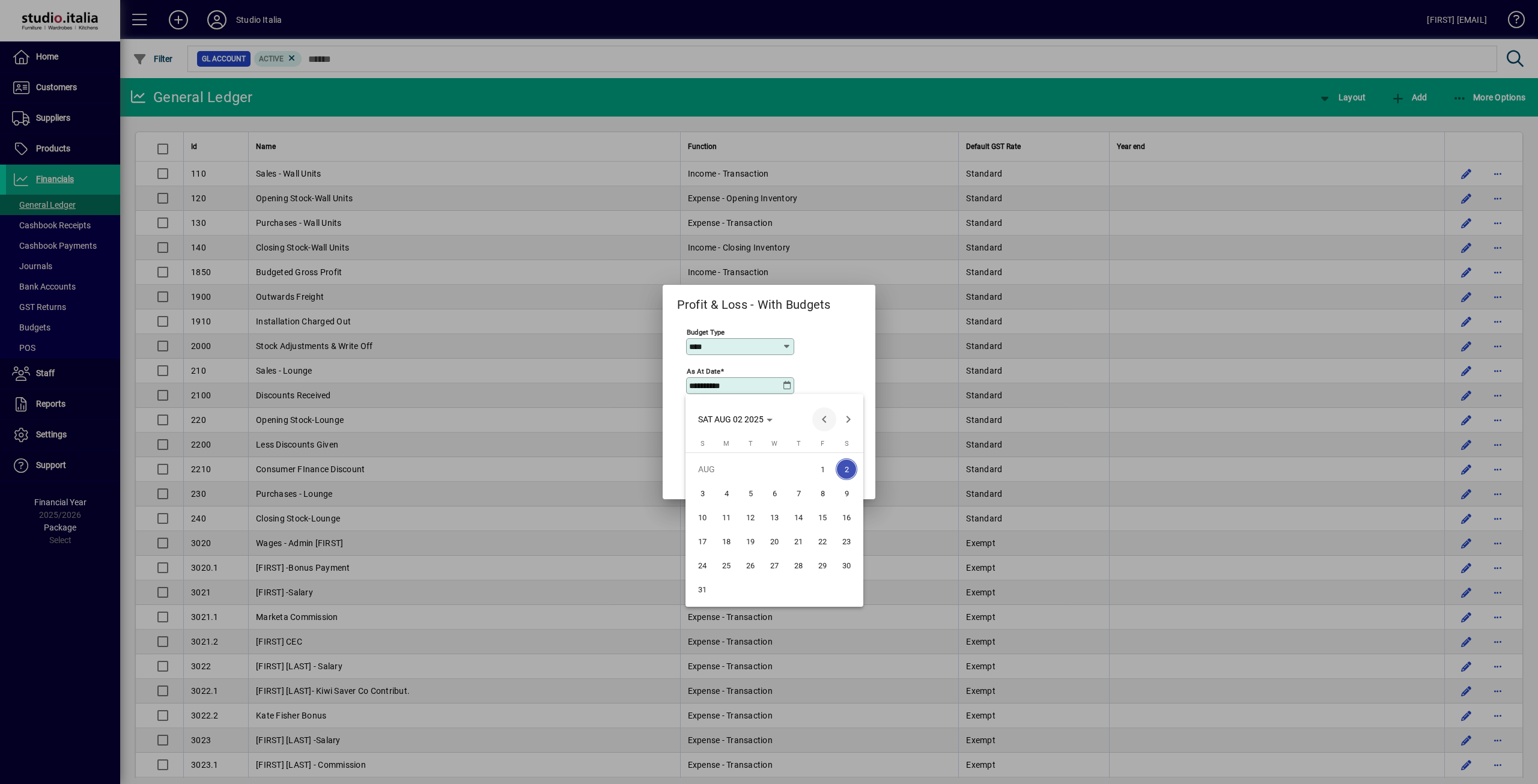 click at bounding box center [824, 419] 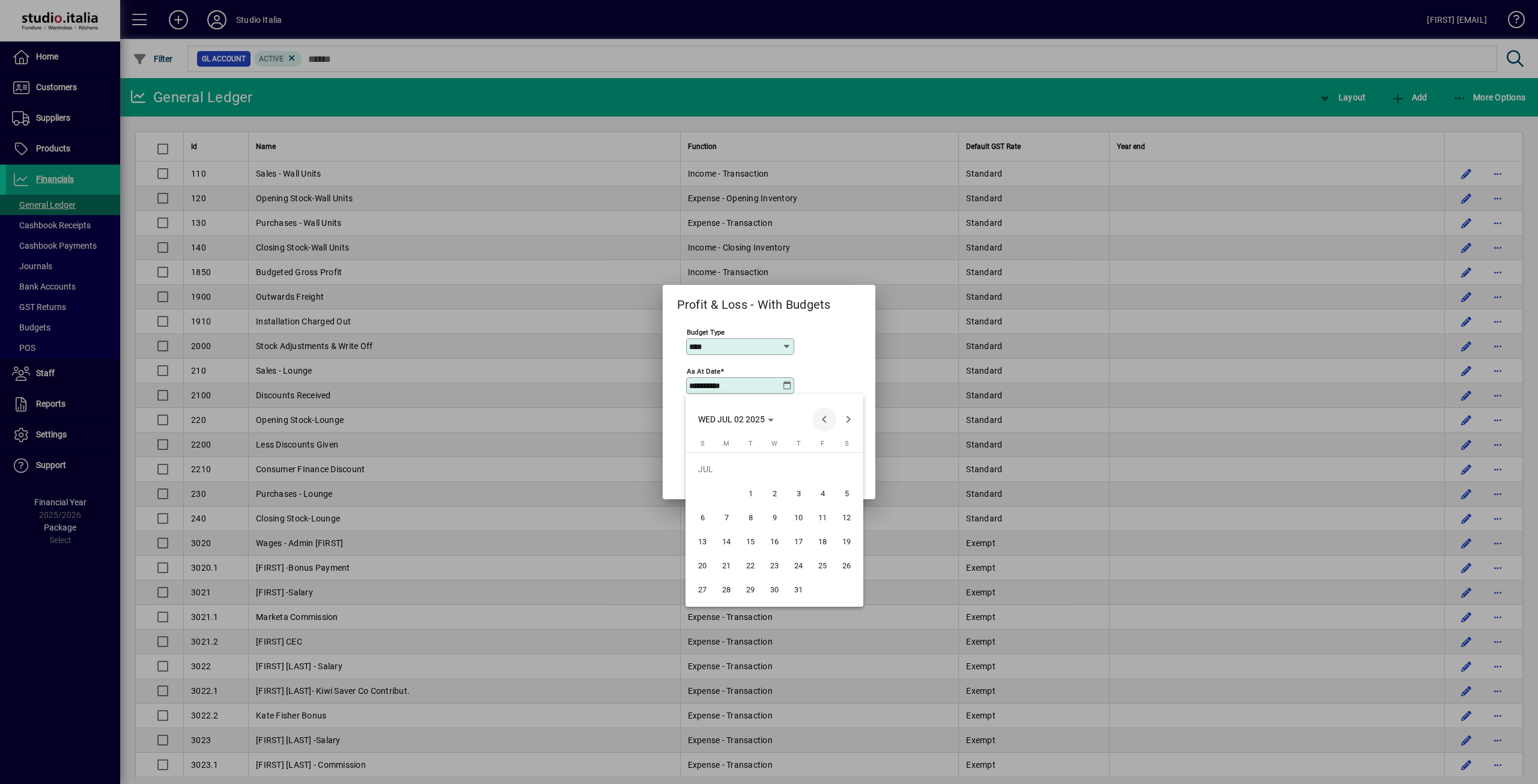 click at bounding box center (824, 419) 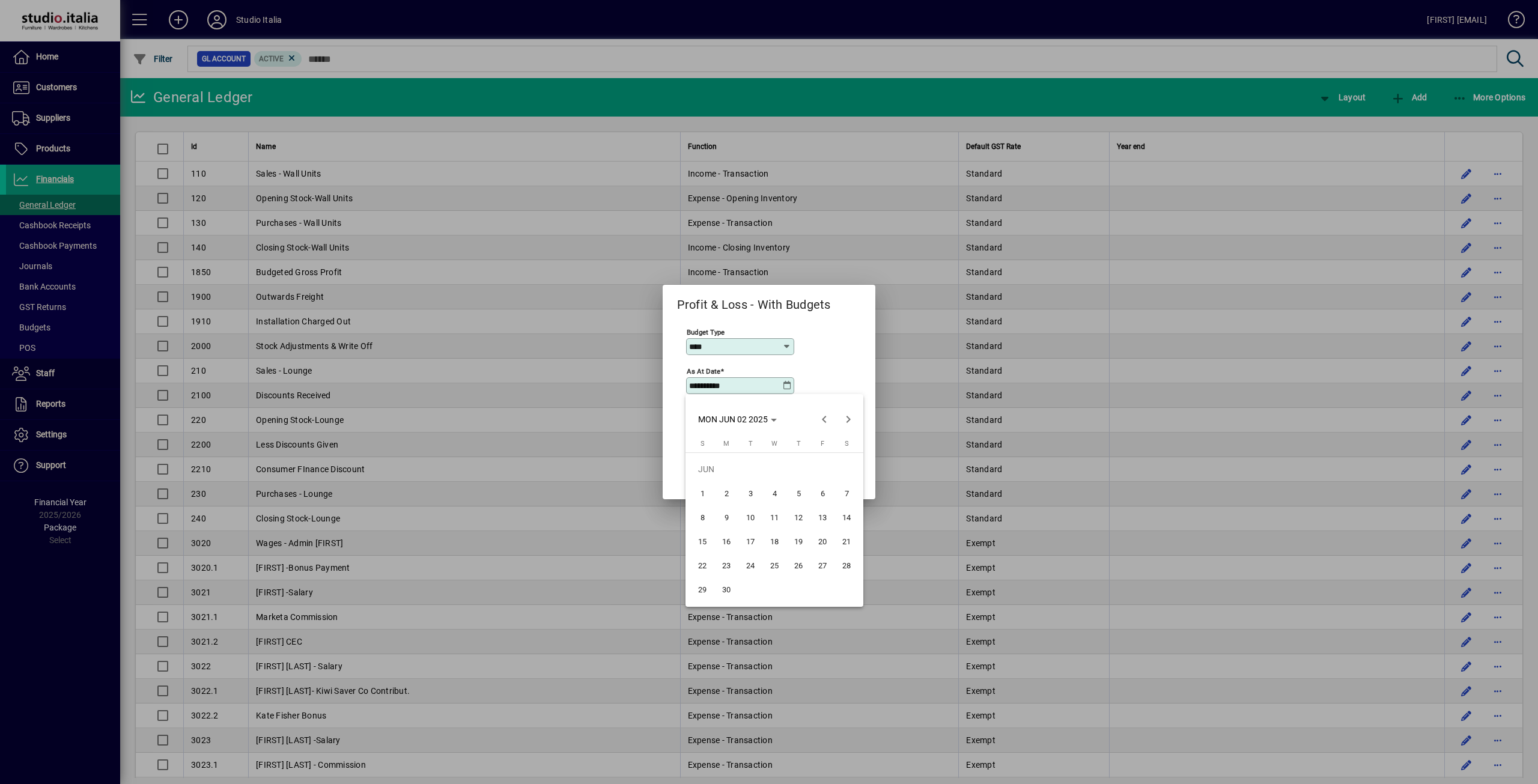 click on "30" at bounding box center [726, 589] 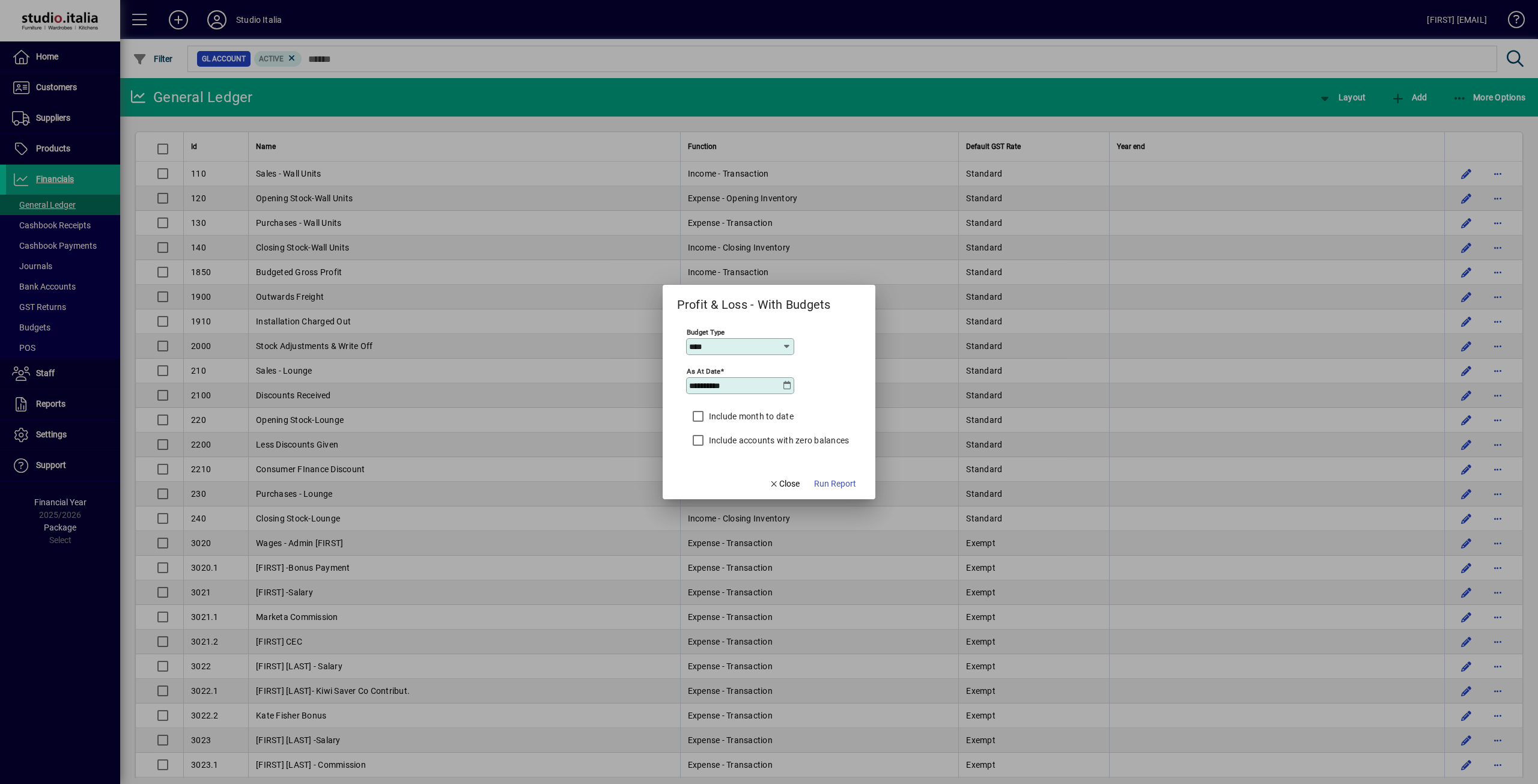 type on "**********" 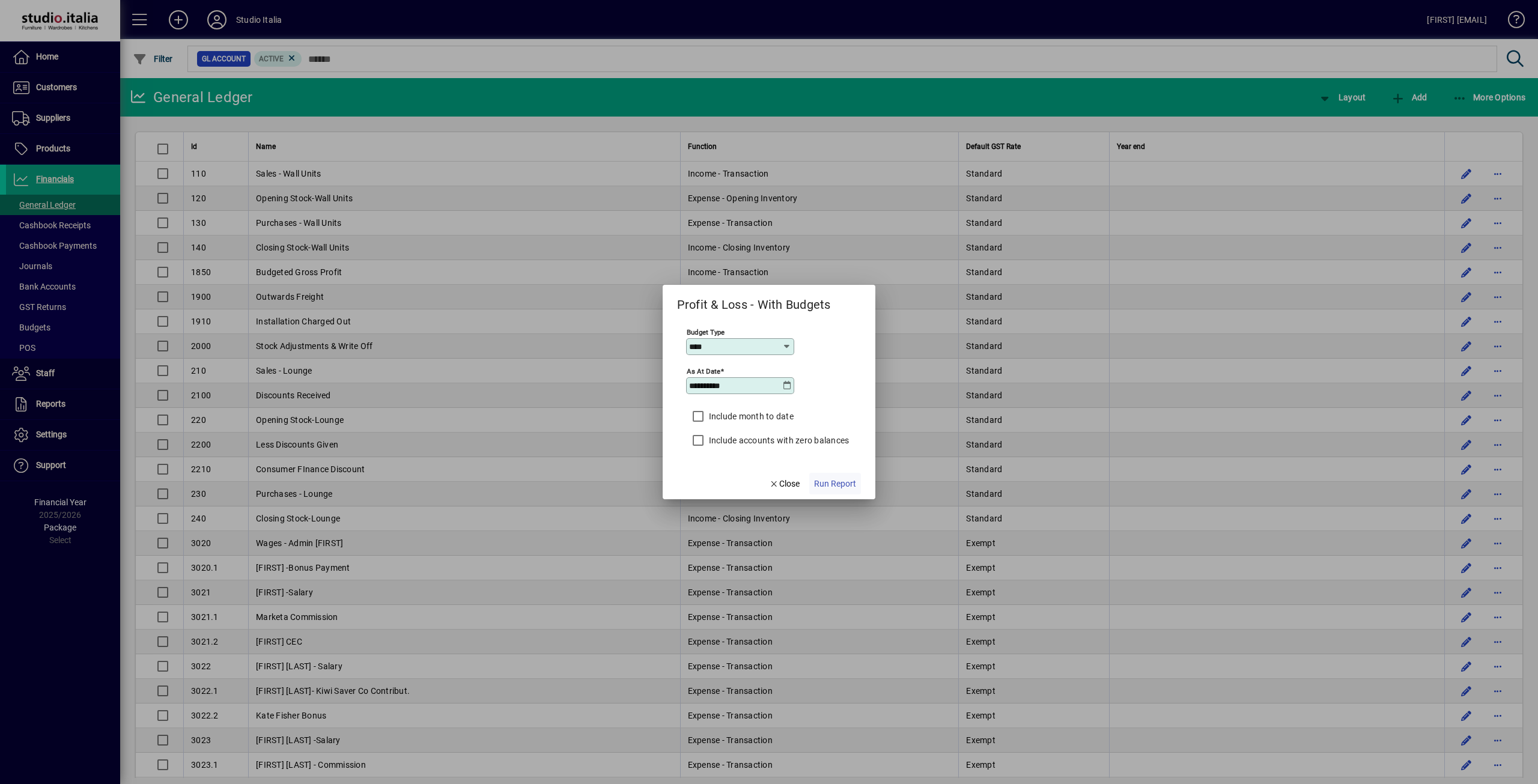click on "Run Report" 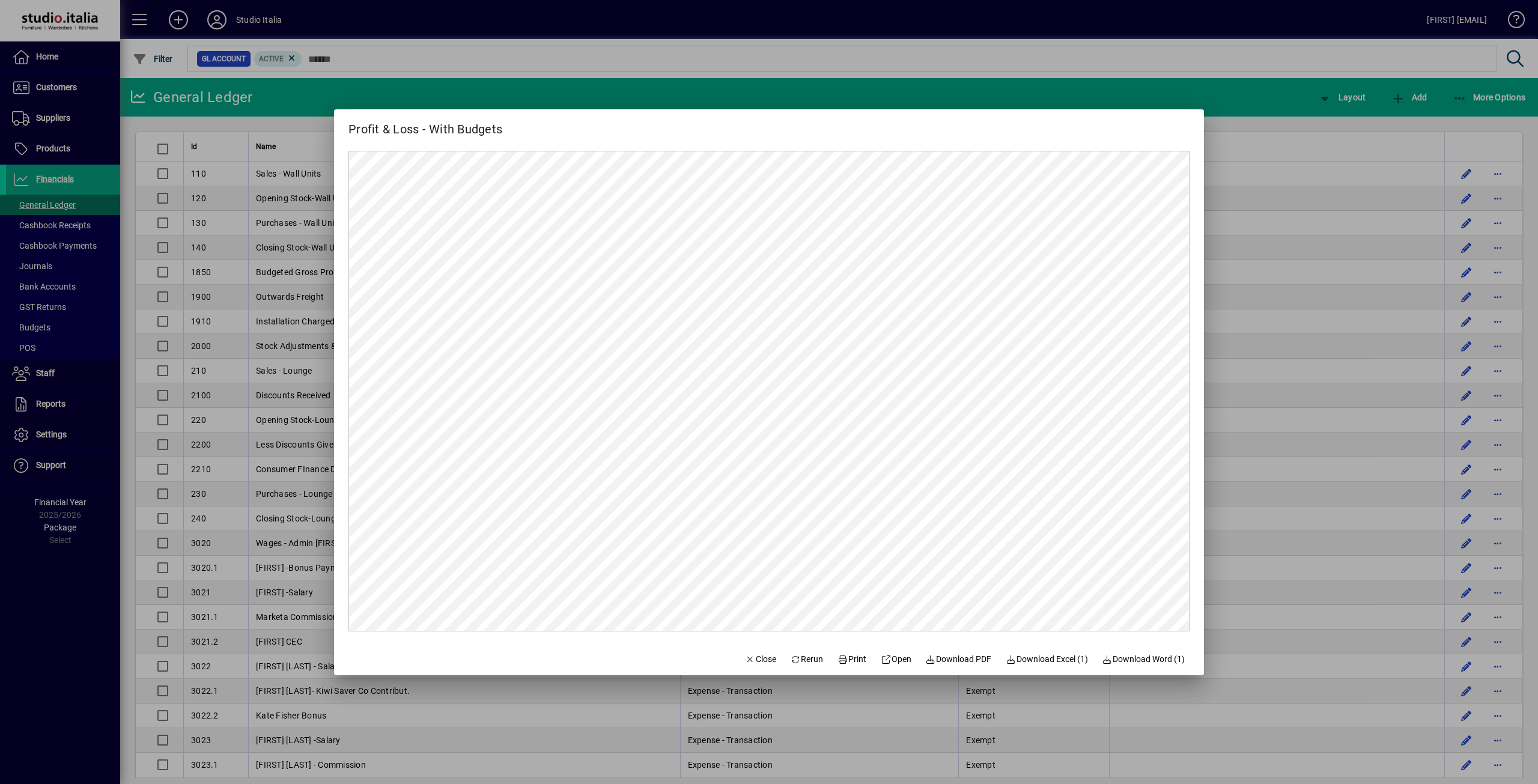 scroll, scrollTop: 0, scrollLeft: 0, axis: both 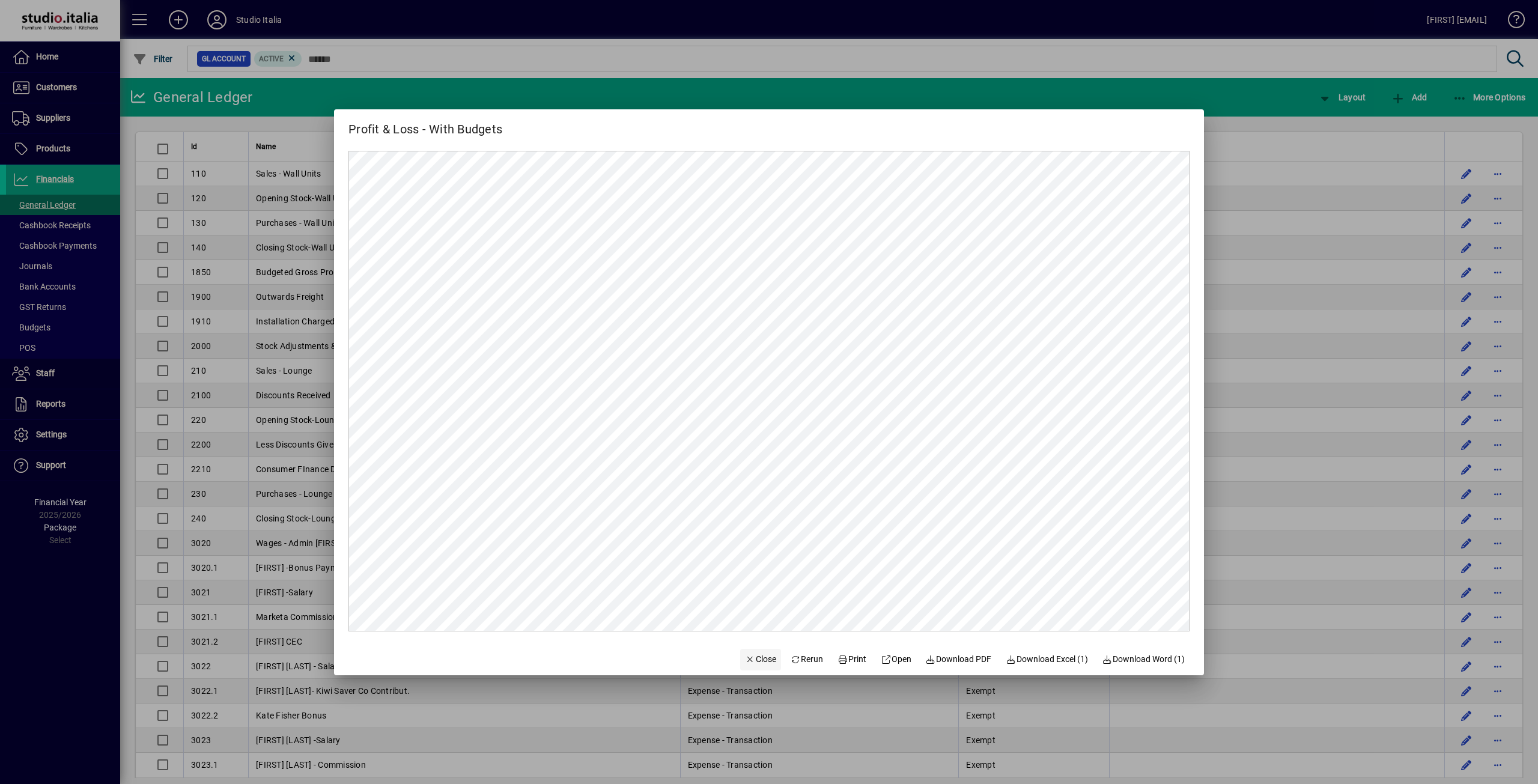 click 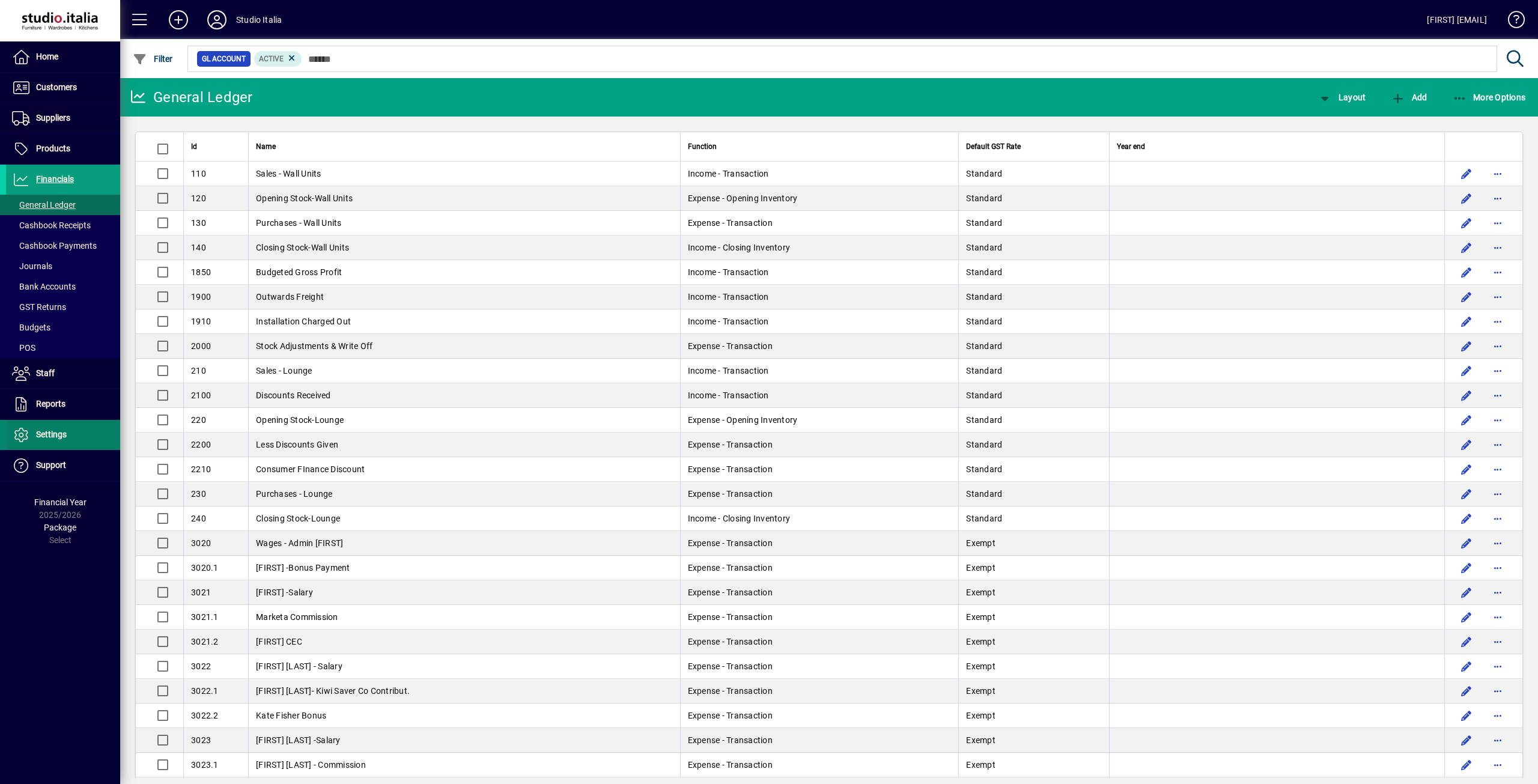click on "Settings" at bounding box center [36, 435] 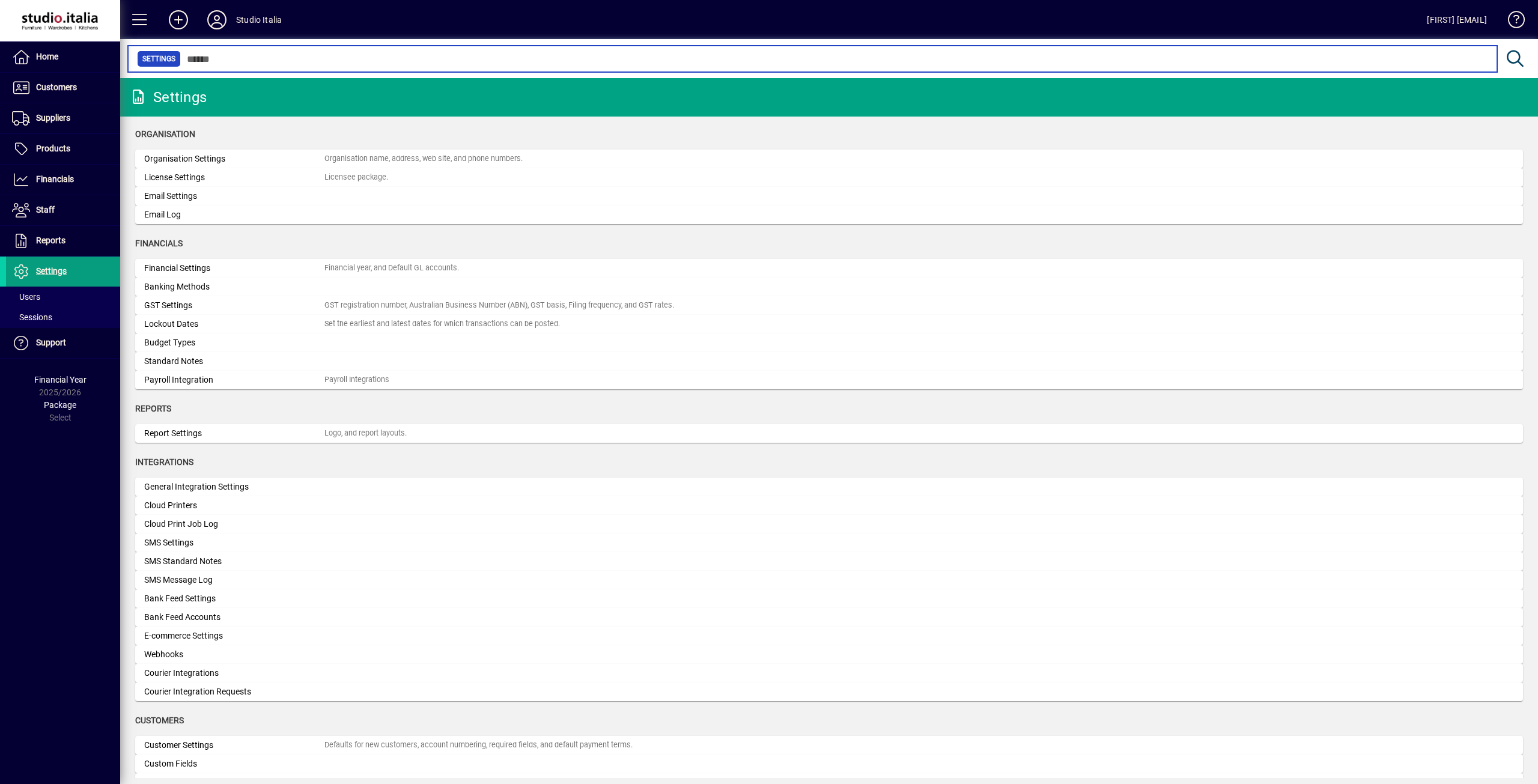 scroll, scrollTop: 0, scrollLeft: 0, axis: both 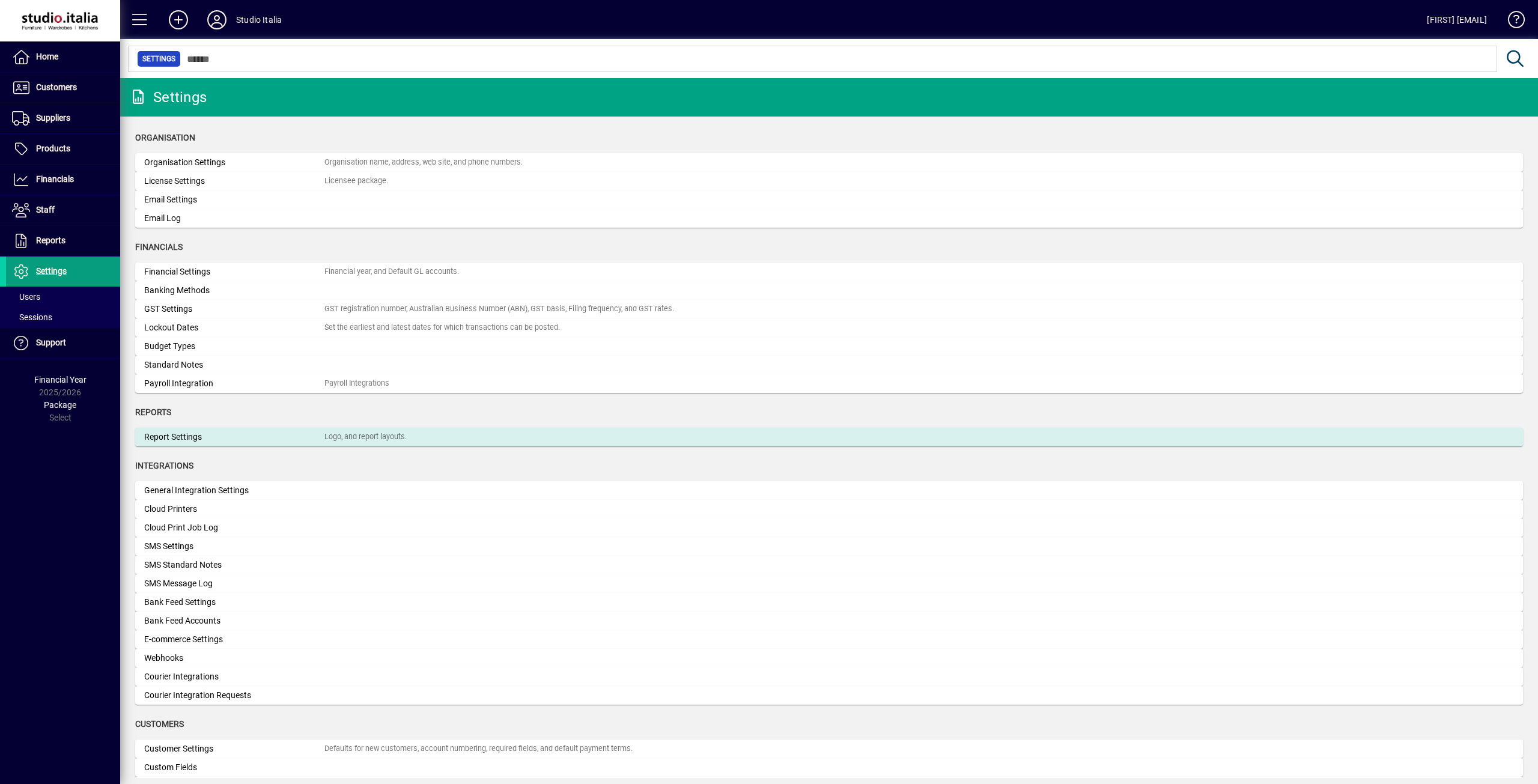 click on "Report Settings" 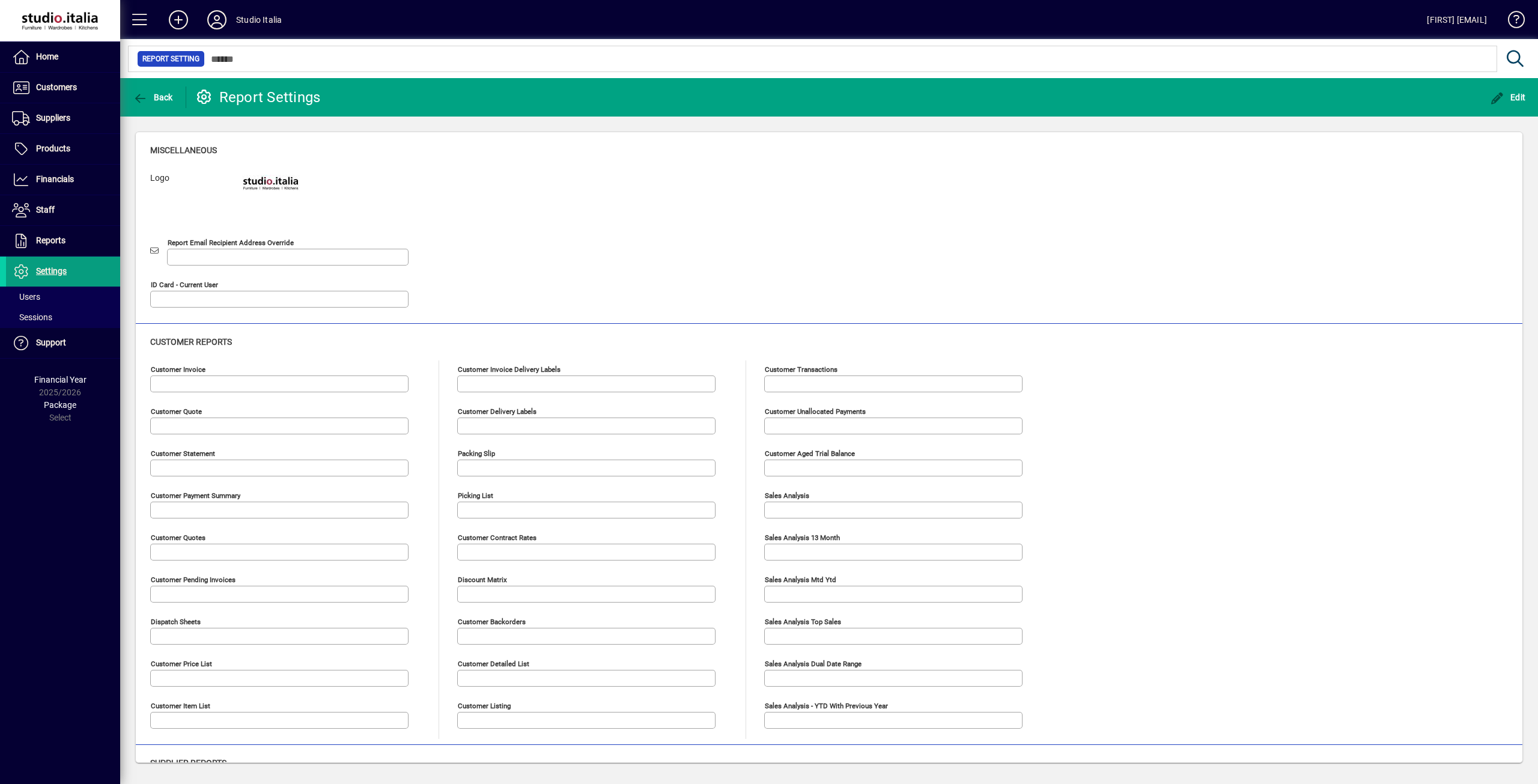 type on "**********" 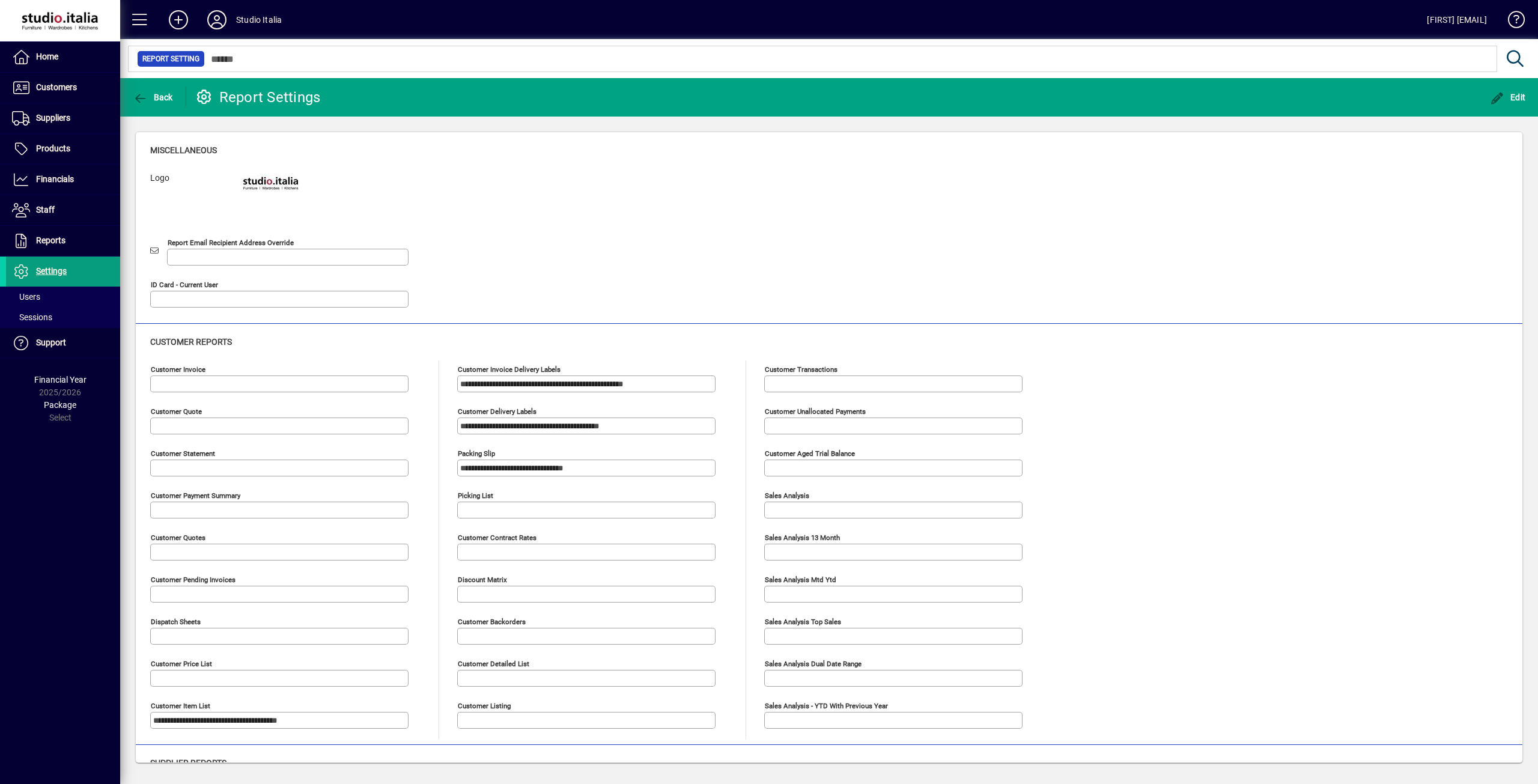 type on "**********" 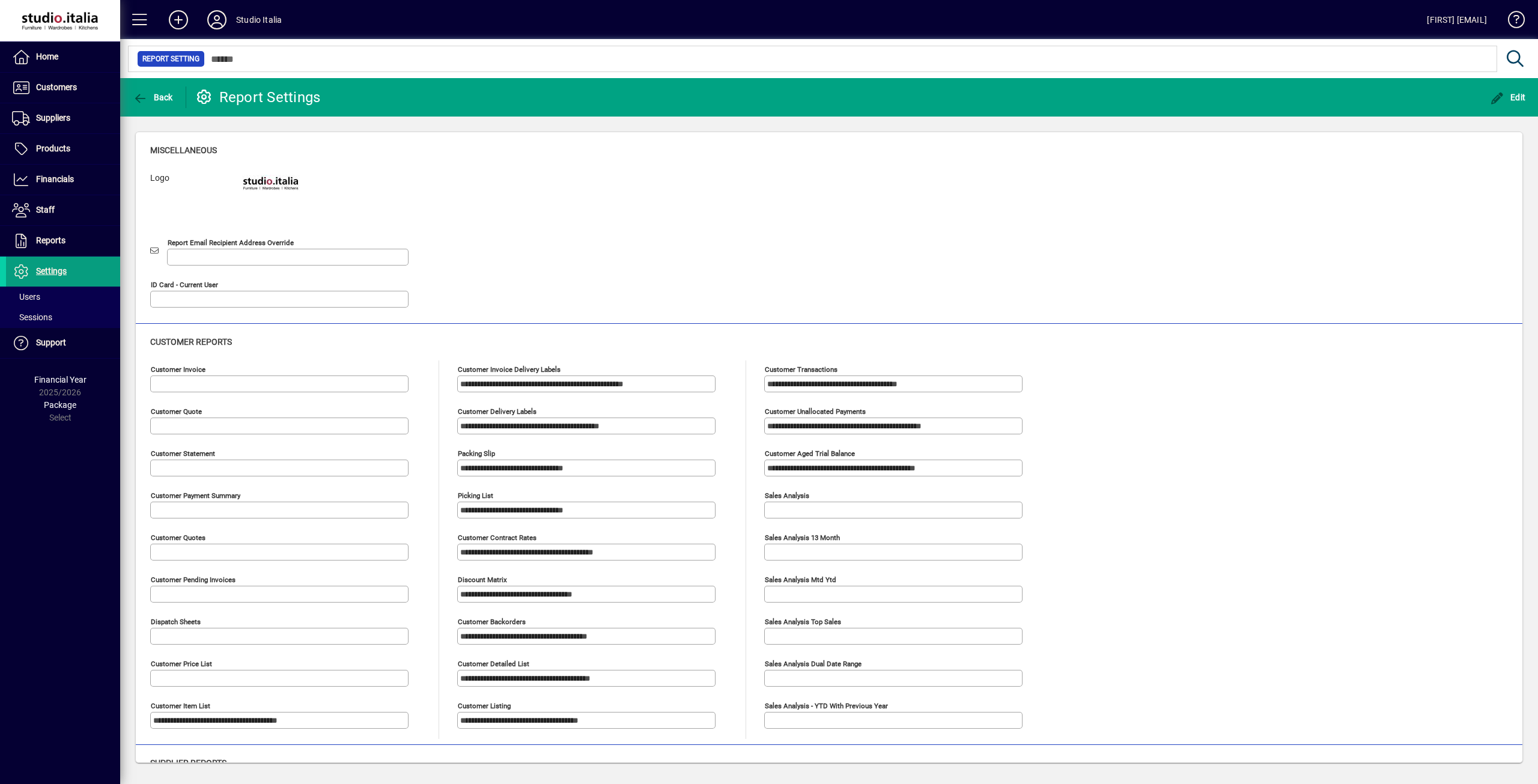 type on "**********" 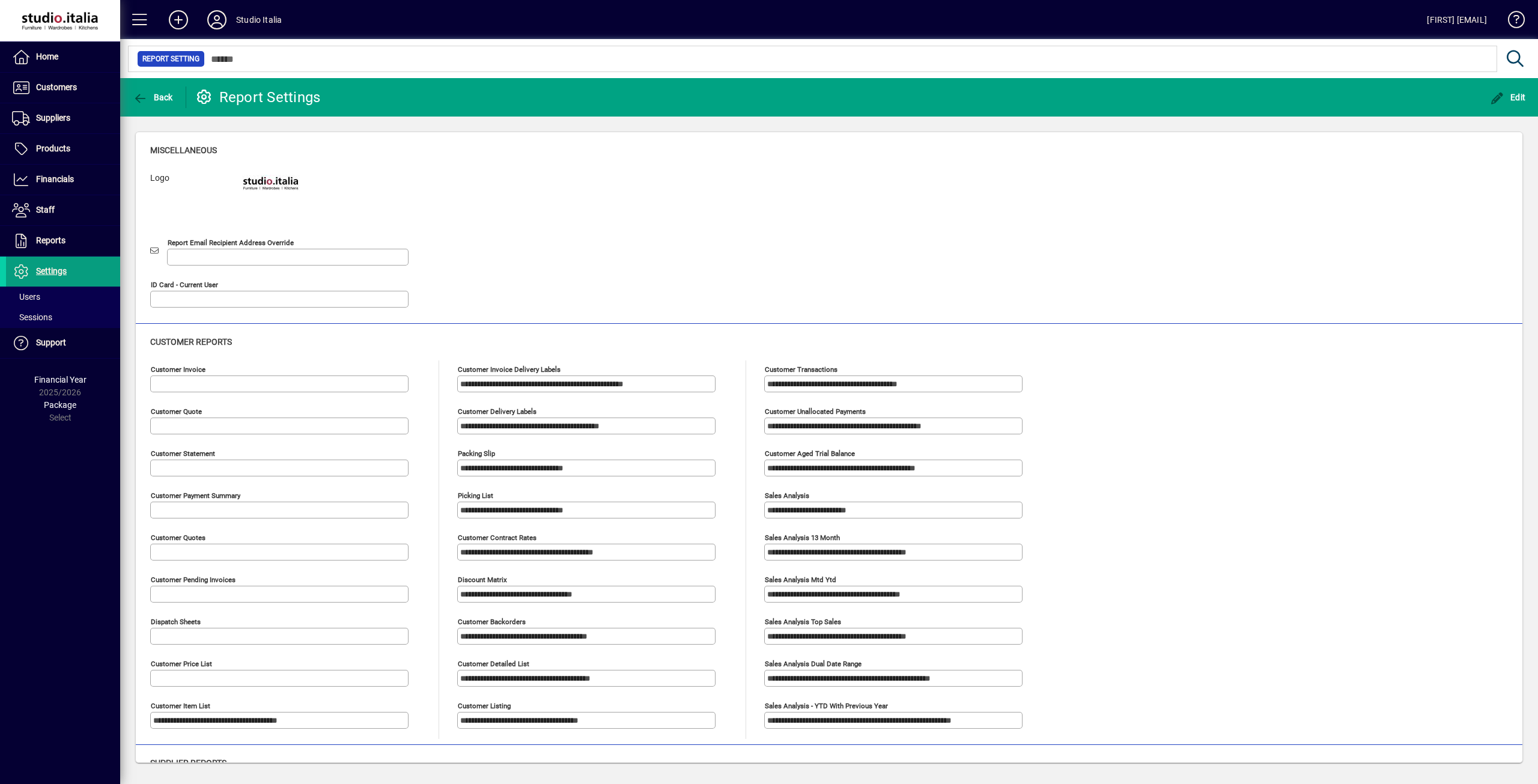 type on "**********" 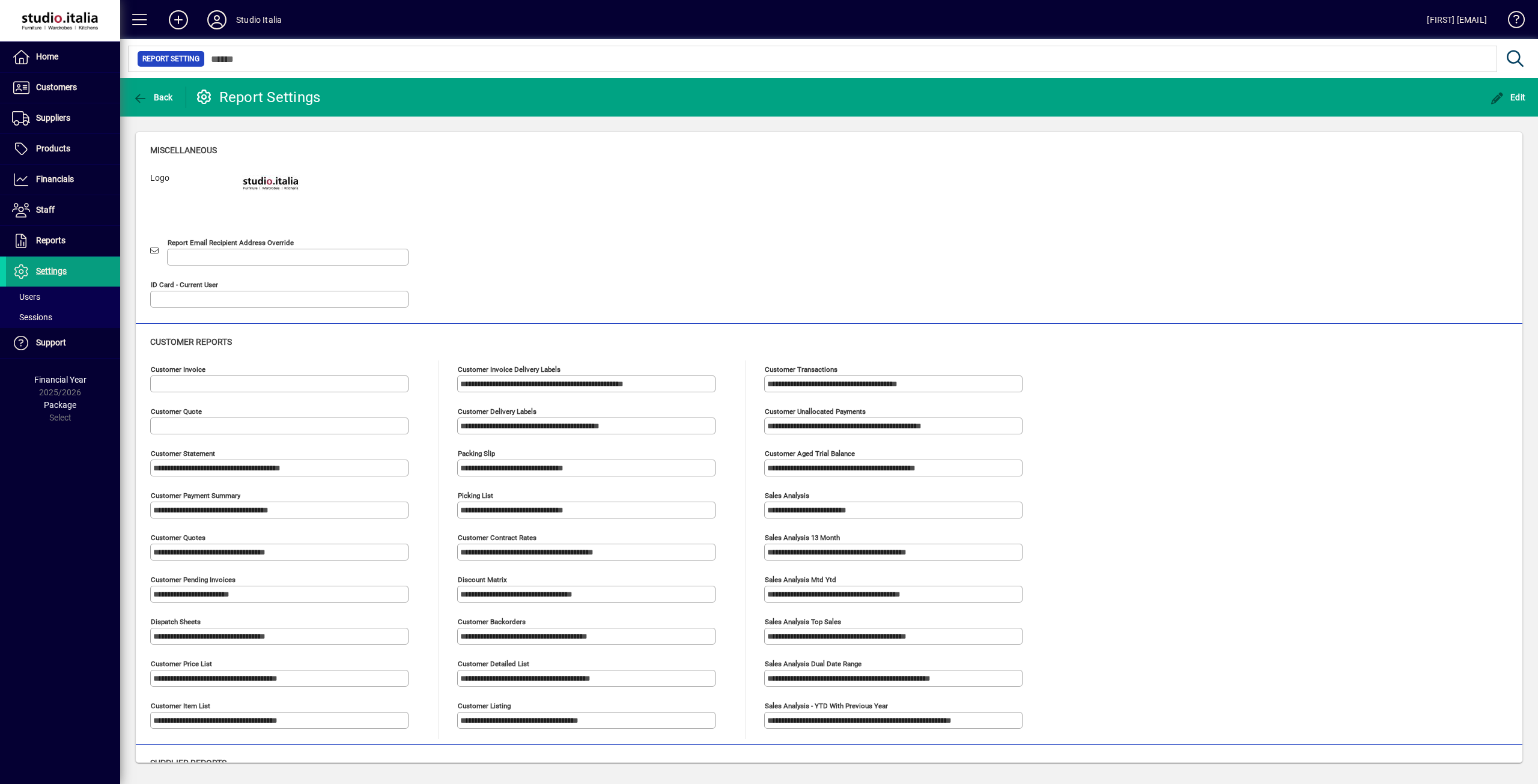 type on "**********" 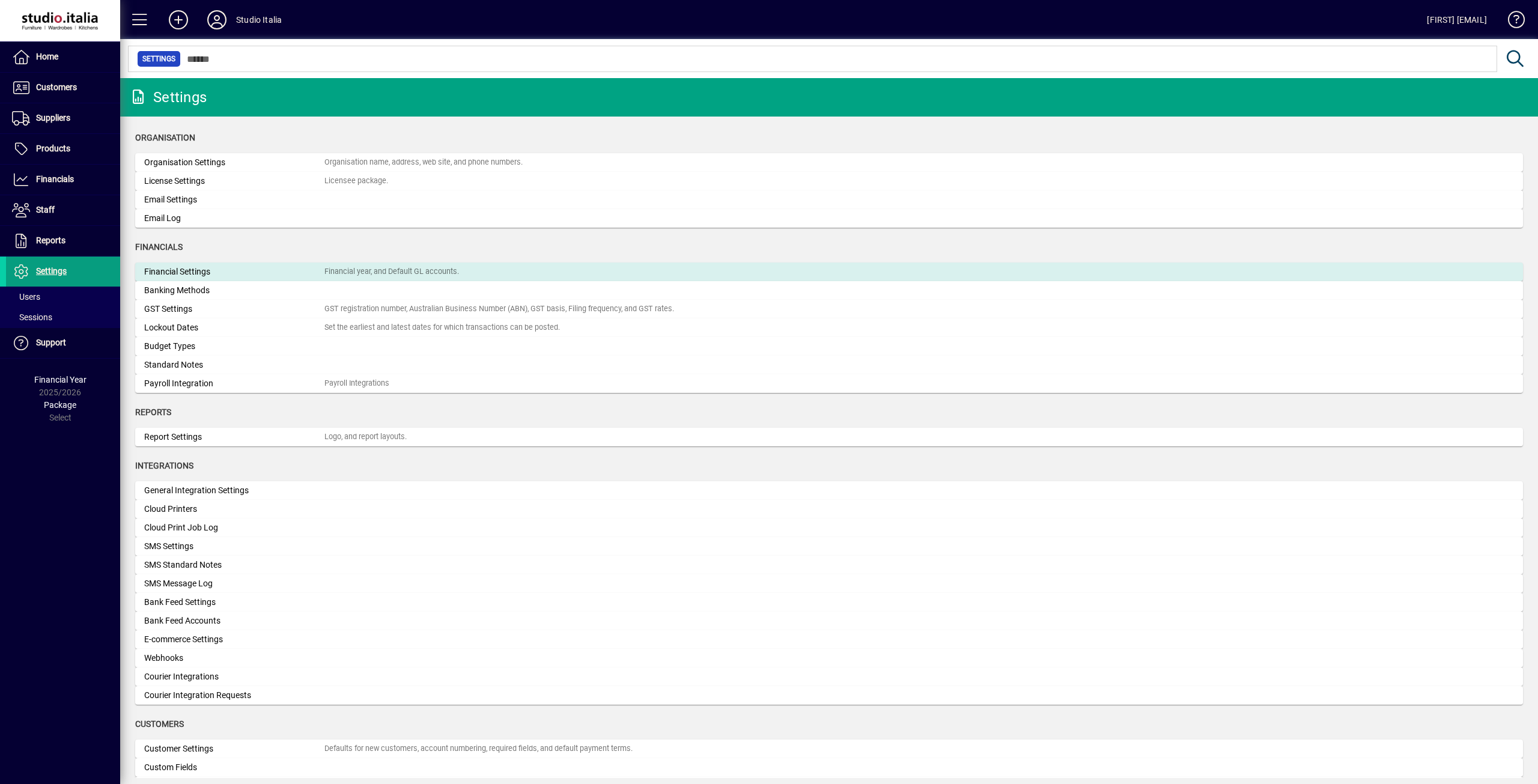 click on "Financial Settings" 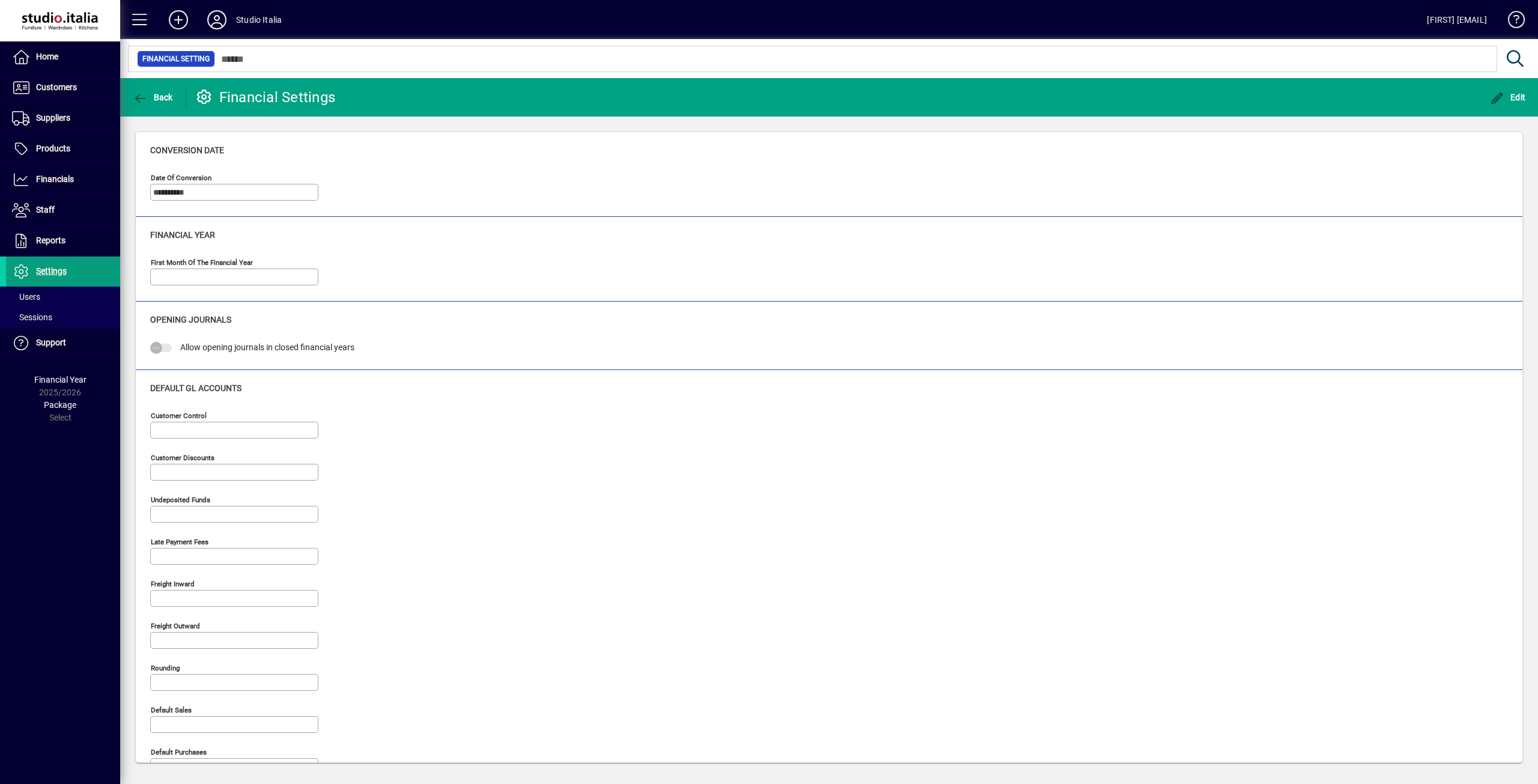 type on "*****" 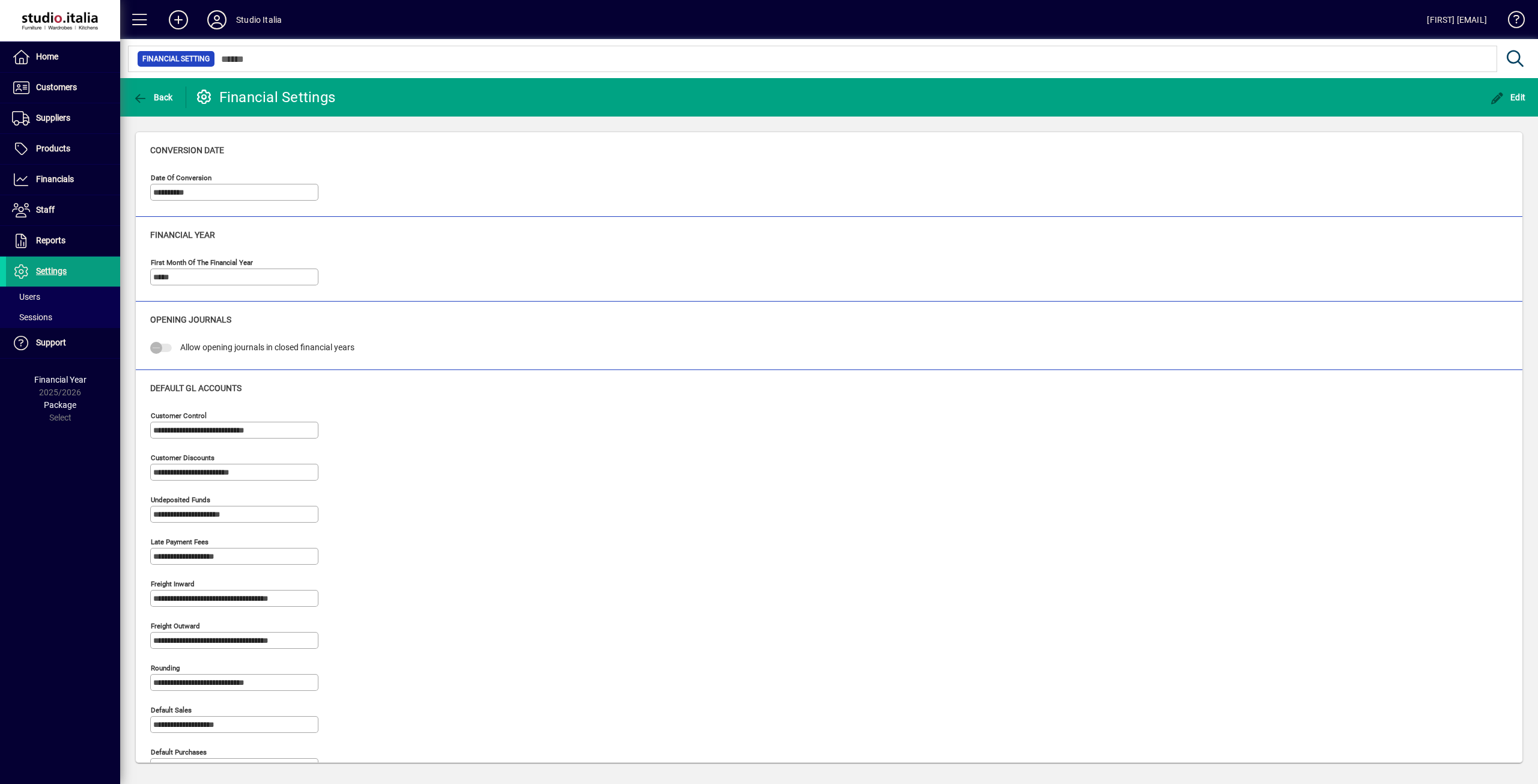 type on "**********" 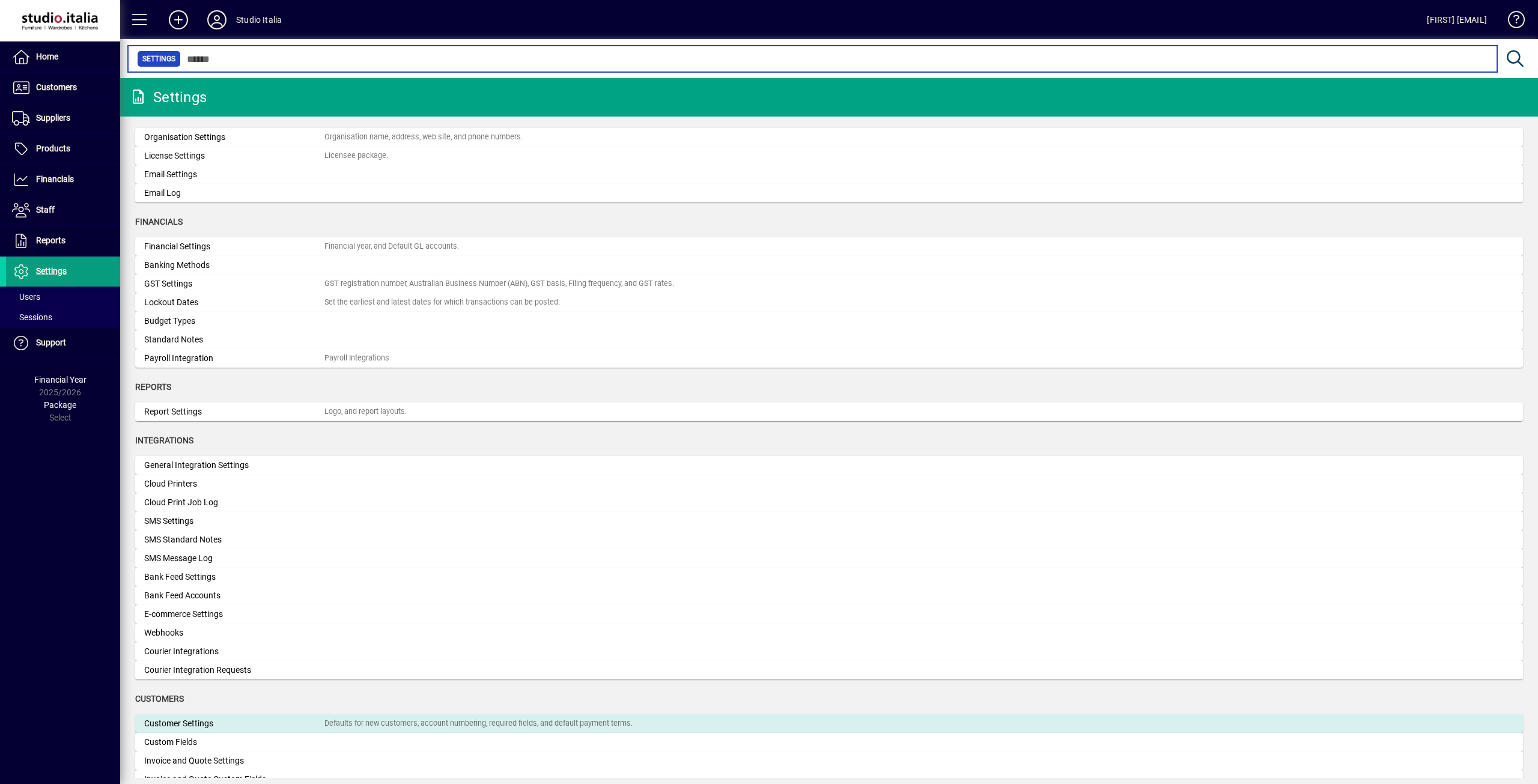 scroll, scrollTop: 0, scrollLeft: 0, axis: both 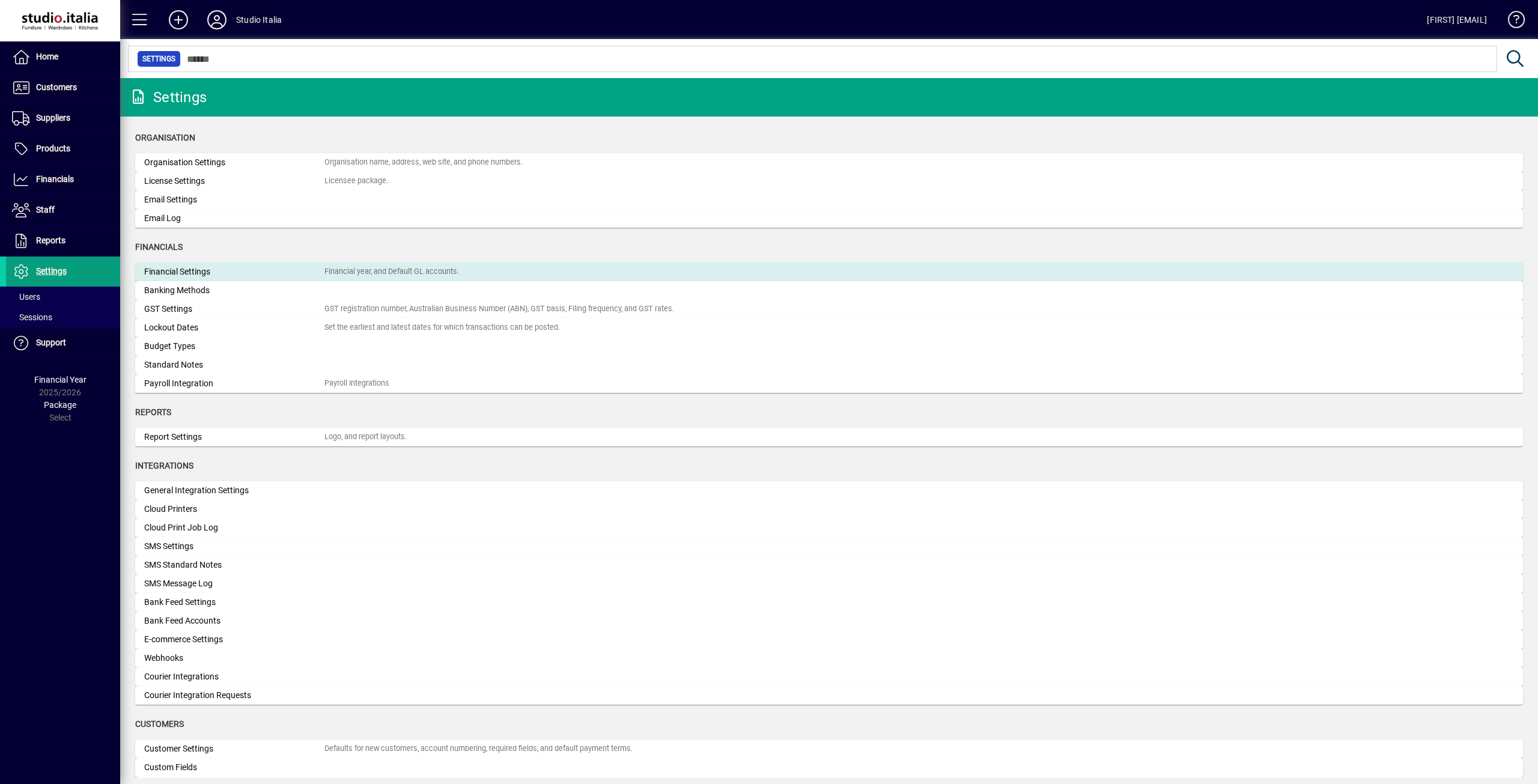 click on "Financial Settings" 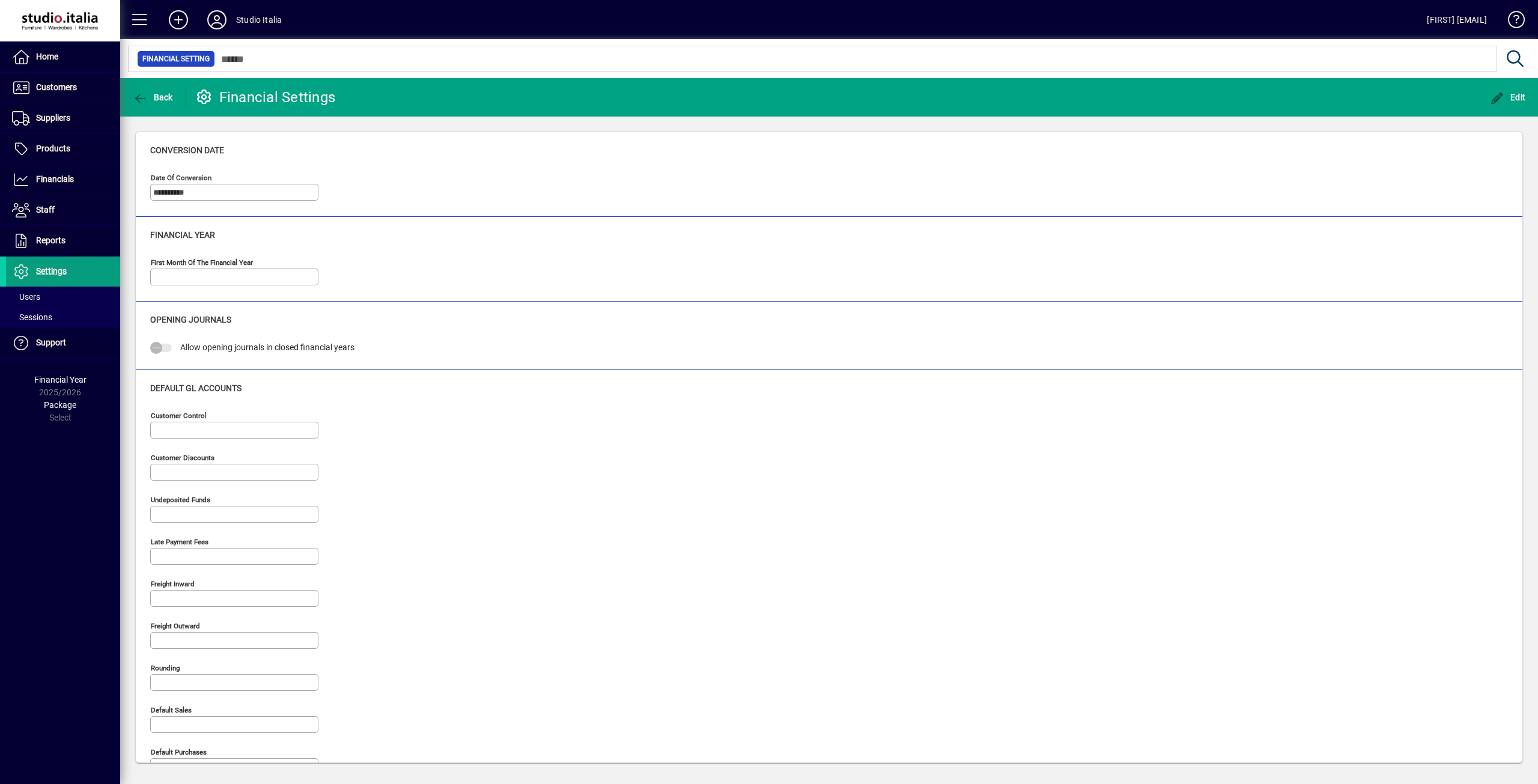 type on "*****" 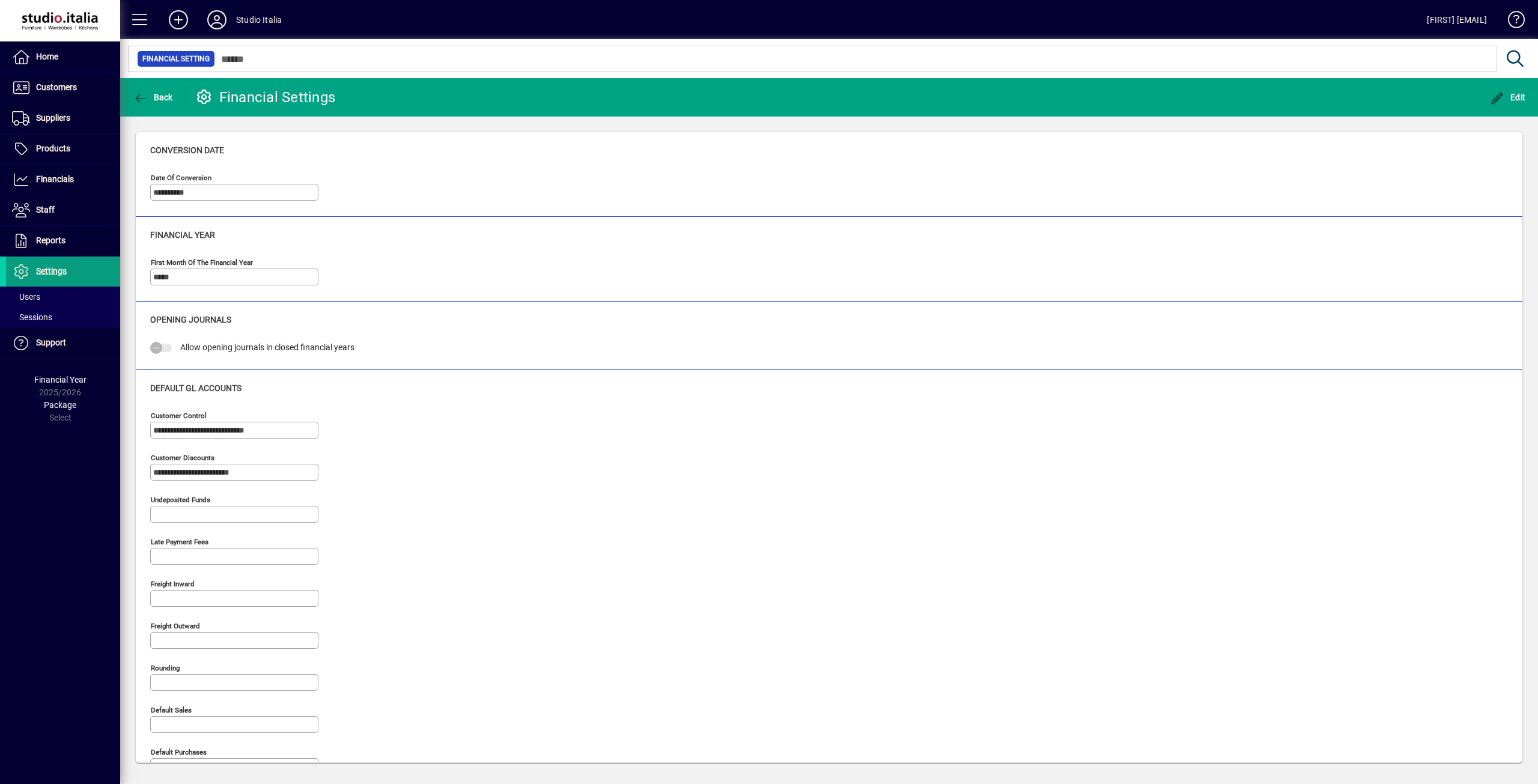 type on "**********" 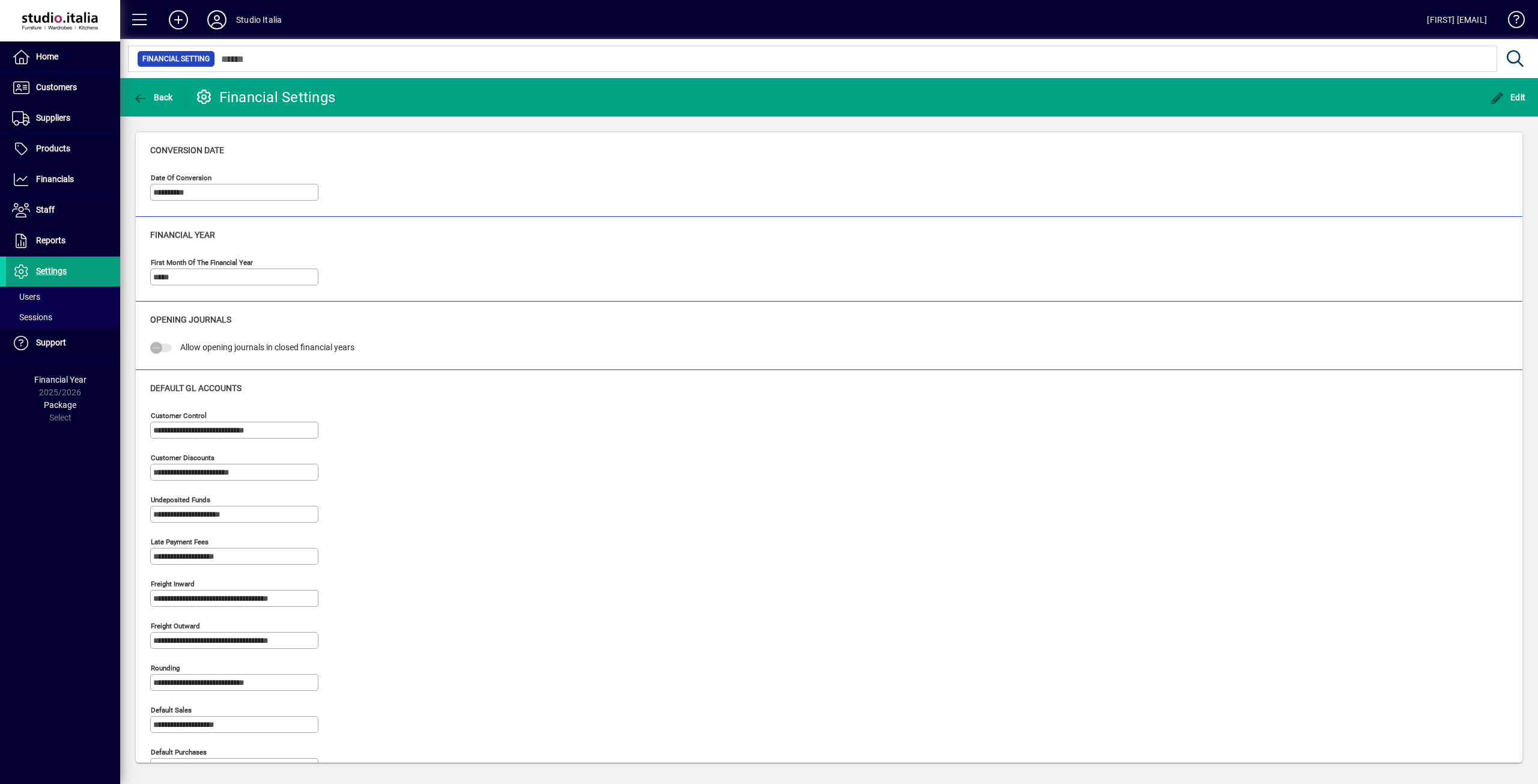 type on "**********" 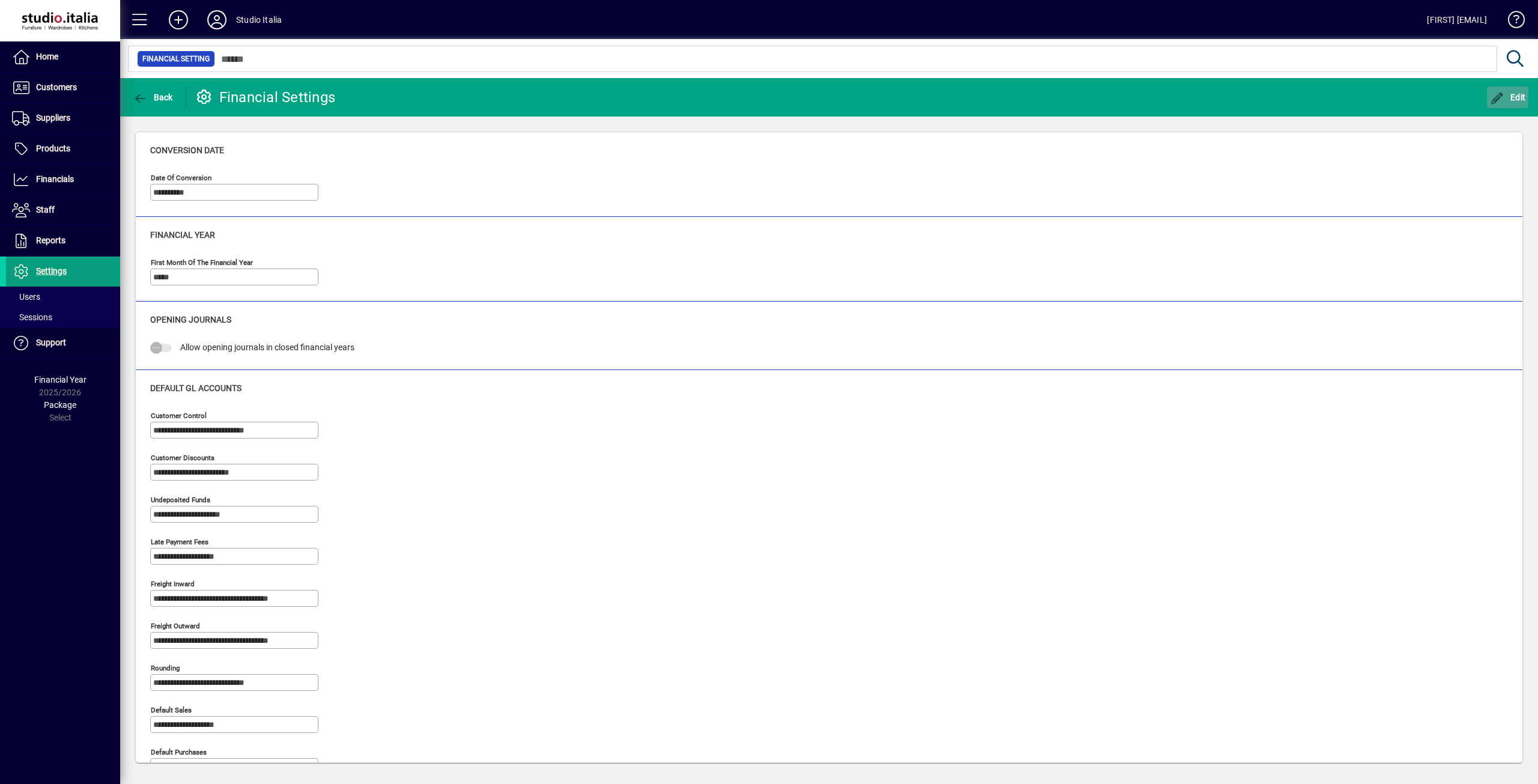 click on "Edit" 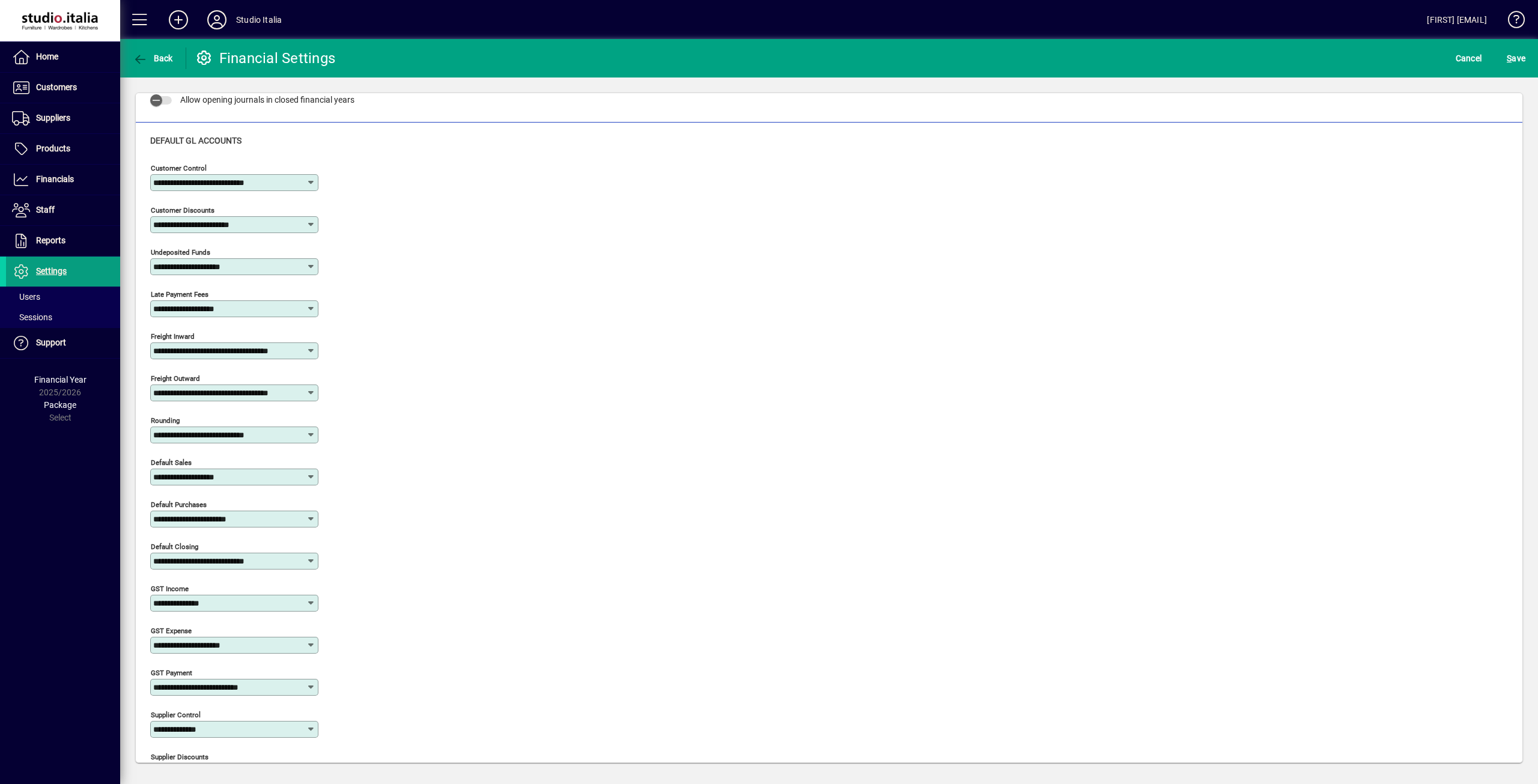 scroll, scrollTop: 171, scrollLeft: 0, axis: vertical 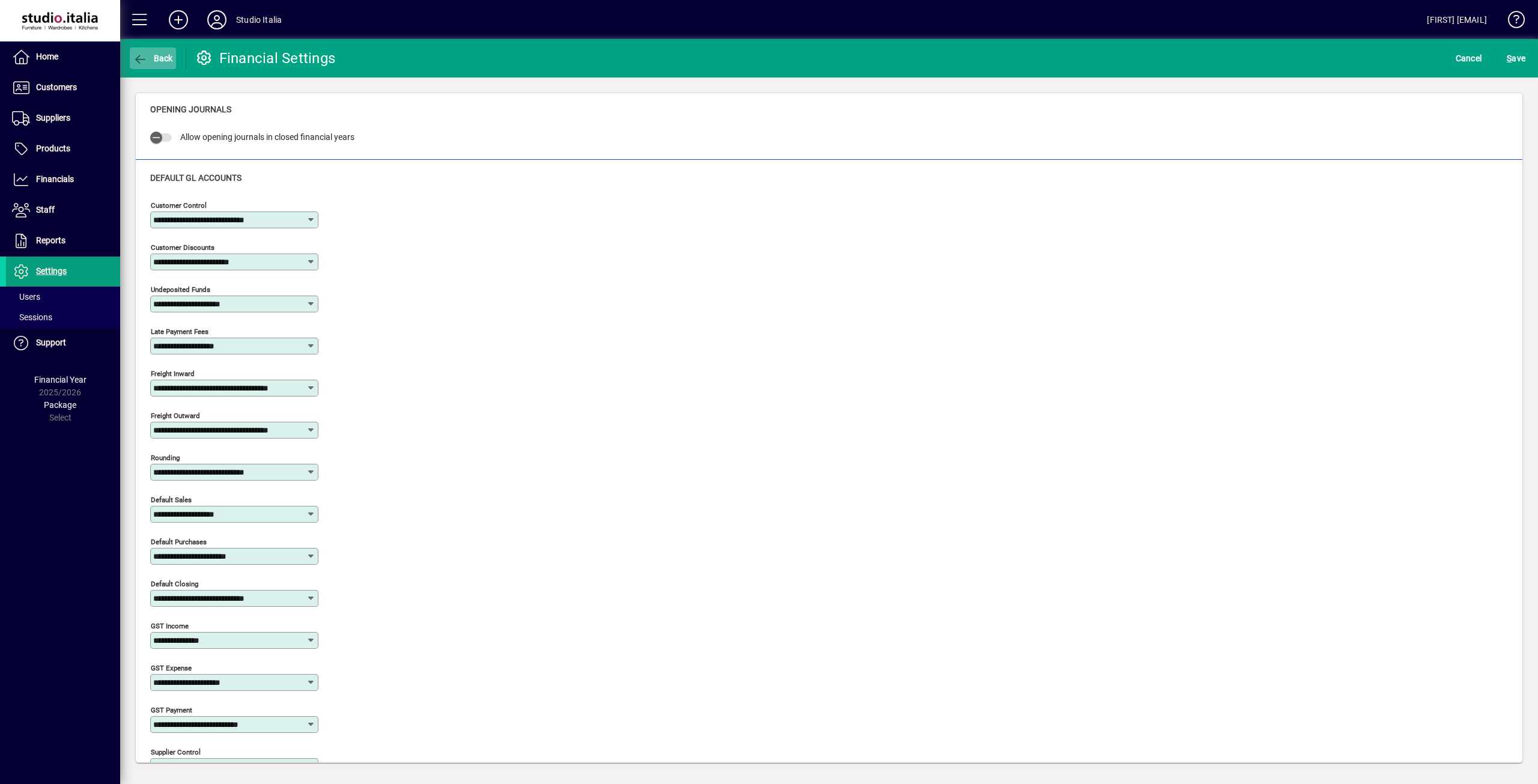 click 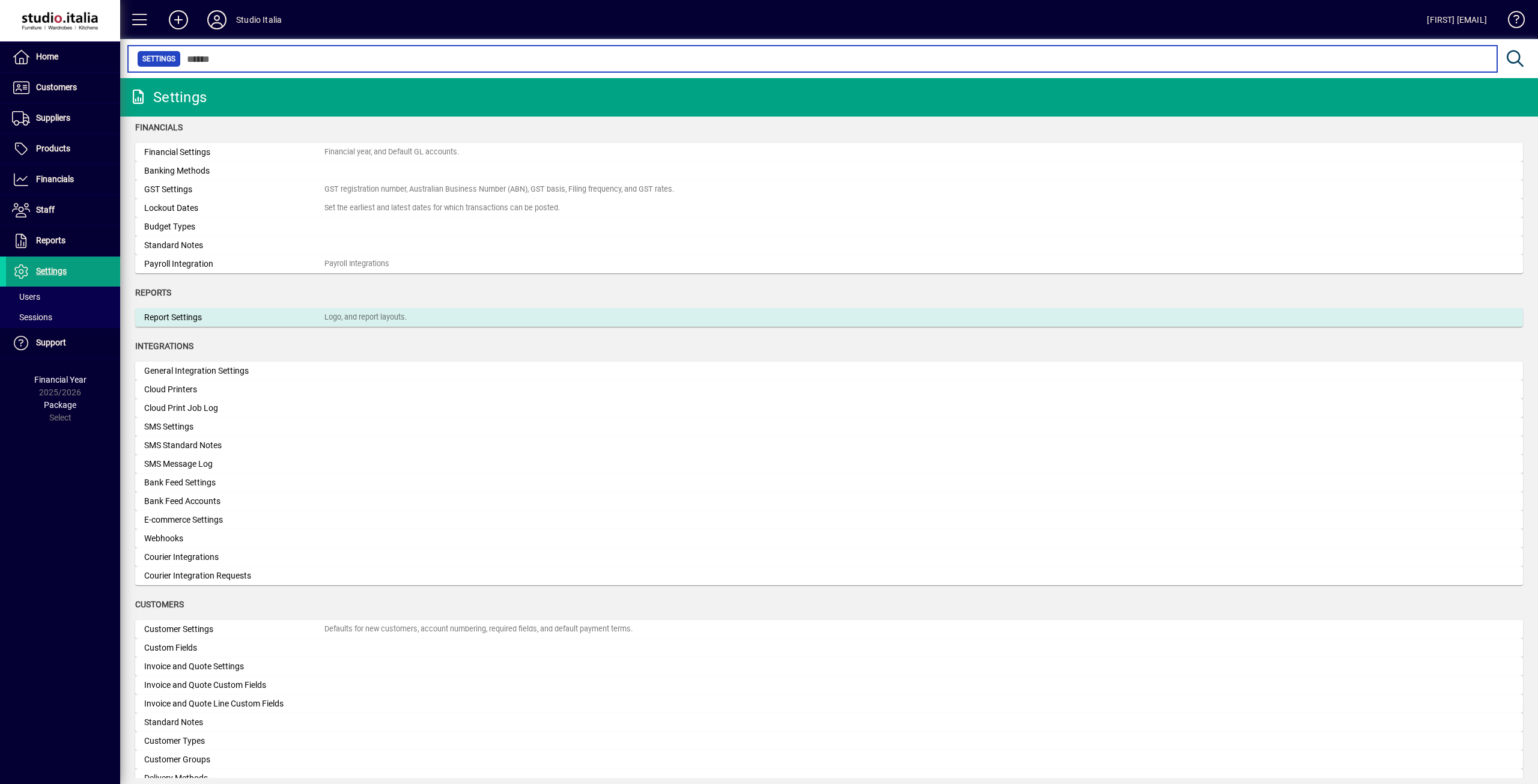 scroll, scrollTop: 120, scrollLeft: 0, axis: vertical 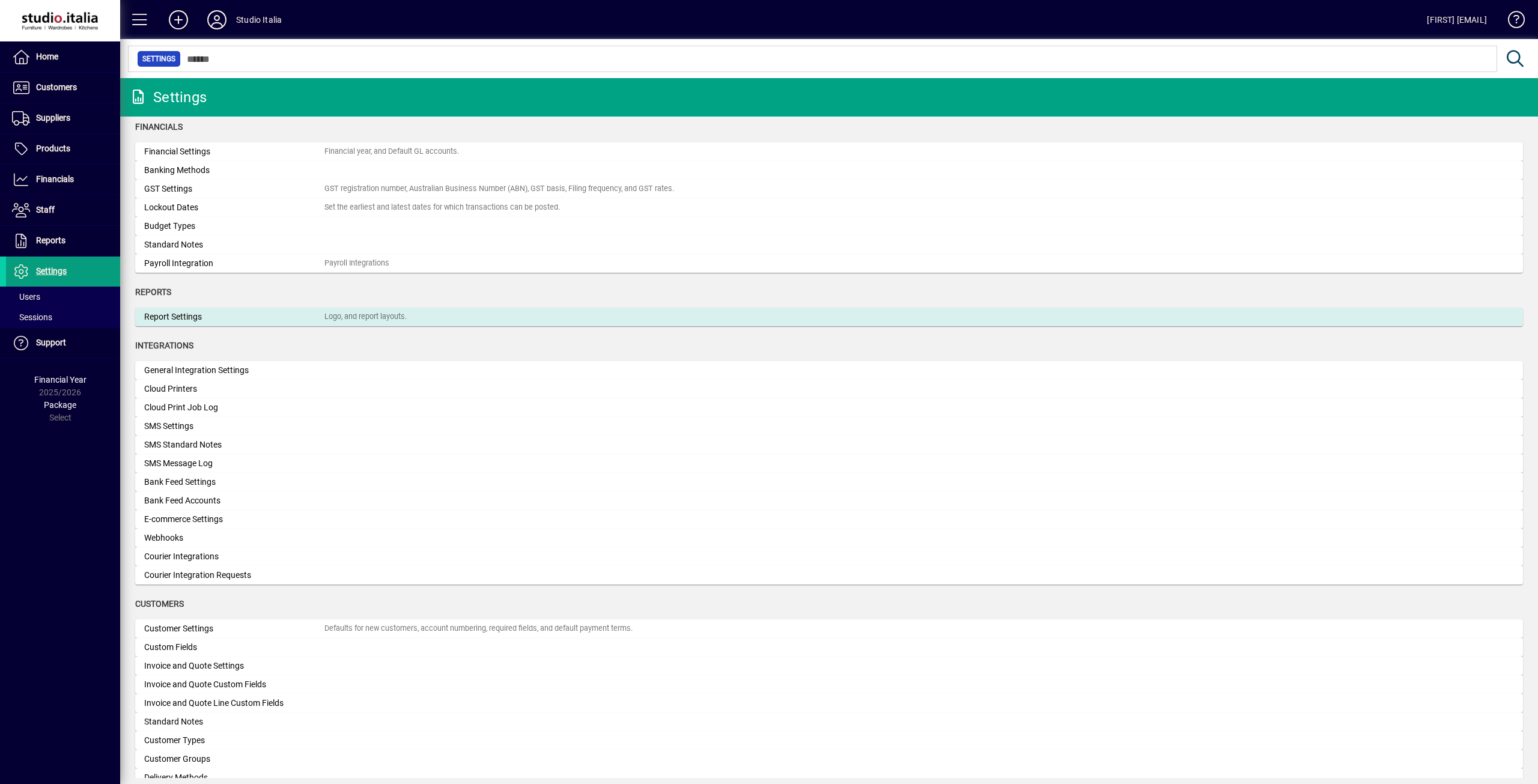 click on "Report Settings" 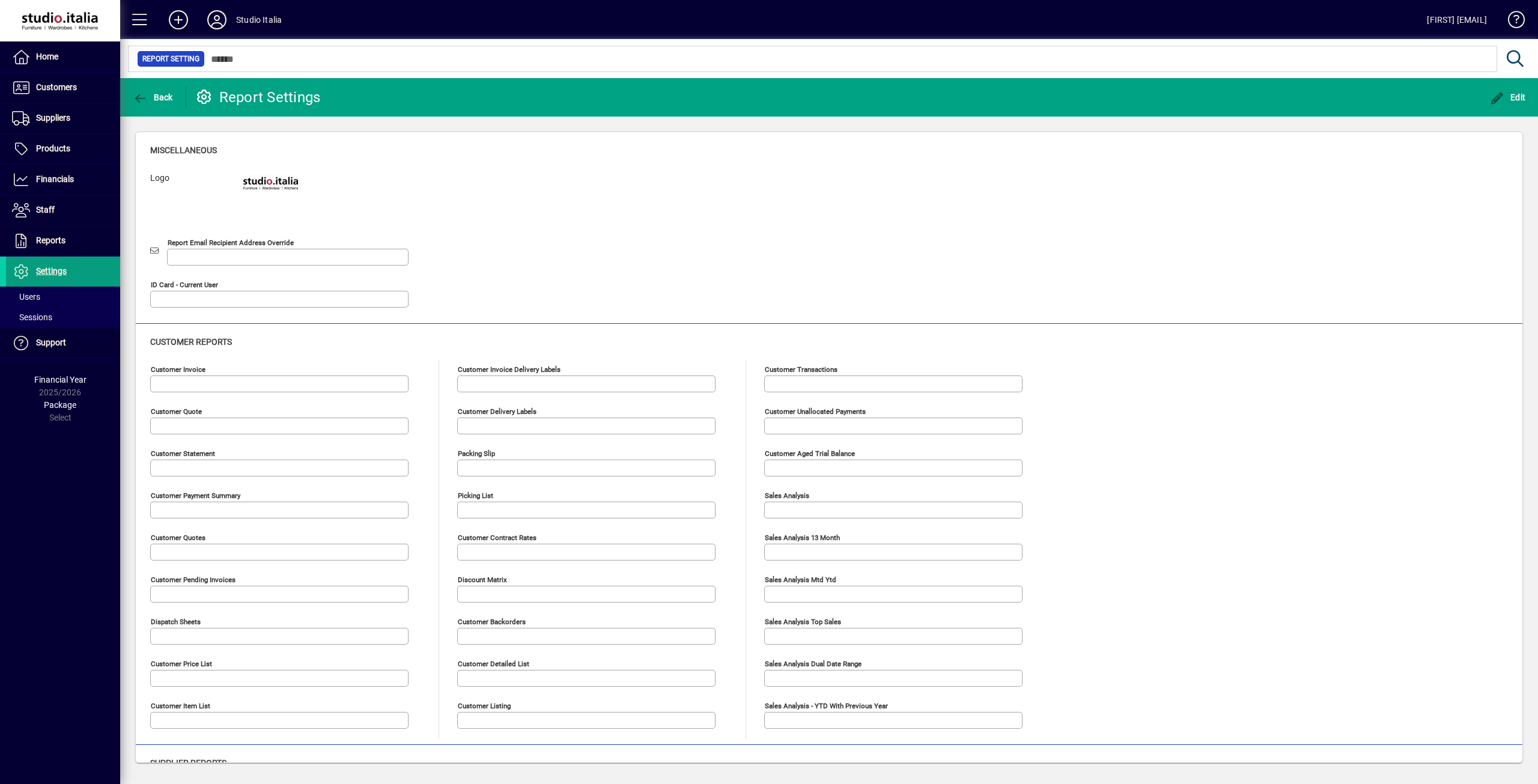 type on "**********" 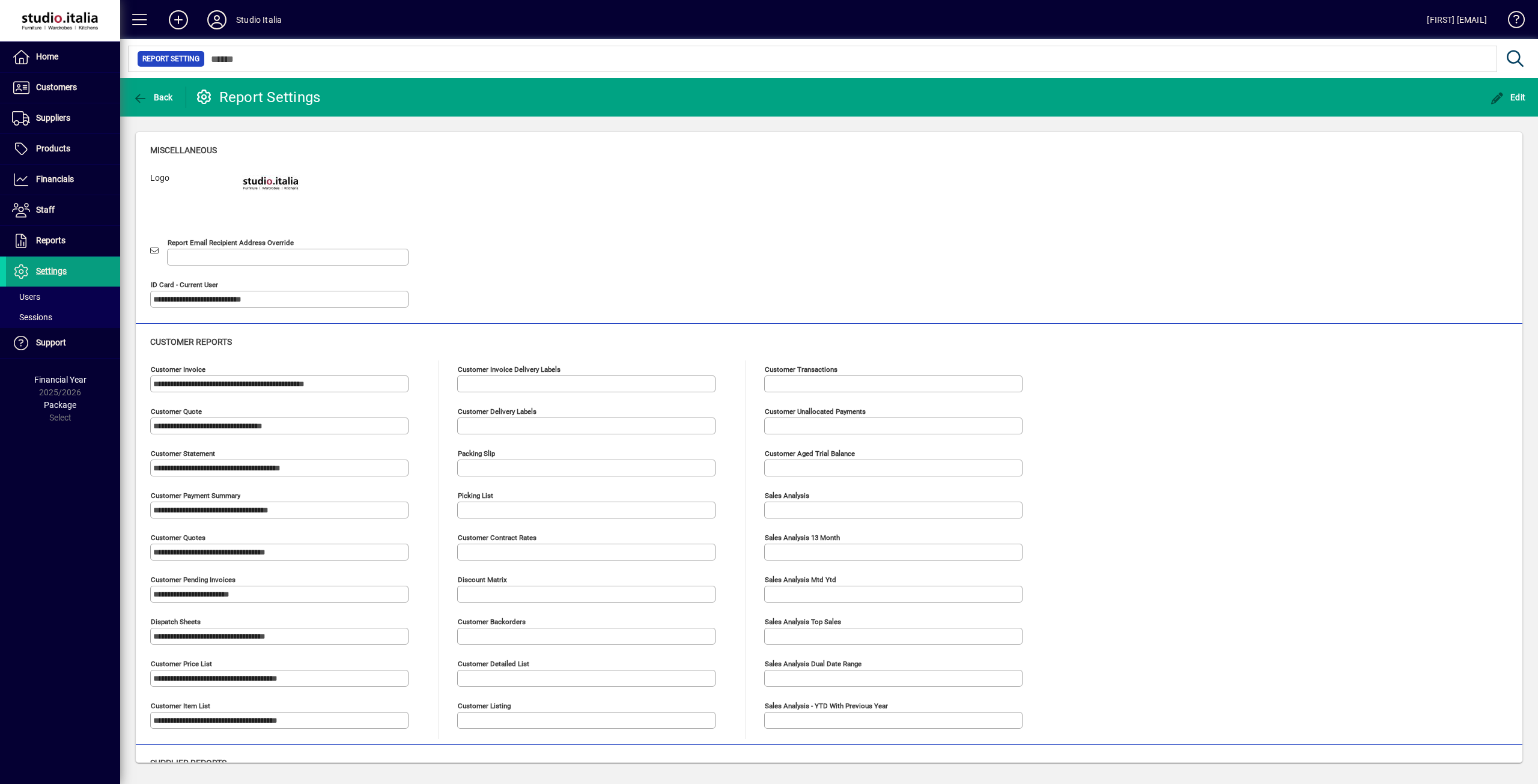type on "**********" 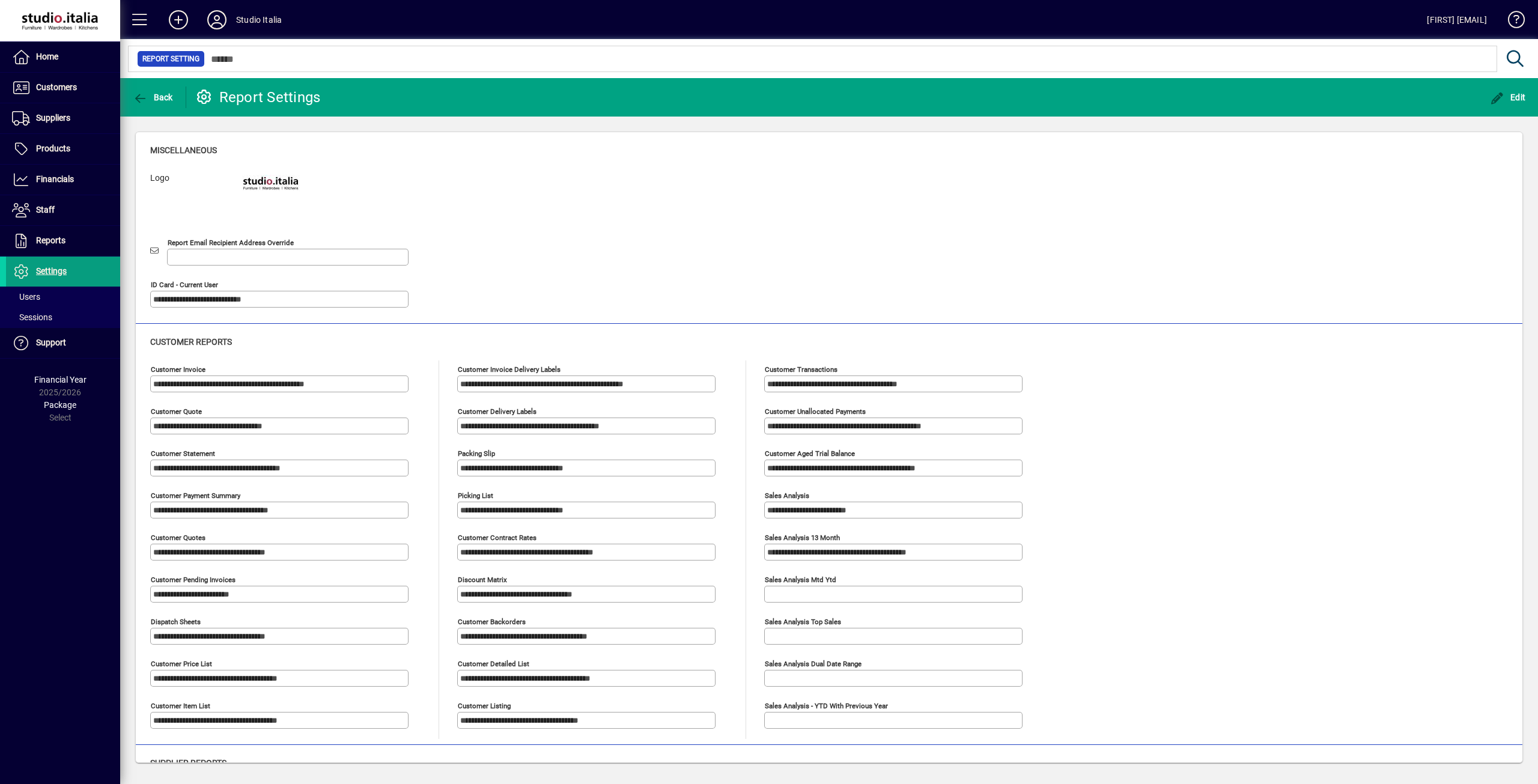 type on "**********" 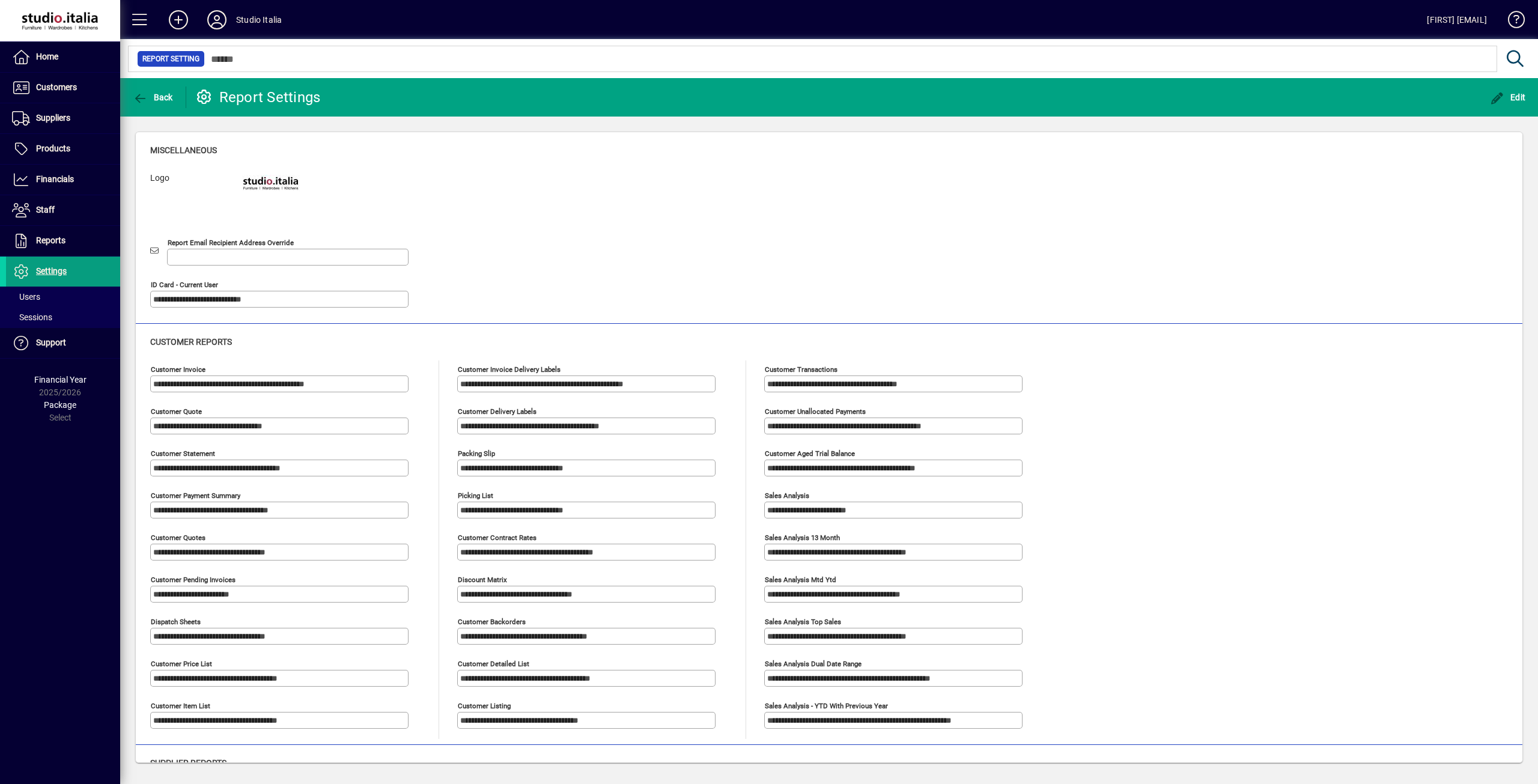 type on "**********" 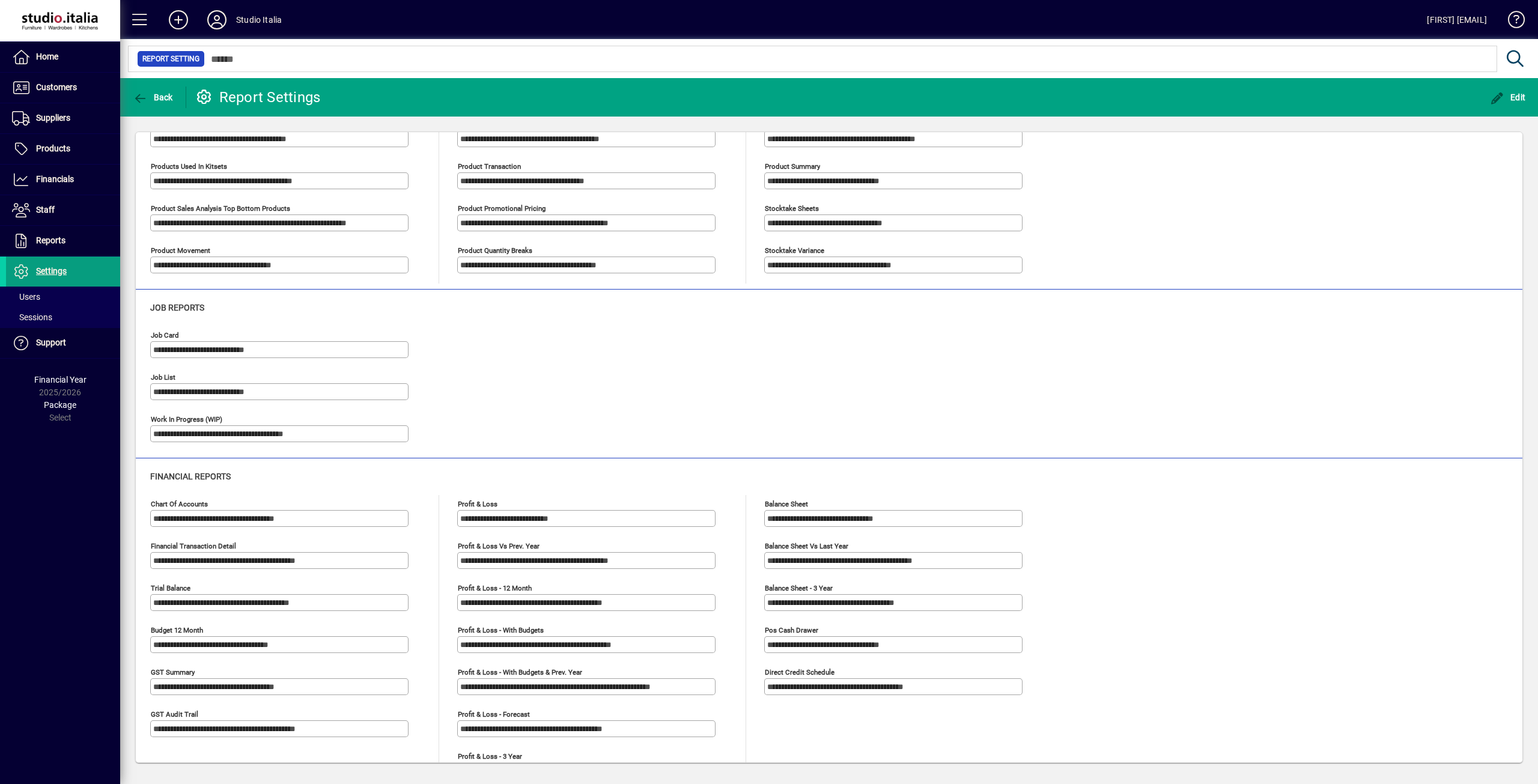 scroll, scrollTop: 994, scrollLeft: 0, axis: vertical 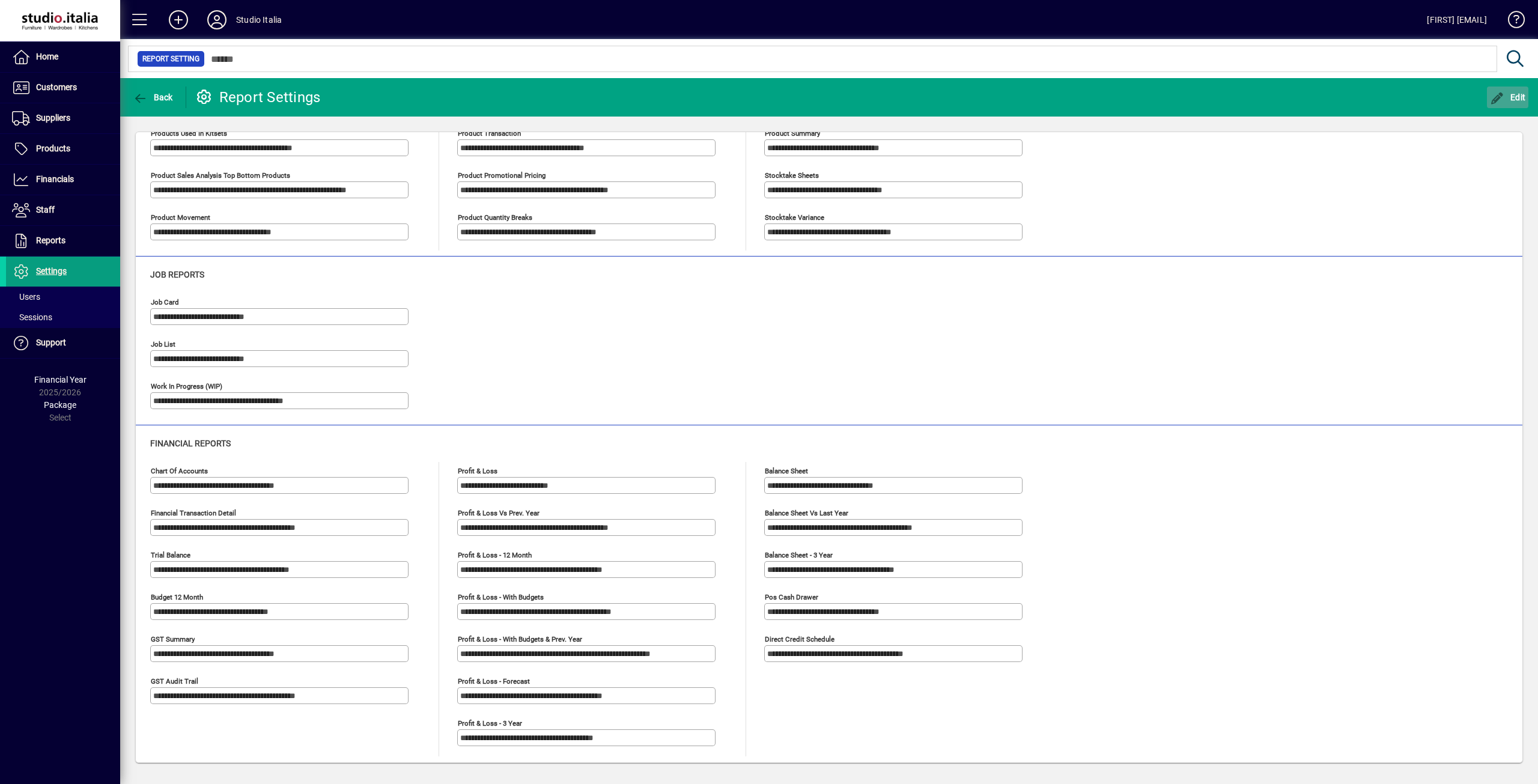 click on "Edit" 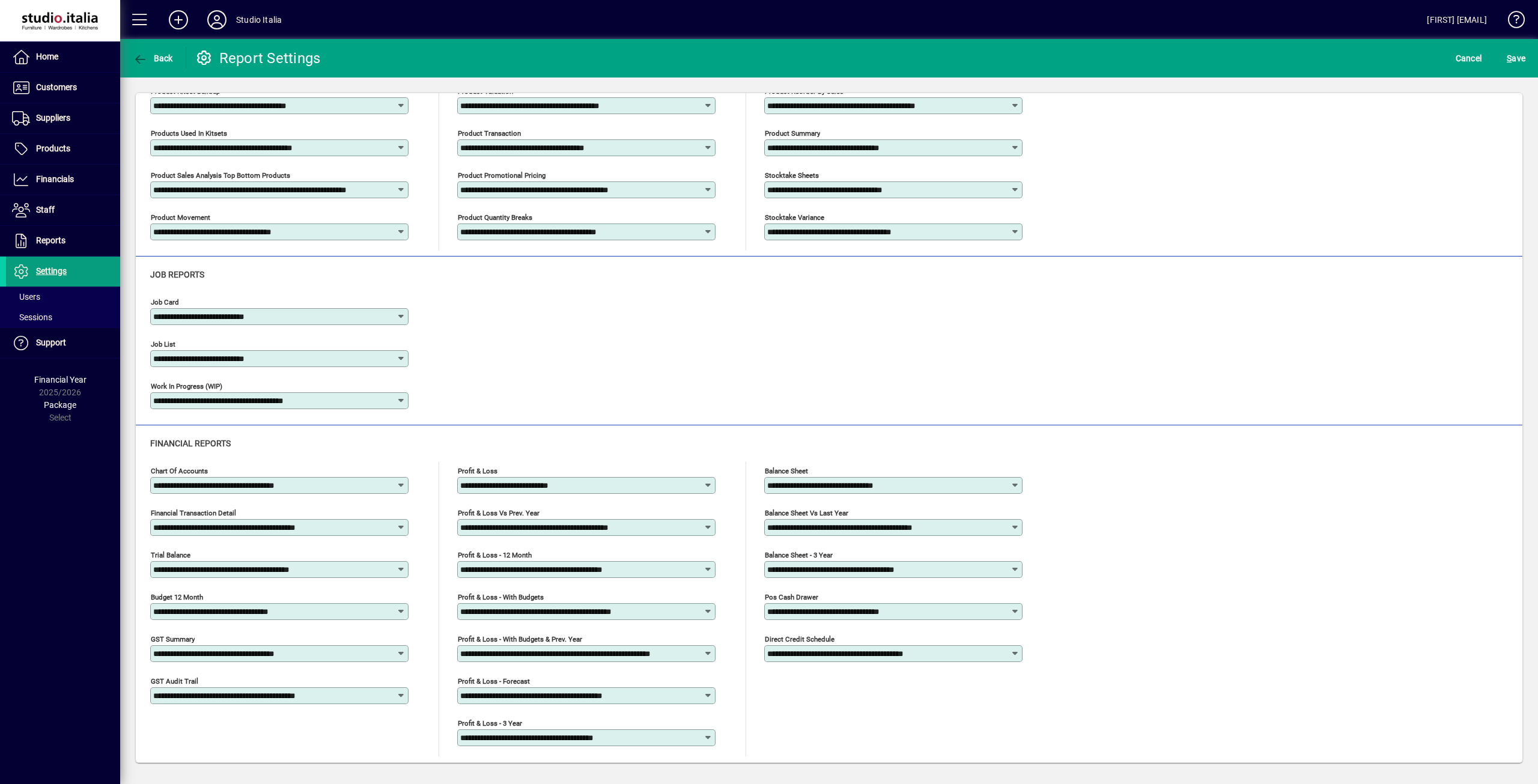 scroll, scrollTop: 955, scrollLeft: 0, axis: vertical 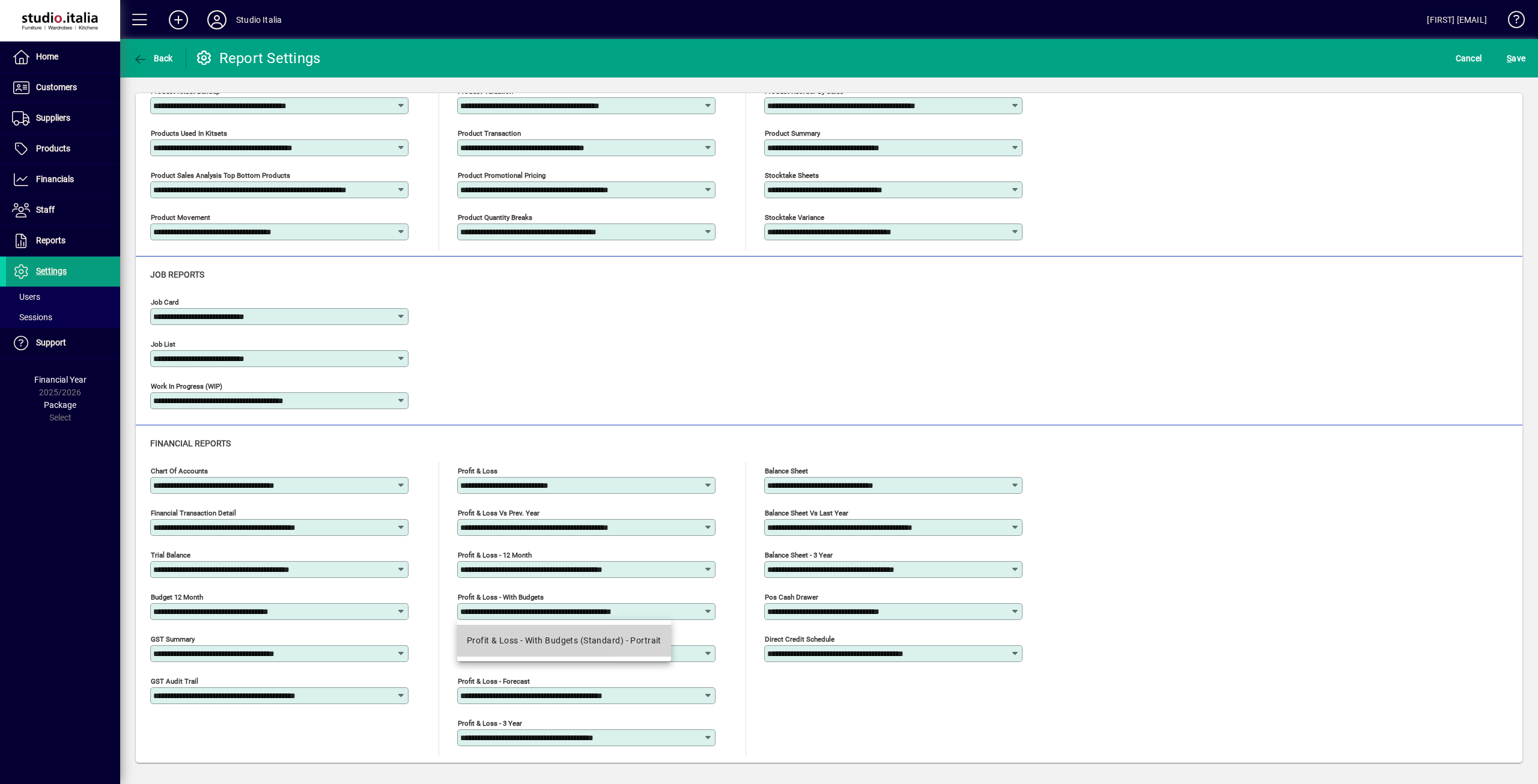 click on "Profit & Loss - With Budgets (Standard) - Portrait" at bounding box center (564, 640) 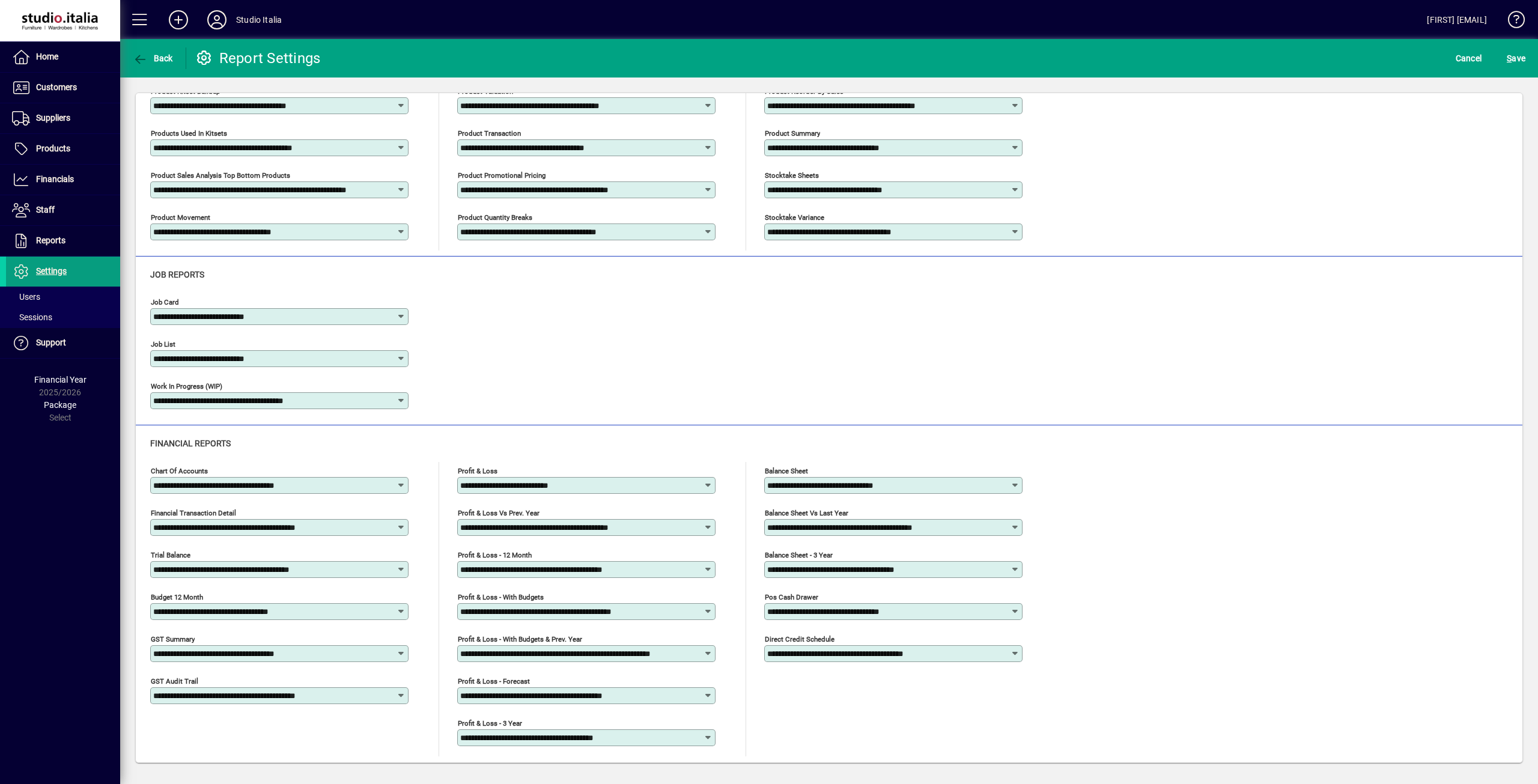 click on "Profit & loss - With budgets" at bounding box center (500, 597) 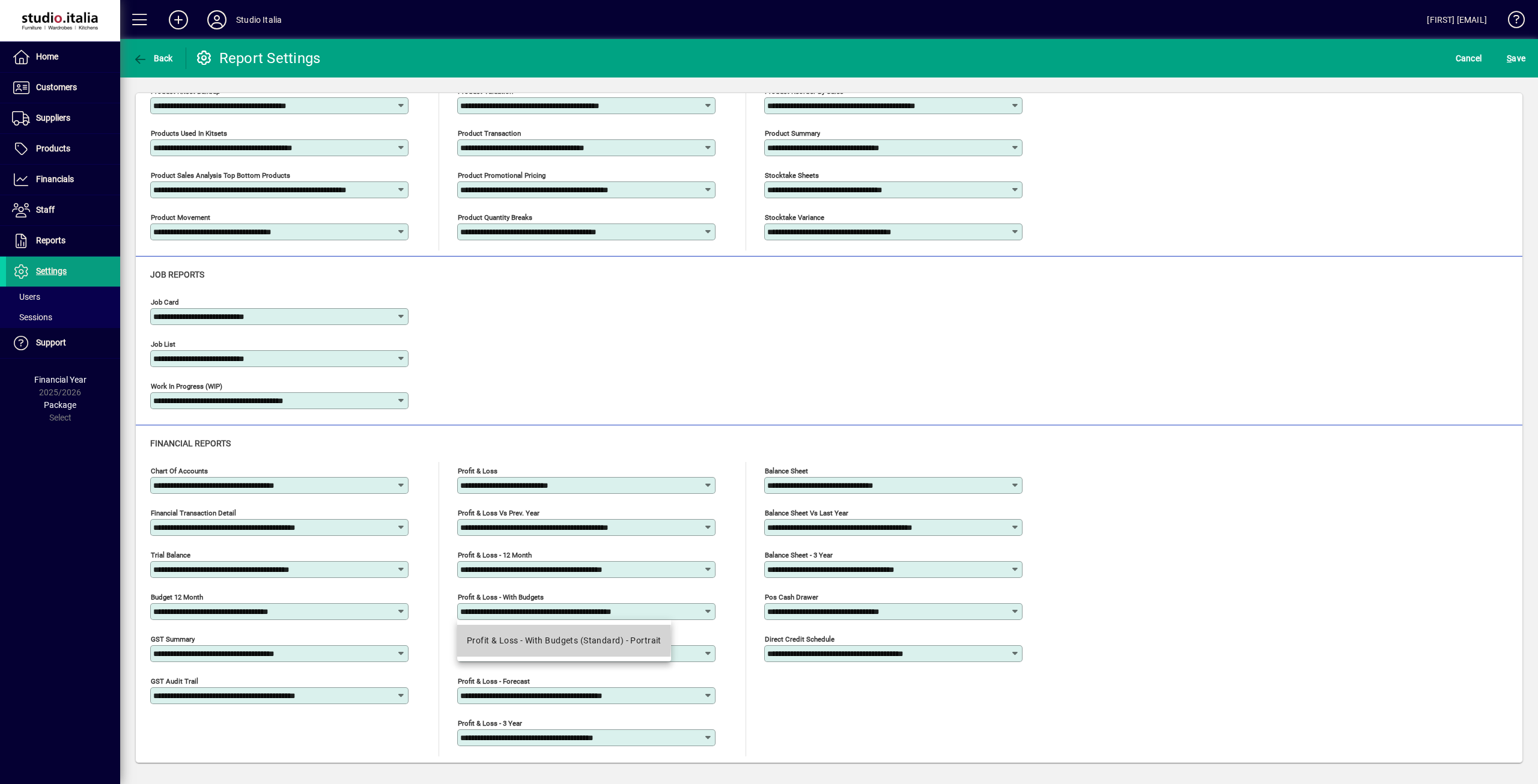 click on "Profit & Loss - With Budgets (Standard) - Portrait" at bounding box center [564, 640] 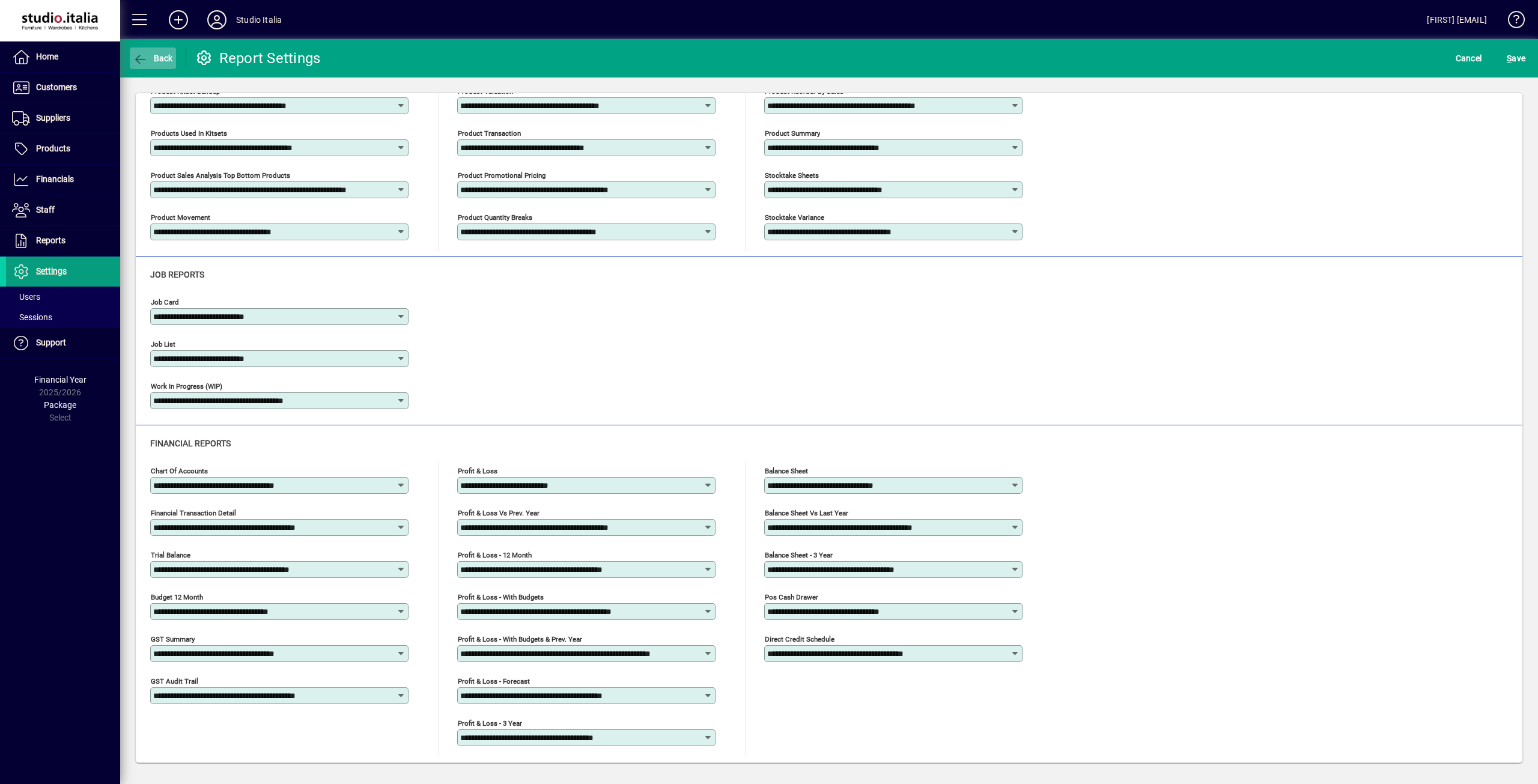 click 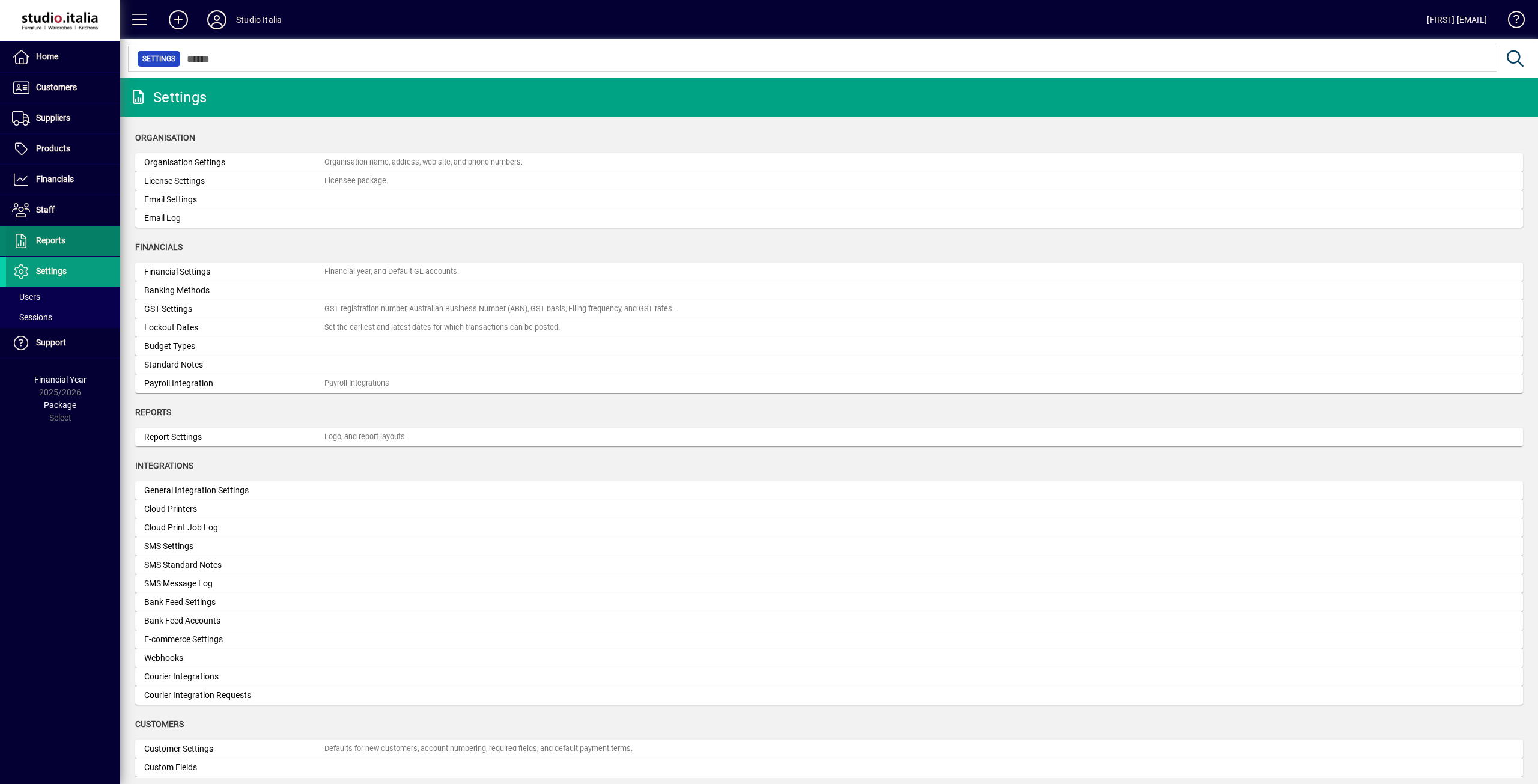 click on "Reports" at bounding box center [50, 240] 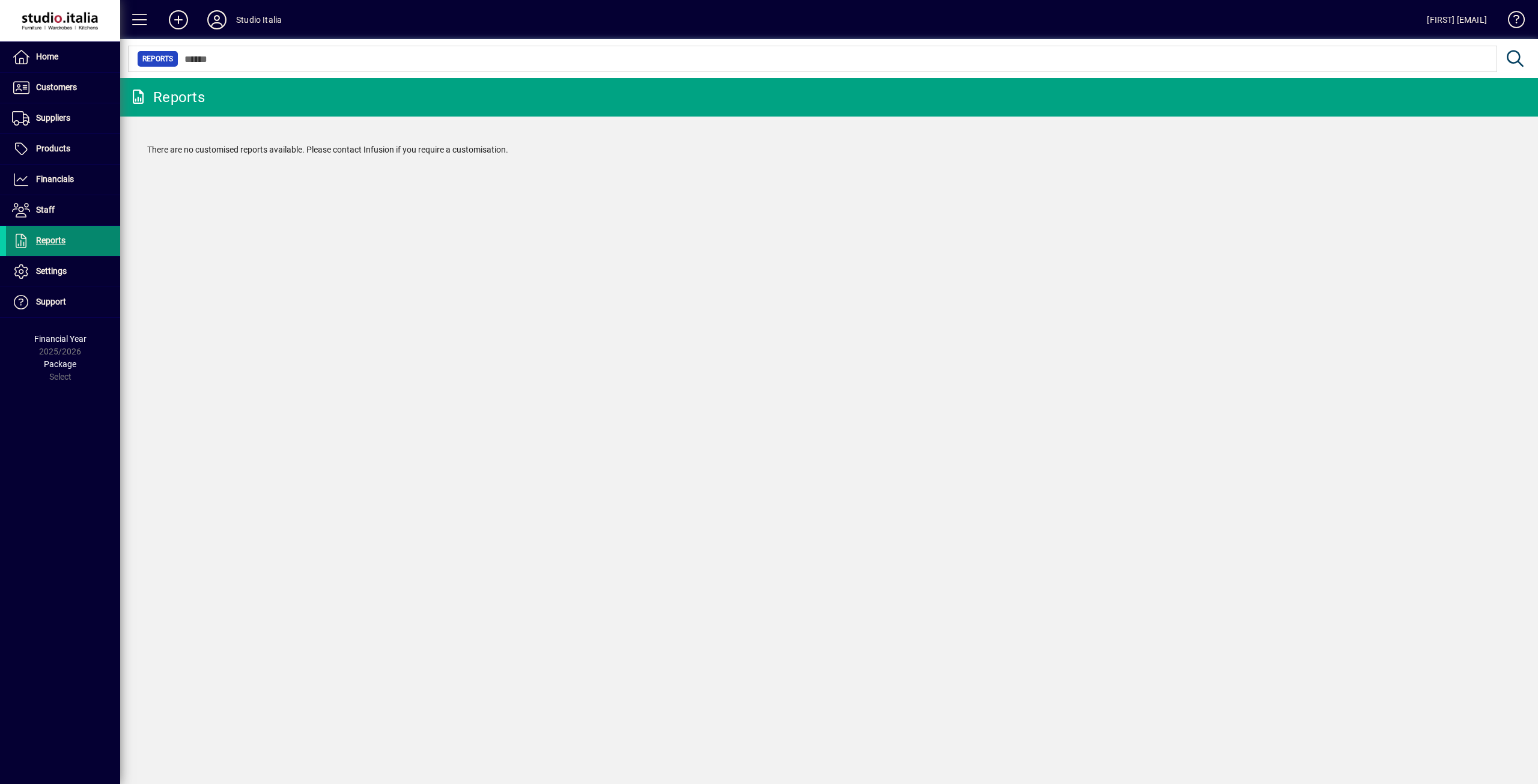 click on "Reports" at bounding box center [50, 240] 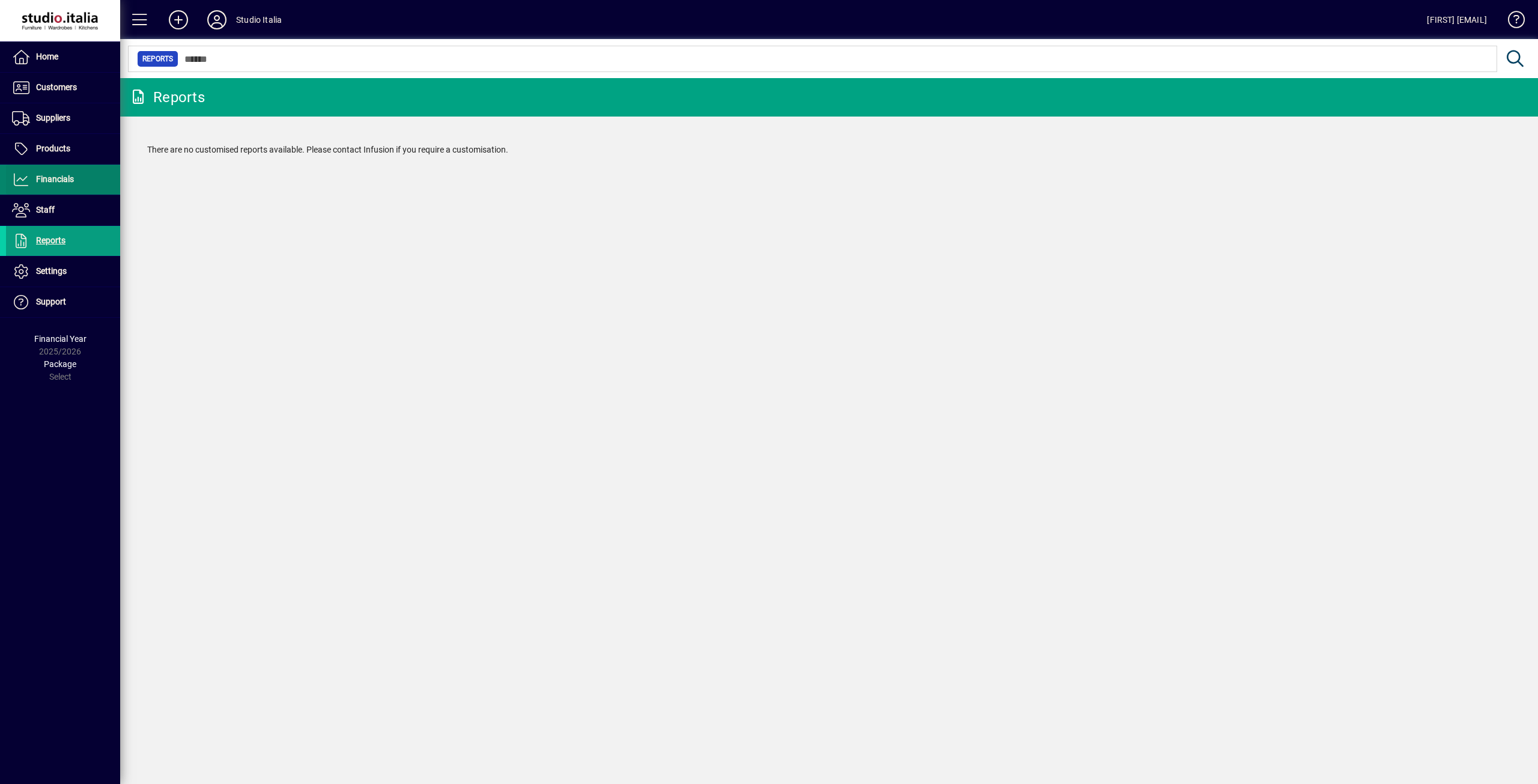 click on "Financials" at bounding box center [40, 180] 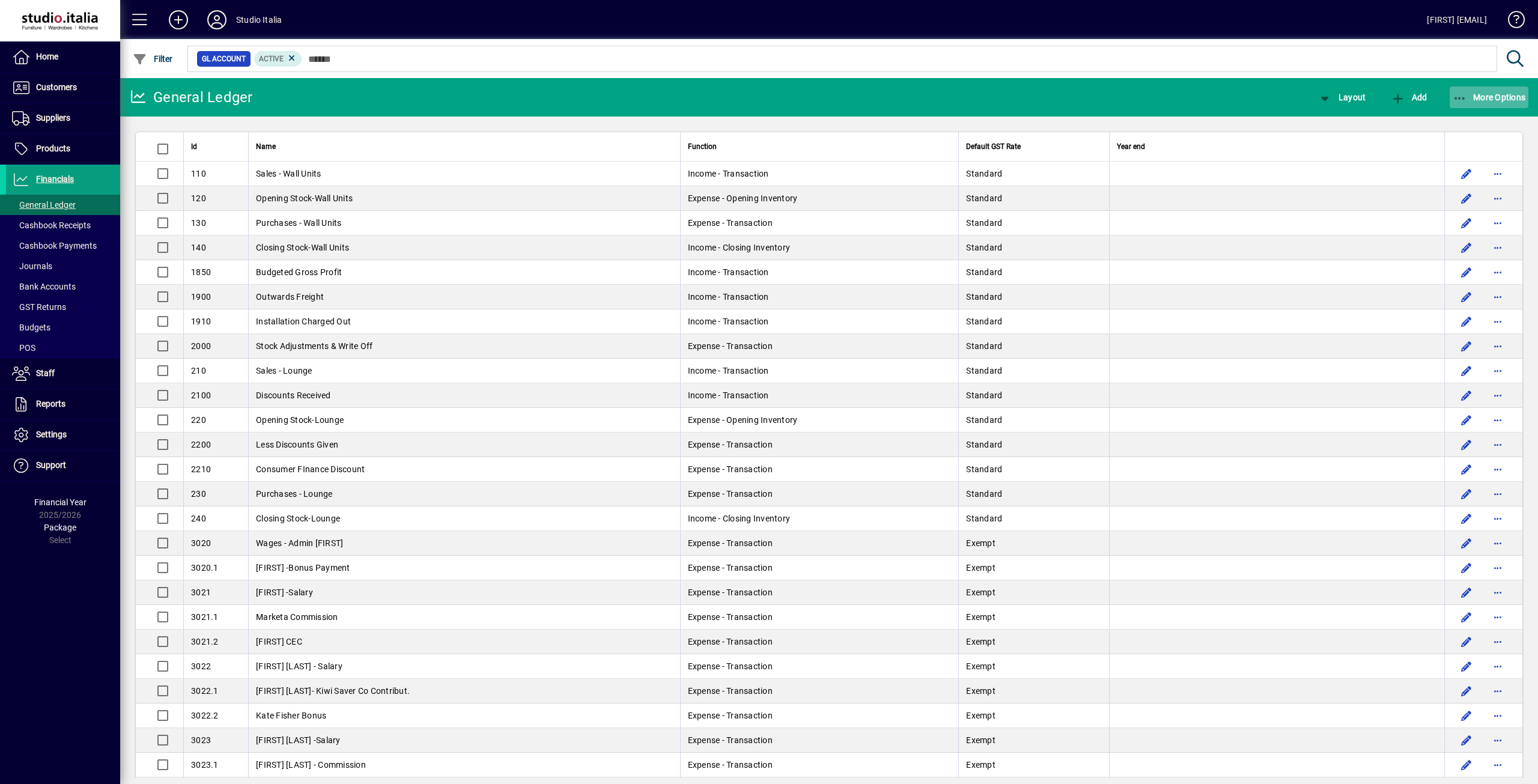 click on "More Options" 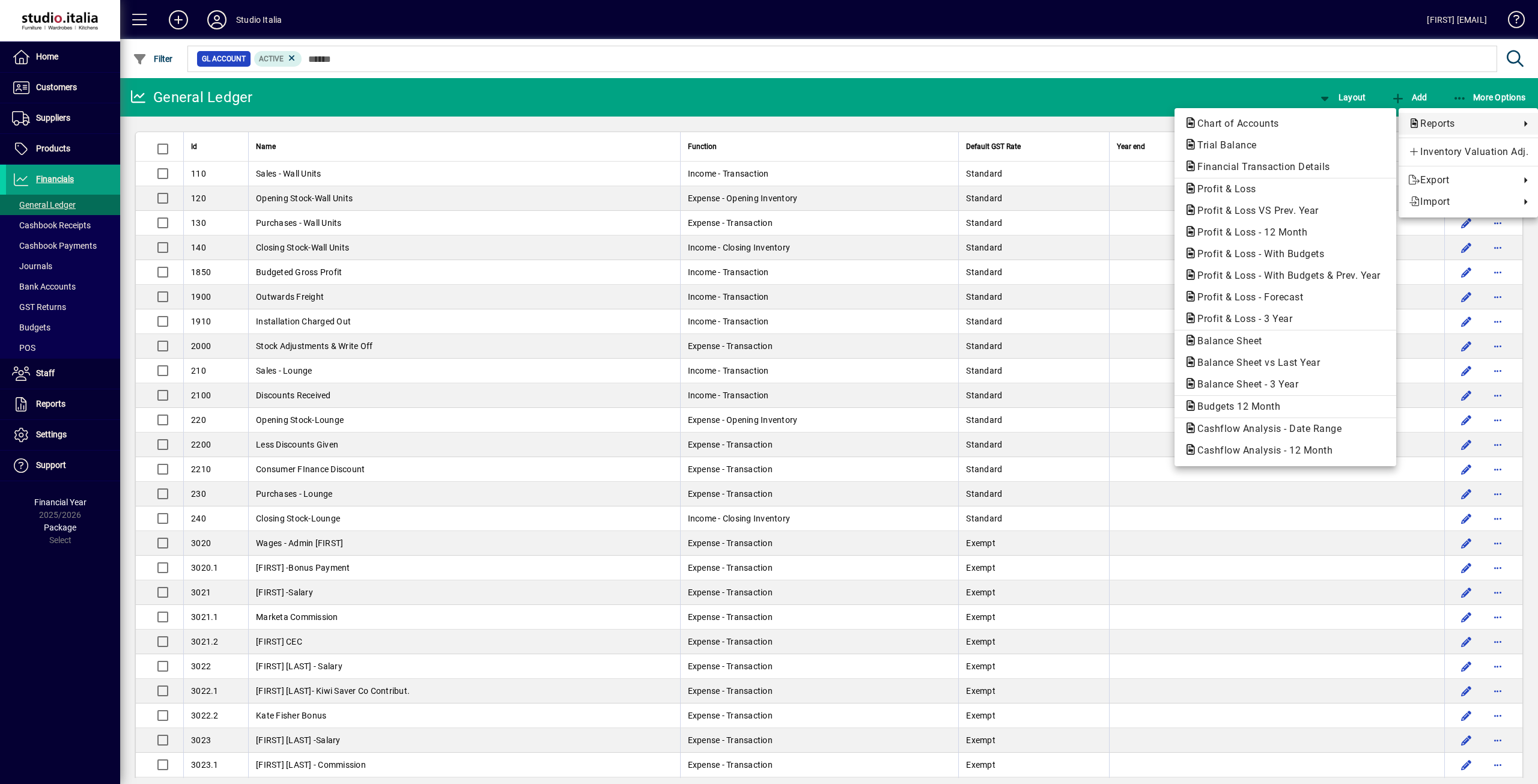 click at bounding box center (769, 392) 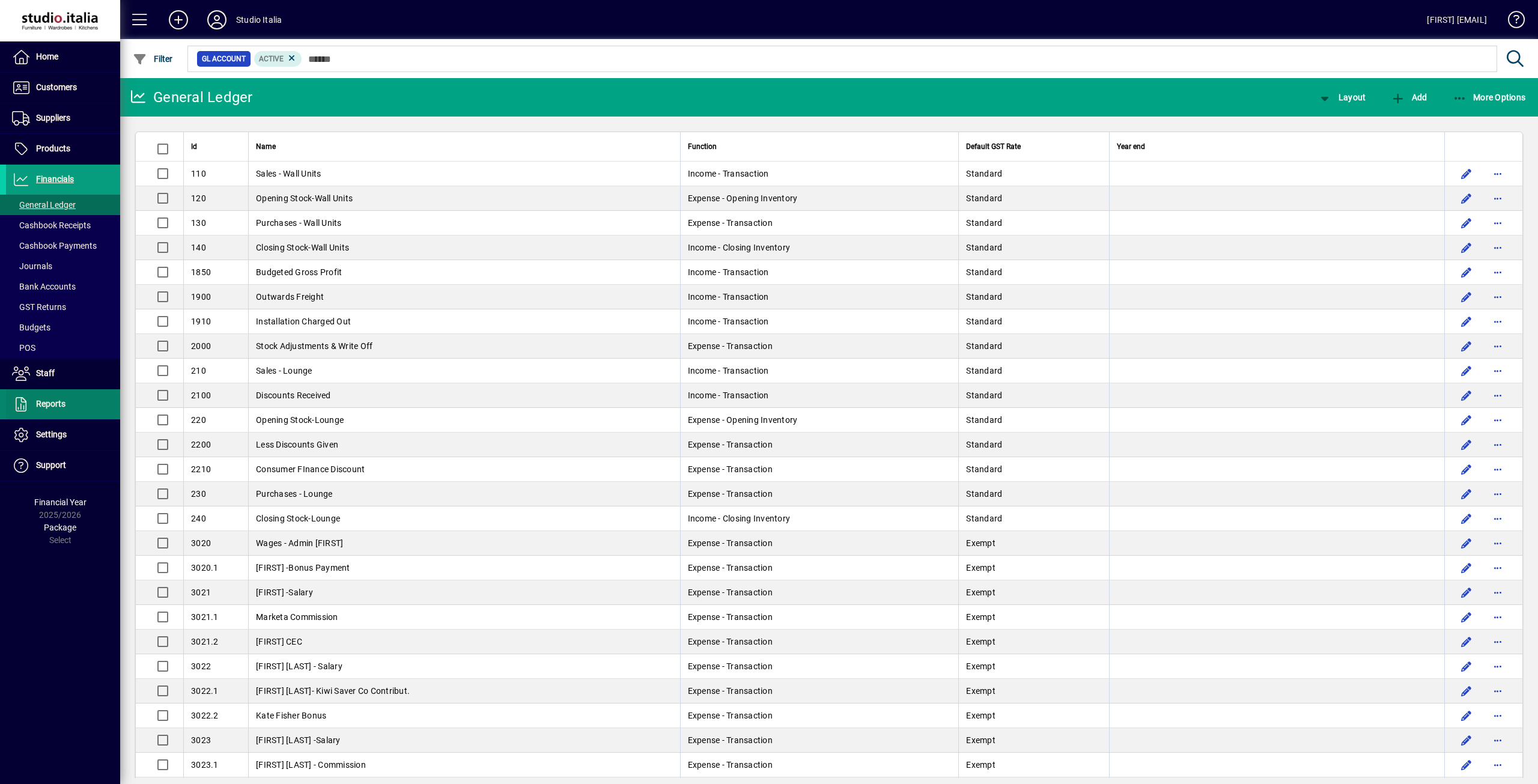 click on "Reports" at bounding box center (50, 404) 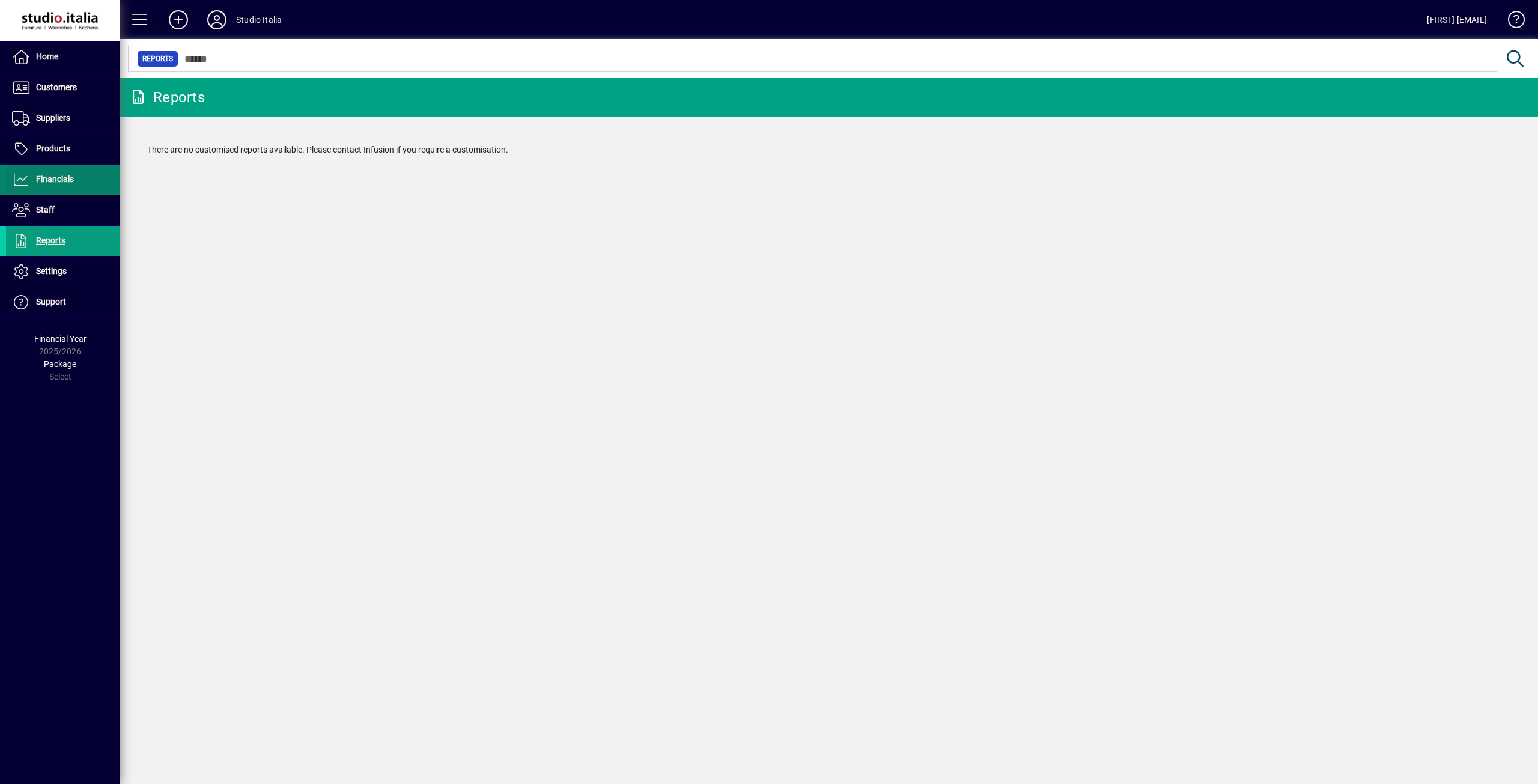 click on "Financials" at bounding box center [55, 179] 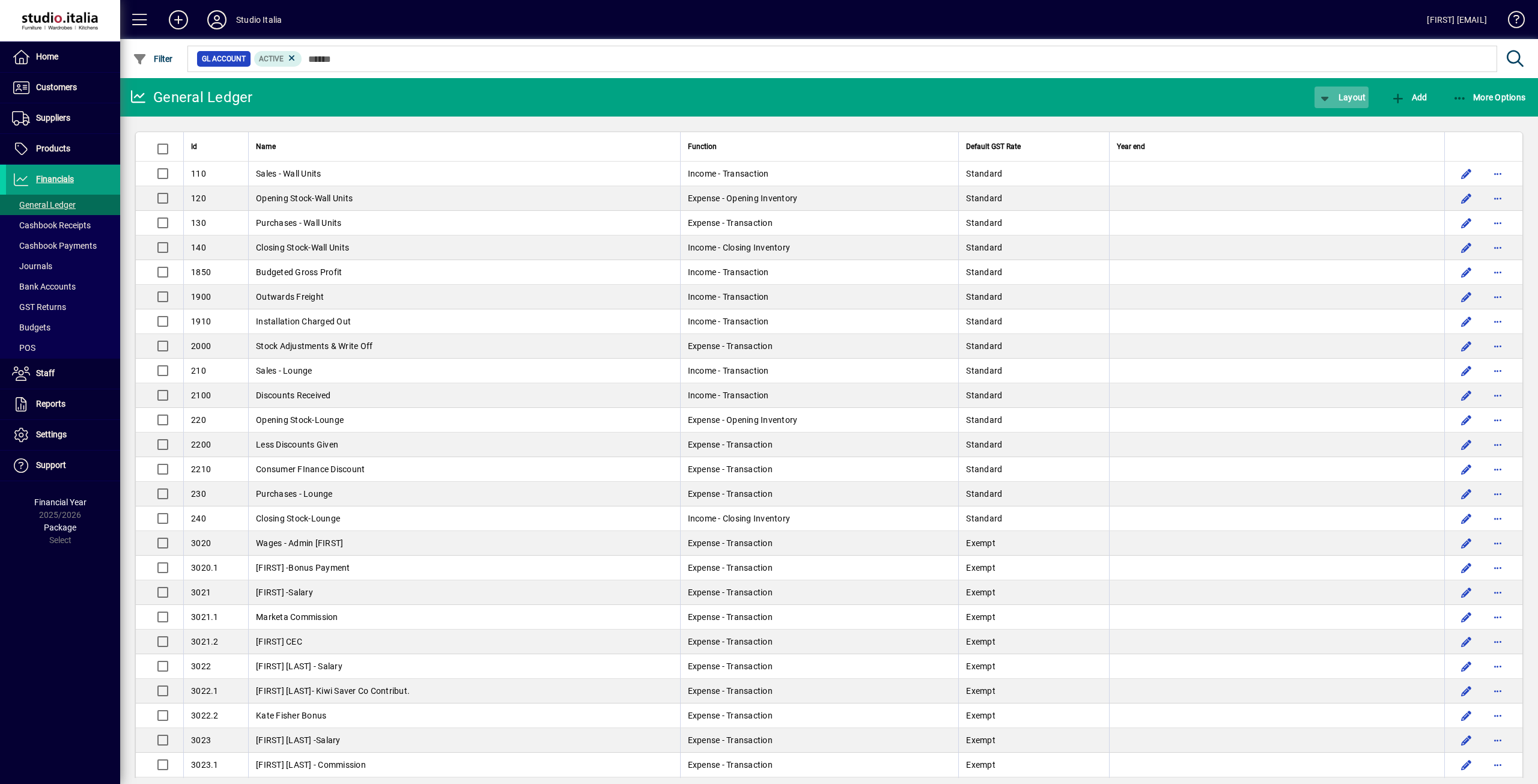 click 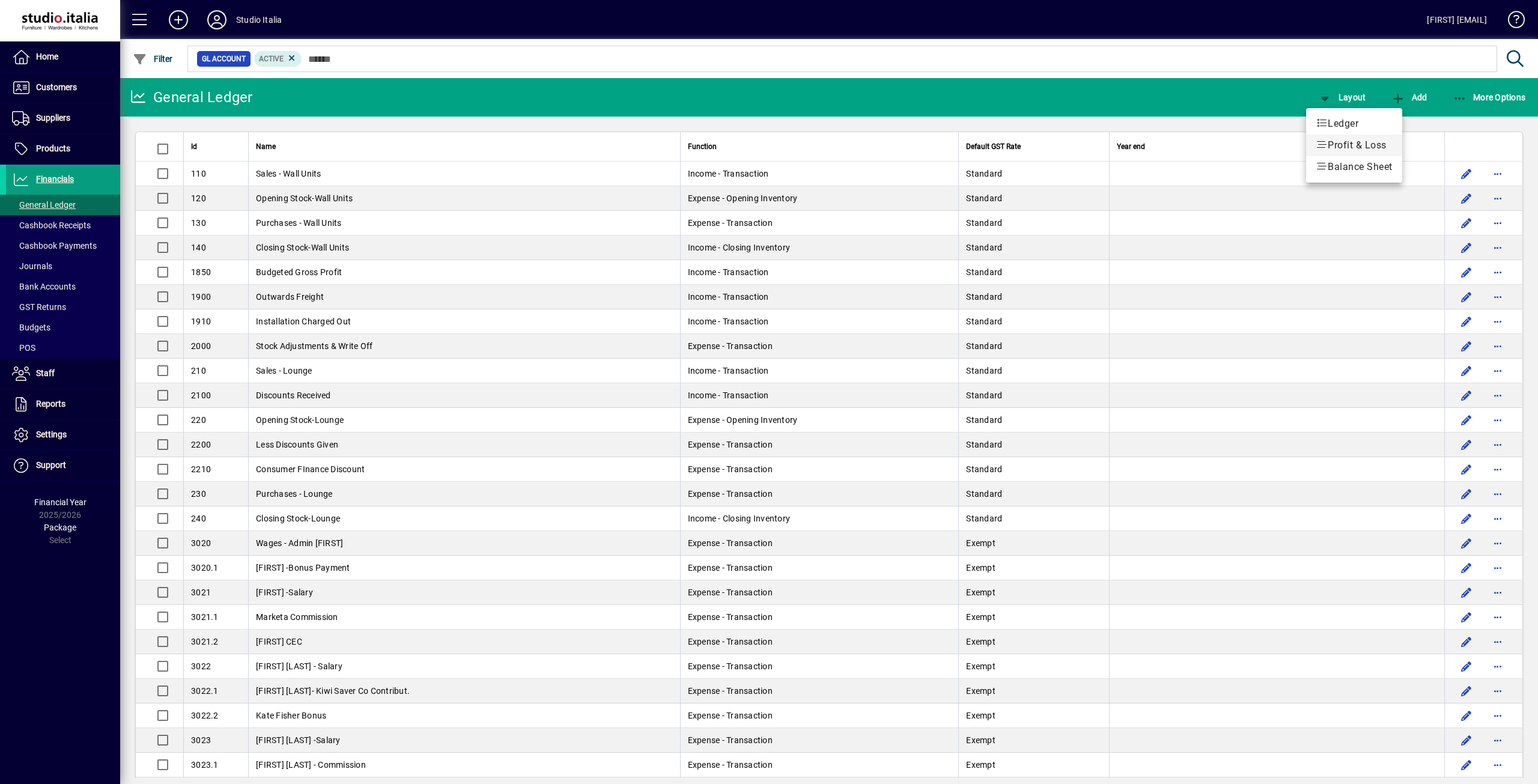 click on "Profit & Loss" at bounding box center (1354, 145) 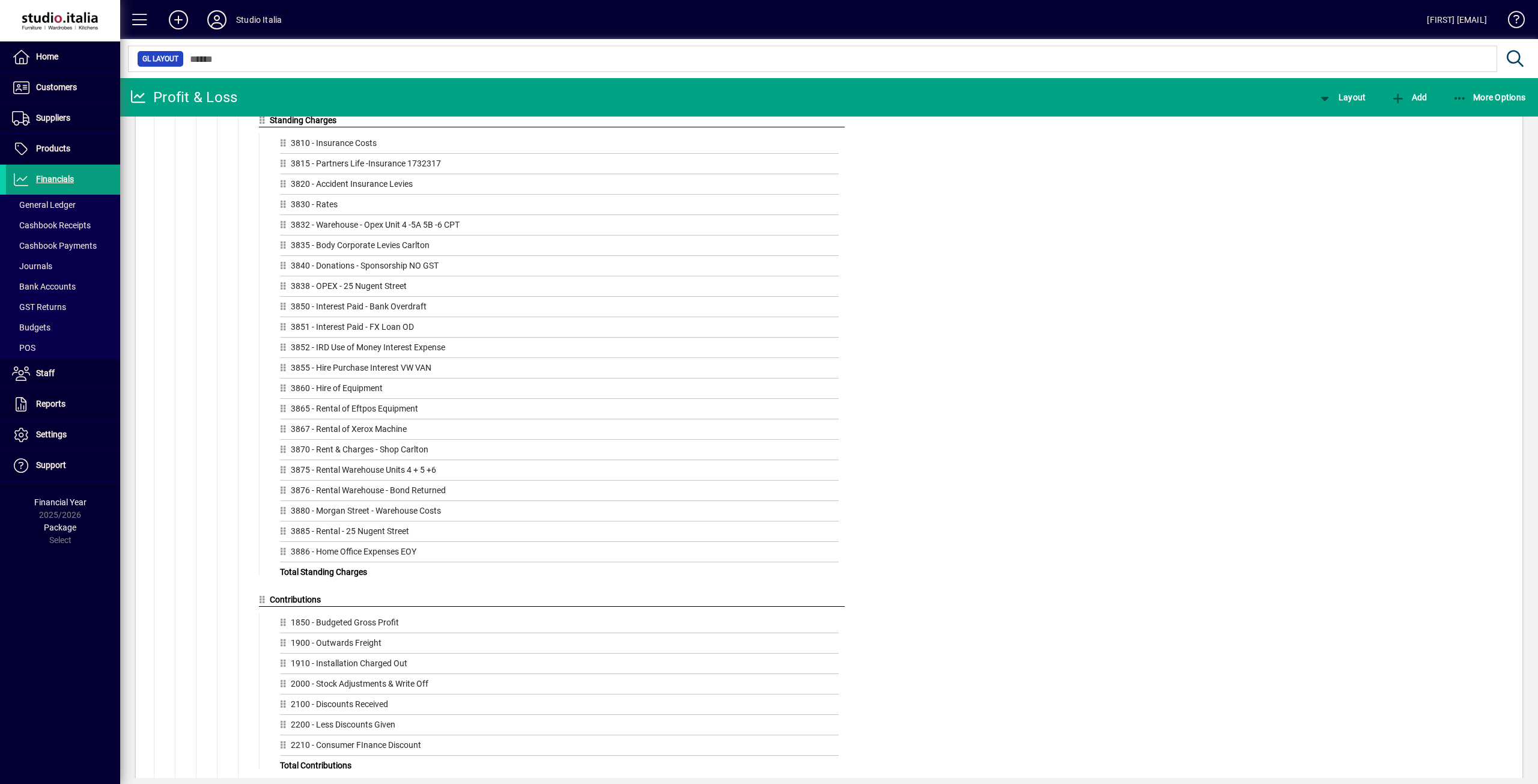 scroll, scrollTop: 4986, scrollLeft: 0, axis: vertical 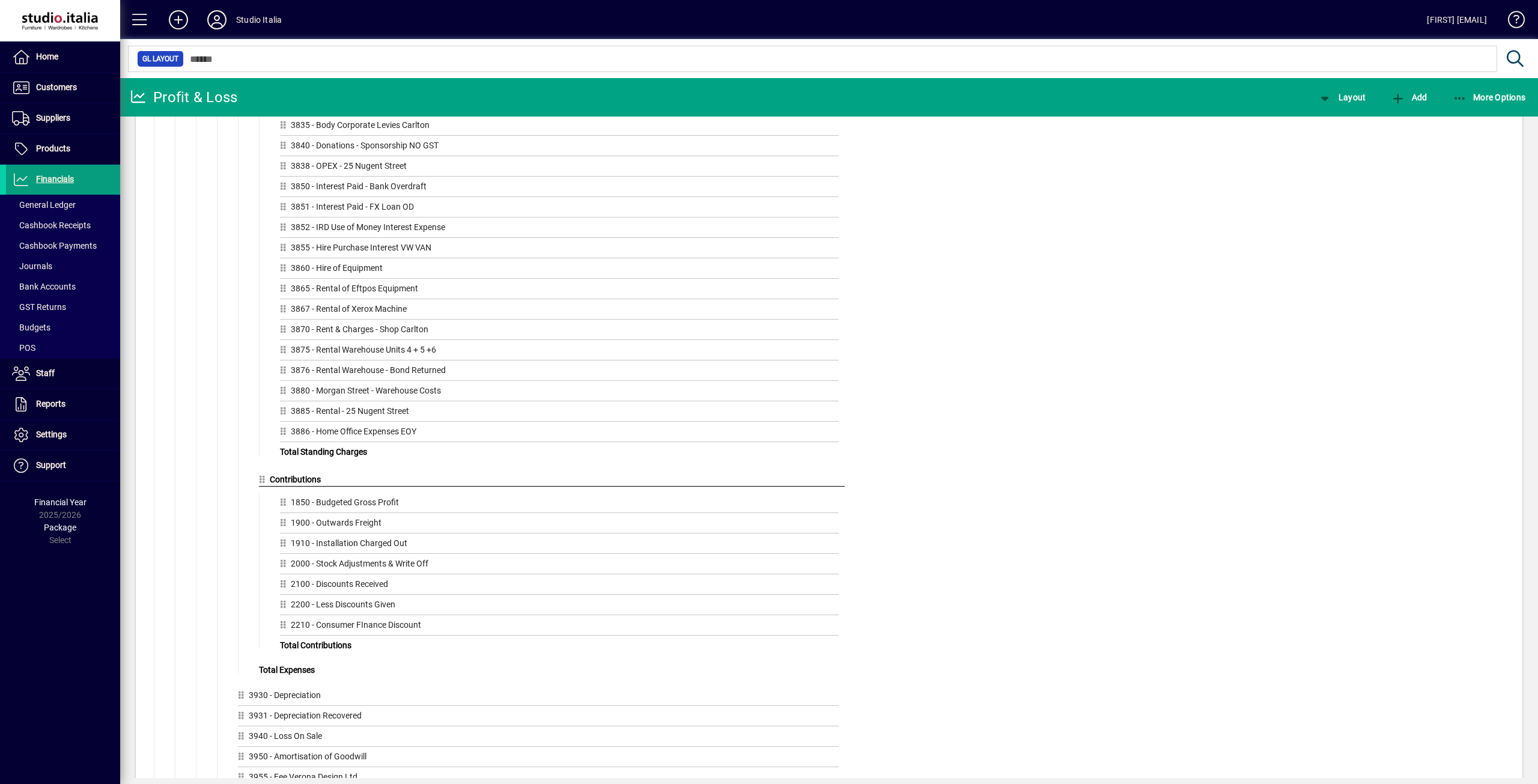 click on "1850 - Budgeted Gross Profit" at bounding box center [559, 505] 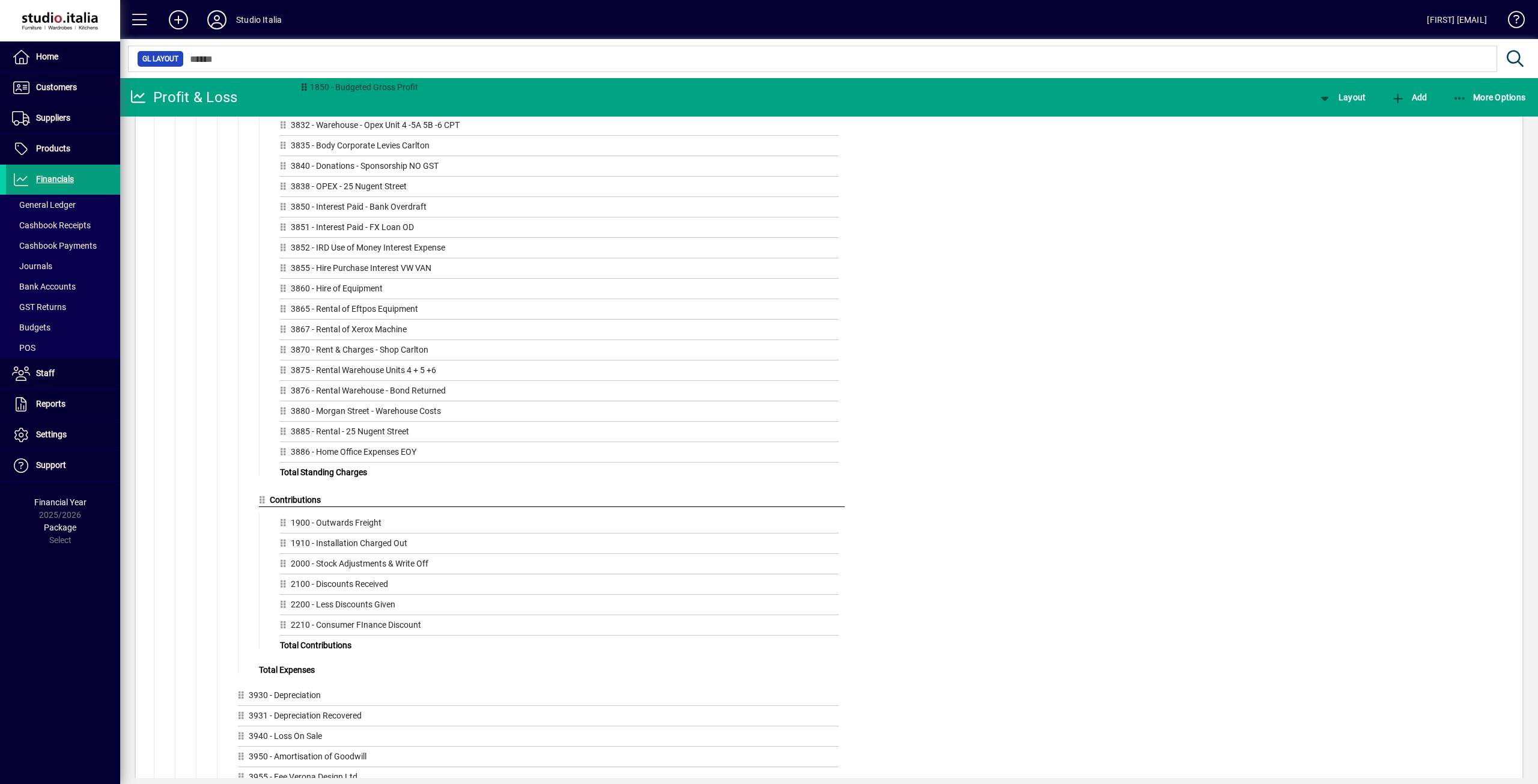 drag, startPoint x: 283, startPoint y: 505, endPoint x: 302, endPoint y: 88, distance: 417.43263 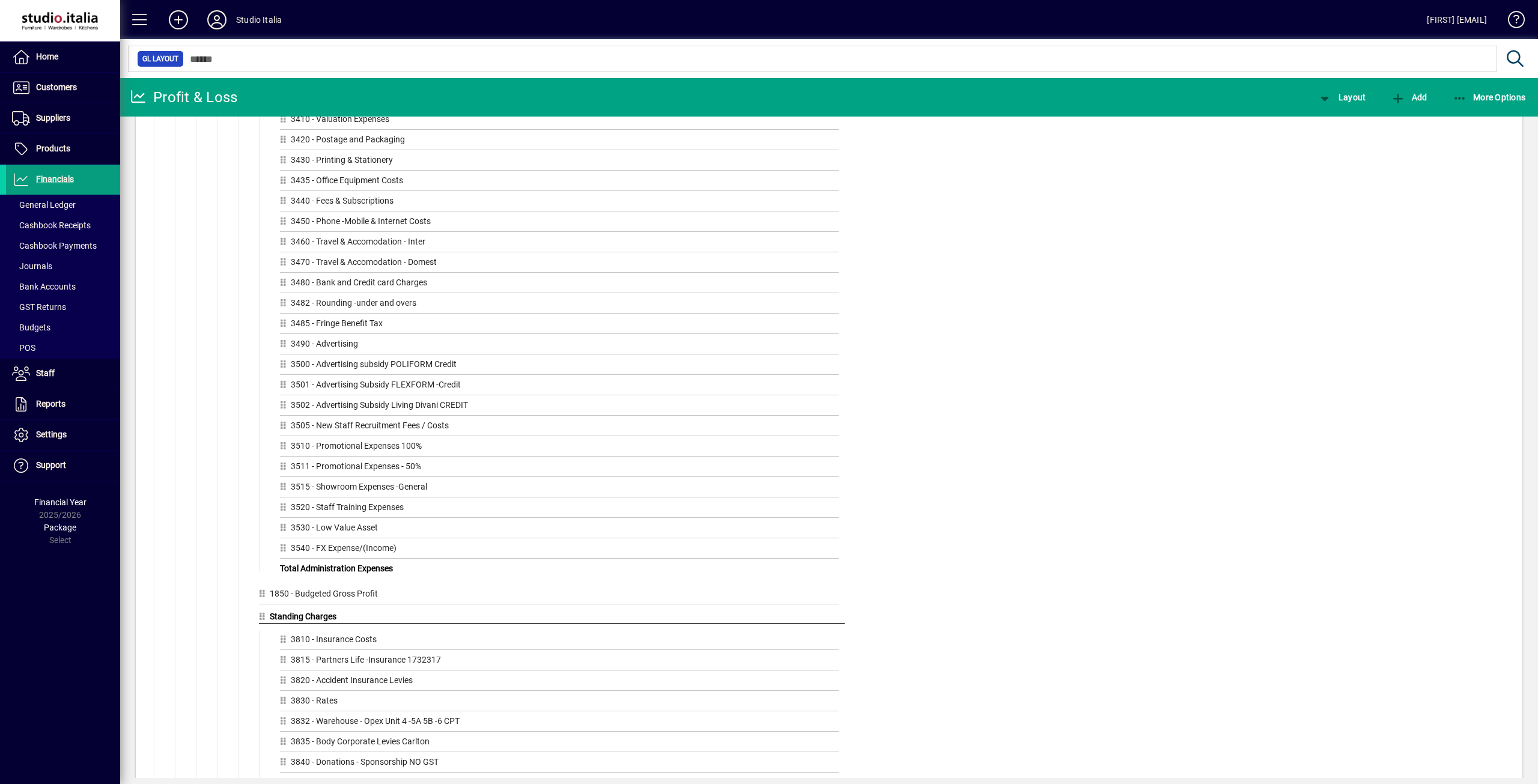 scroll, scrollTop: 4386, scrollLeft: 0, axis: vertical 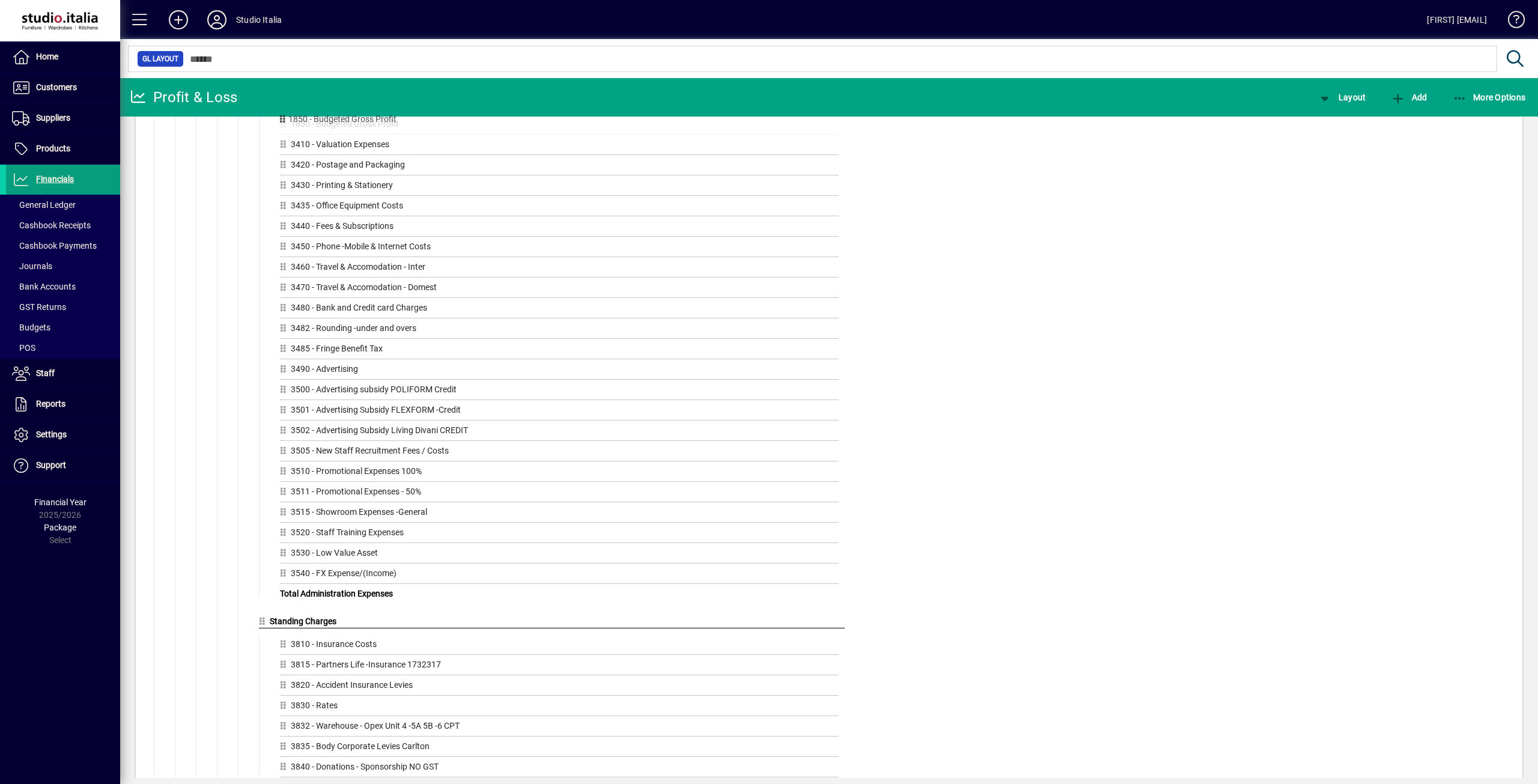 drag, startPoint x: 263, startPoint y: 601, endPoint x: 281, endPoint y: 121, distance: 480.33738 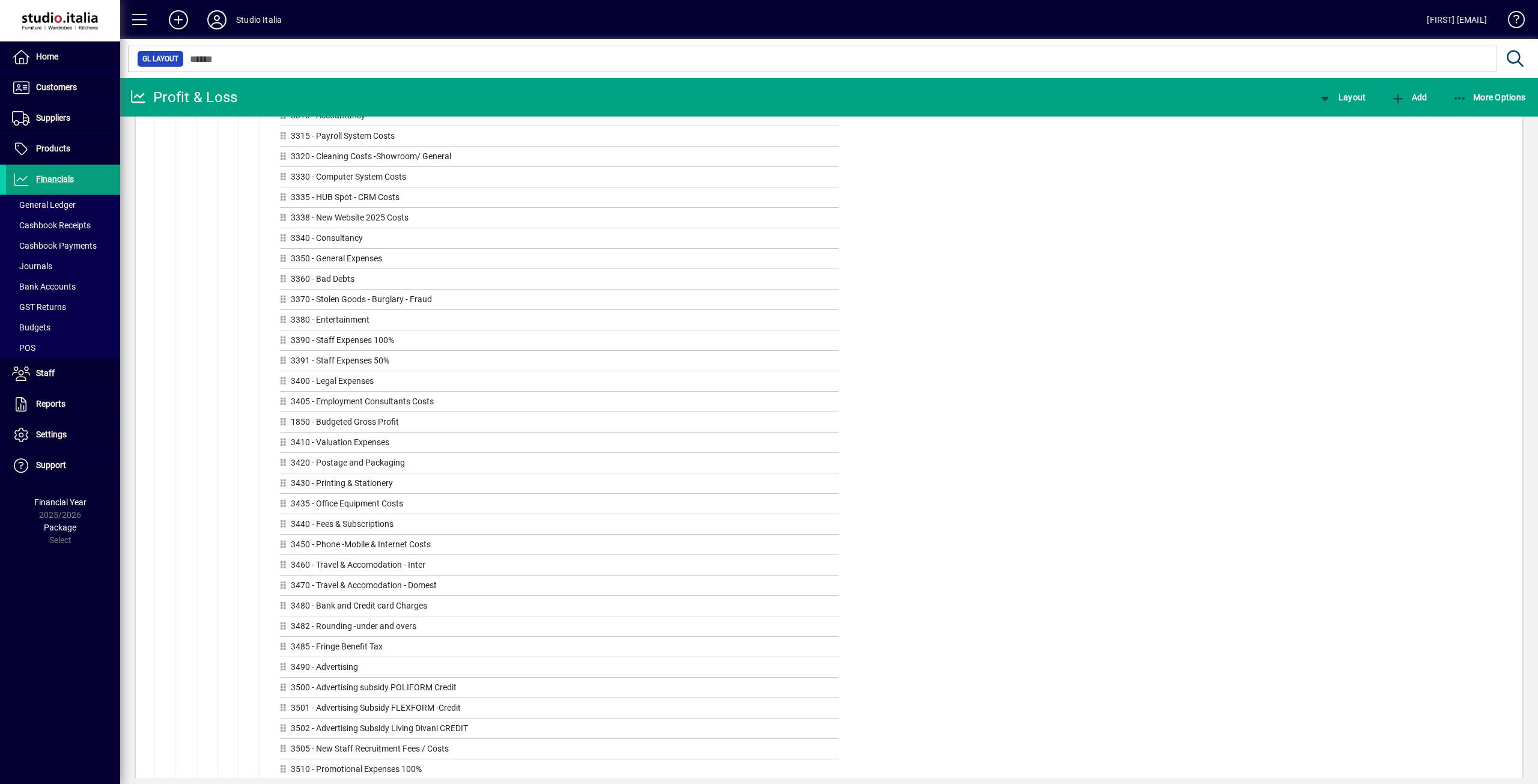 scroll, scrollTop: 4085, scrollLeft: 0, axis: vertical 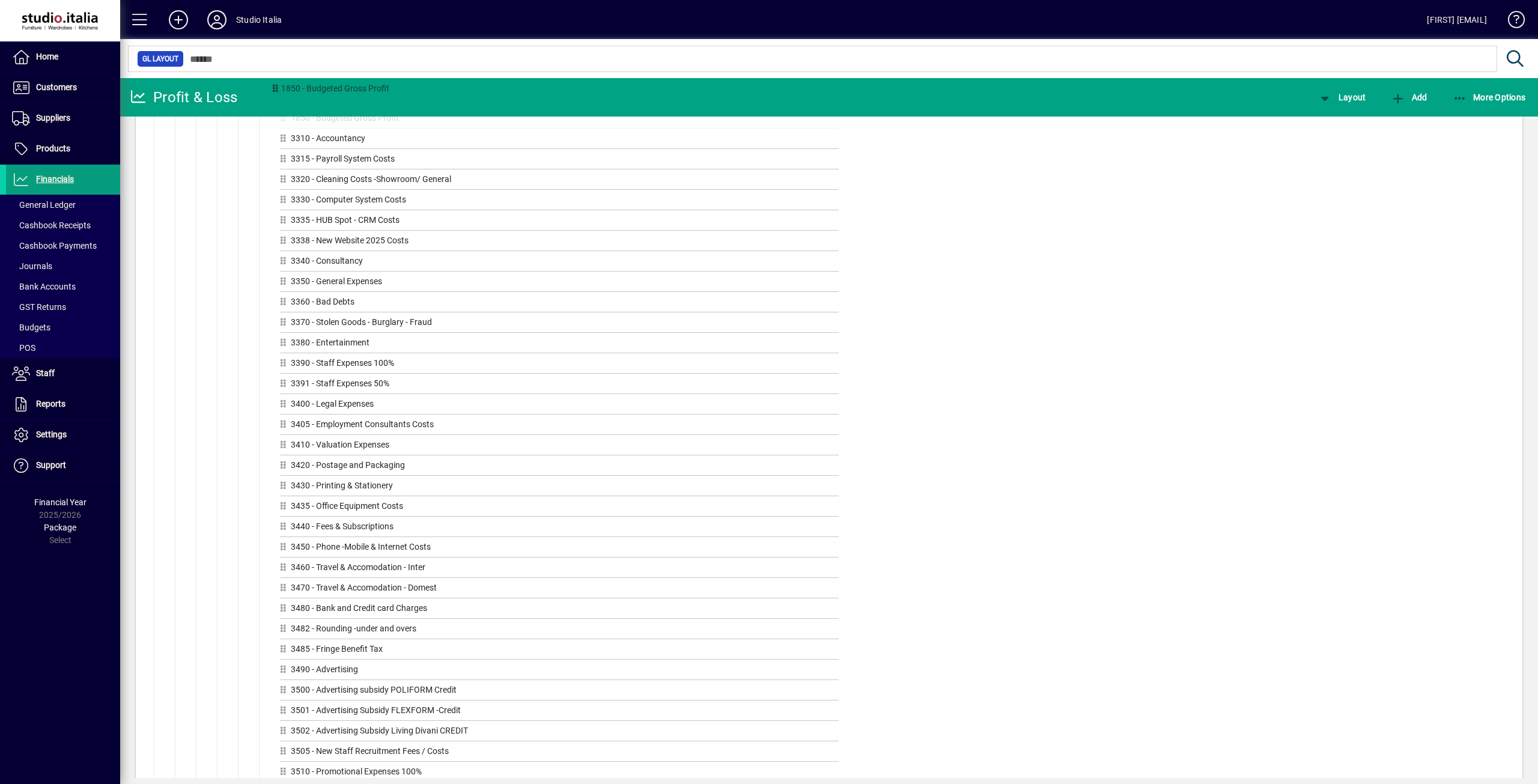drag, startPoint x: 283, startPoint y: 427, endPoint x: 270, endPoint y: 91, distance: 336.25139 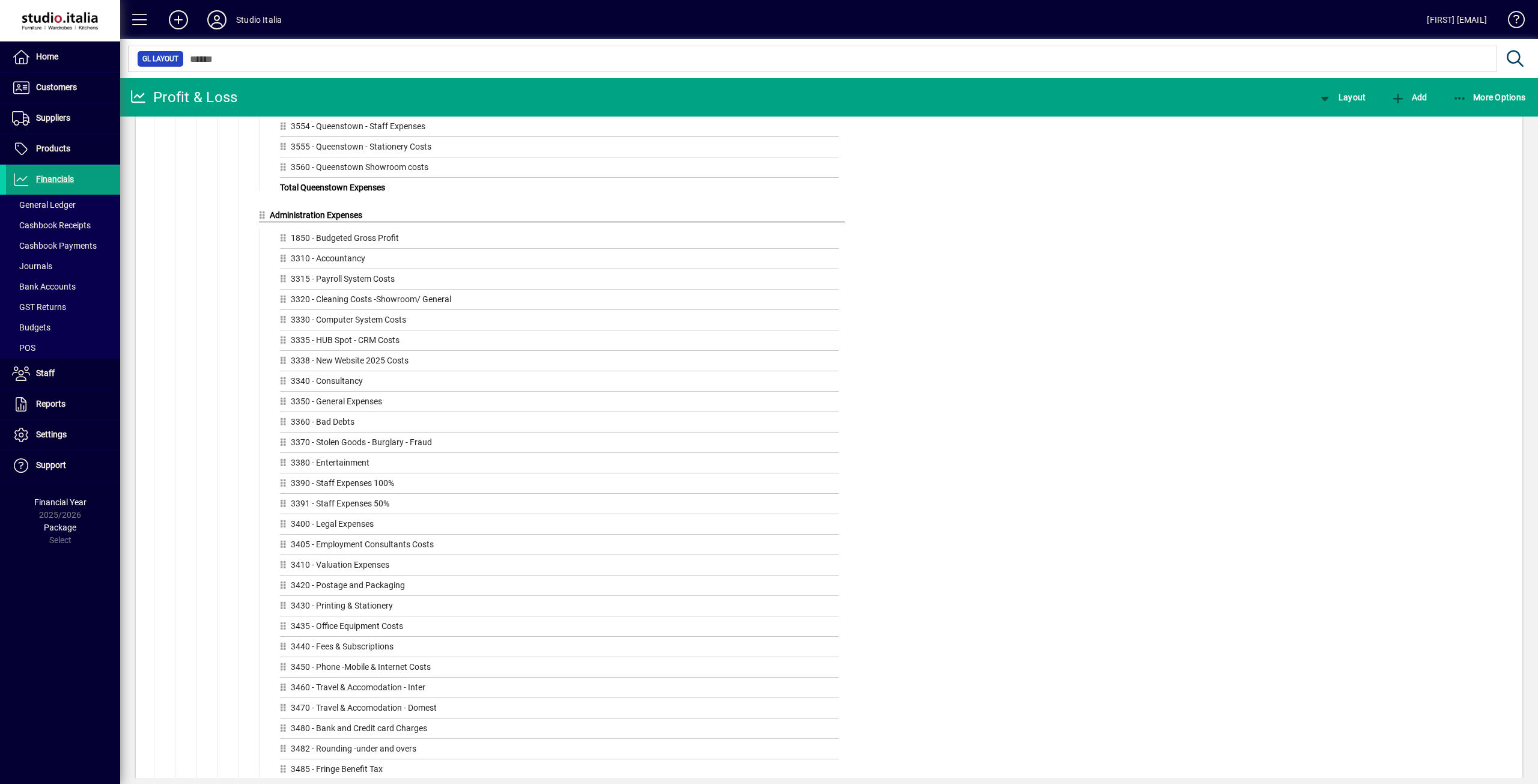 scroll, scrollTop: 3785, scrollLeft: 0, axis: vertical 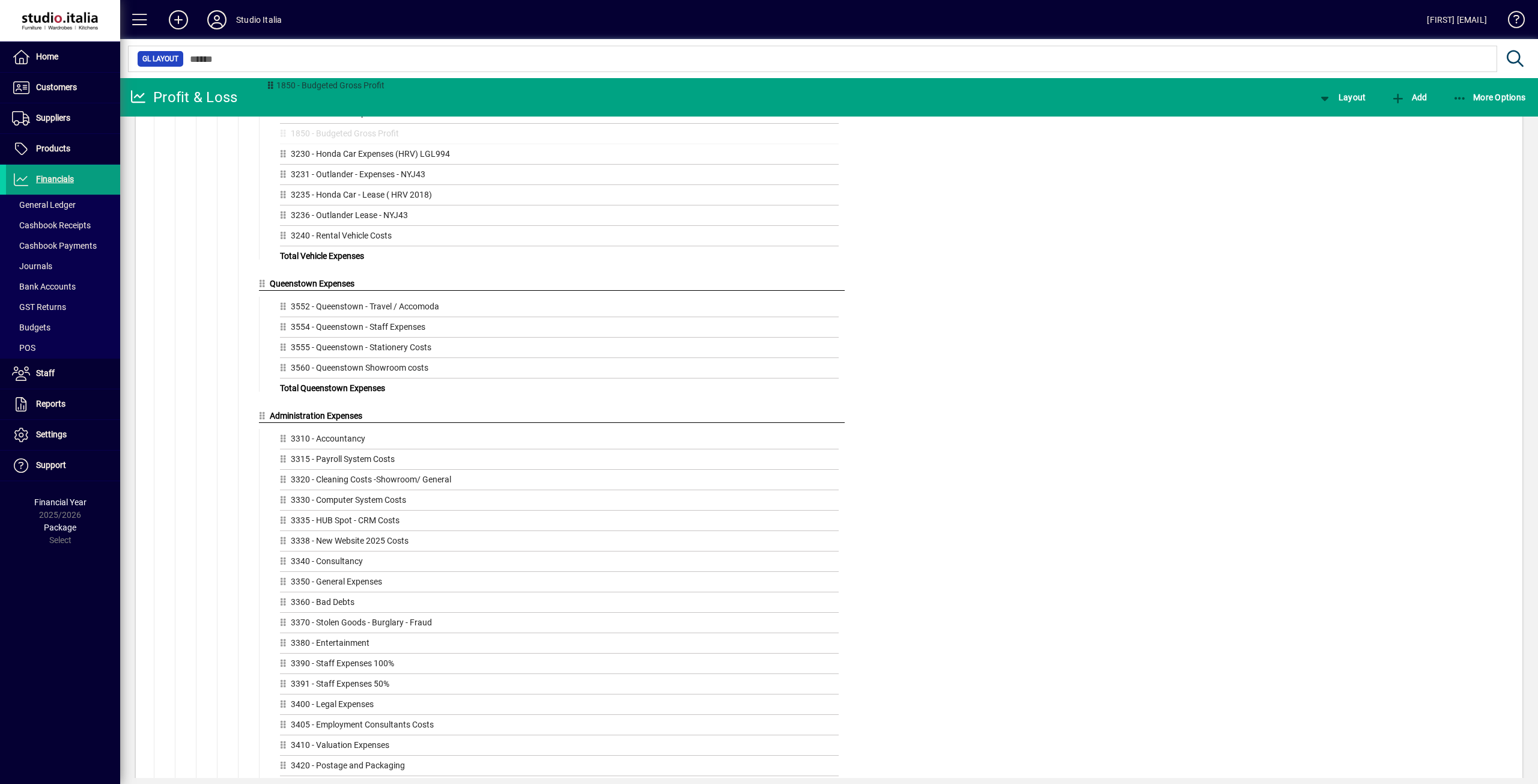drag, startPoint x: 285, startPoint y: 422, endPoint x: 266, endPoint y: 88, distance: 334.54 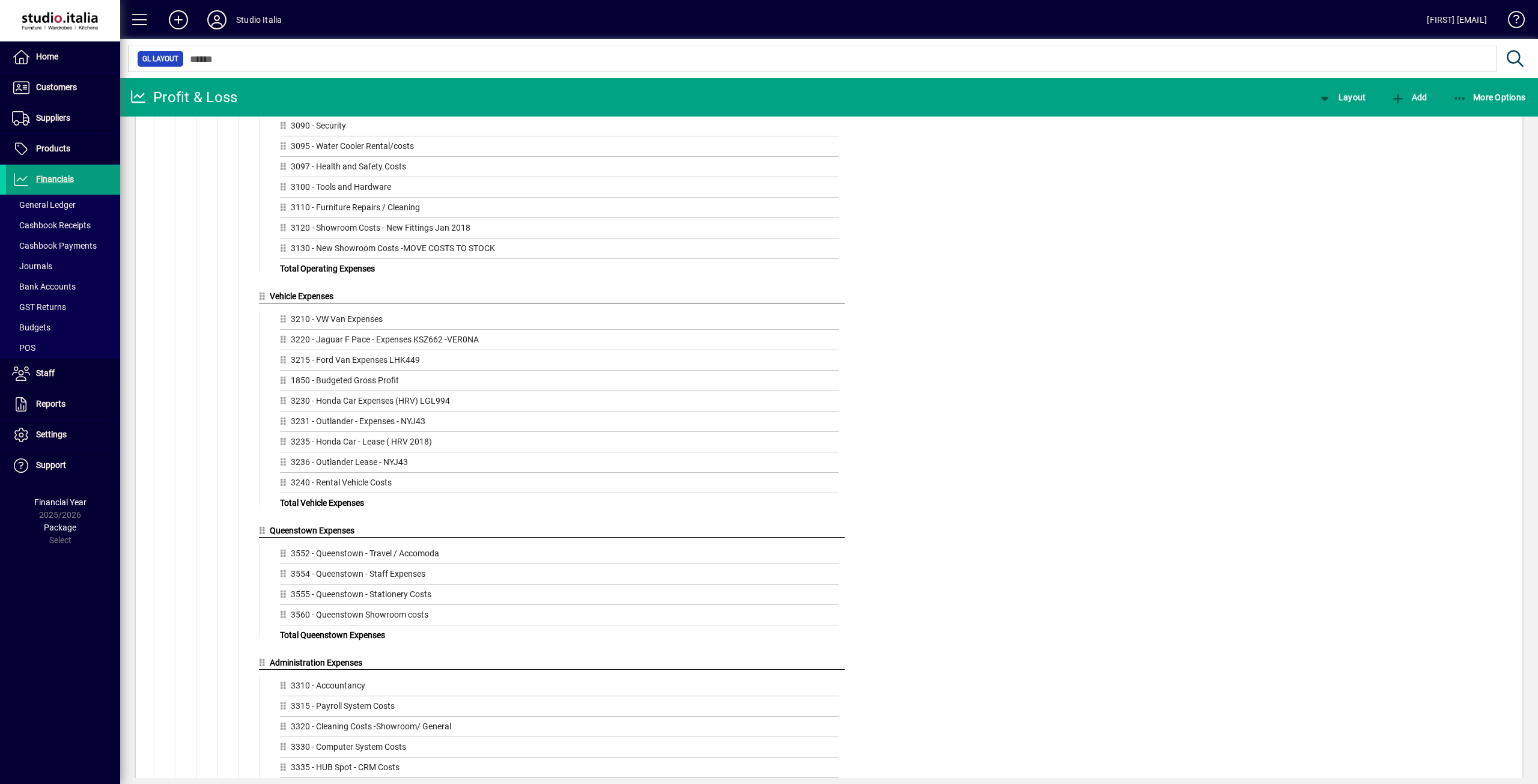 scroll, scrollTop: 3484, scrollLeft: 0, axis: vertical 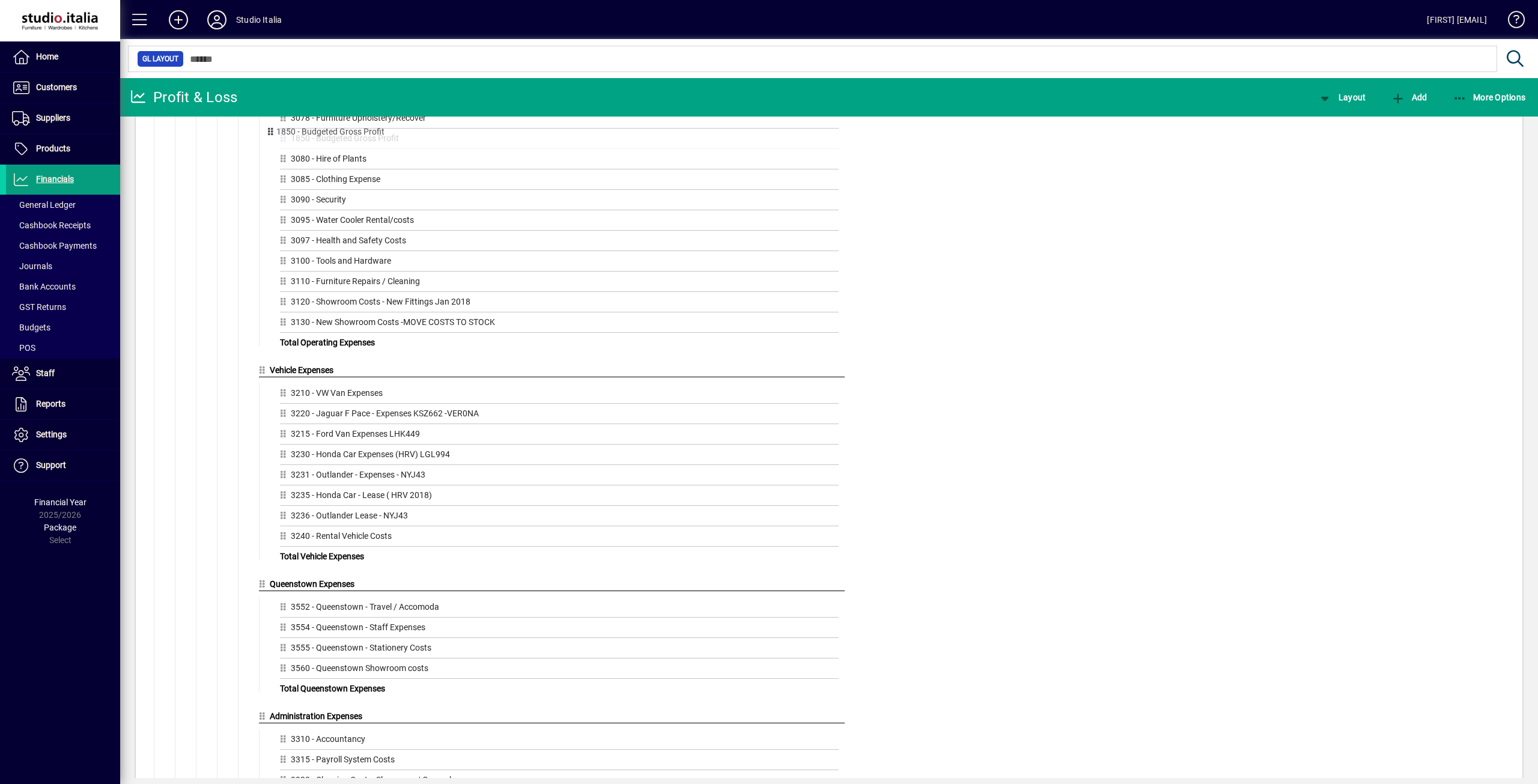 drag, startPoint x: 284, startPoint y: 437, endPoint x: 269, endPoint y: 134, distance: 303.3711 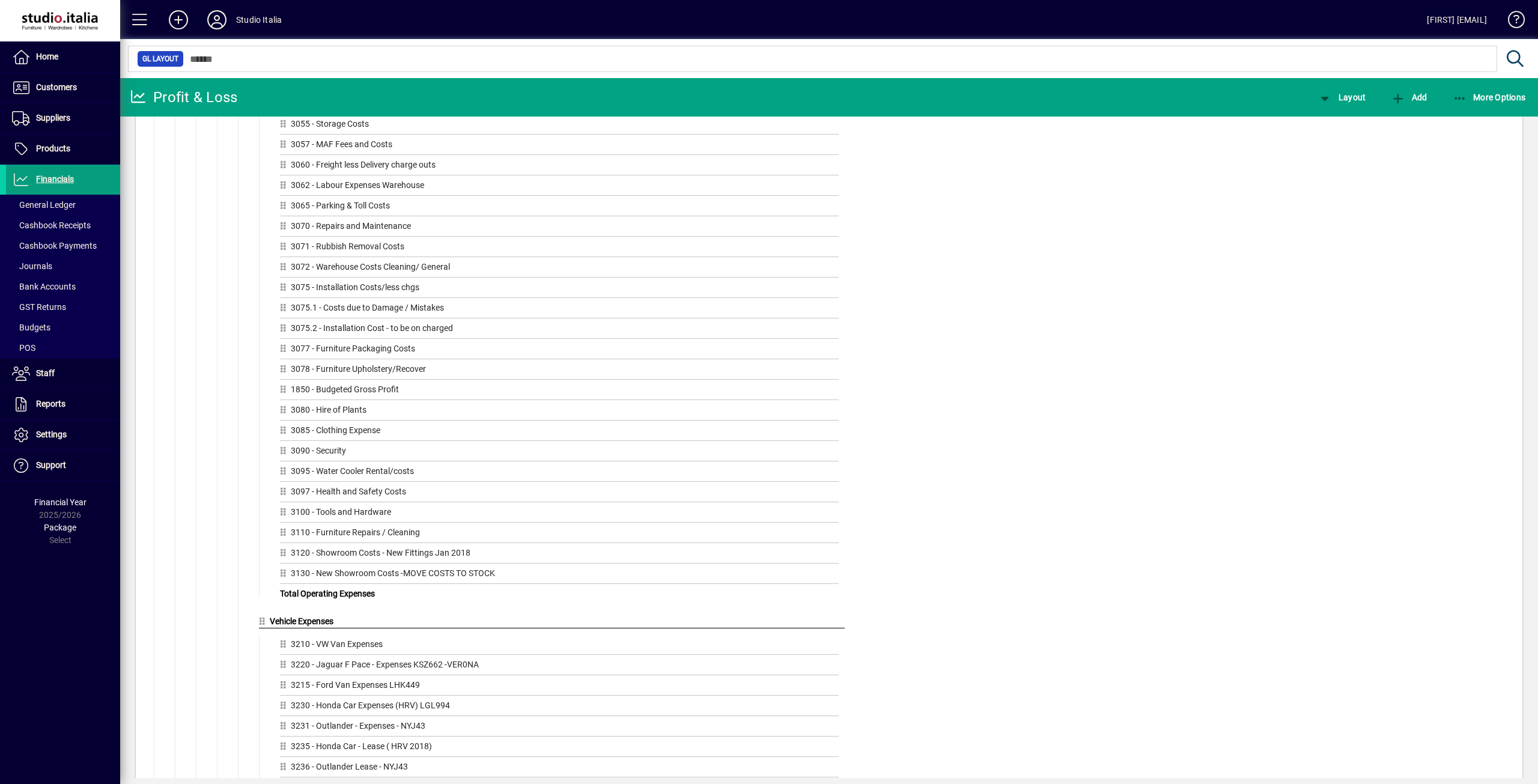 scroll, scrollTop: 3184, scrollLeft: 0, axis: vertical 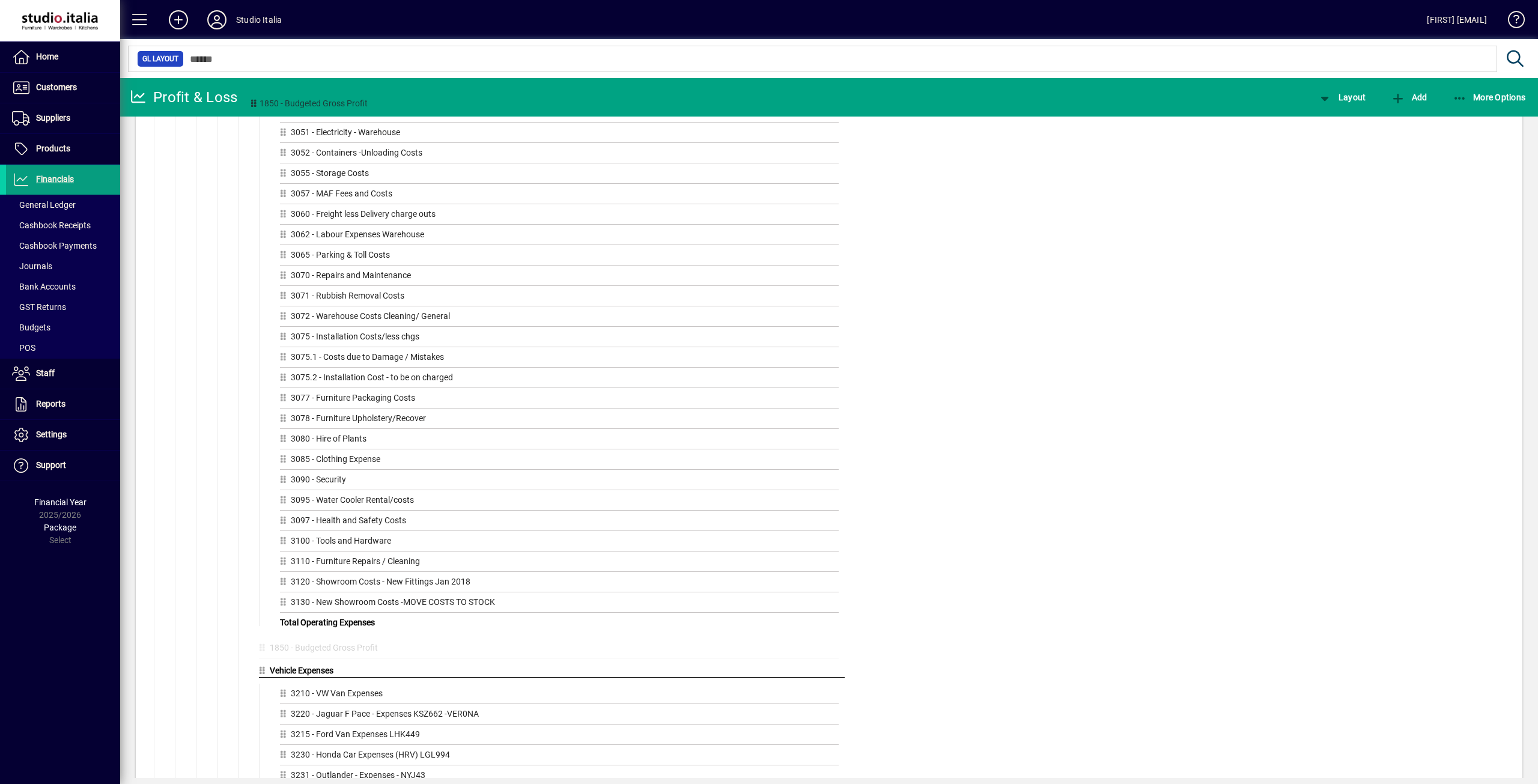 drag, startPoint x: 282, startPoint y: 441, endPoint x: 247, endPoint y: 108, distance: 334.8343 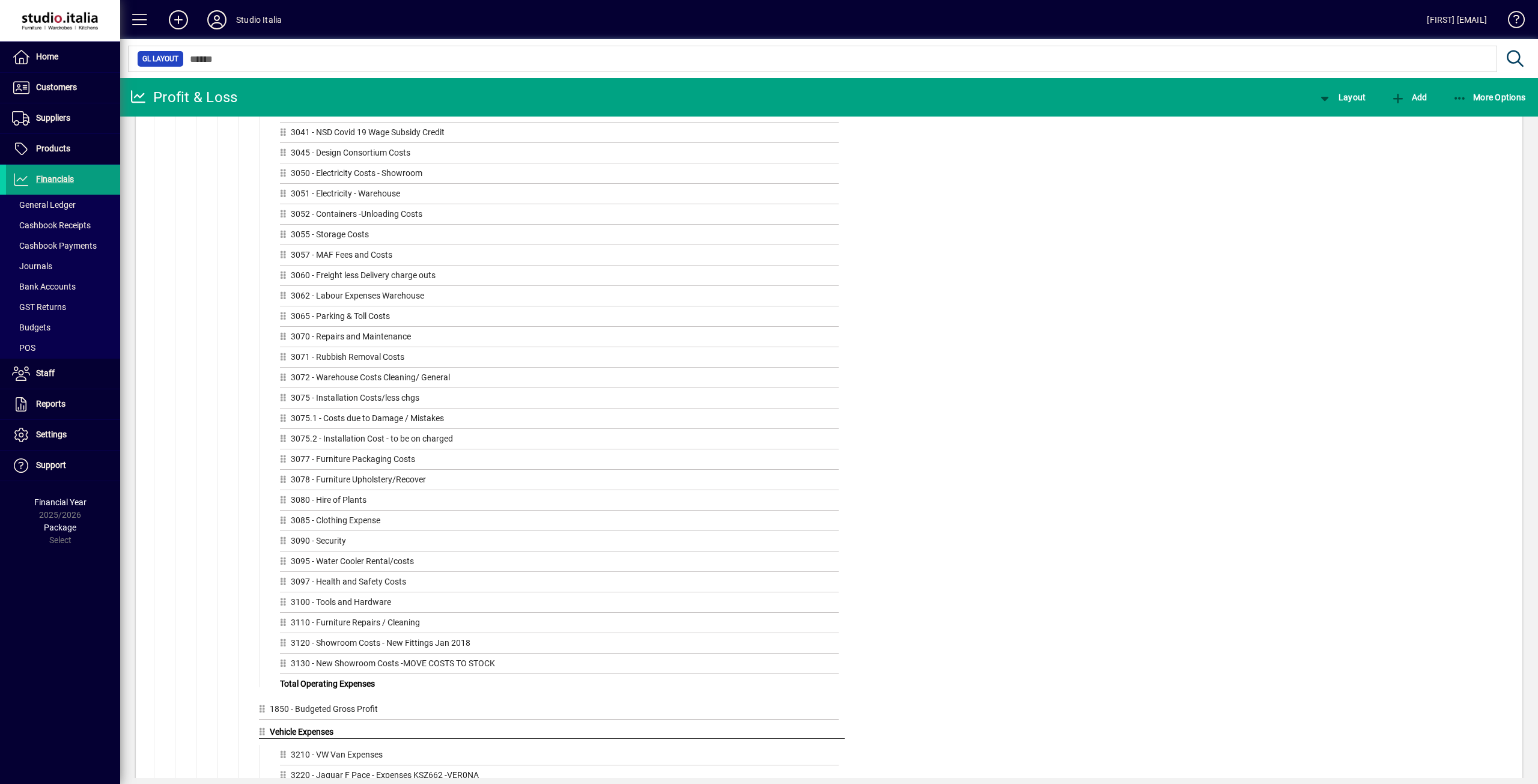 scroll, scrollTop: 3124, scrollLeft: 0, axis: vertical 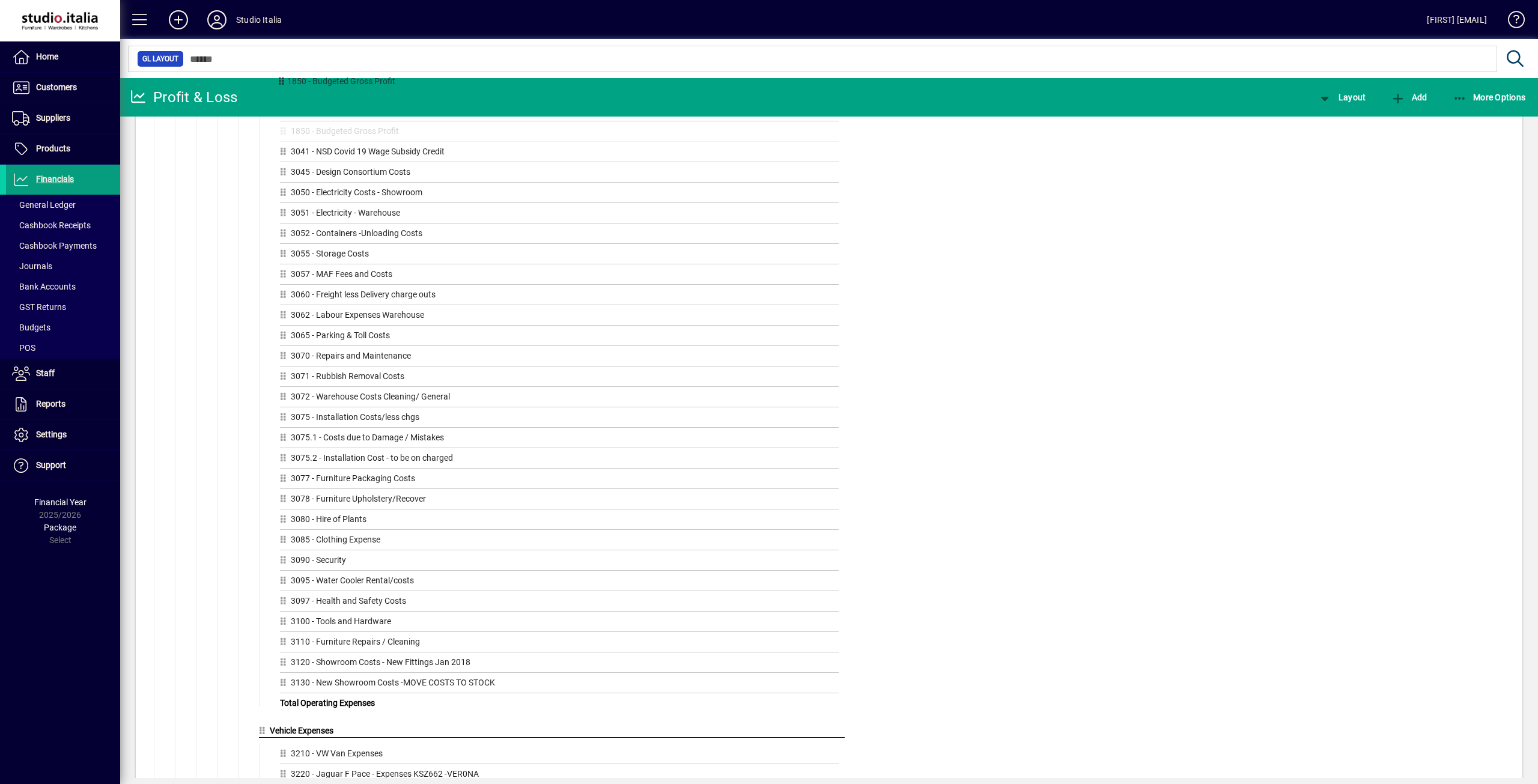drag, startPoint x: 263, startPoint y: 711, endPoint x: 281, endPoint y: 83, distance: 628.2579 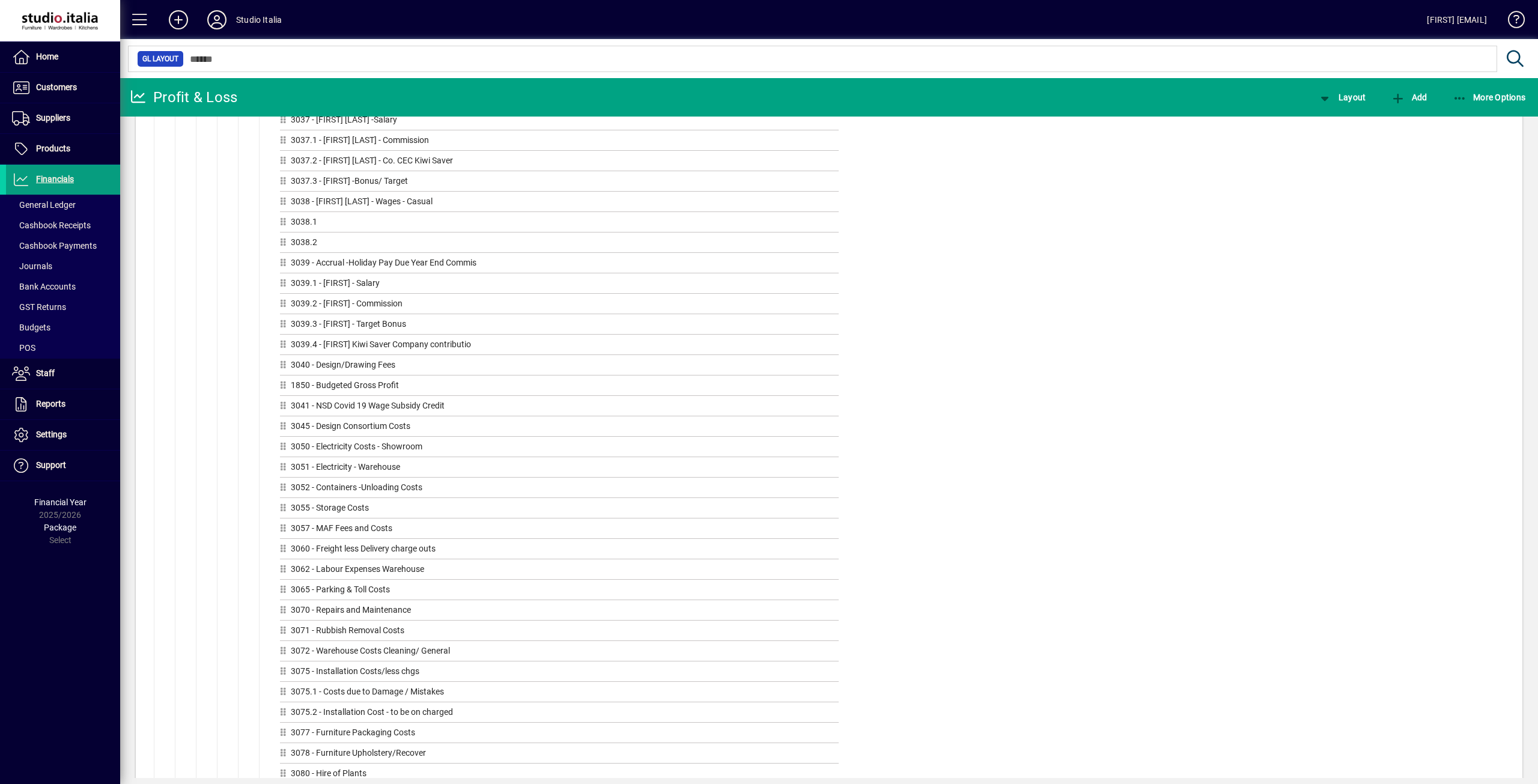 scroll, scrollTop: 2764, scrollLeft: 0, axis: vertical 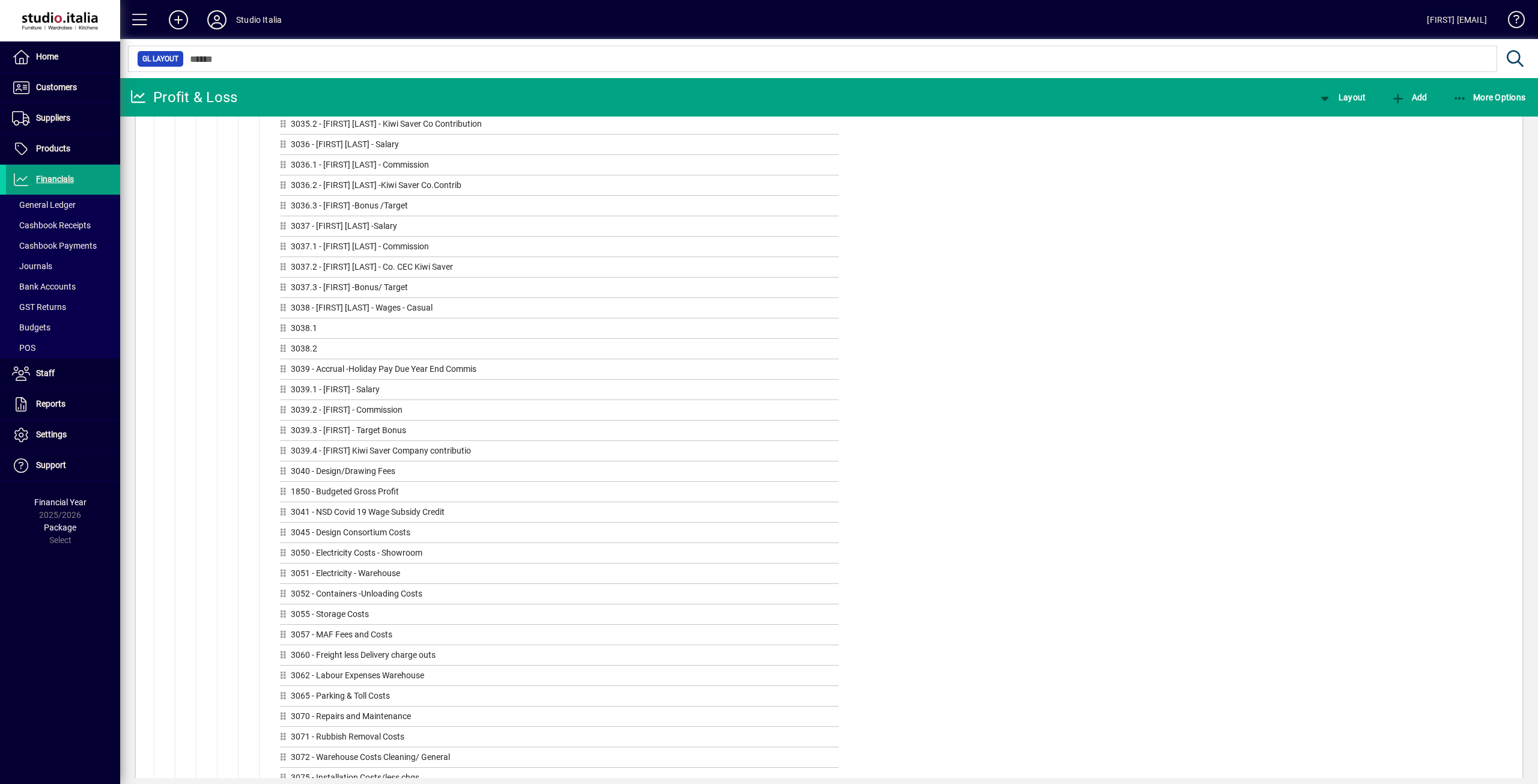 click on "1850 - Budgeted Gross Profit" at bounding box center [559, 494] 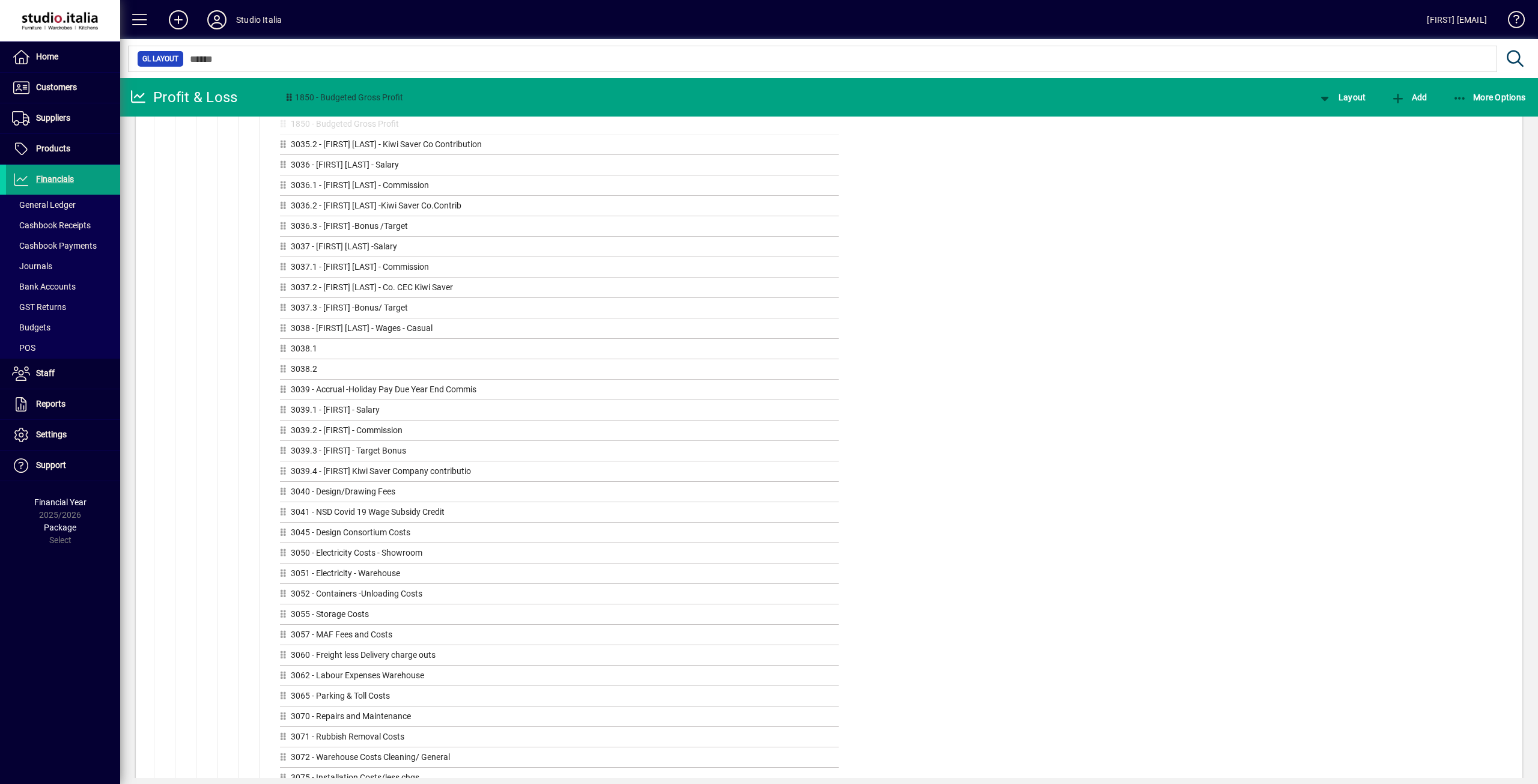 drag, startPoint x: 285, startPoint y: 495, endPoint x: 290, endPoint y: 101, distance: 394.03172 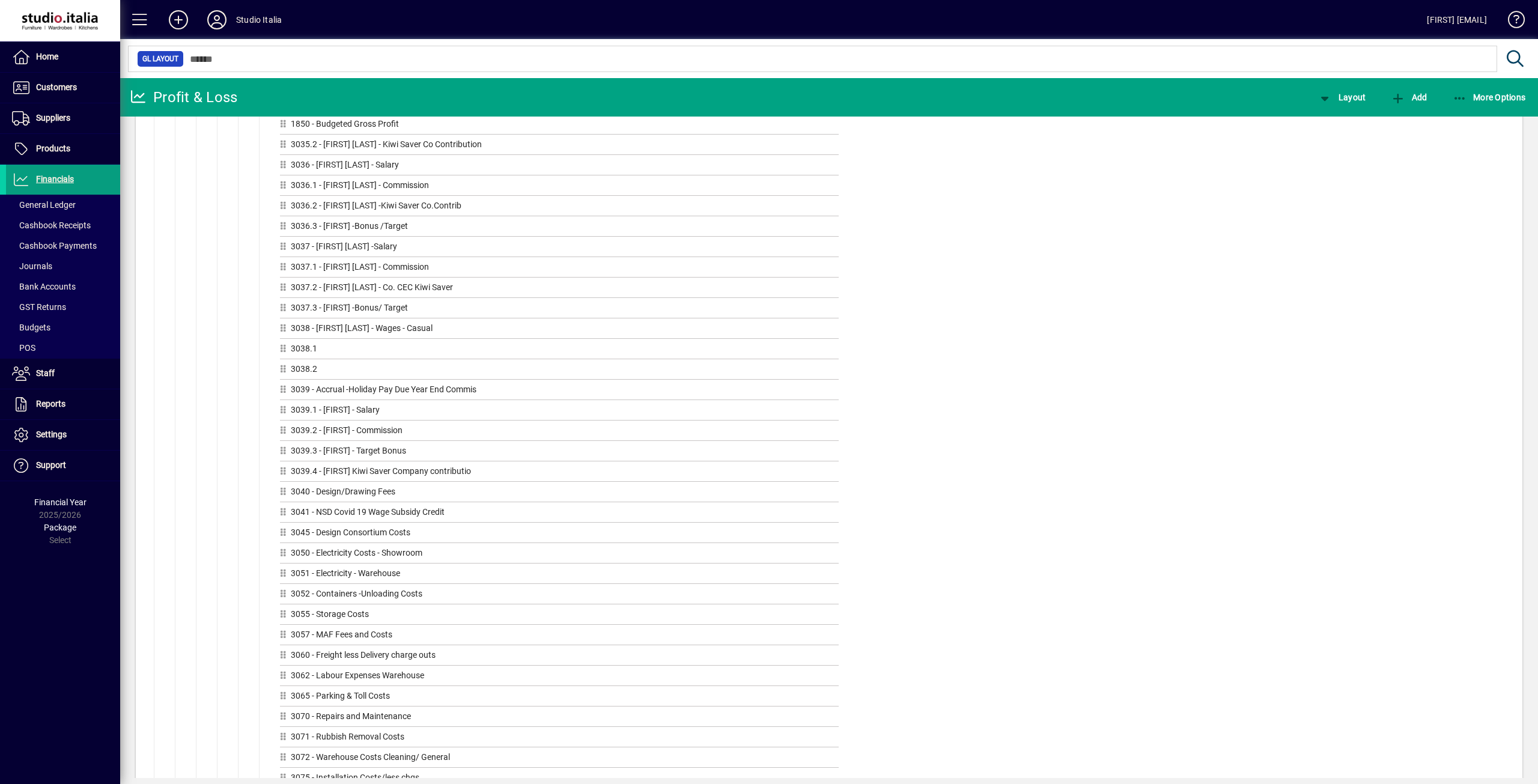 scroll, scrollTop: 2523, scrollLeft: 0, axis: vertical 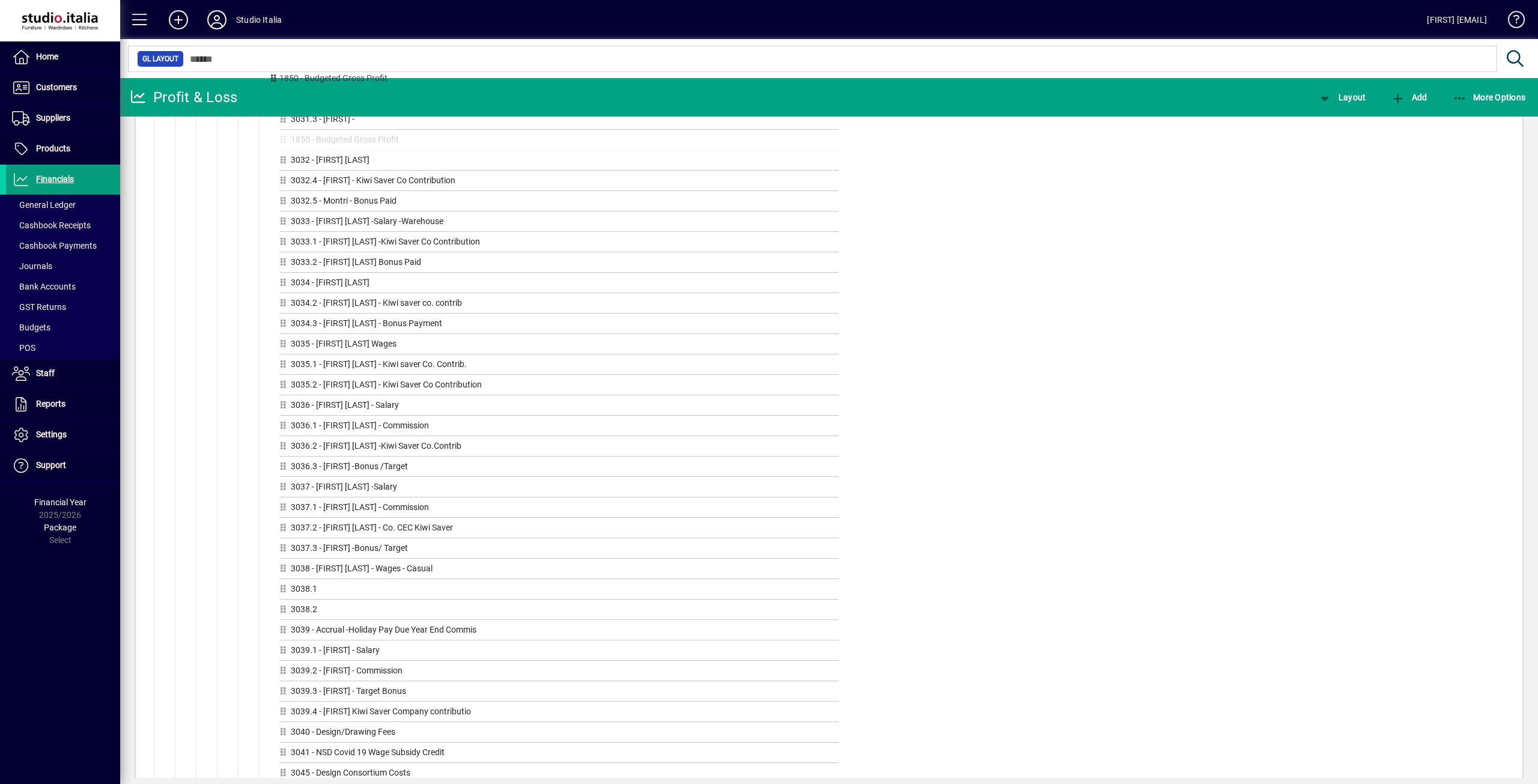 drag, startPoint x: 286, startPoint y: 356, endPoint x: 274, endPoint y: 78, distance: 278.2589 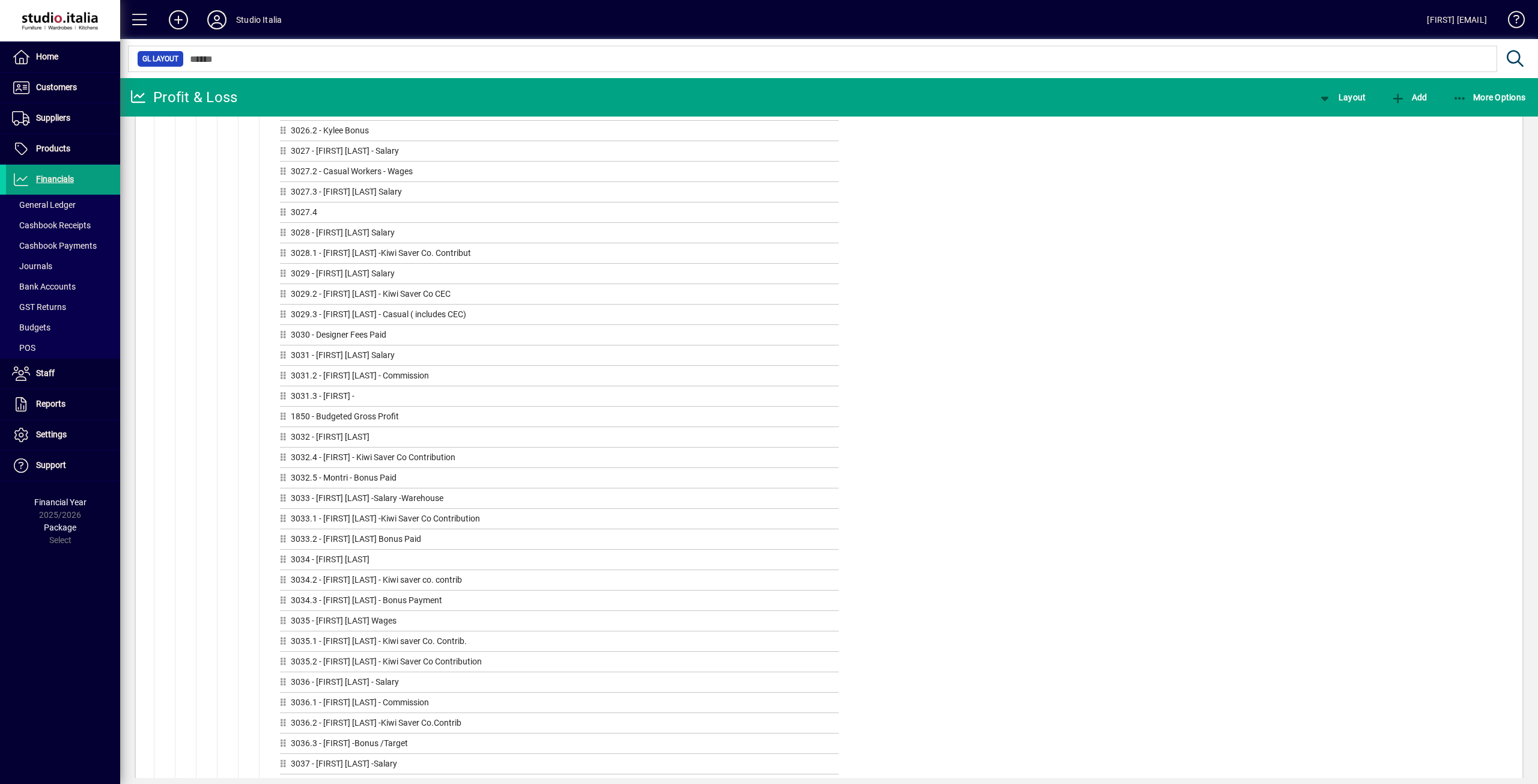 scroll, scrollTop: 2223, scrollLeft: 0, axis: vertical 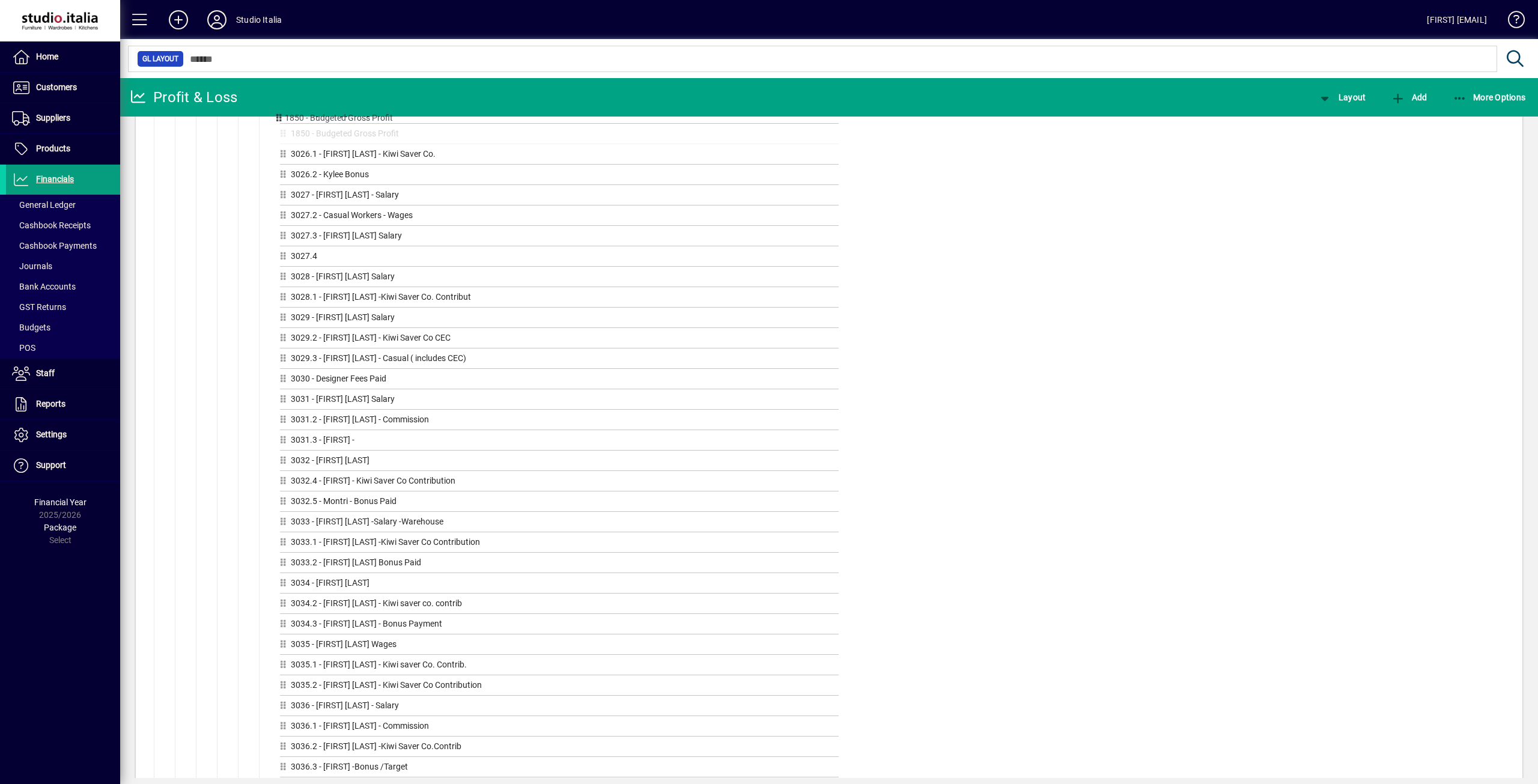 drag, startPoint x: 284, startPoint y: 442, endPoint x: 278, endPoint y: 116, distance: 326.0552 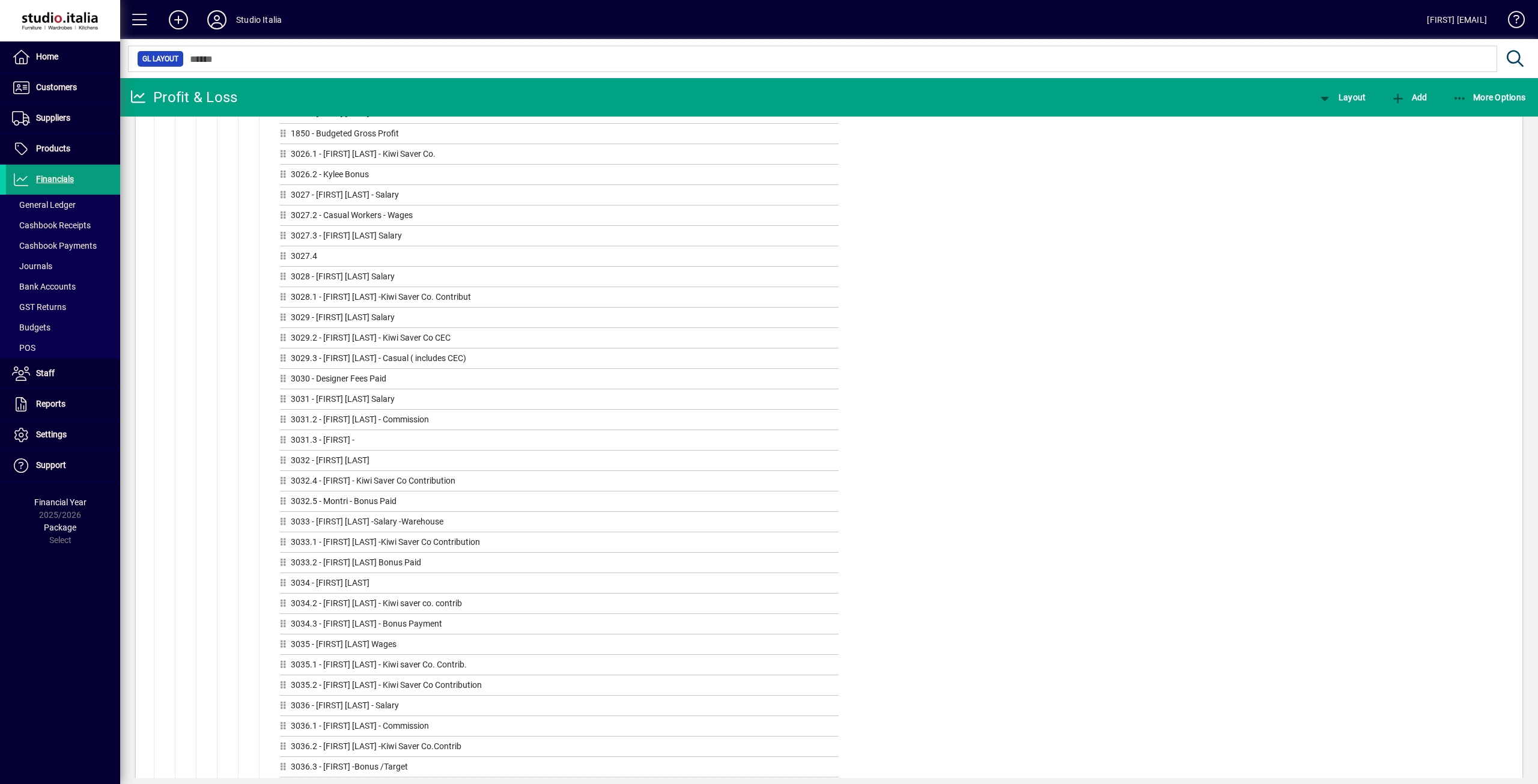 scroll, scrollTop: 1983, scrollLeft: 0, axis: vertical 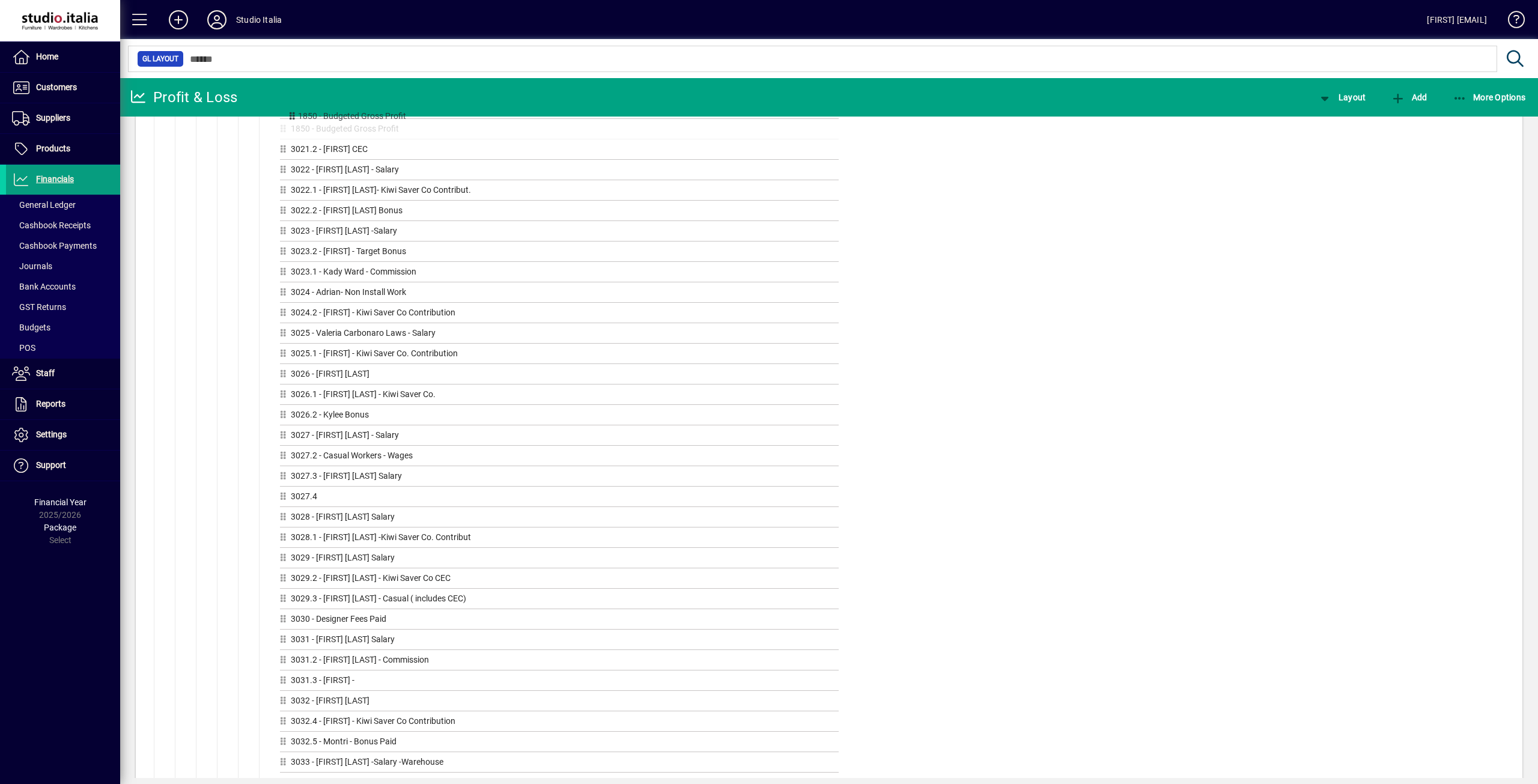 drag, startPoint x: 284, startPoint y: 376, endPoint x: 291, endPoint y: 109, distance: 267.09174 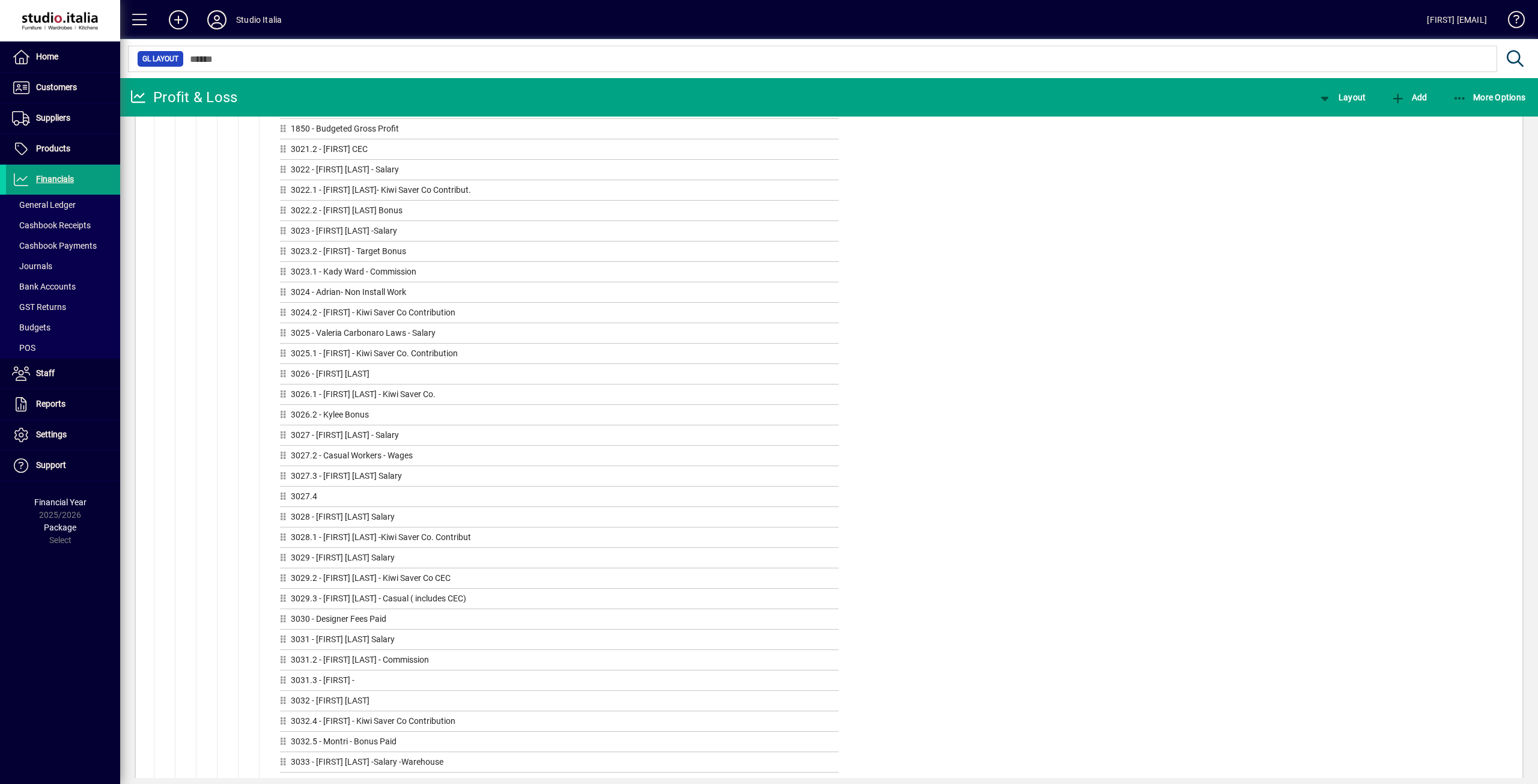 scroll, scrollTop: 1802, scrollLeft: 0, axis: vertical 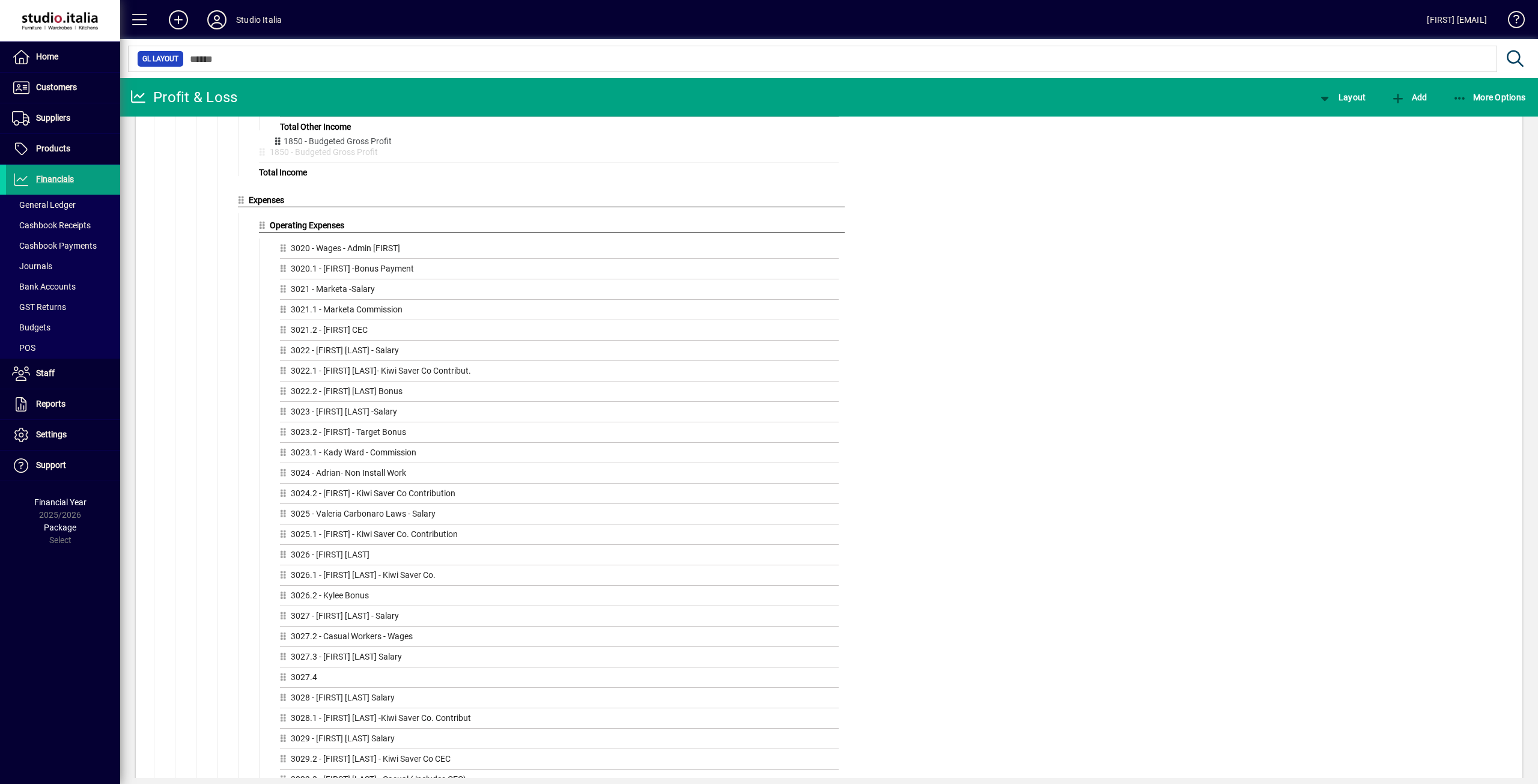 drag, startPoint x: 283, startPoint y: 310, endPoint x: 276, endPoint y: 142, distance: 168.14577 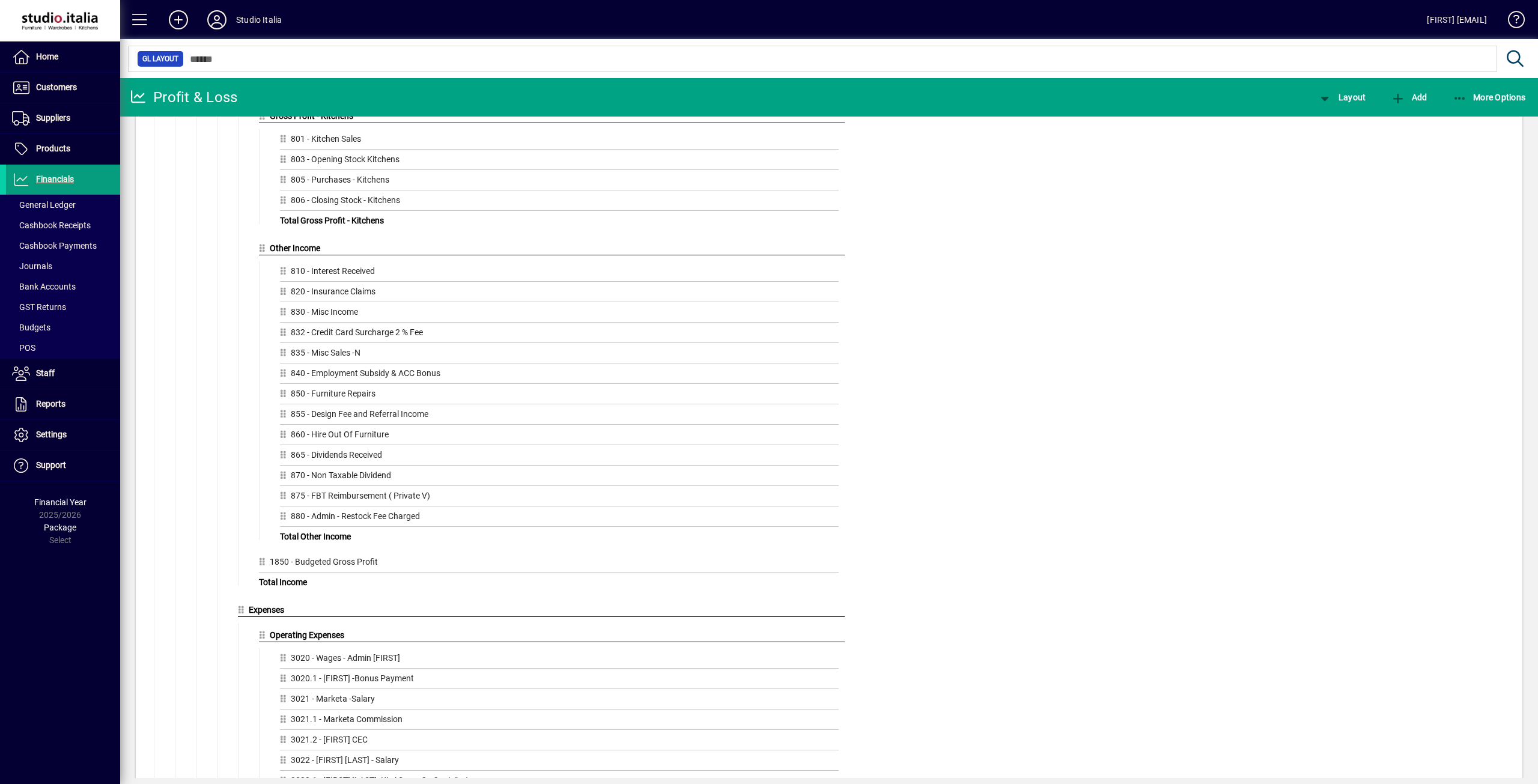 scroll, scrollTop: 1382, scrollLeft: 0, axis: vertical 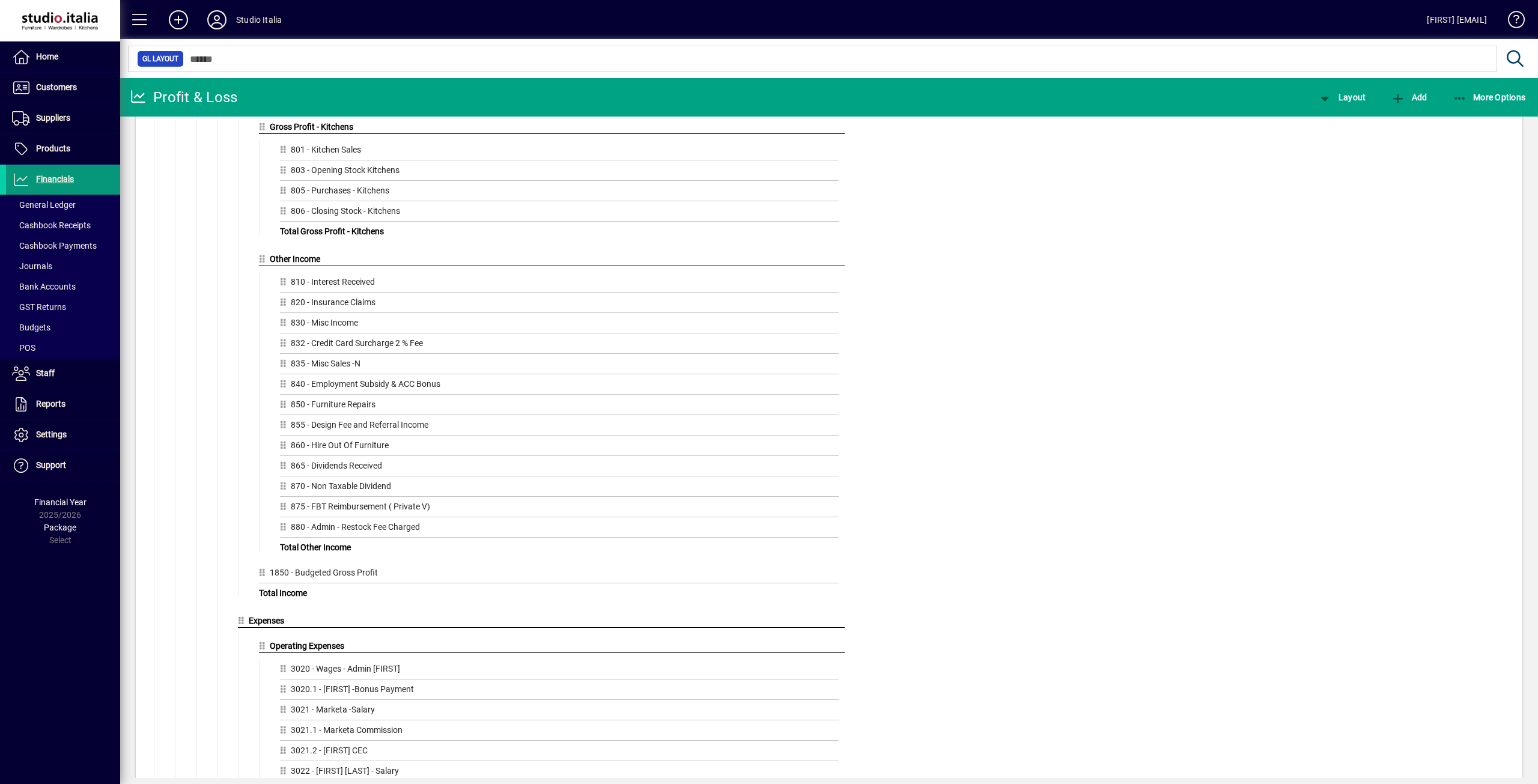 click on "Financials" at bounding box center (40, 180) 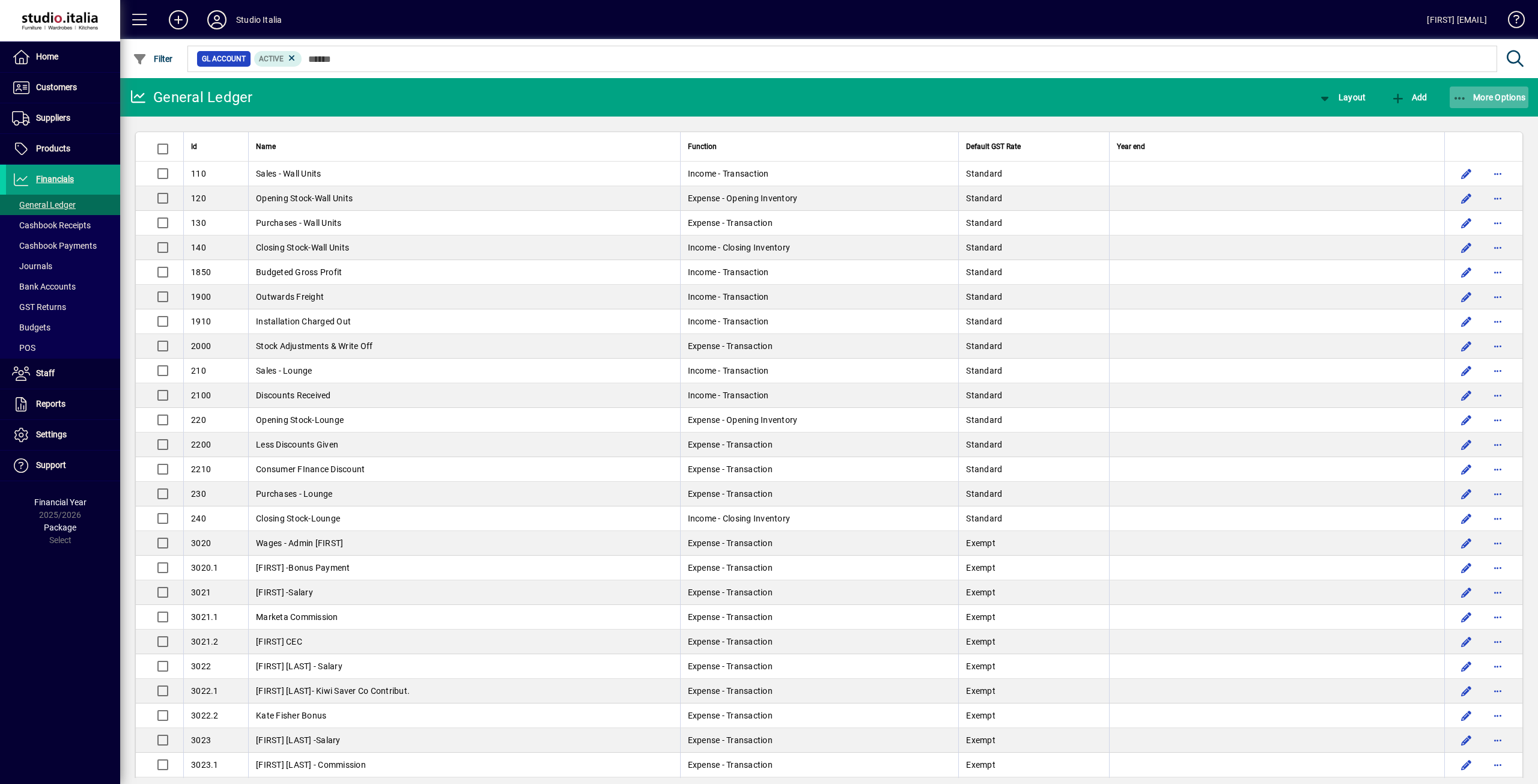 click on "More Options" 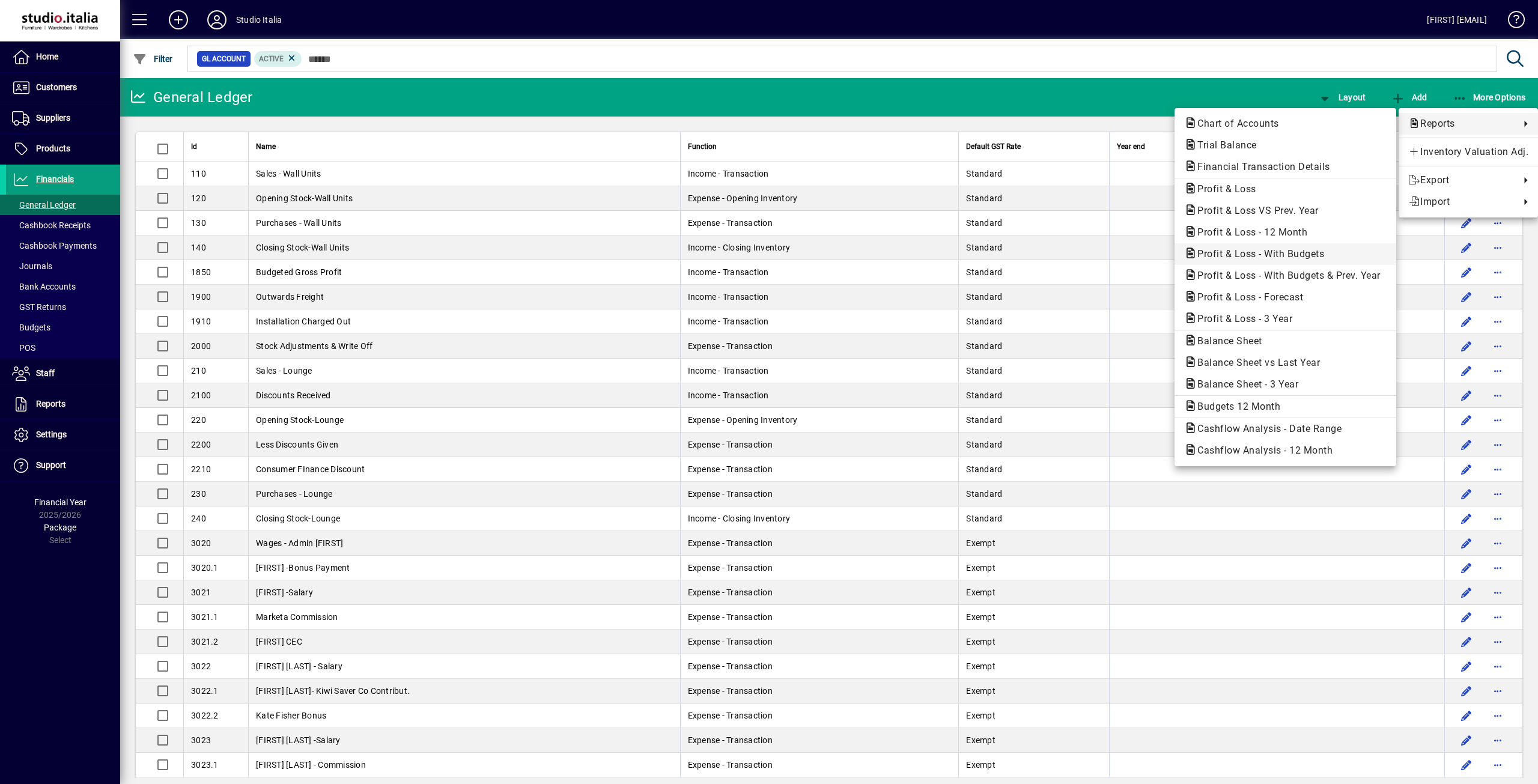 click on "Profit & Loss - With Budgets" 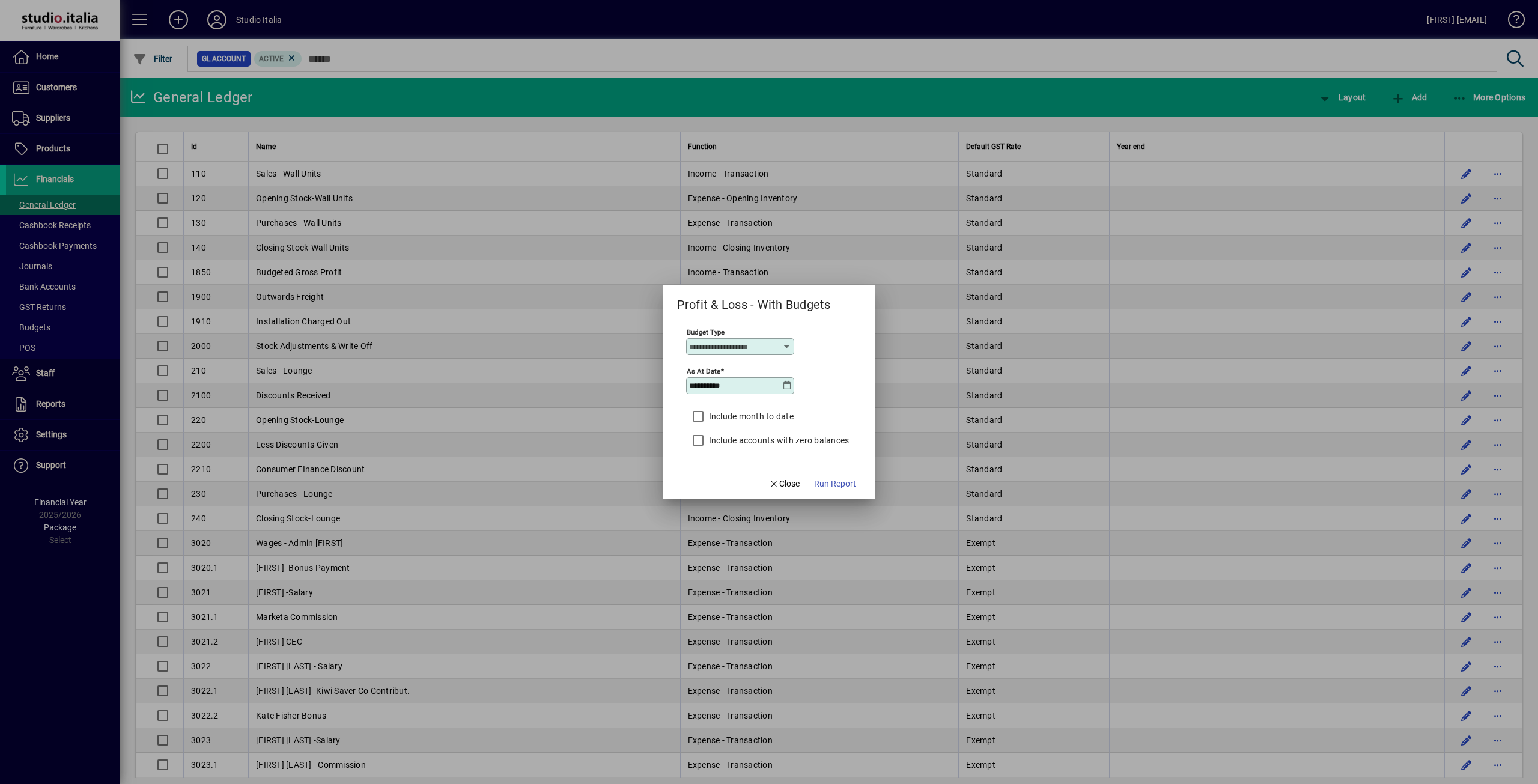 type on "****" 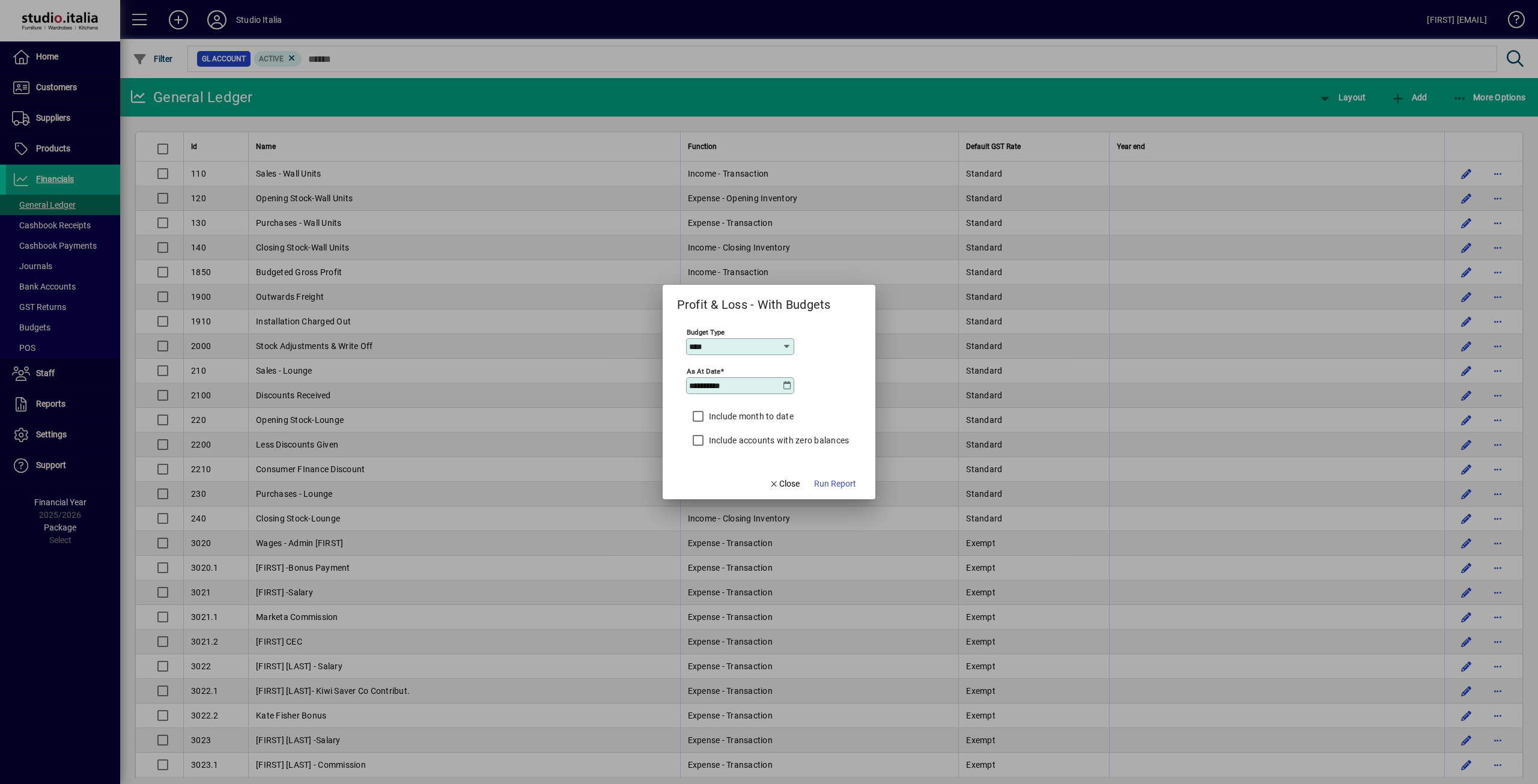 click at bounding box center (787, 386) 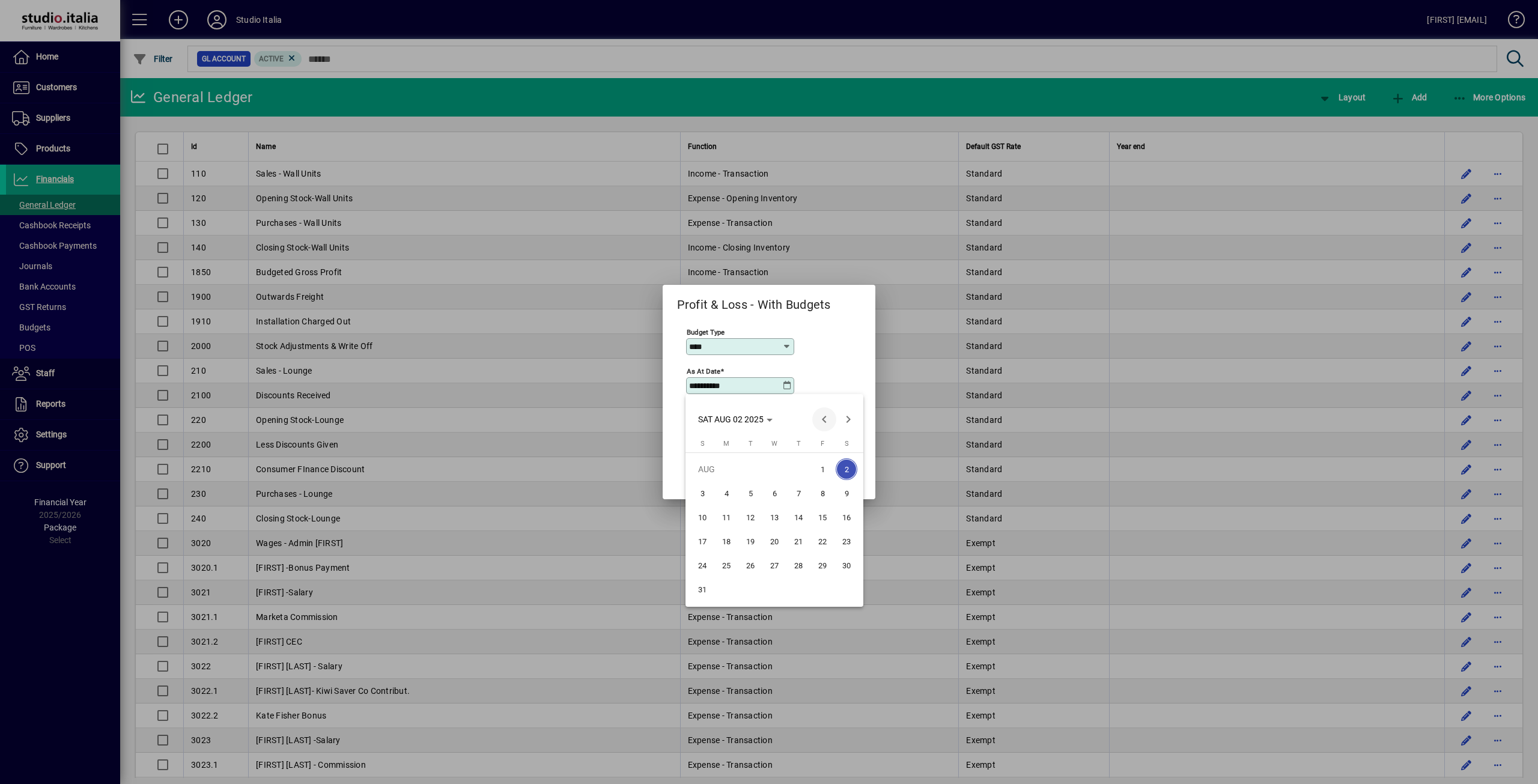 click at bounding box center [824, 419] 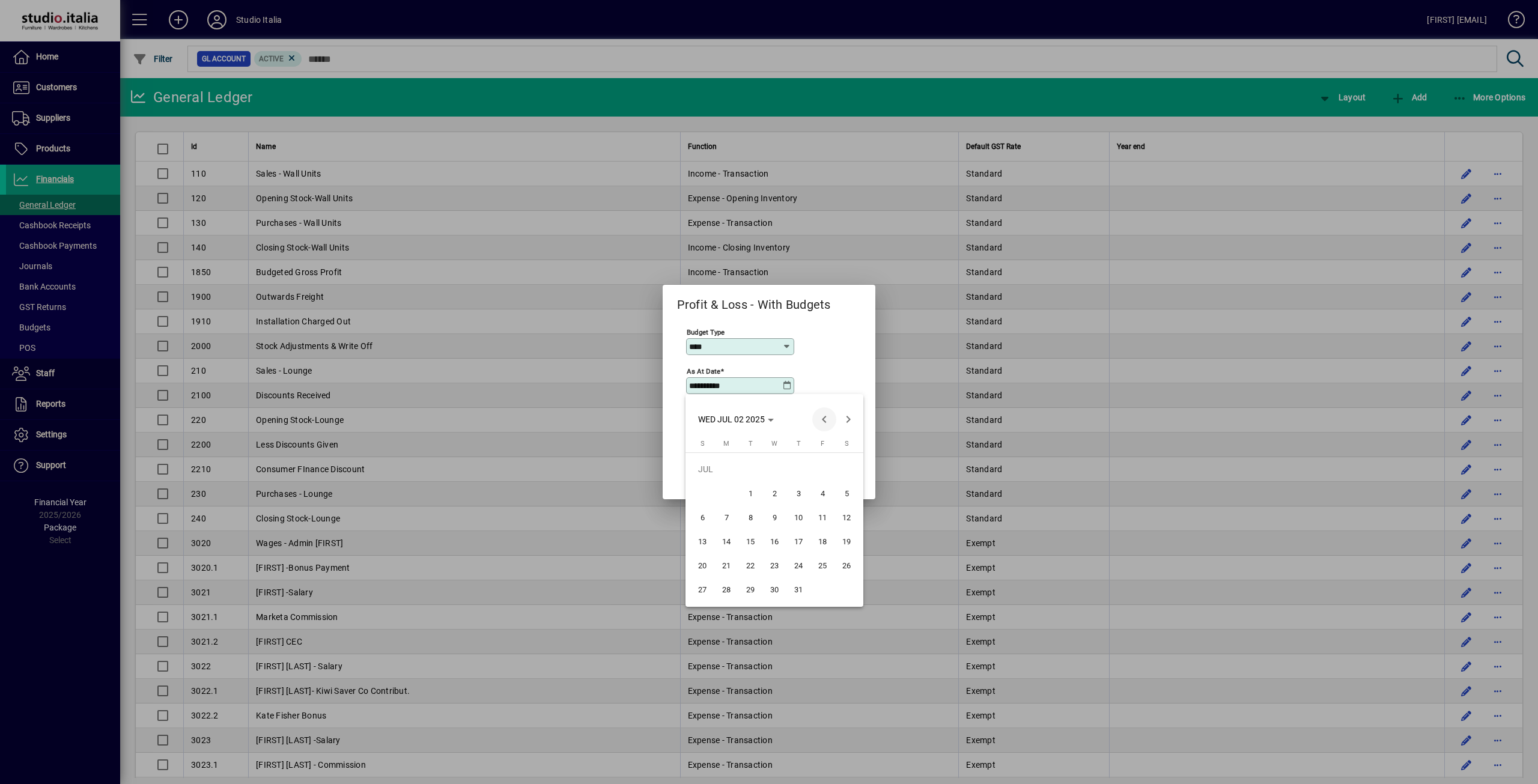 click at bounding box center (824, 419) 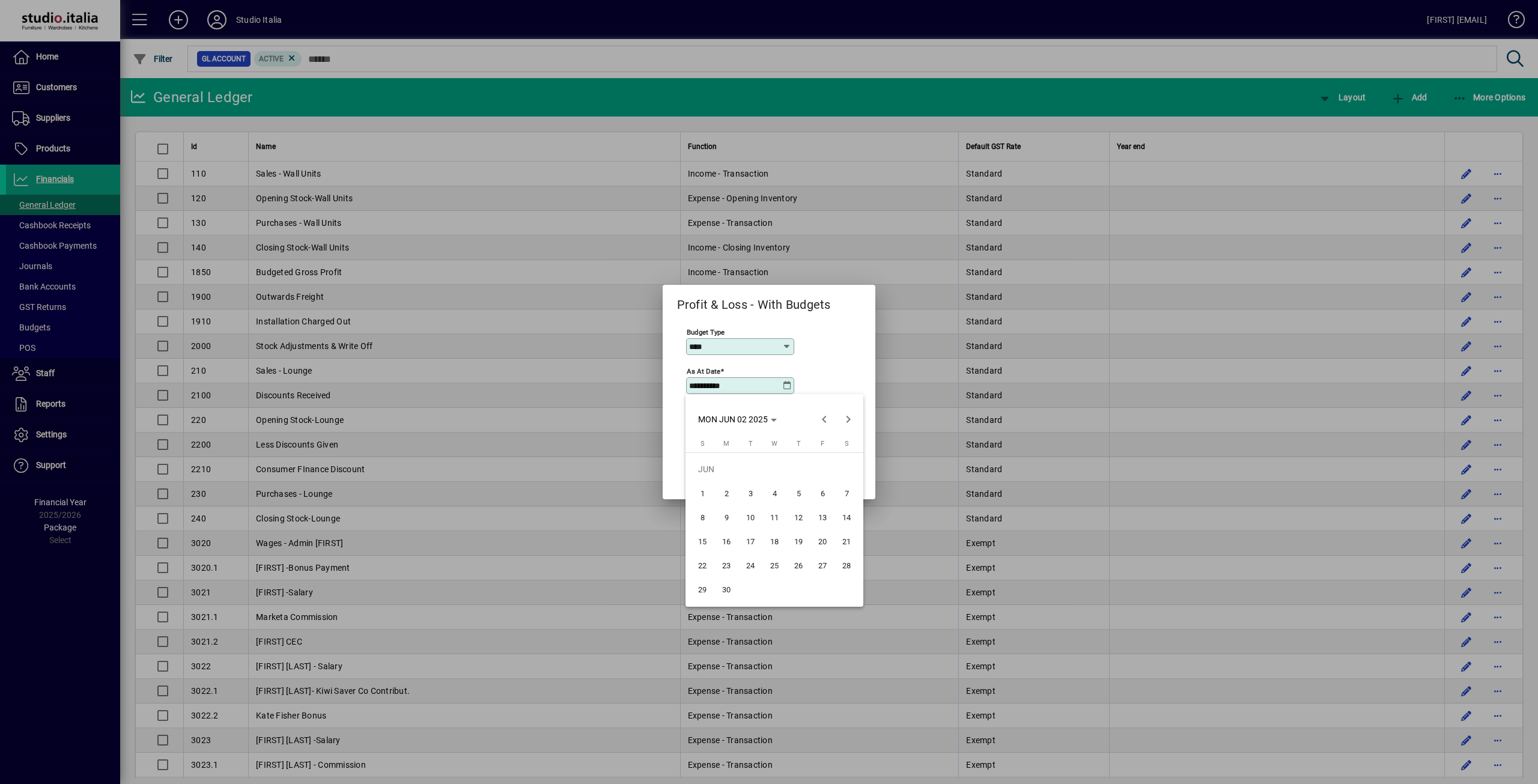 click on "30" at bounding box center (726, 589) 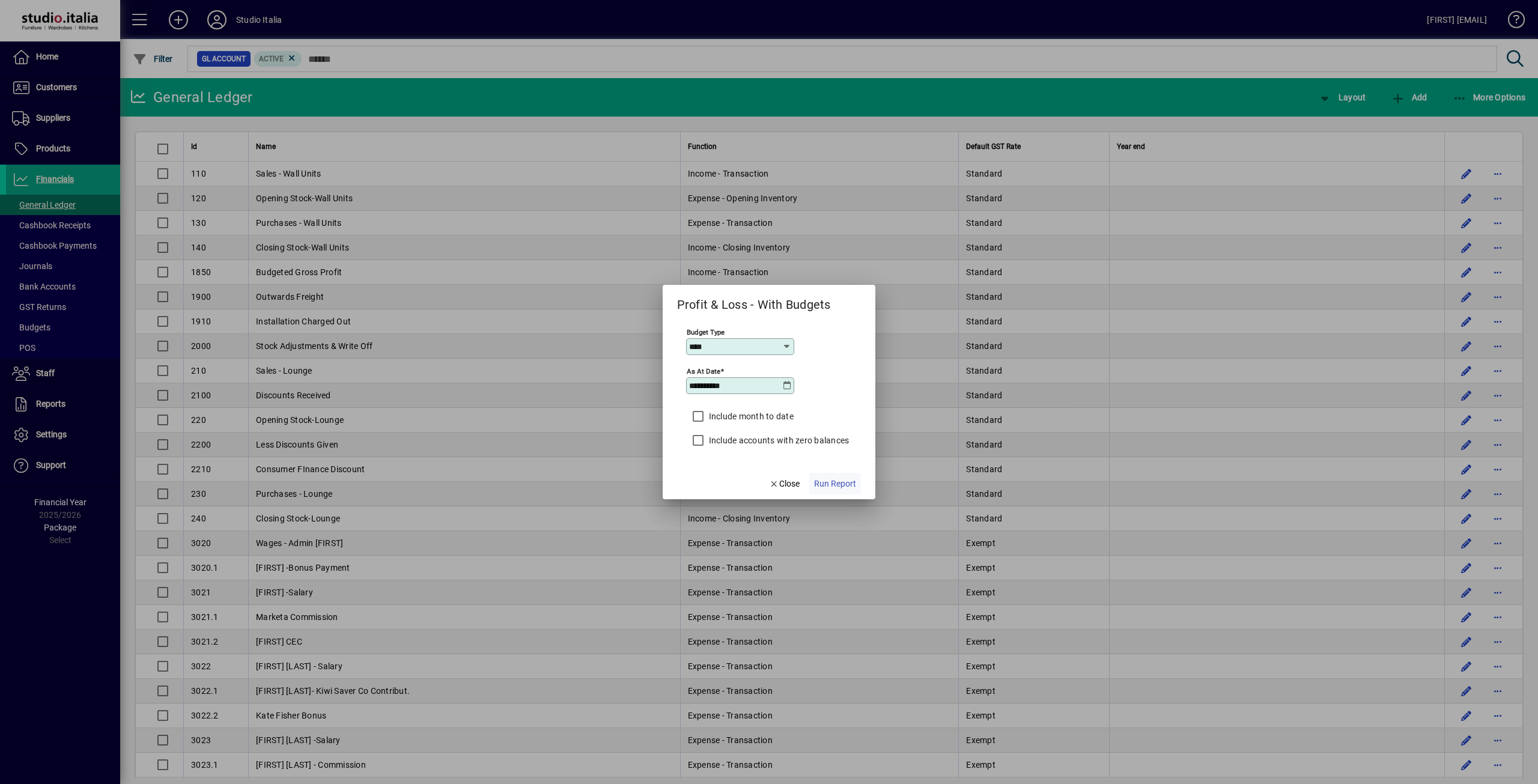 click on "Run Report" 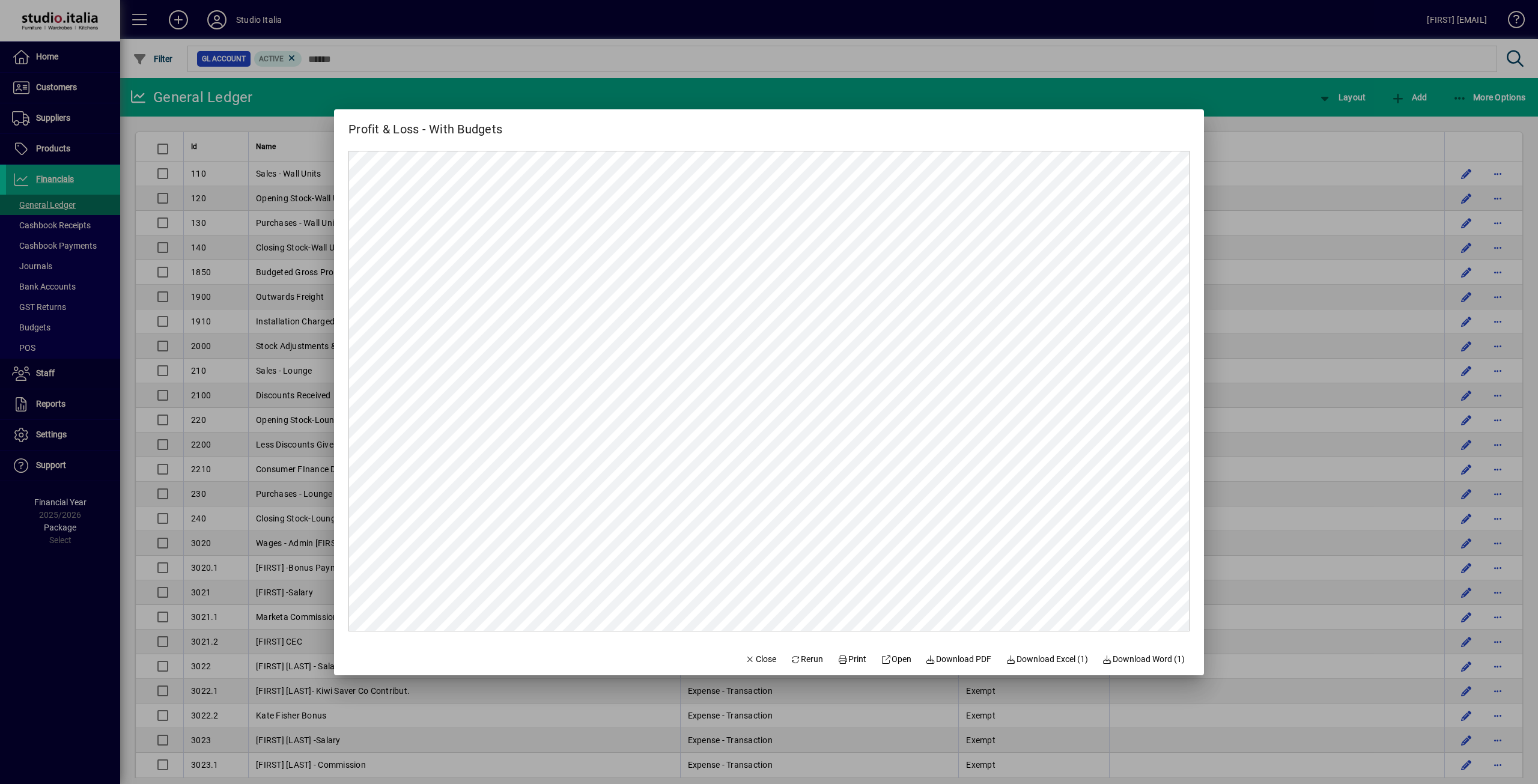 scroll, scrollTop: 0, scrollLeft: 0, axis: both 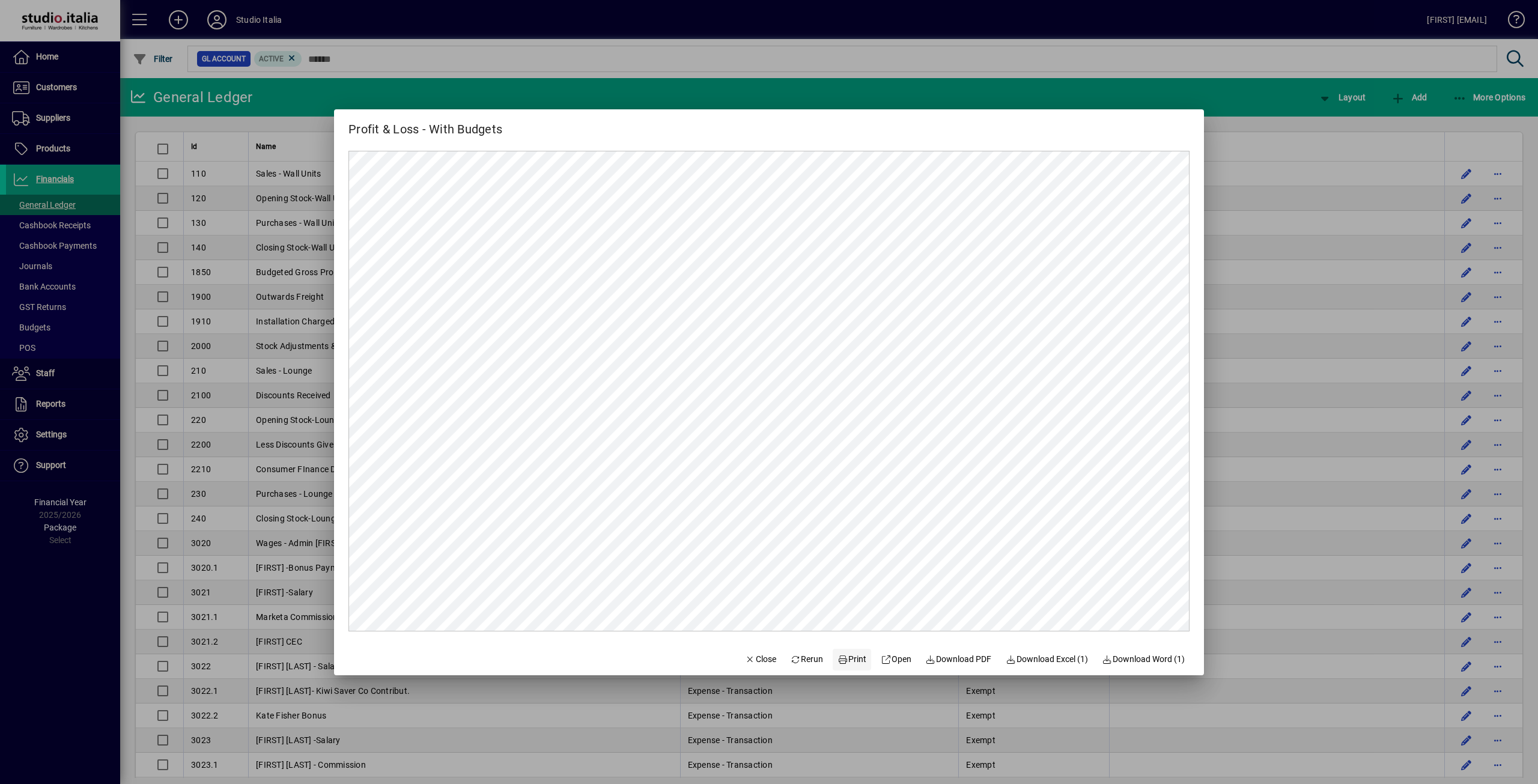 click on "Print" 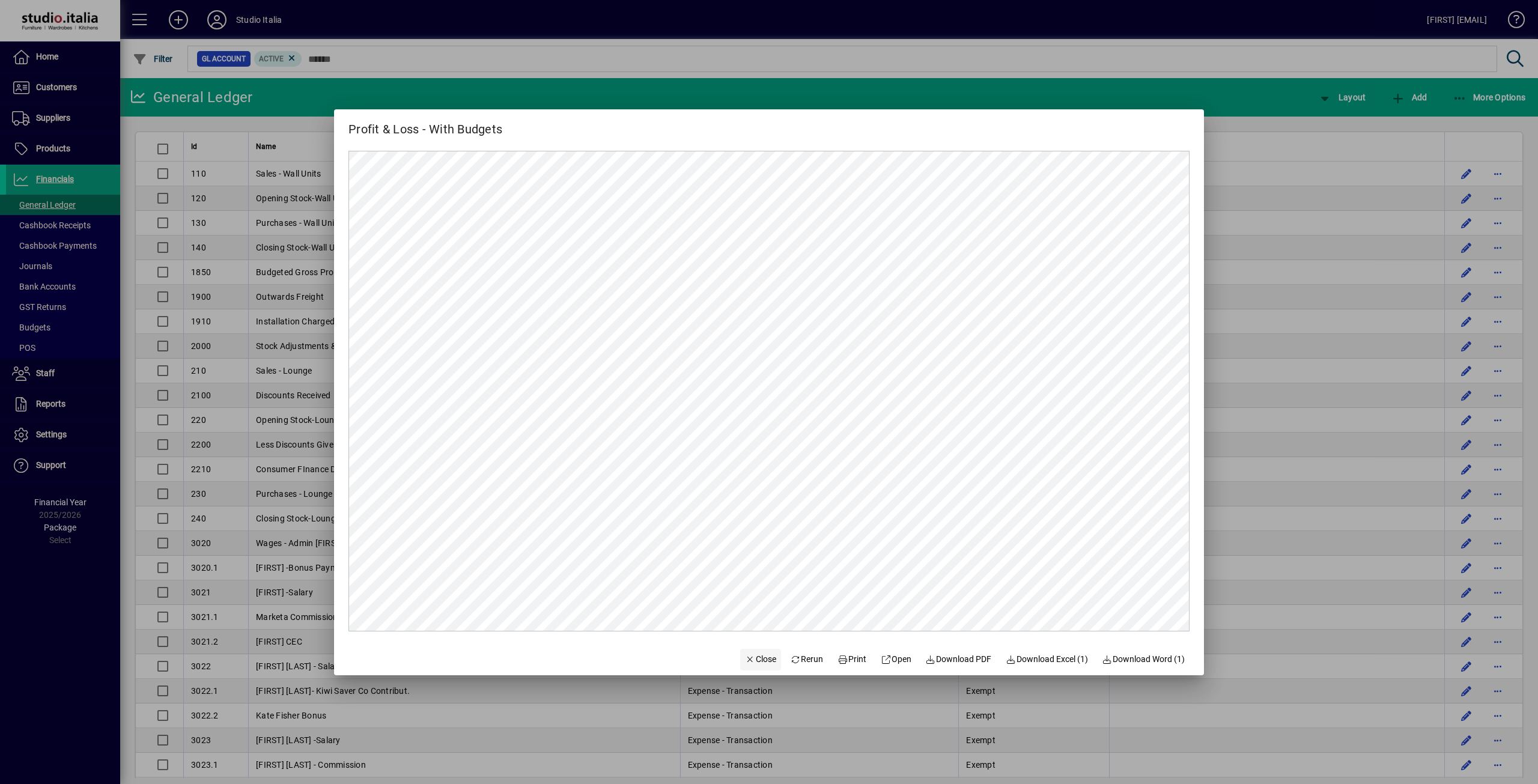 click on "Close" 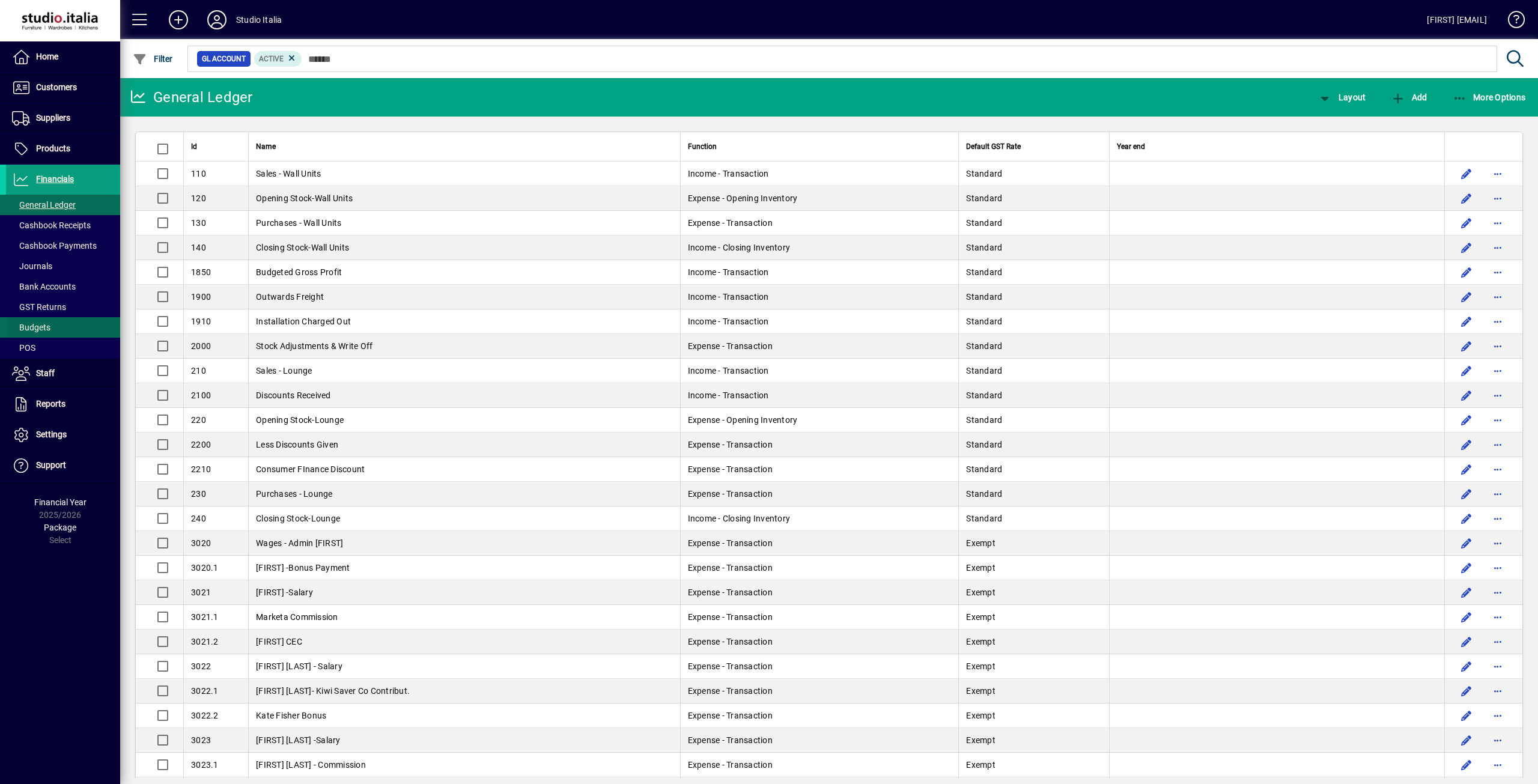 click on "Budgets" at bounding box center [31, 327] 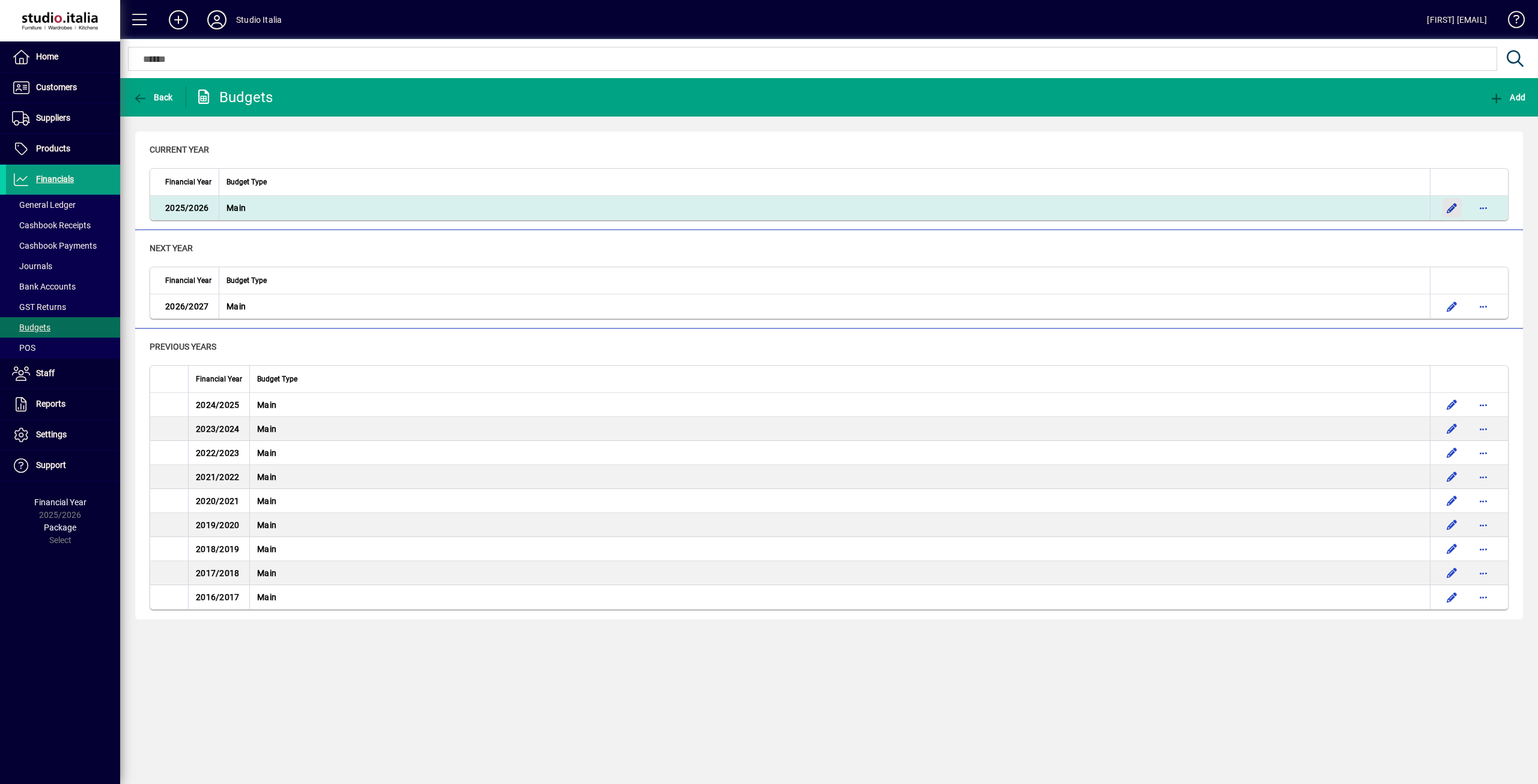 click at bounding box center [1452, 208] 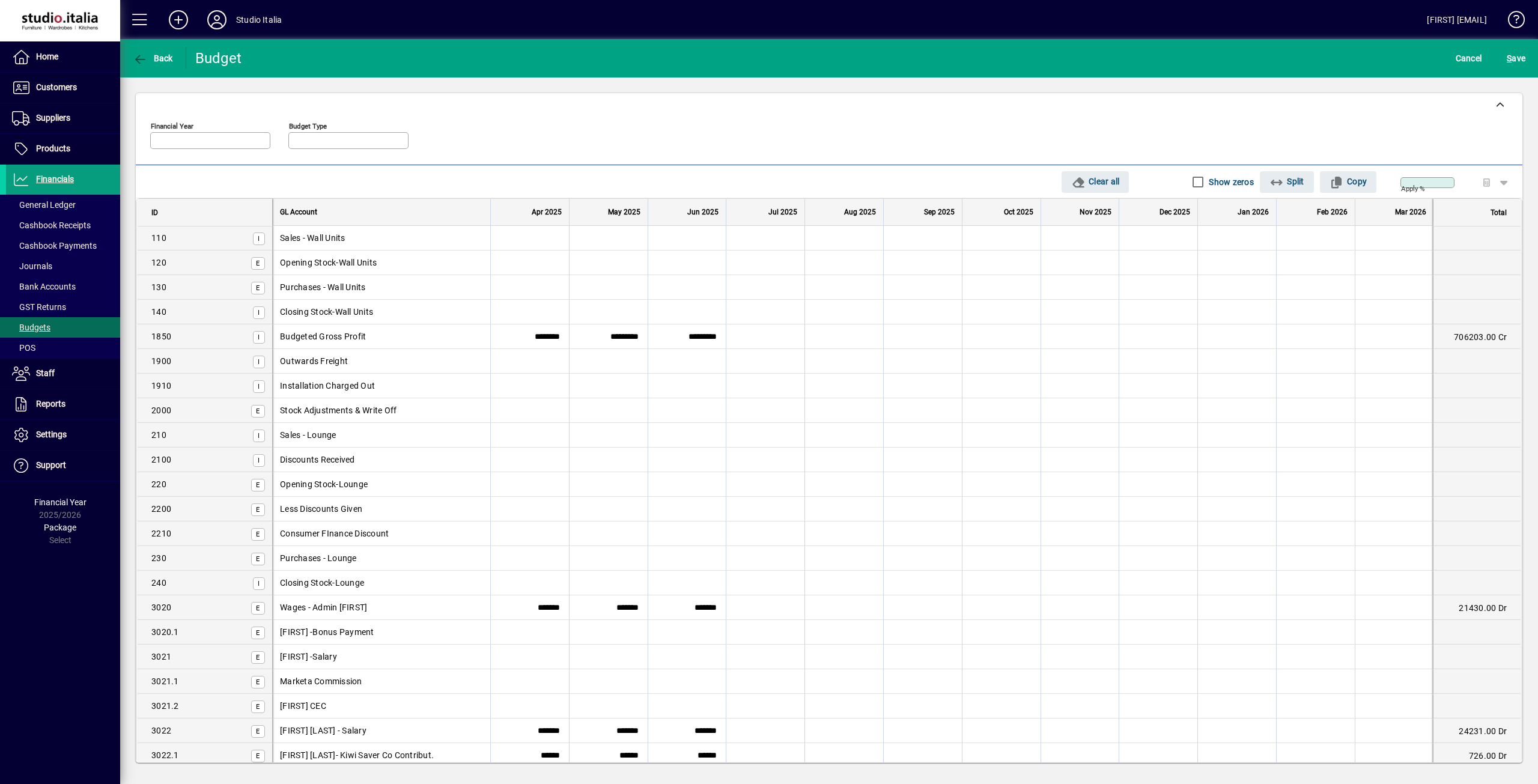 type on "*********" 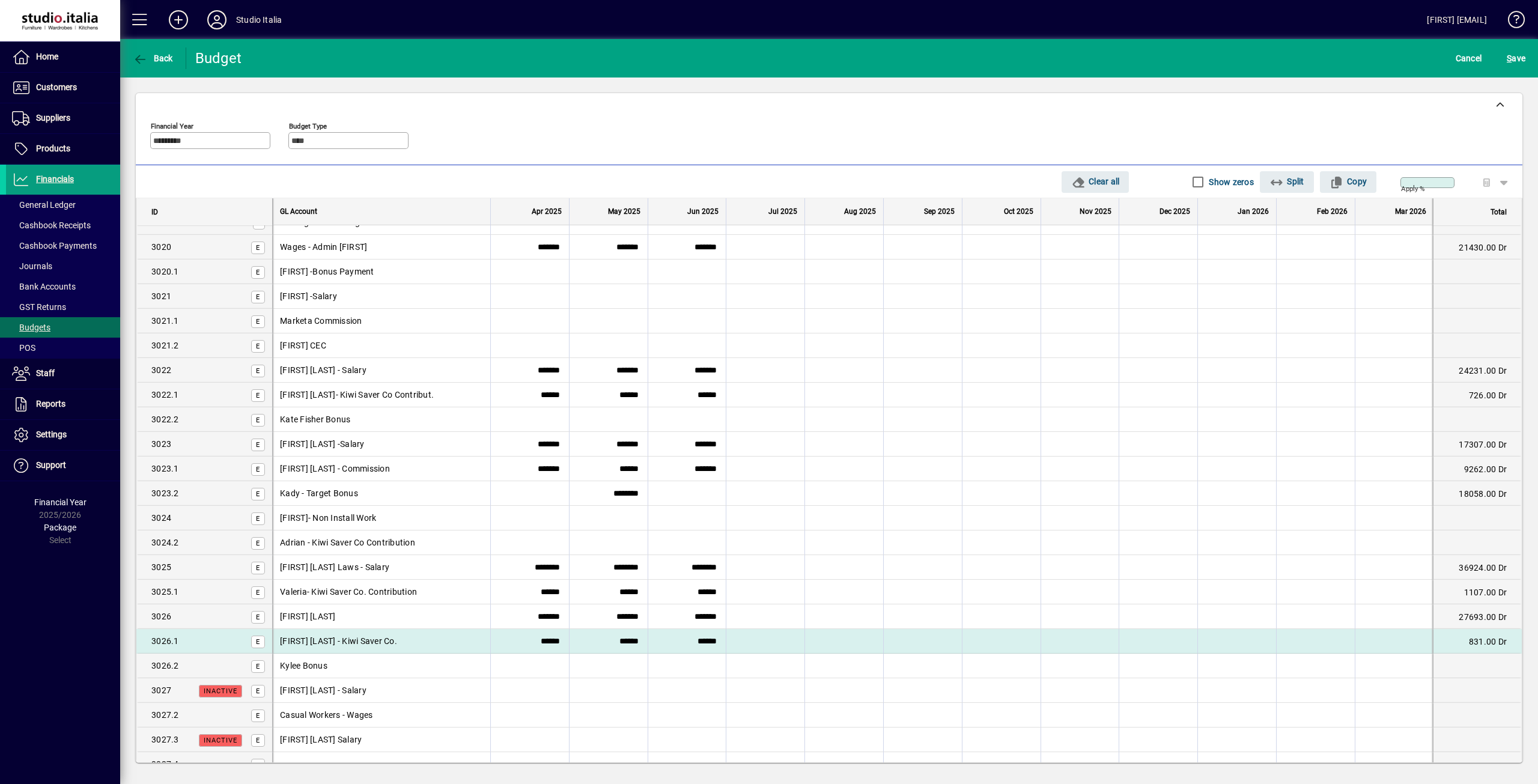 scroll, scrollTop: 541, scrollLeft: 0, axis: vertical 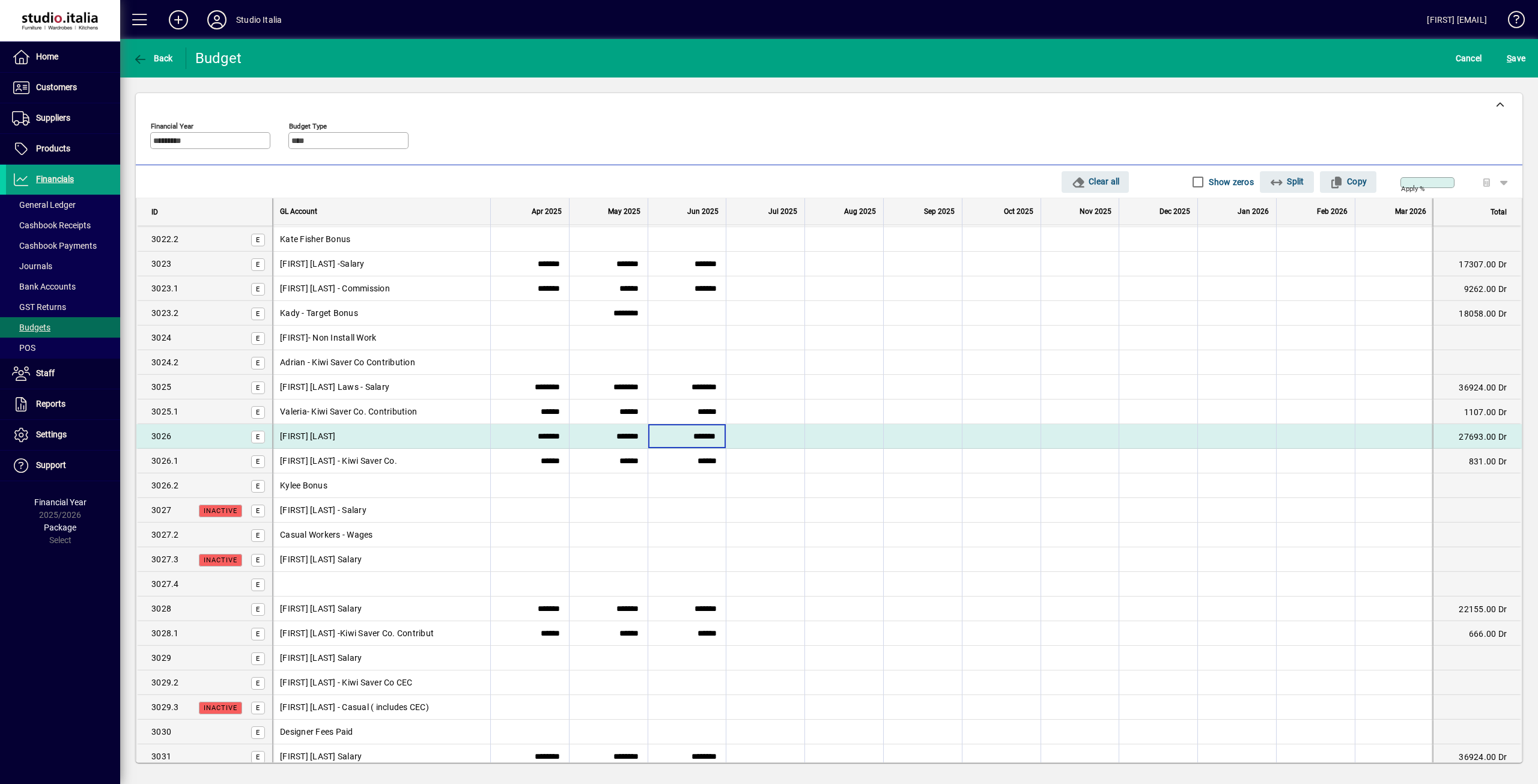 click on "*******" at bounding box center (687, 436) 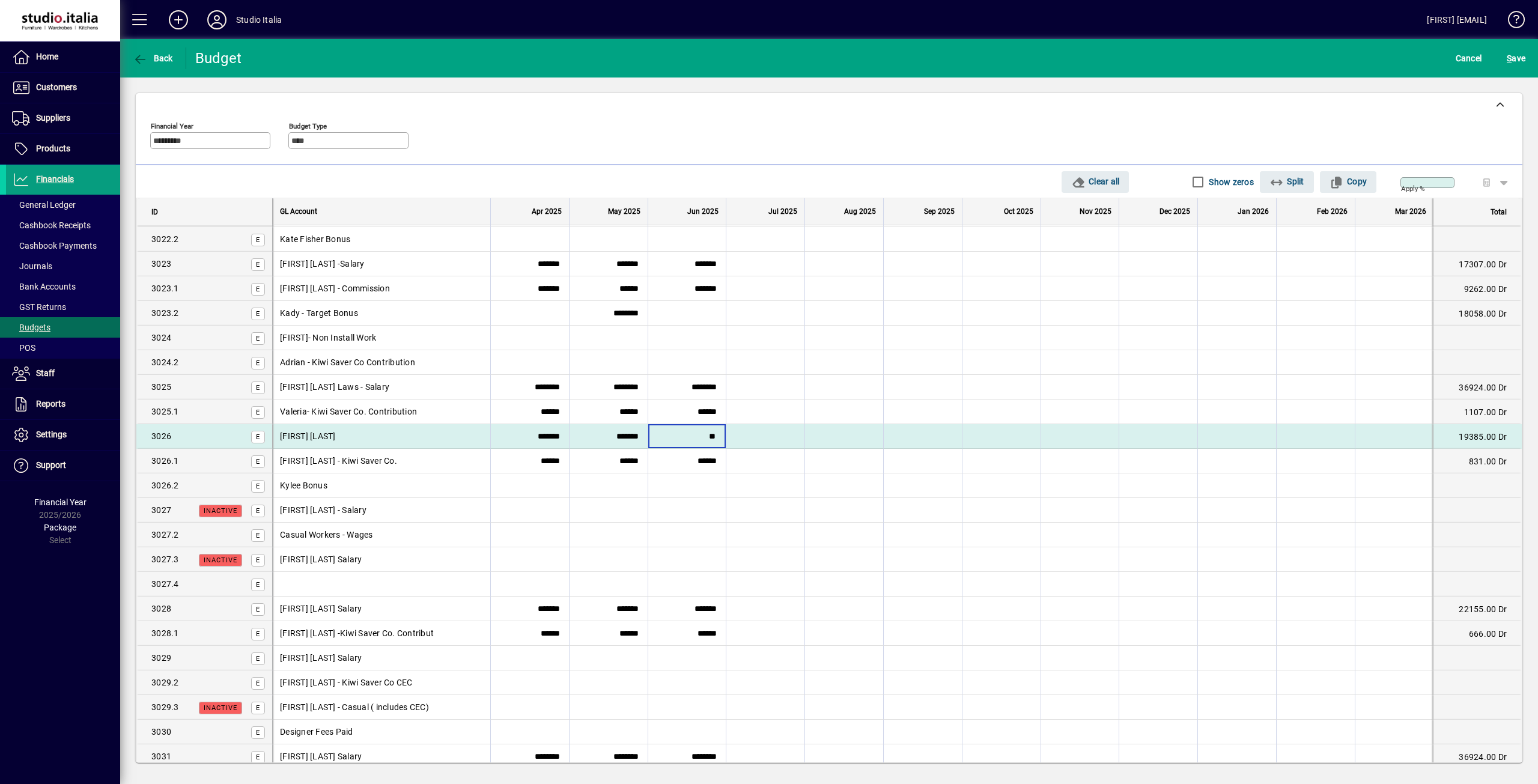 type on "*" 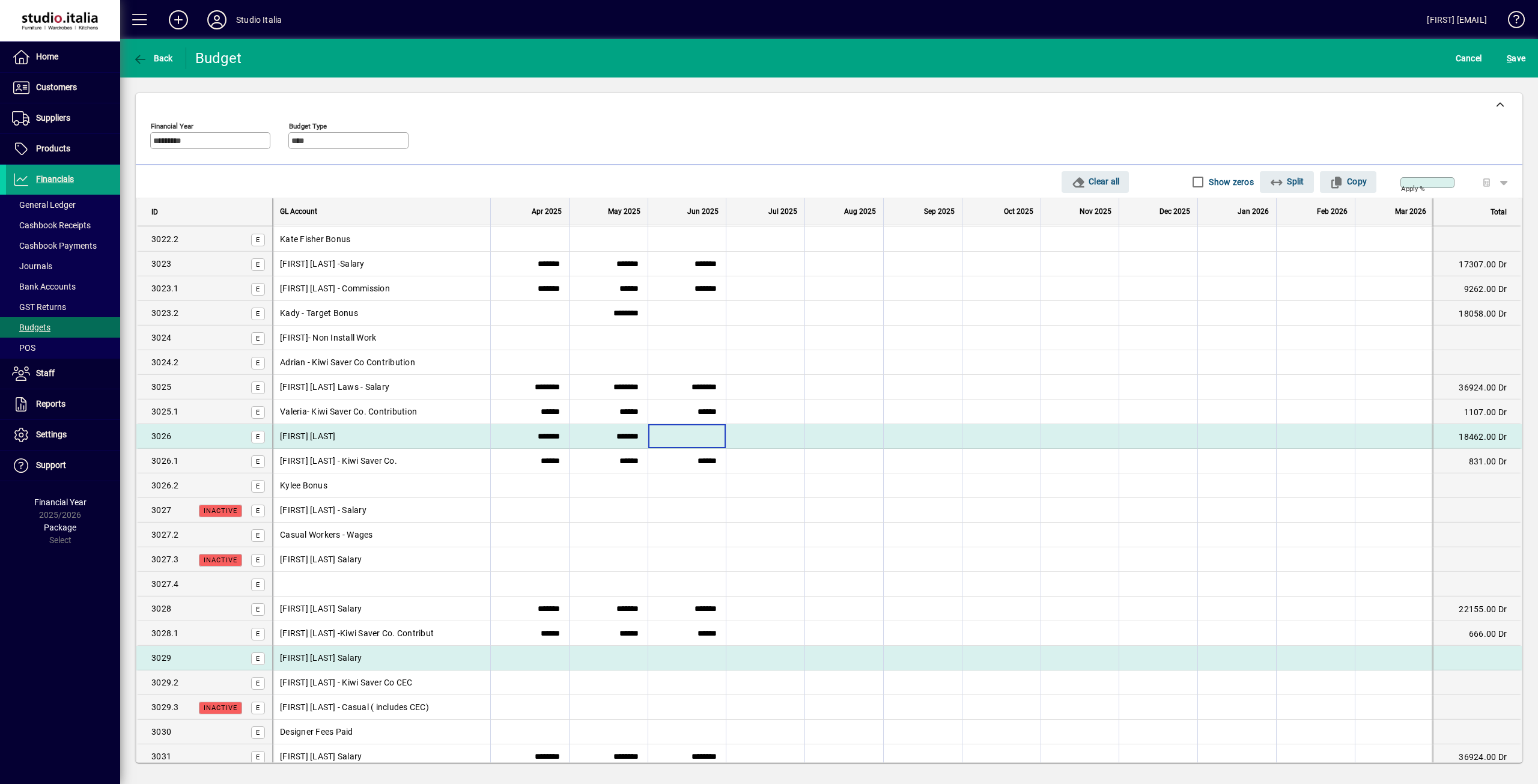 type 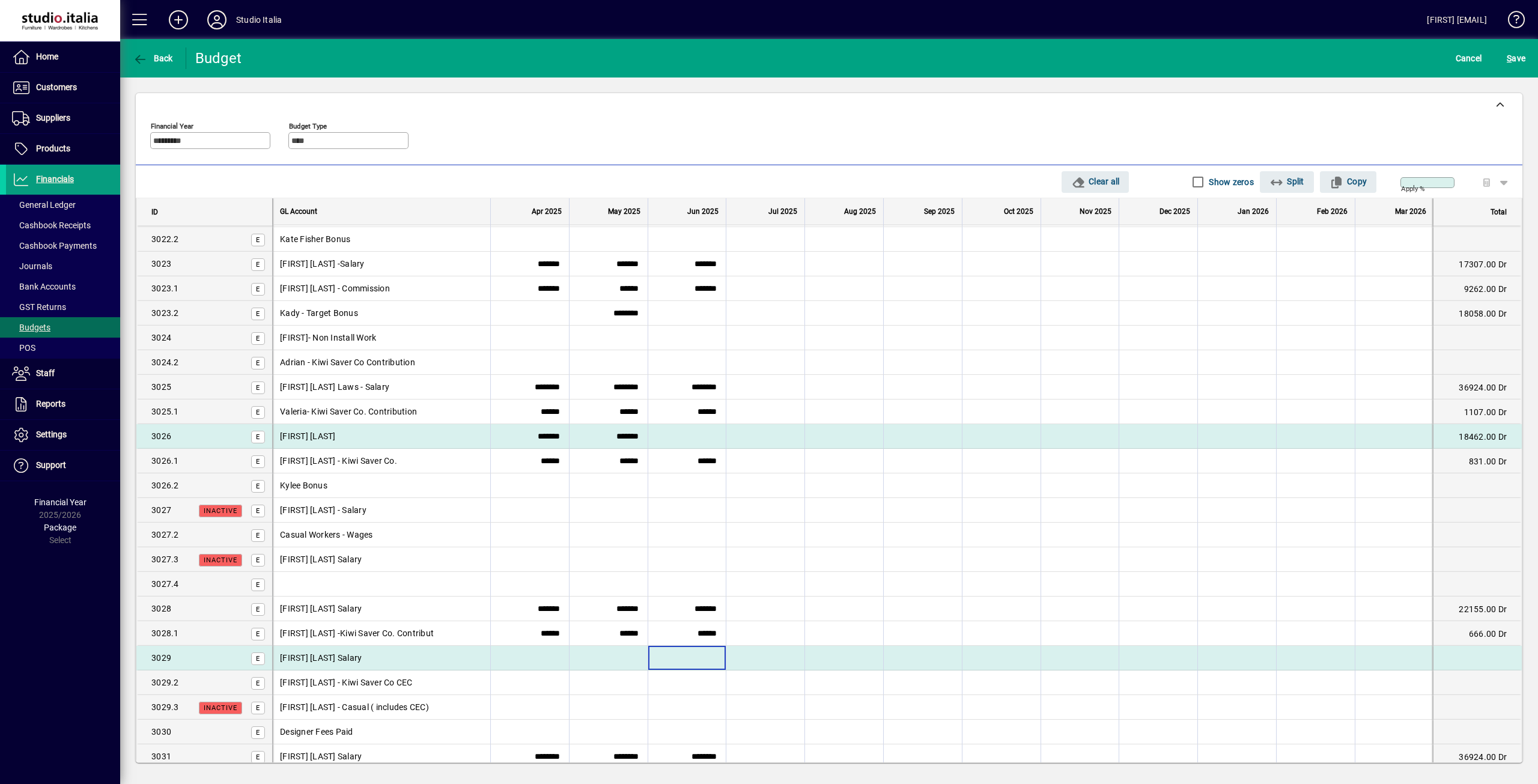 click at bounding box center [687, 658] 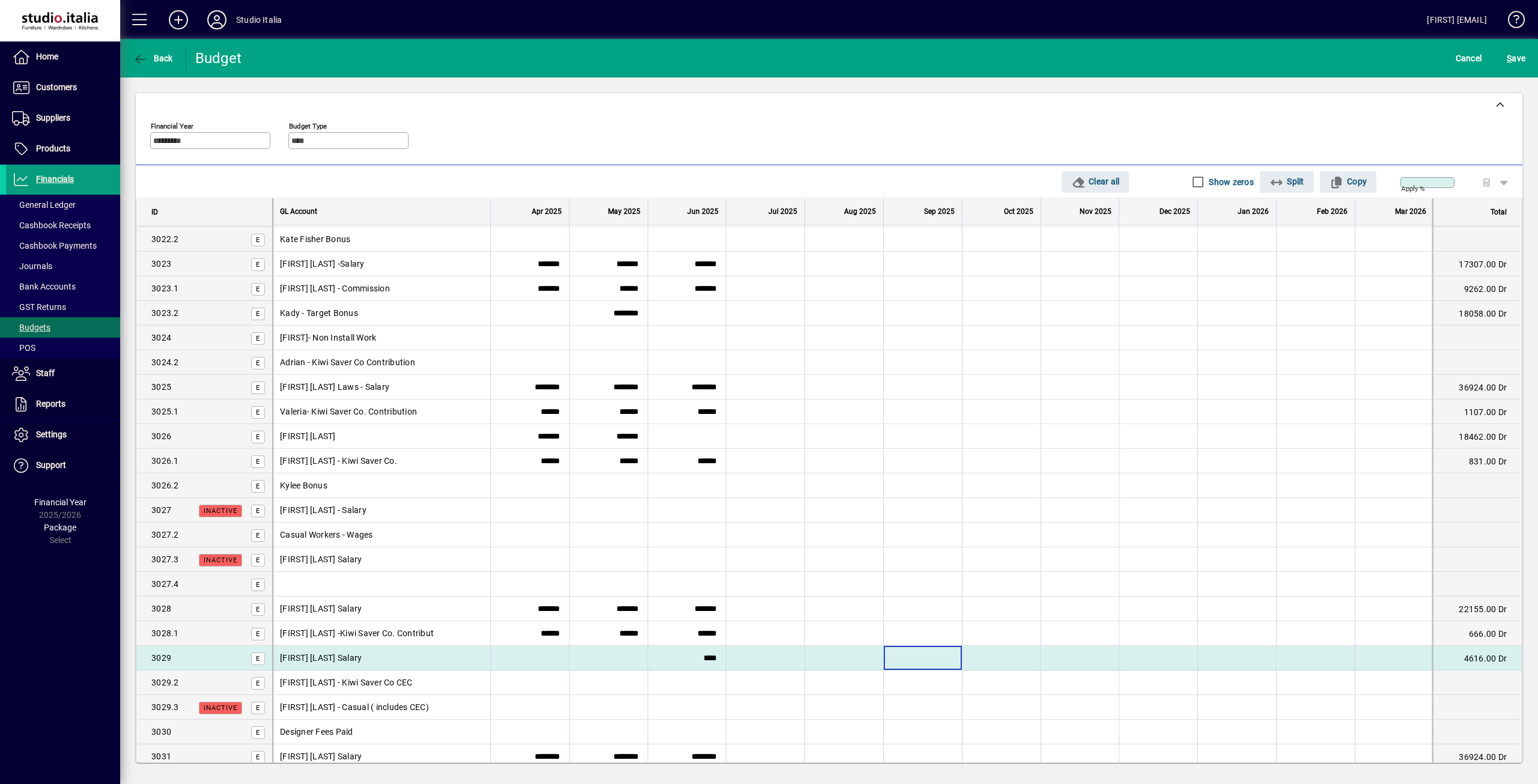 click at bounding box center [923, 658] 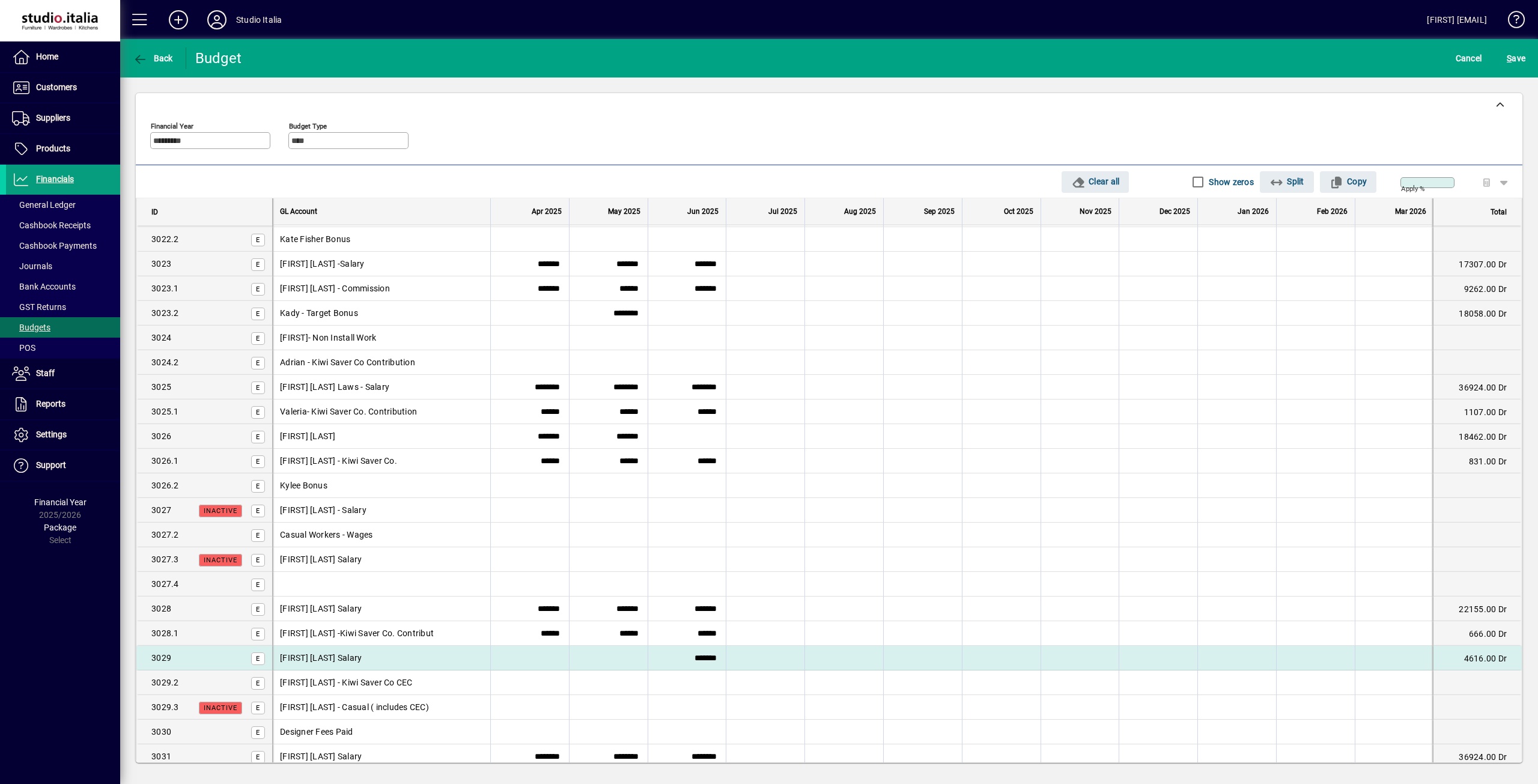click on "S ave" 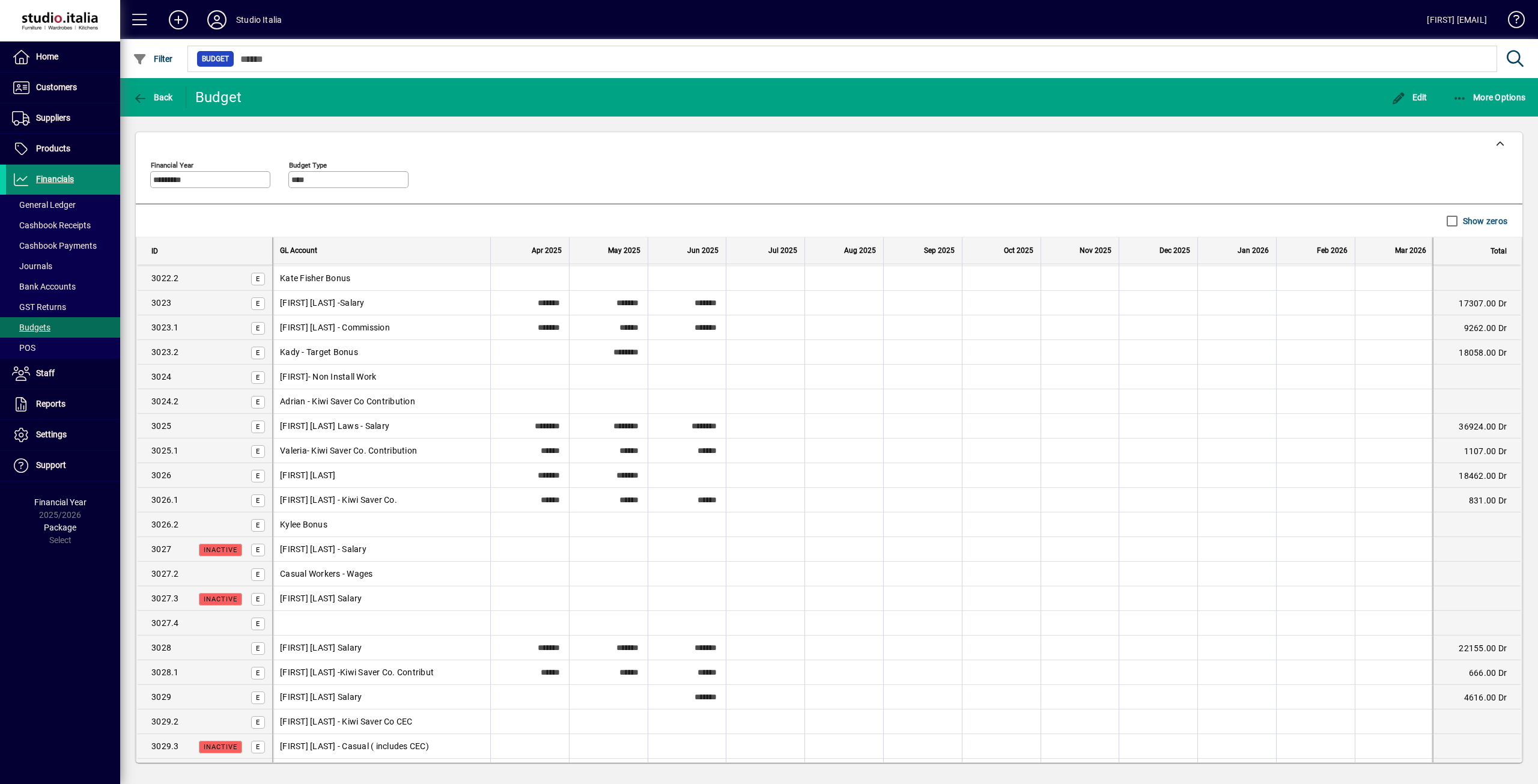 click on "Financials" at bounding box center [55, 179] 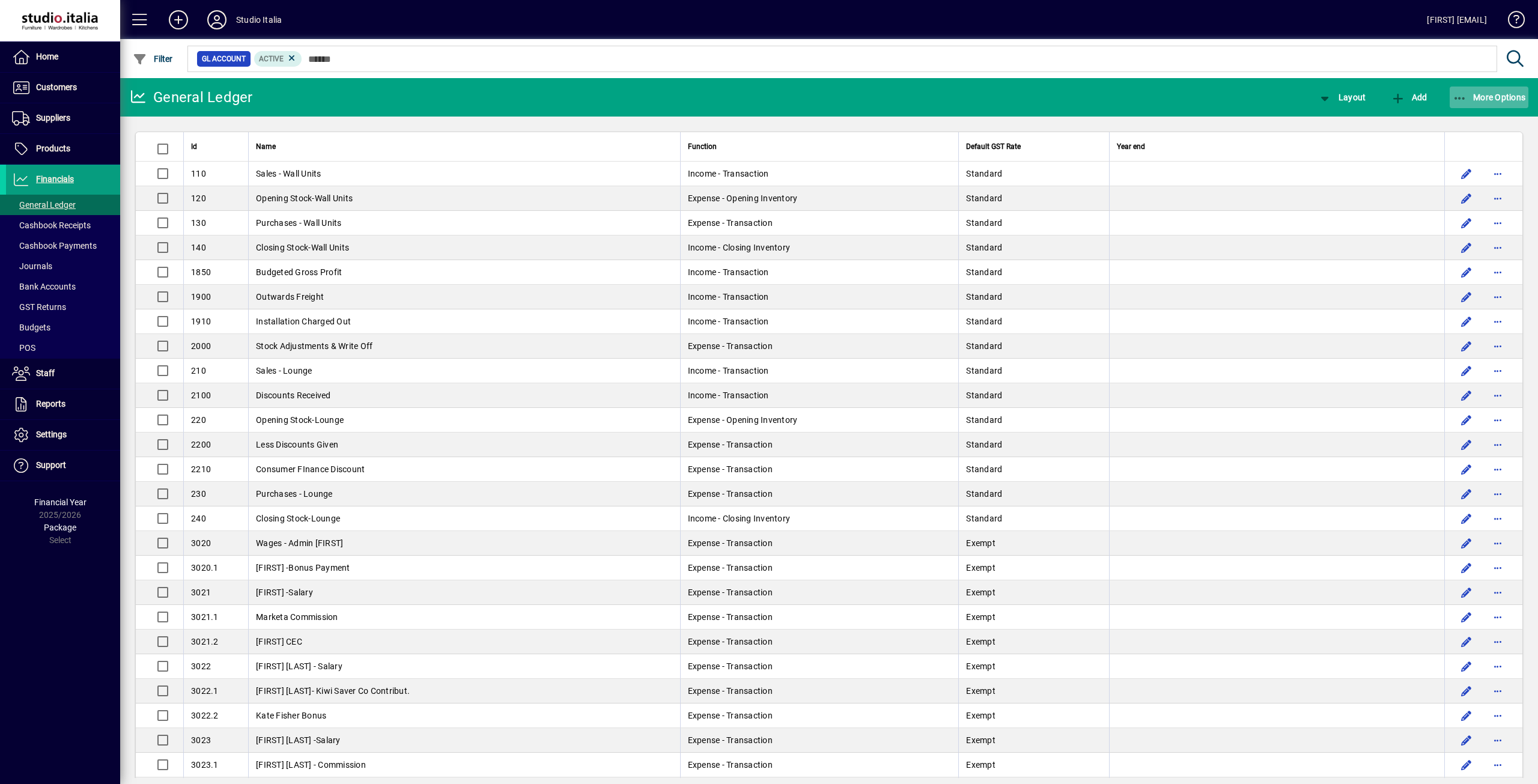 click on "More Options" 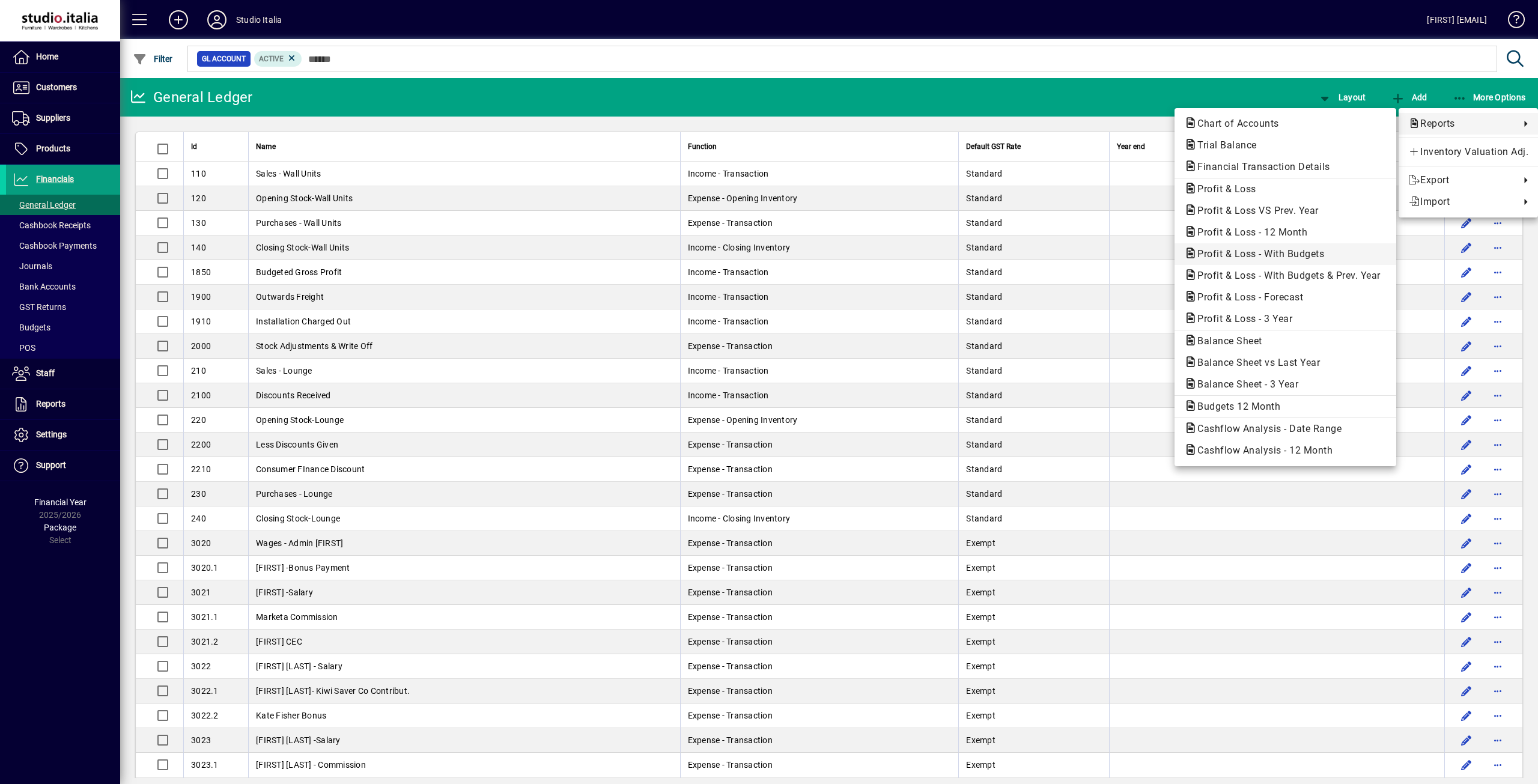 click on "Profit & Loss - With Budgets" 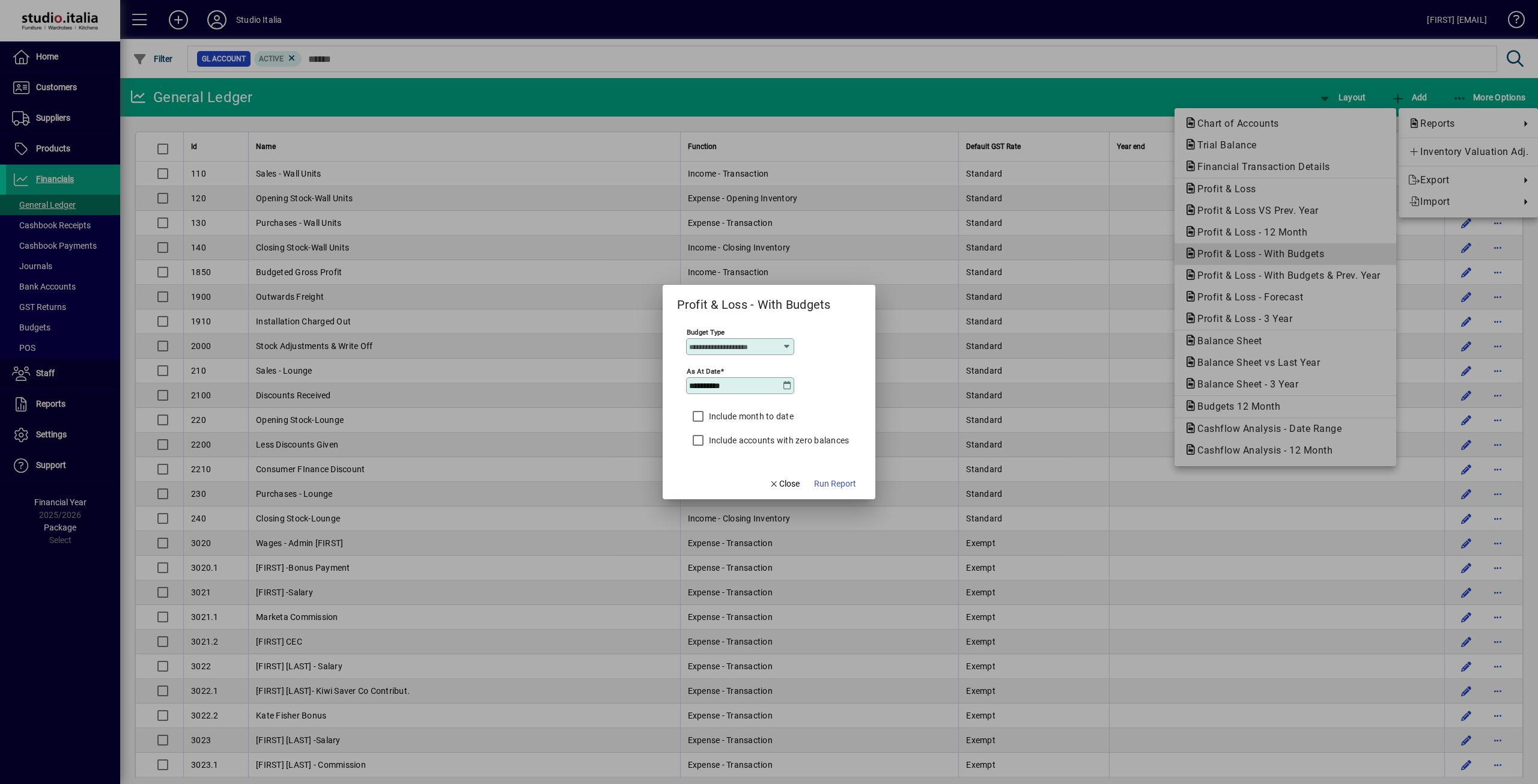 type on "****" 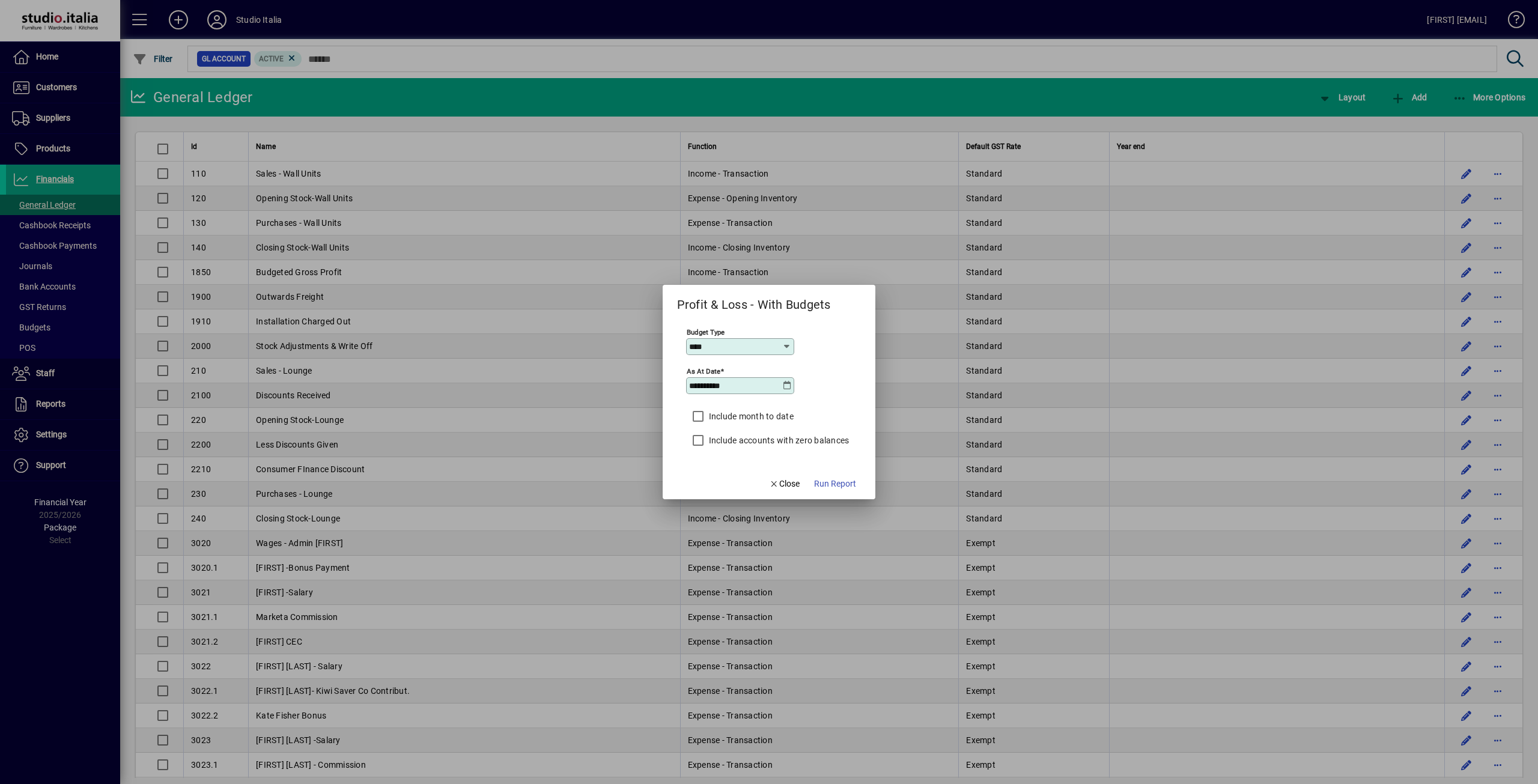 click at bounding box center (787, 386) 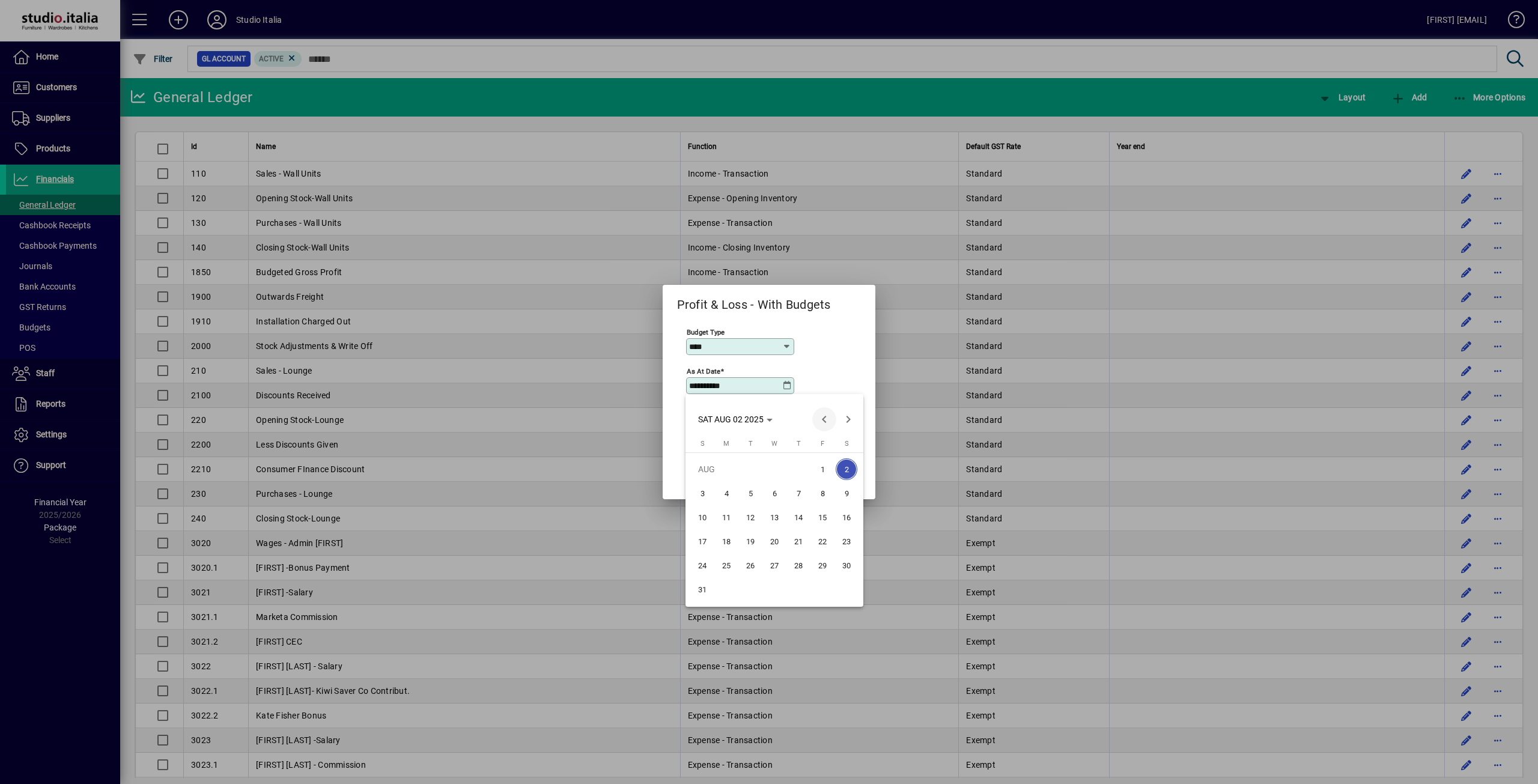 click at bounding box center (824, 419) 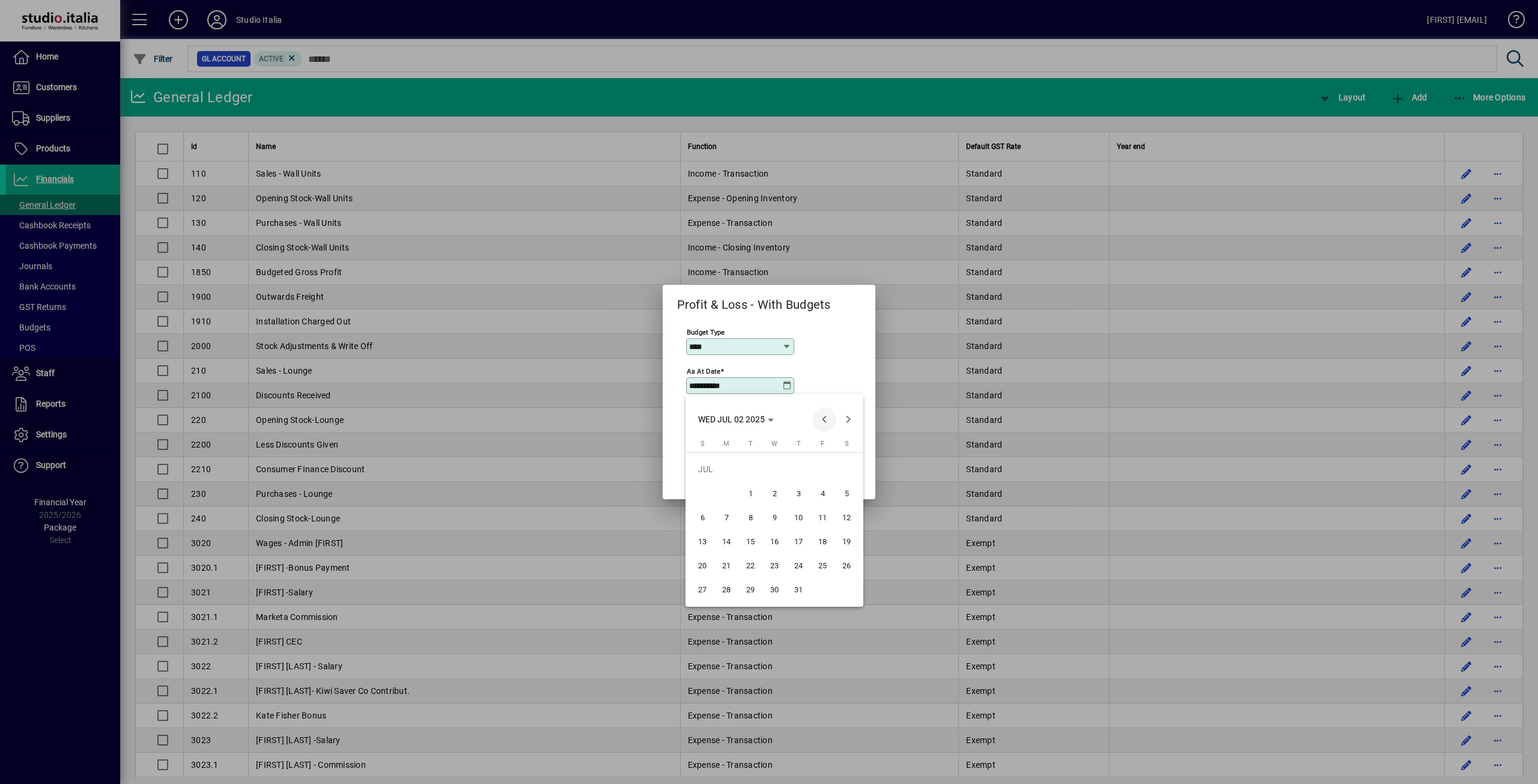 click at bounding box center (824, 419) 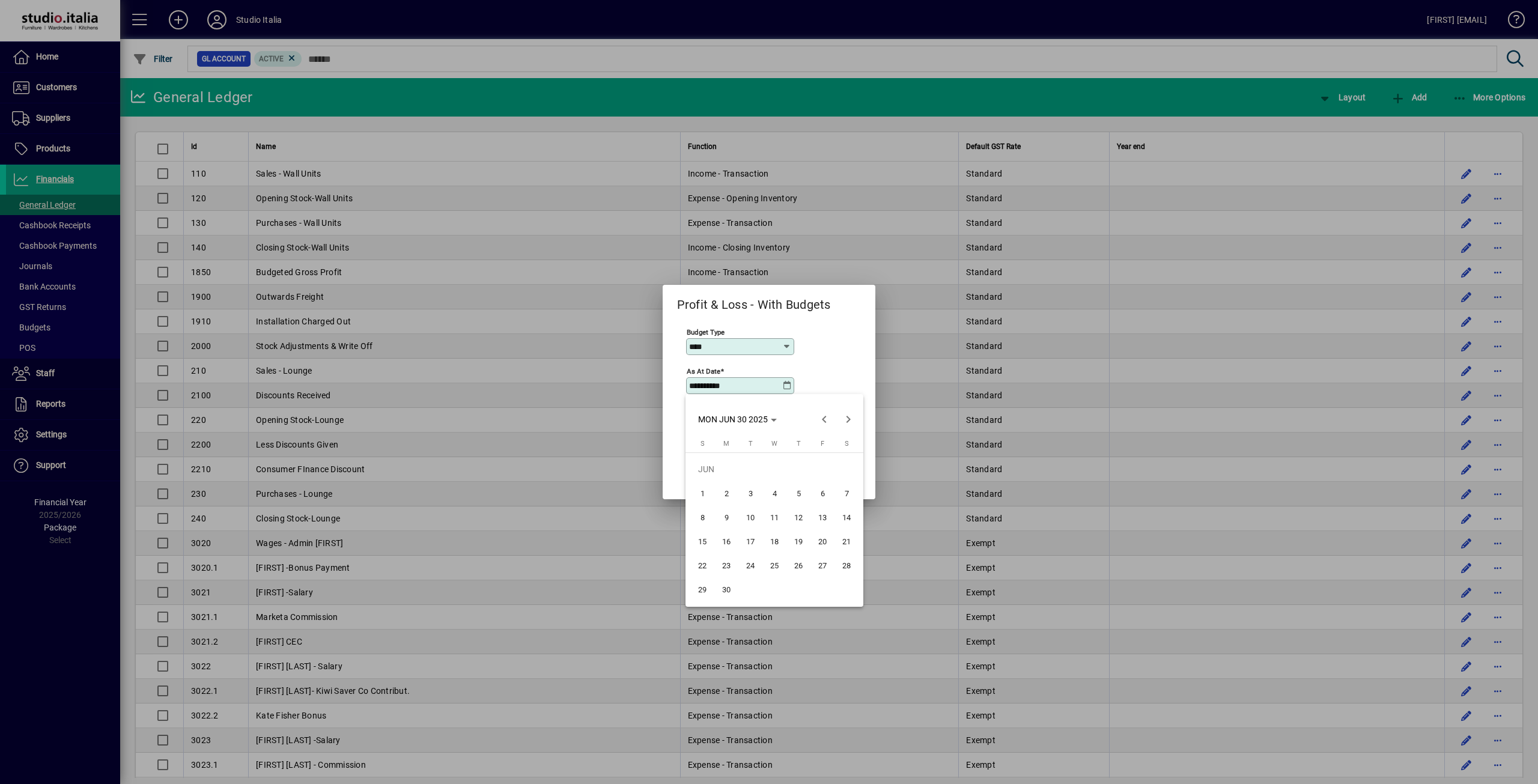 drag, startPoint x: 727, startPoint y: 585, endPoint x: 743, endPoint y: 570, distance: 21.931712 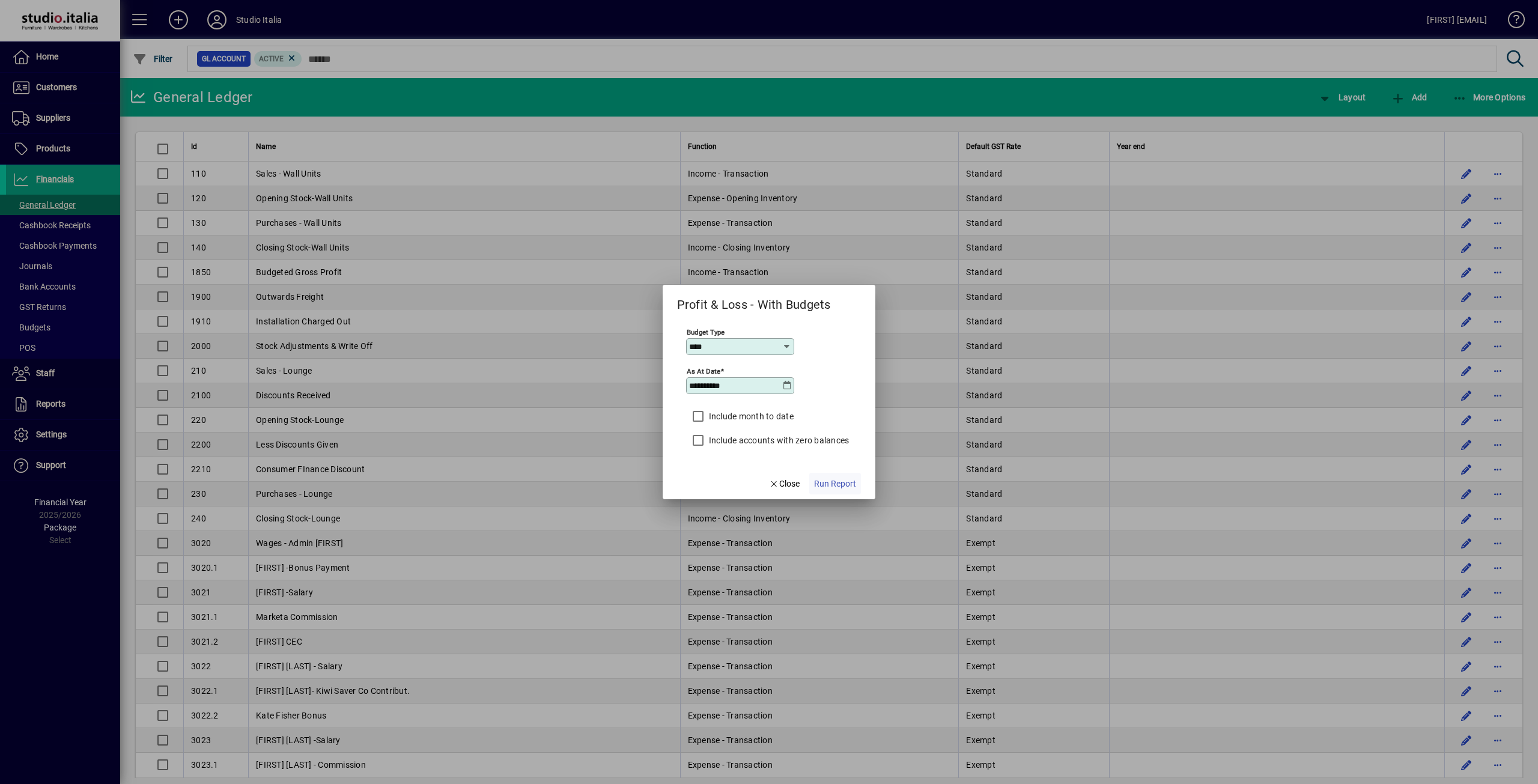 click on "Run Report" 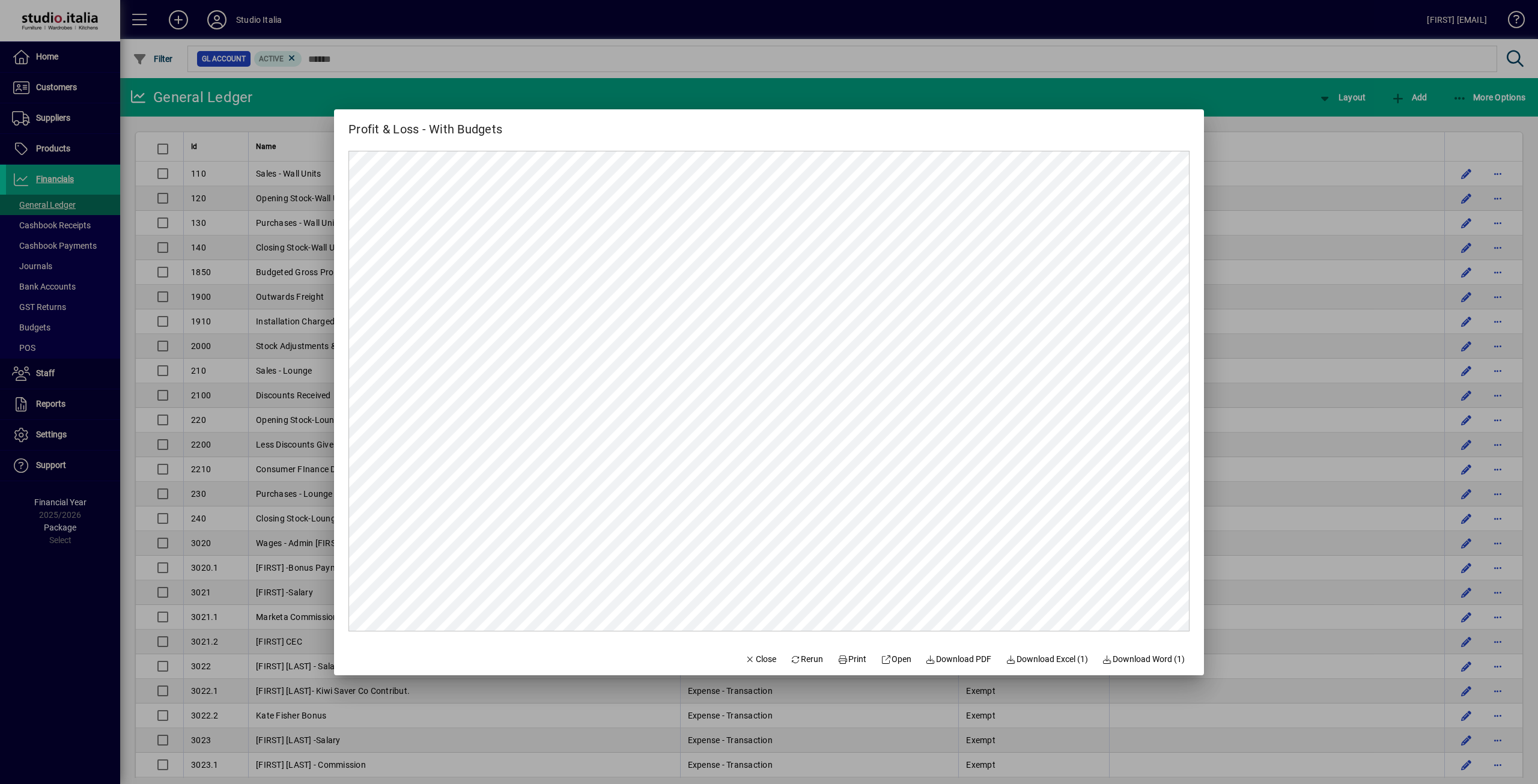 scroll, scrollTop: 0, scrollLeft: 0, axis: both 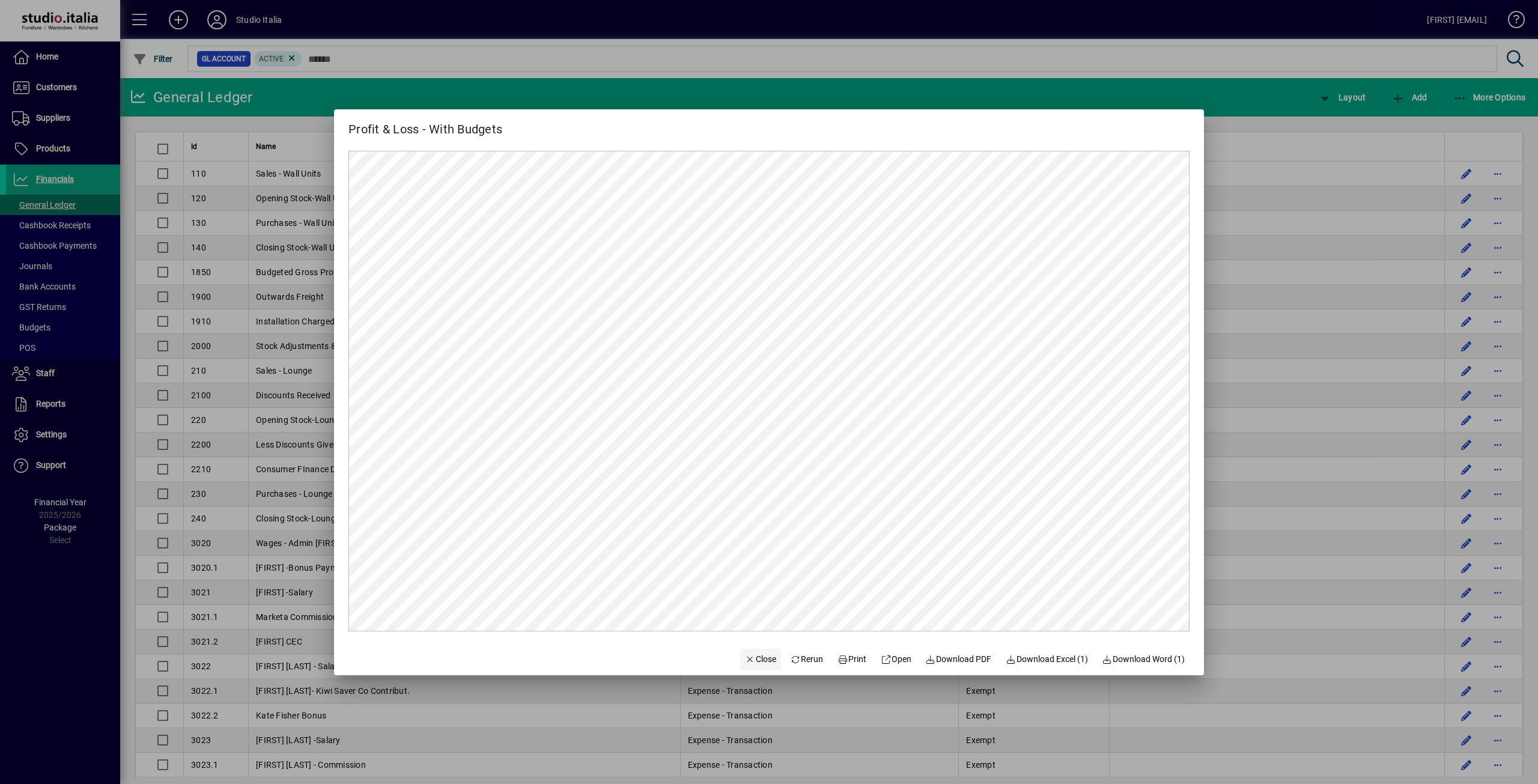 click on "Close" 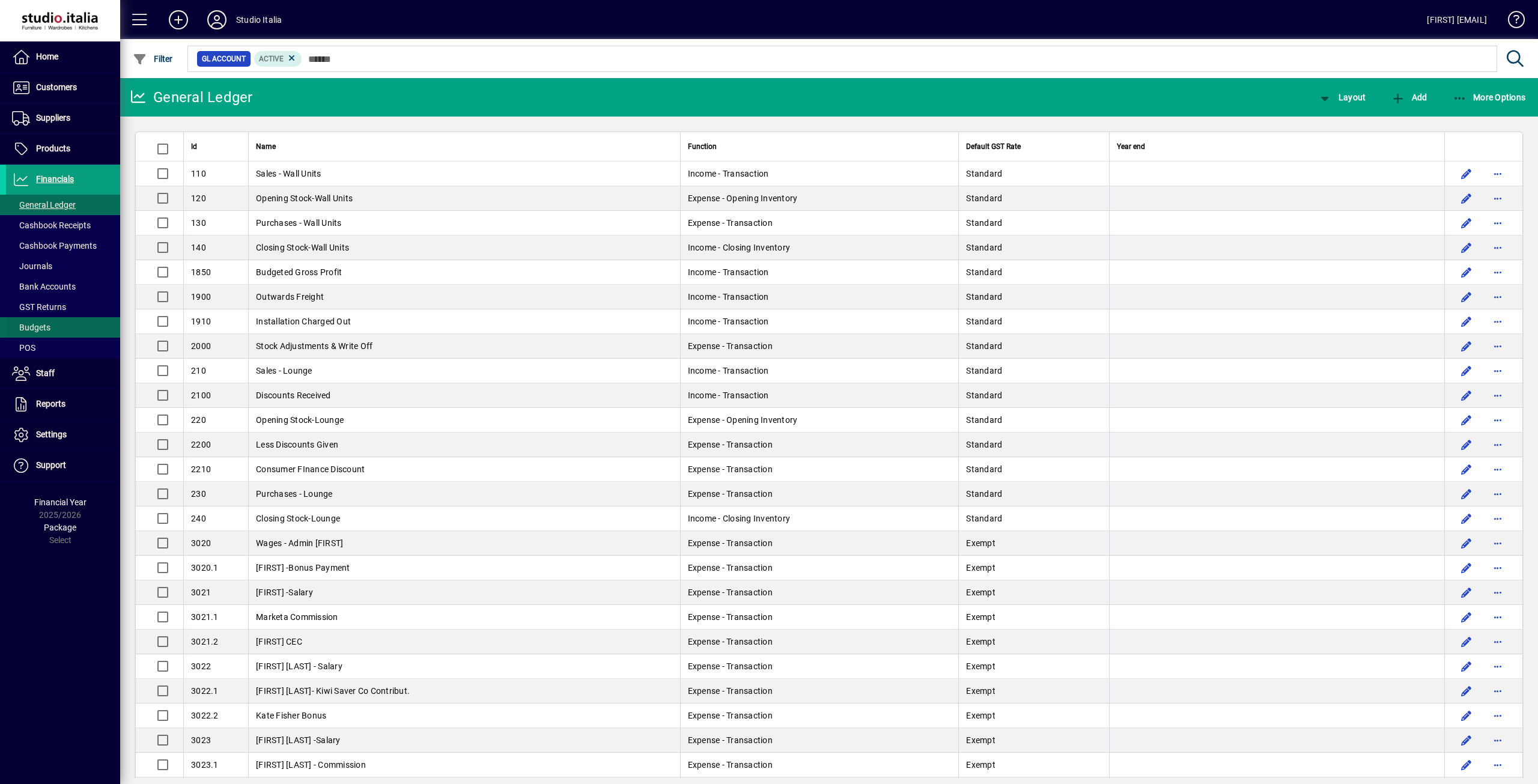 click on "Budgets" at bounding box center [31, 327] 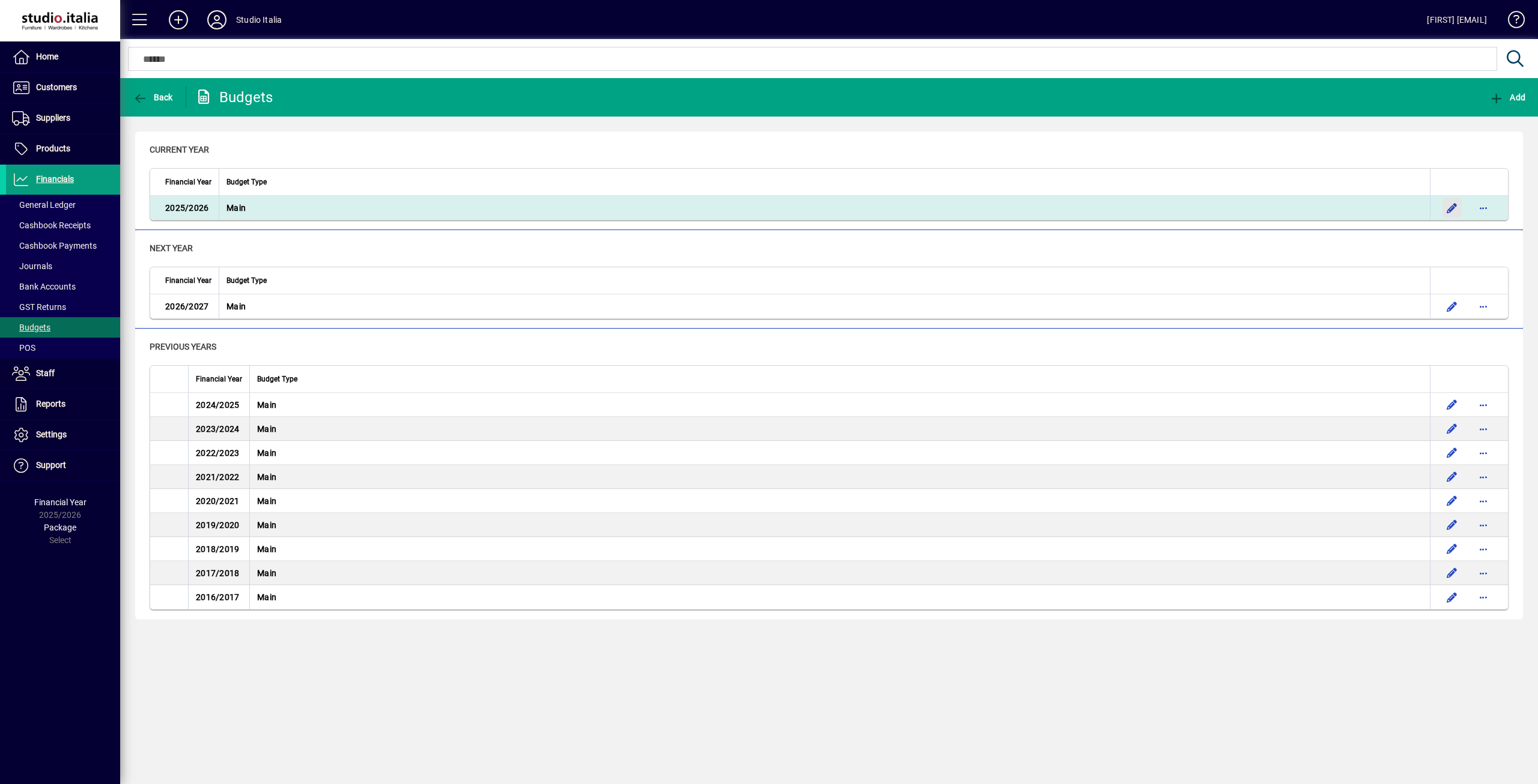 click at bounding box center [1452, 208] 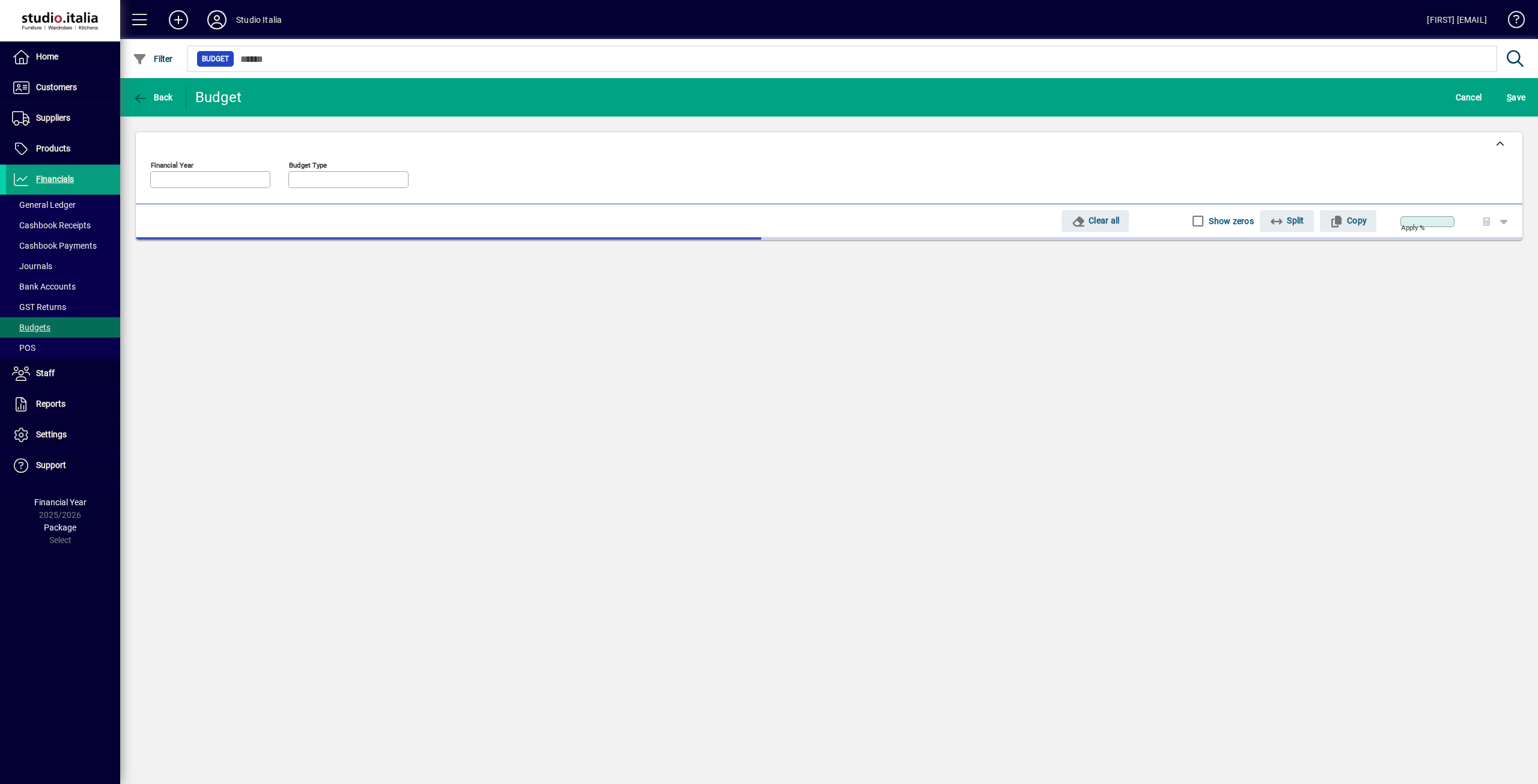 type on "*********" 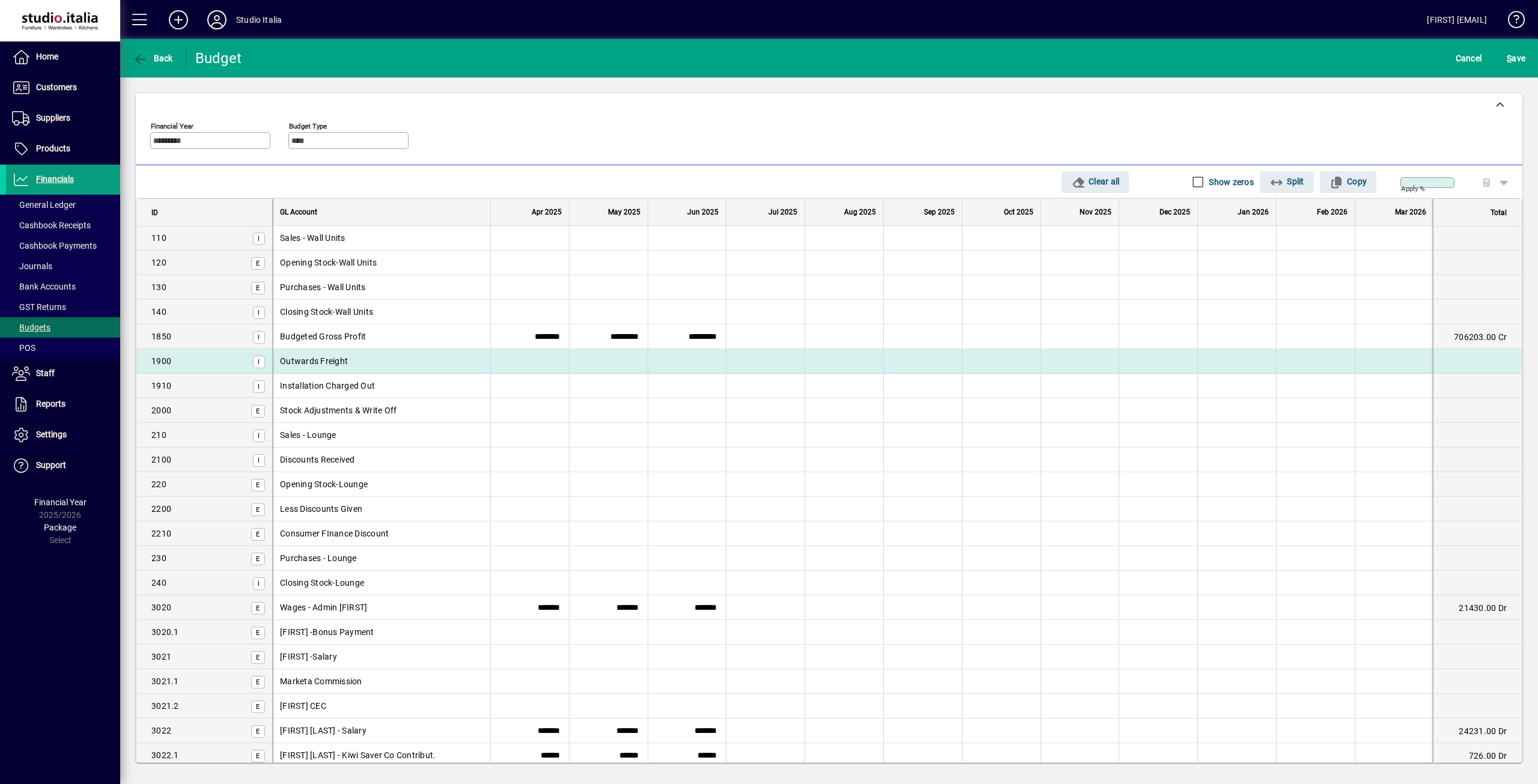 scroll, scrollTop: 0, scrollLeft: 0, axis: both 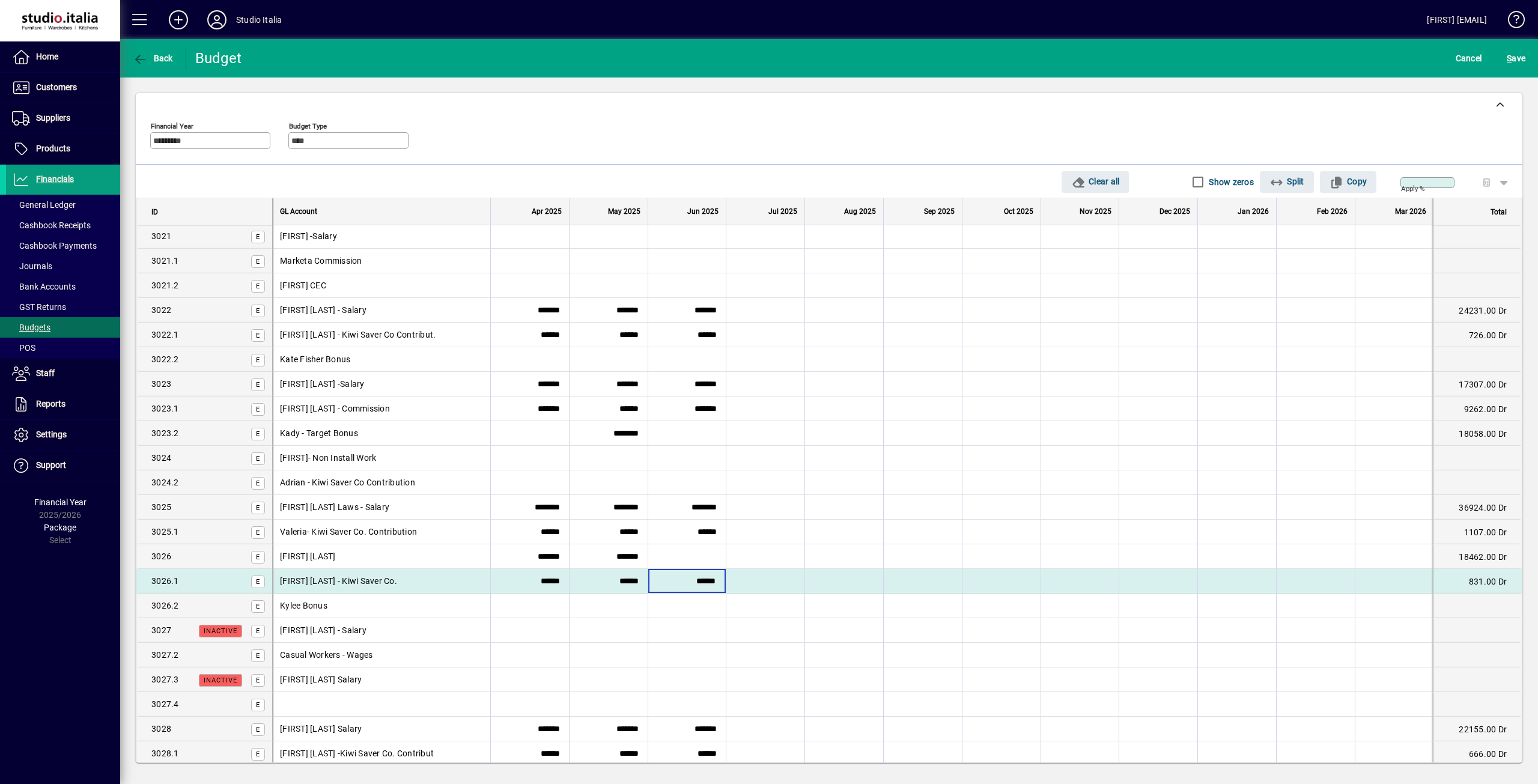 drag, startPoint x: 715, startPoint y: 582, endPoint x: 696, endPoint y: 582, distance: 19 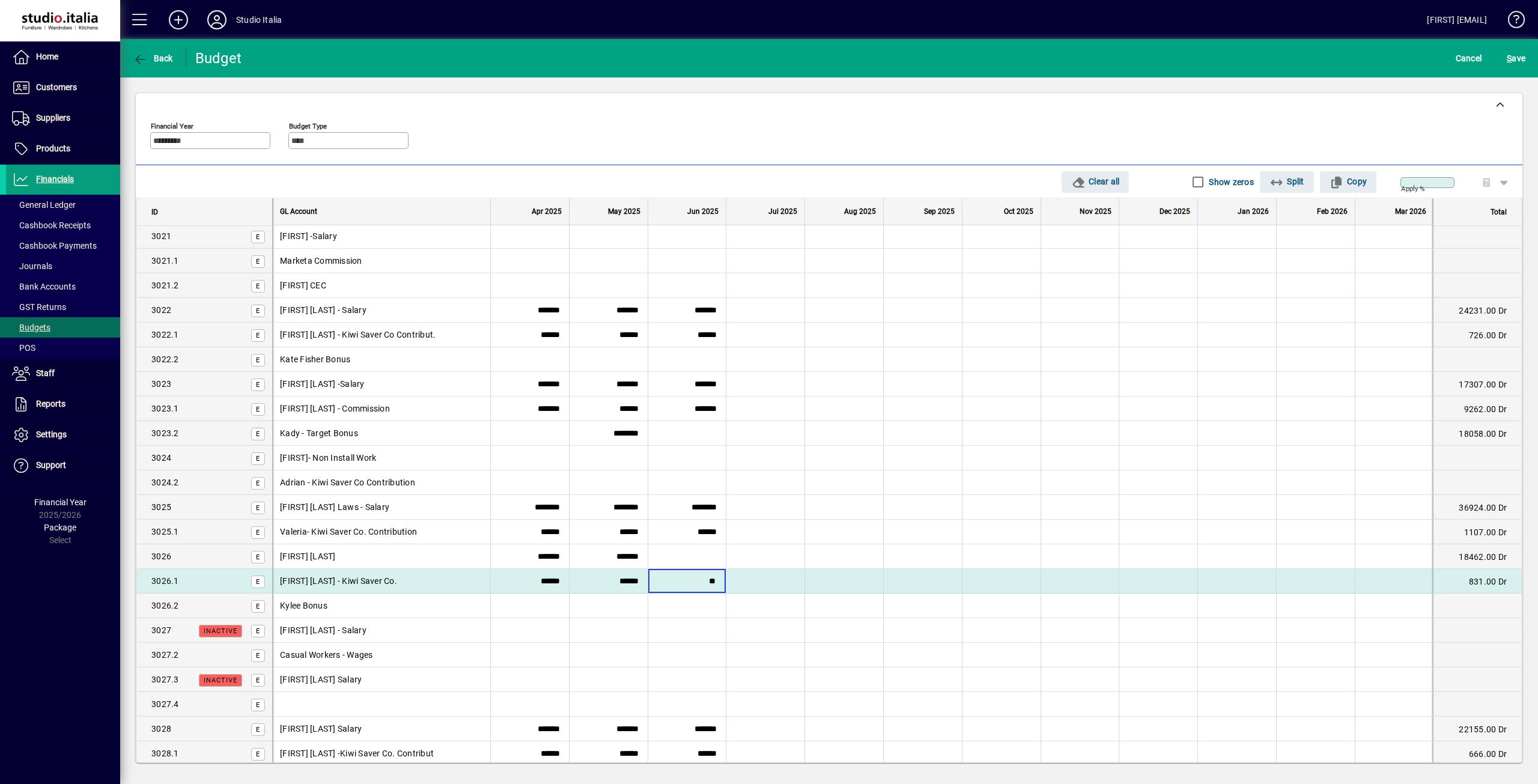 type on "*" 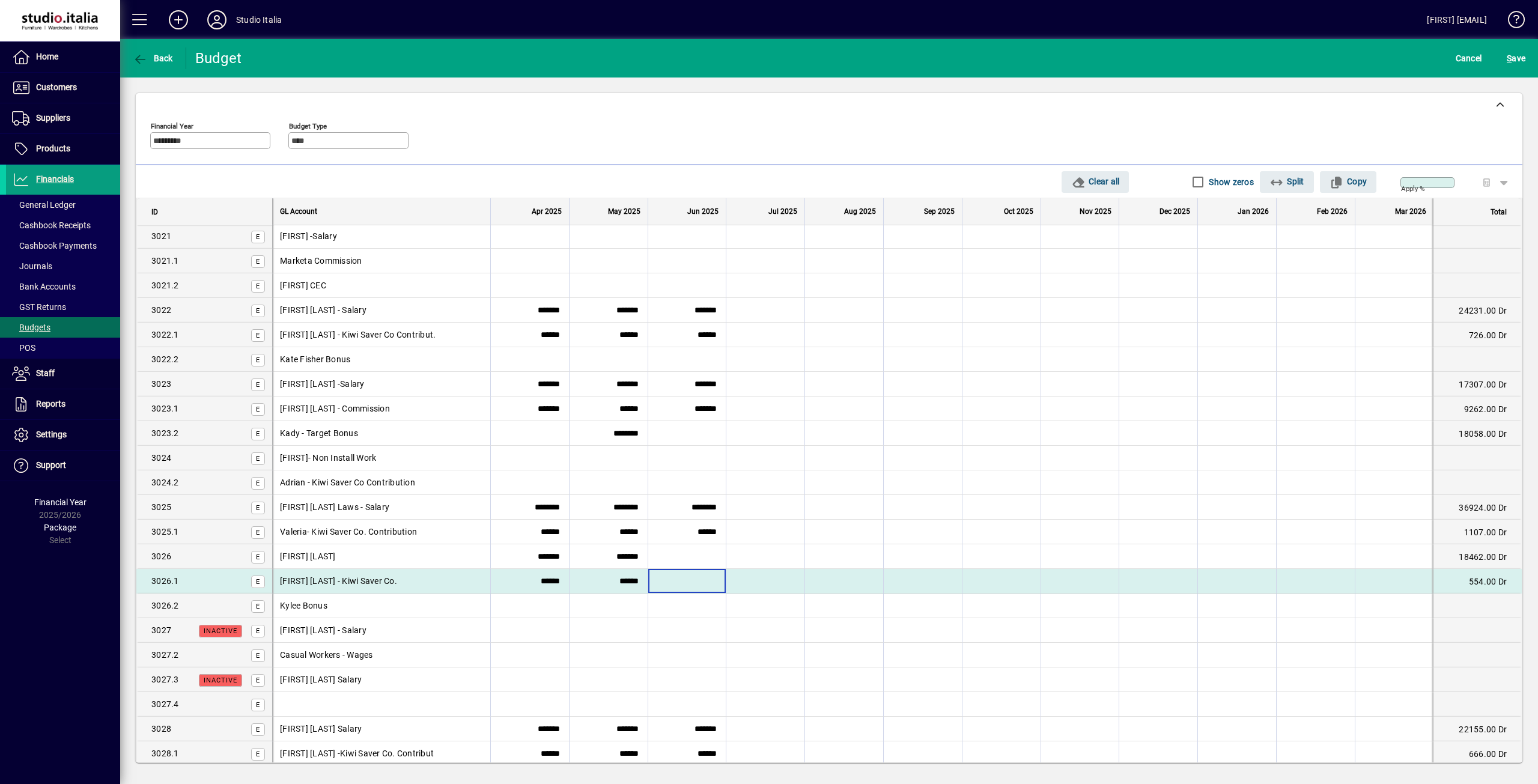 type 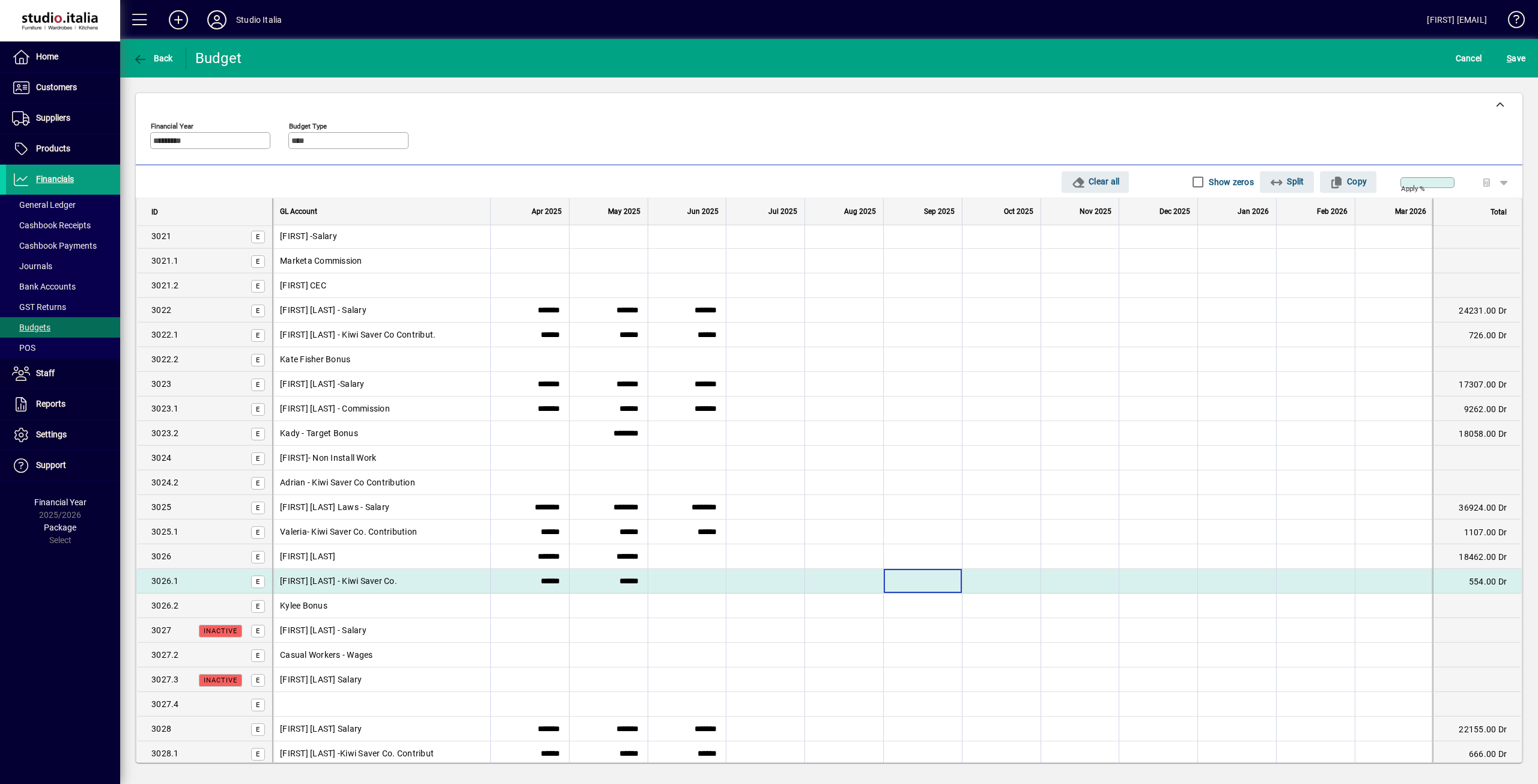 click at bounding box center [923, 581] 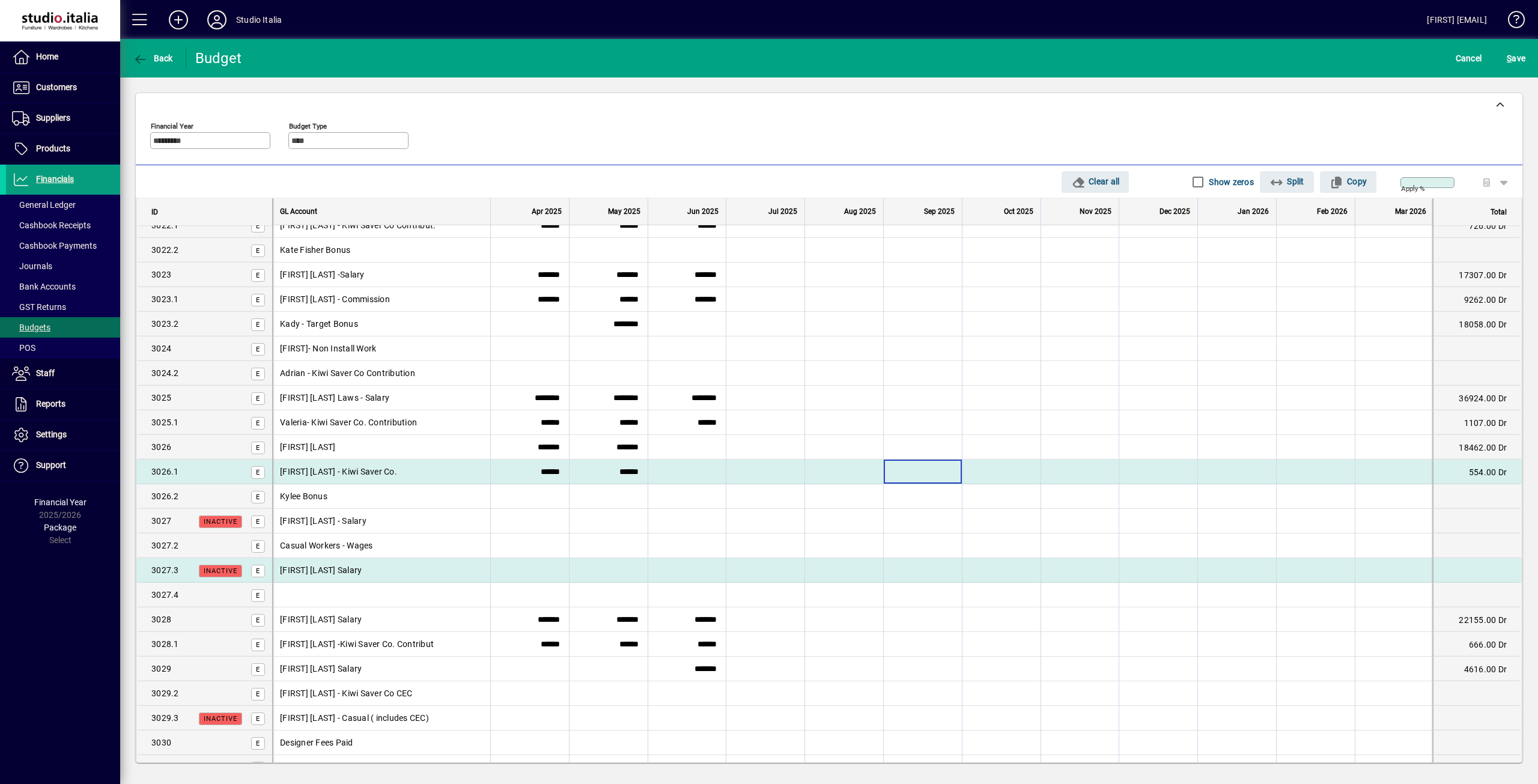 scroll, scrollTop: 601, scrollLeft: 0, axis: vertical 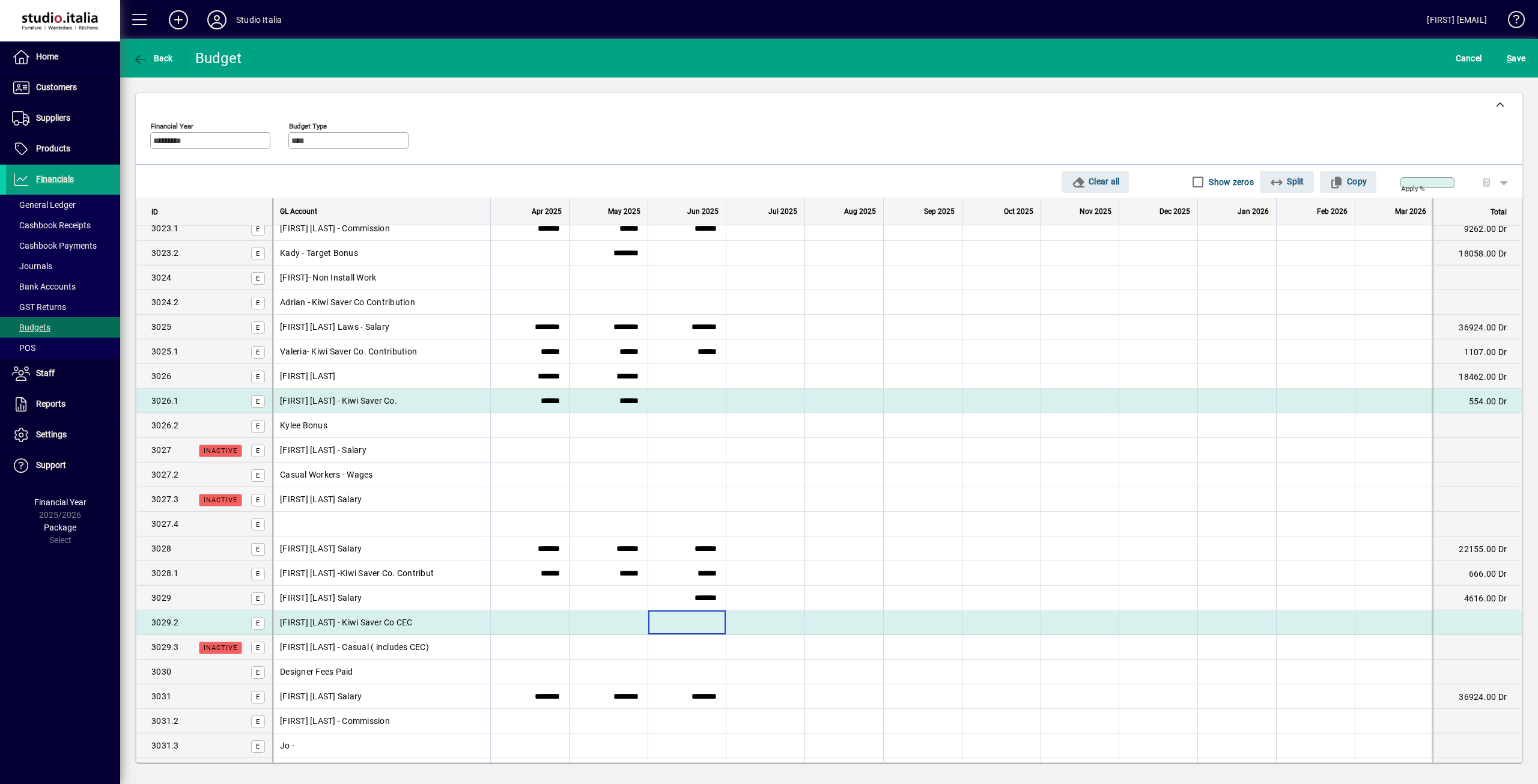 click at bounding box center [687, 622] 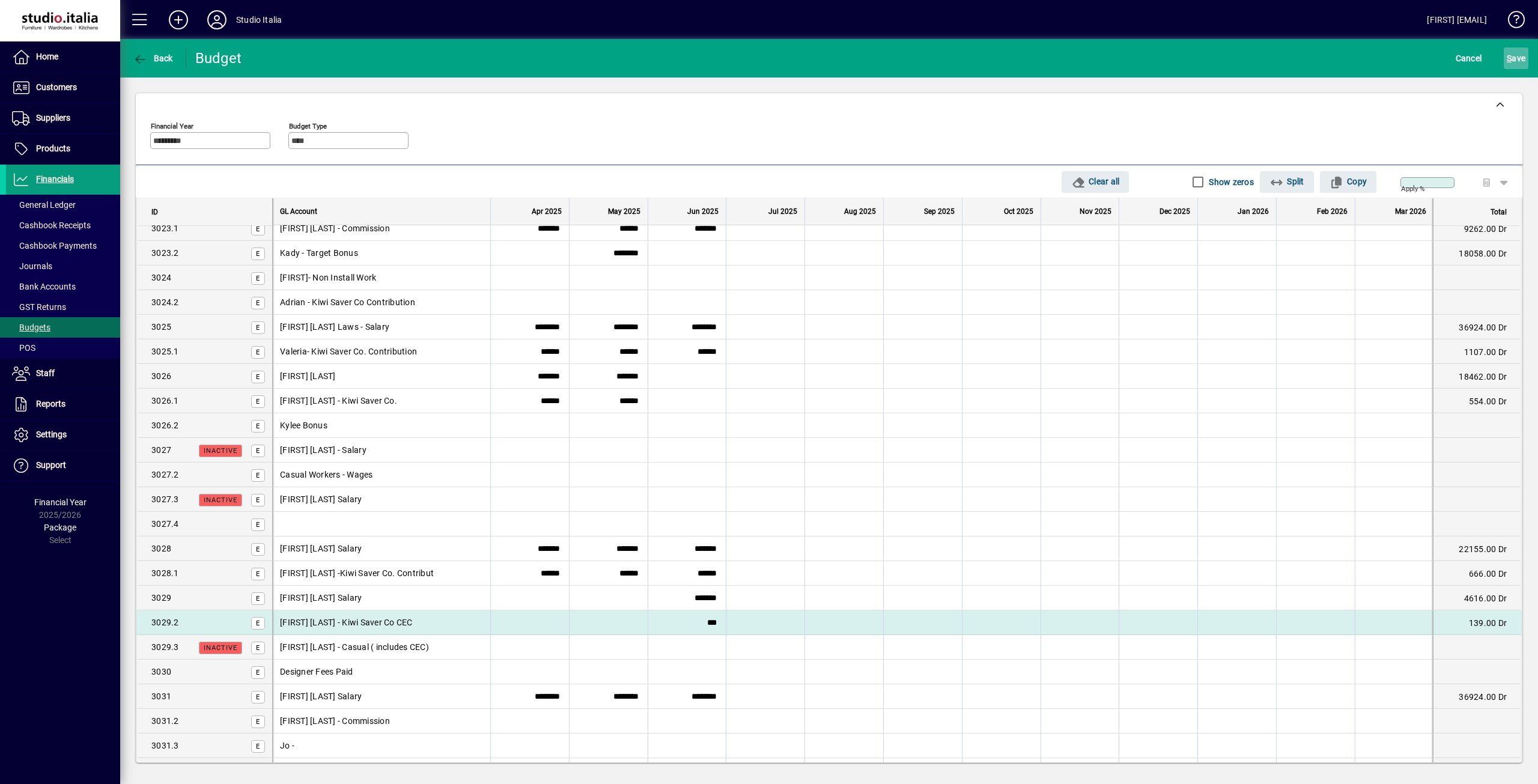 click on "S ave" 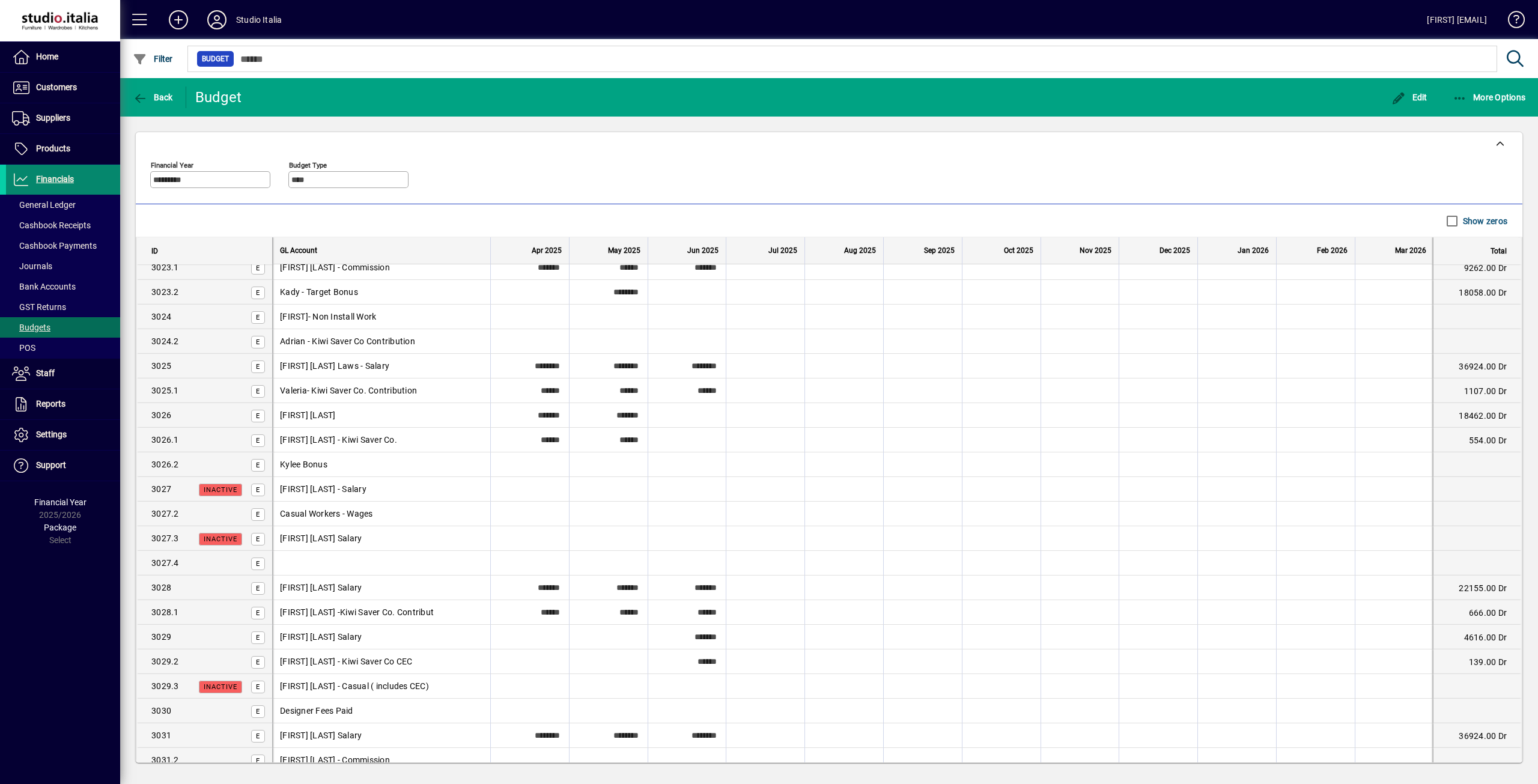 click on "Financials" at bounding box center [55, 179] 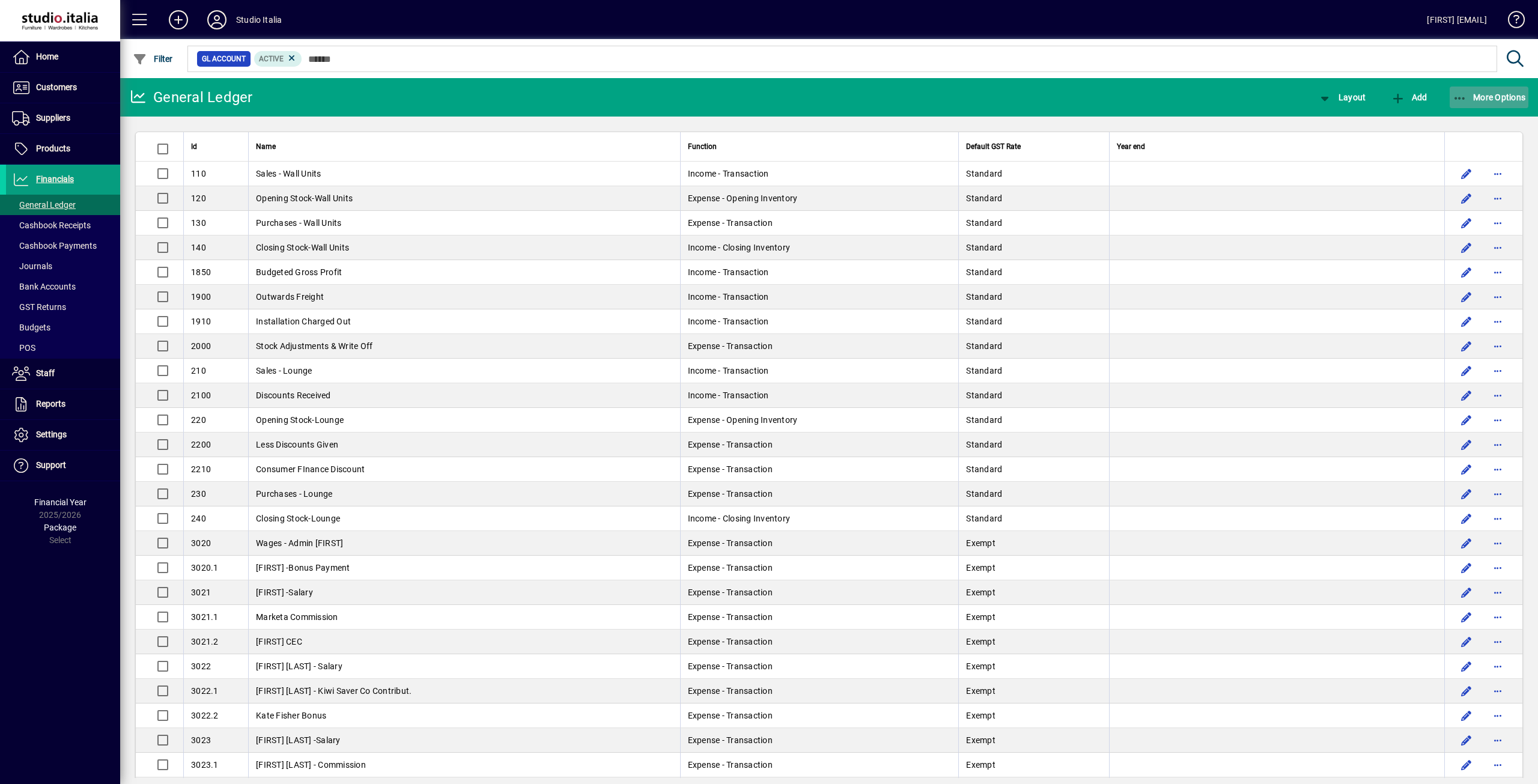 click on "More Options" 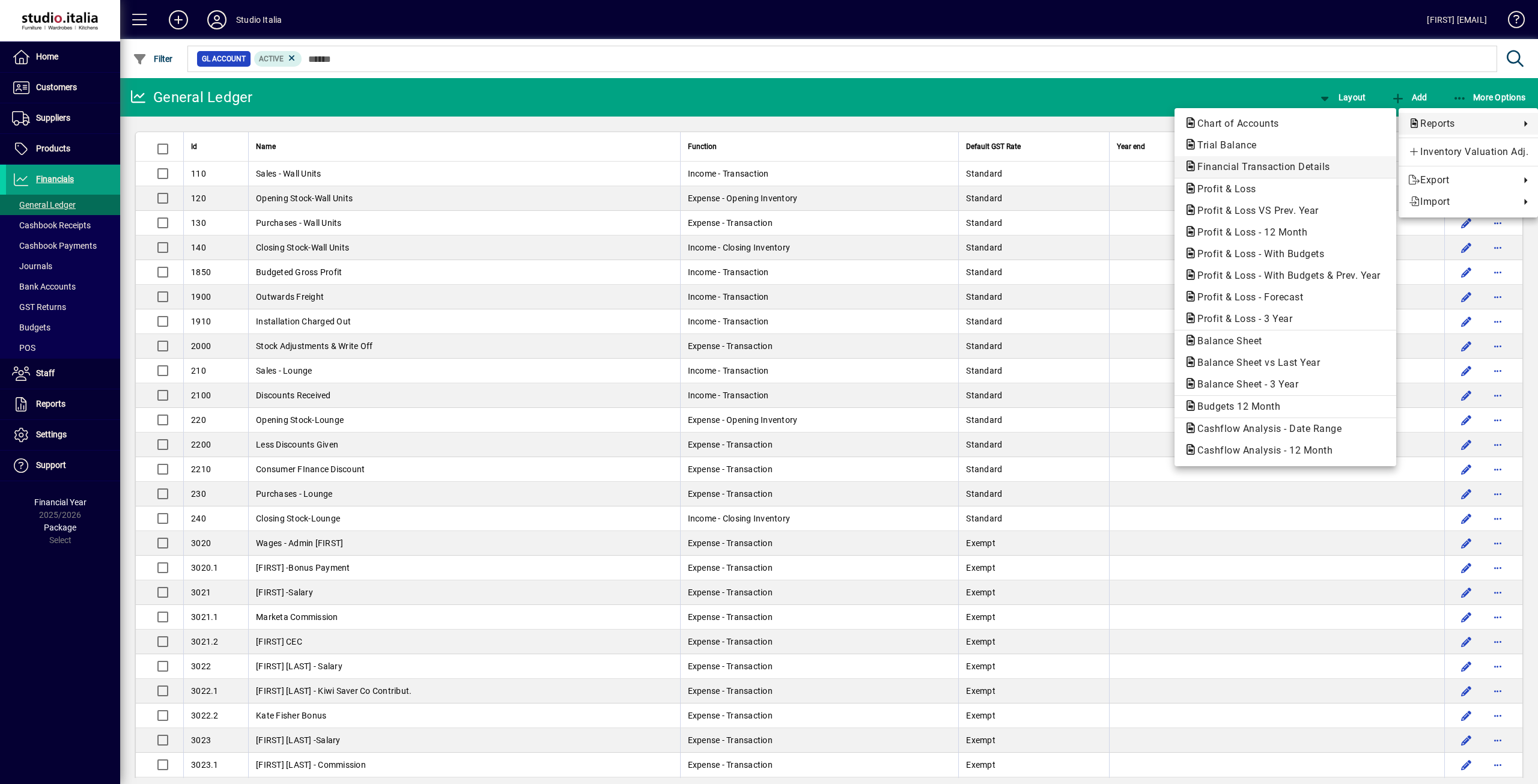 click on "Financial Transaction Details" at bounding box center (1260, 166) 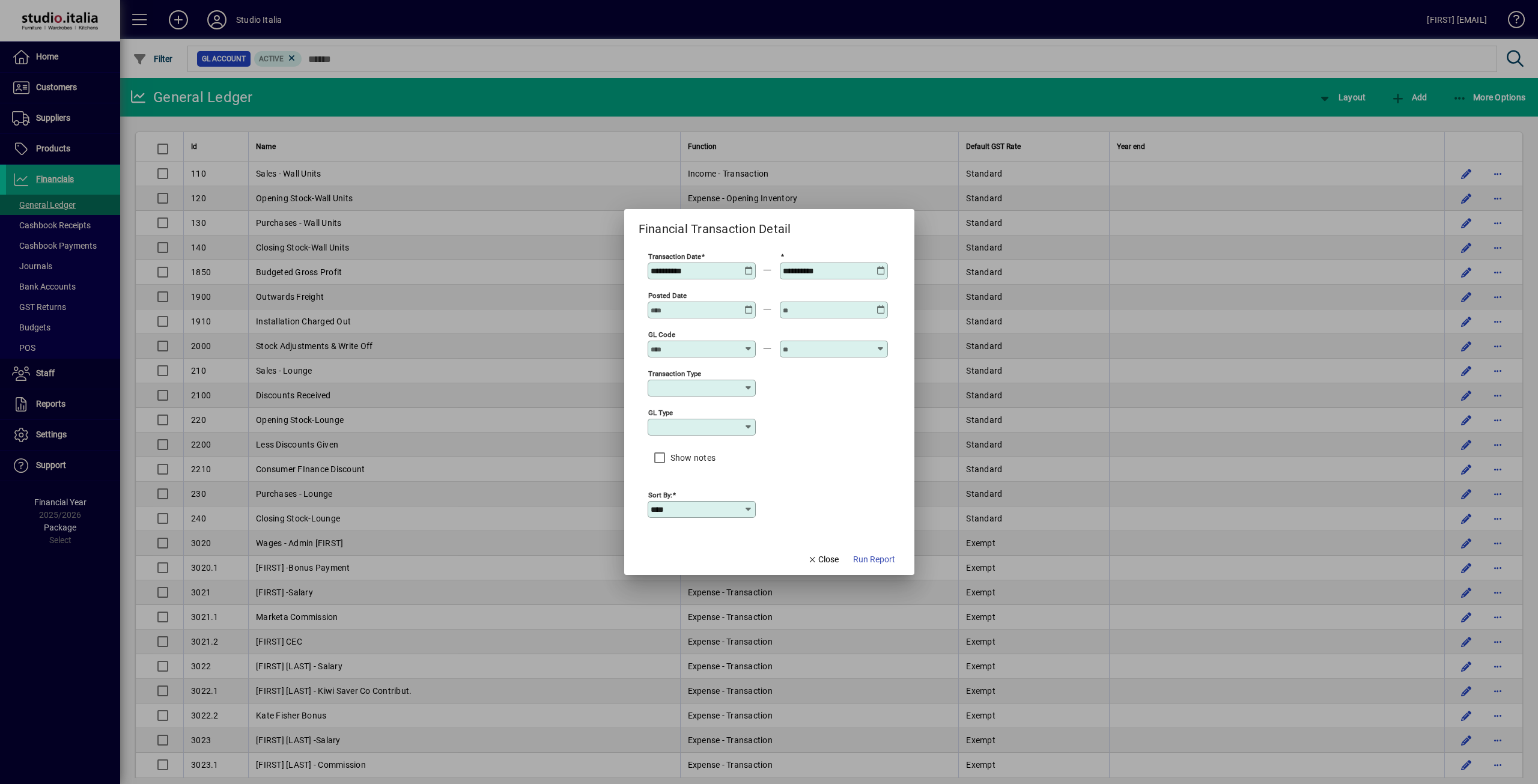 click on "**********" at bounding box center (703, 271) 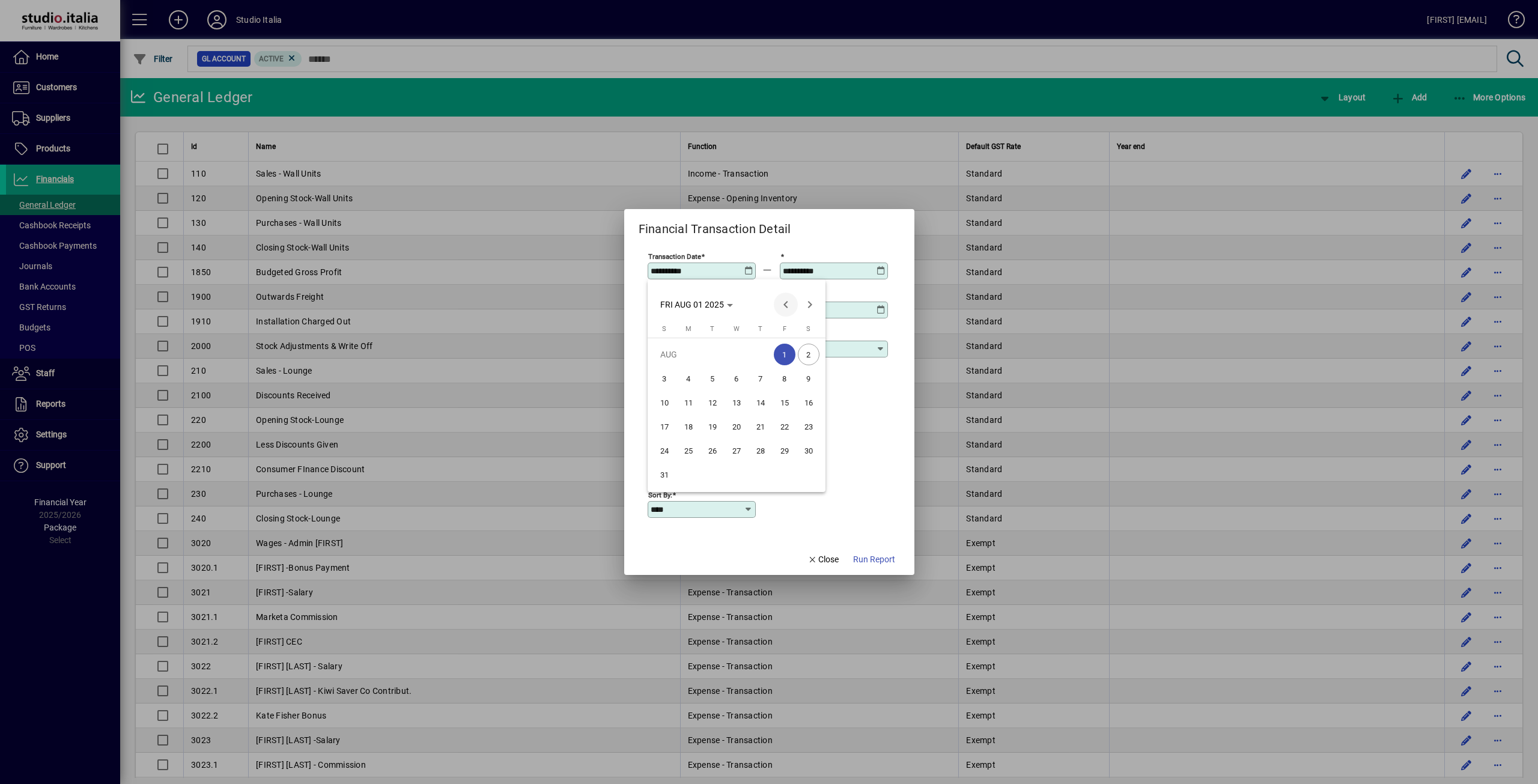 click at bounding box center [786, 305] 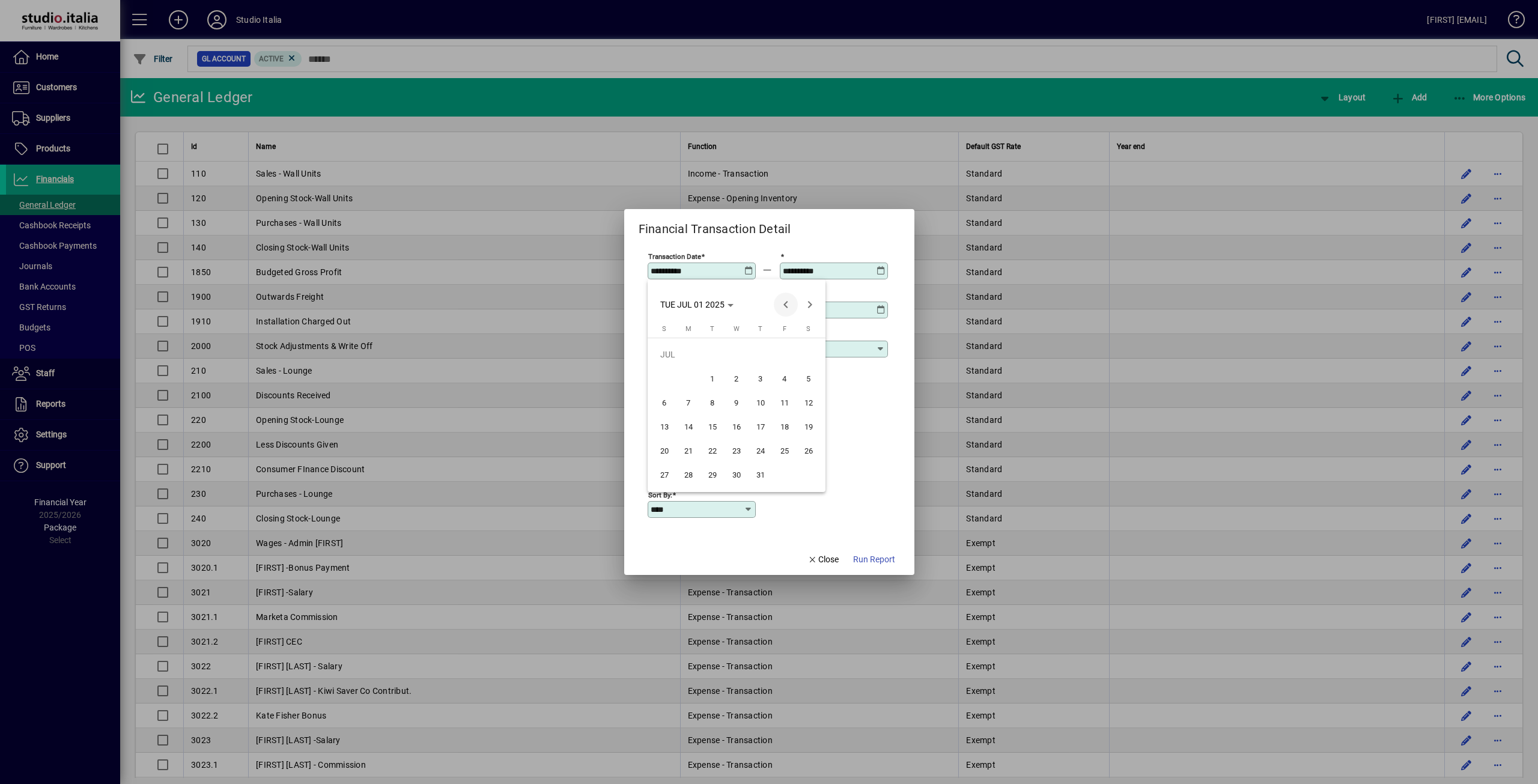 click at bounding box center [786, 305] 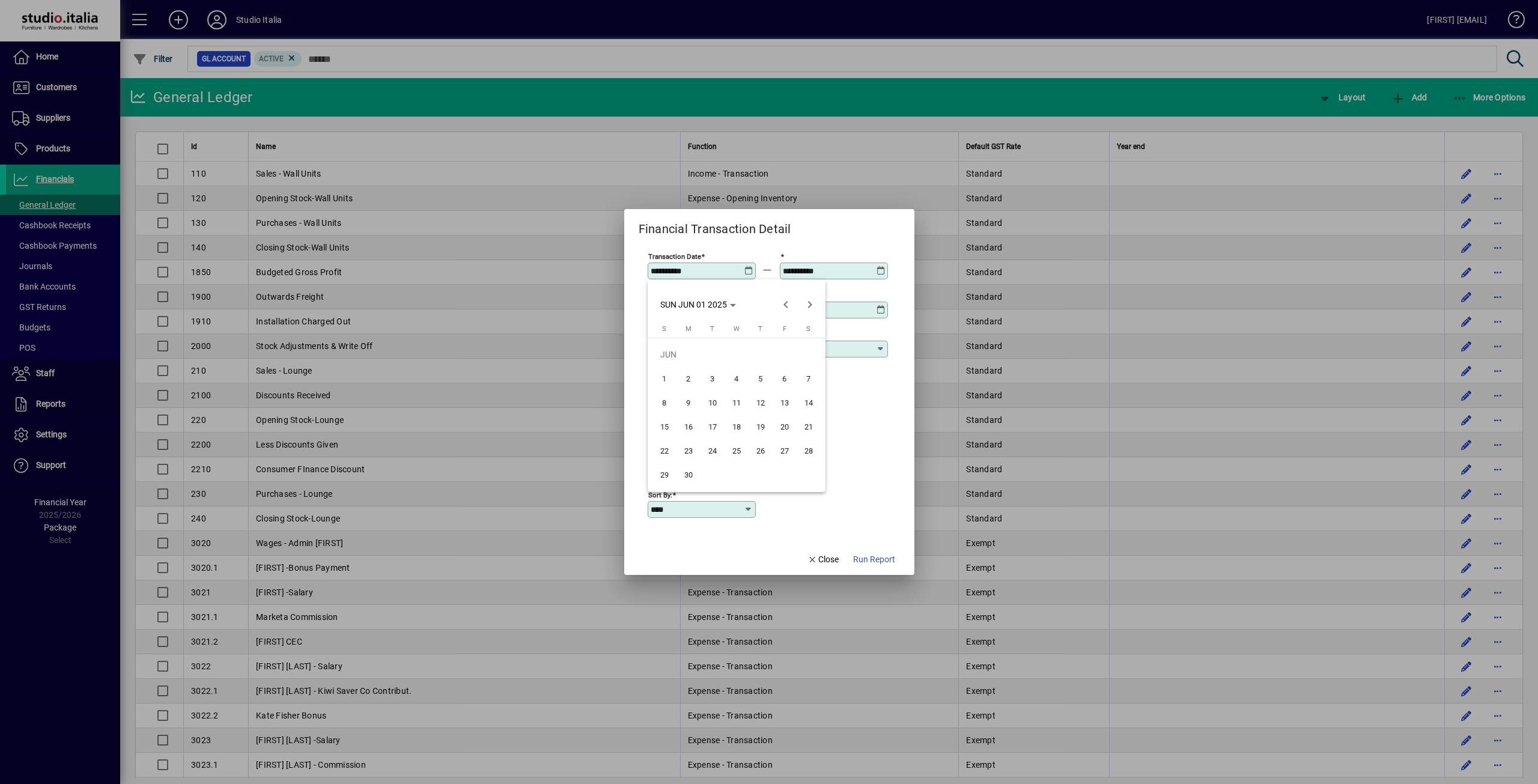 click on "1" at bounding box center (664, 378) 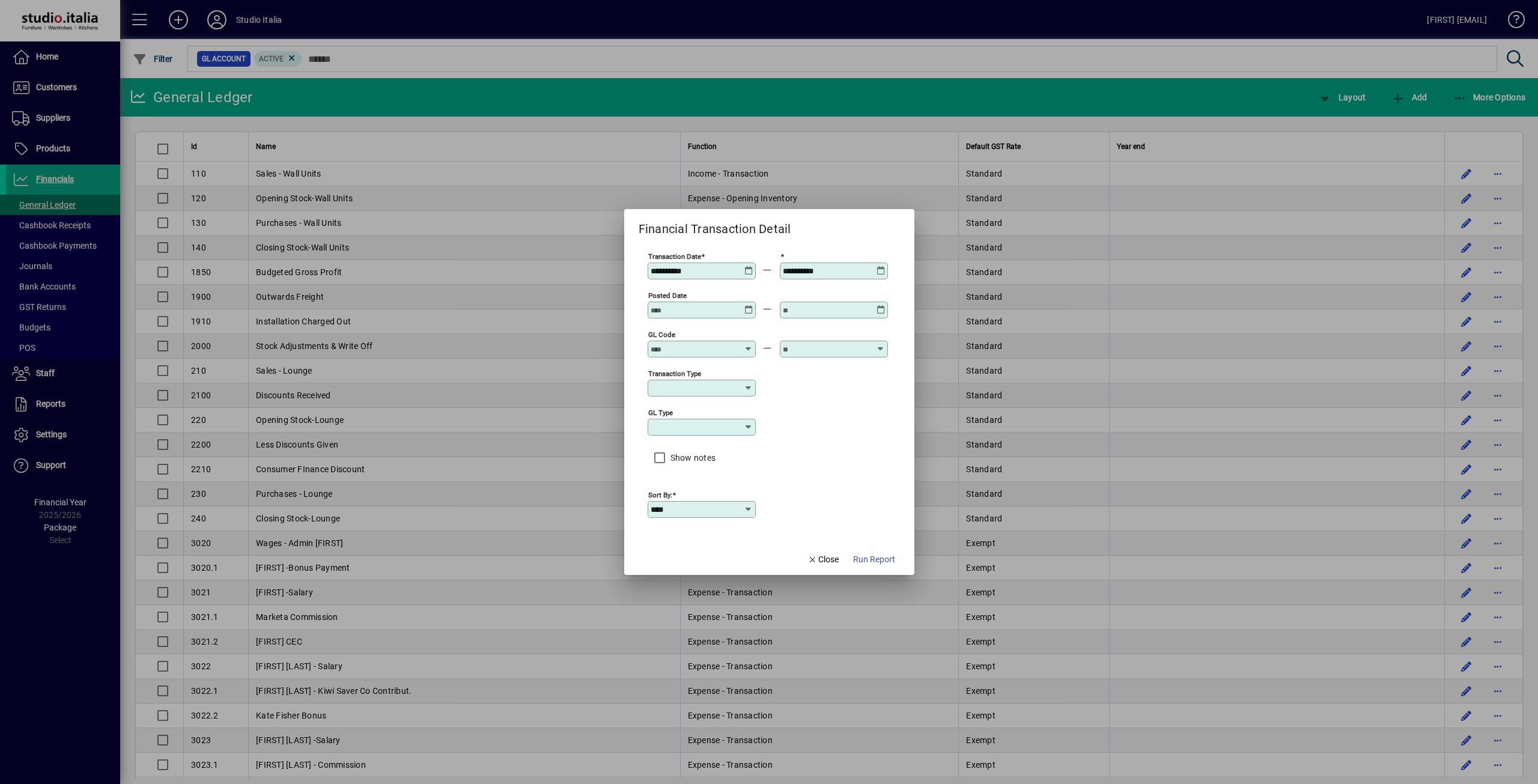 type on "**********" 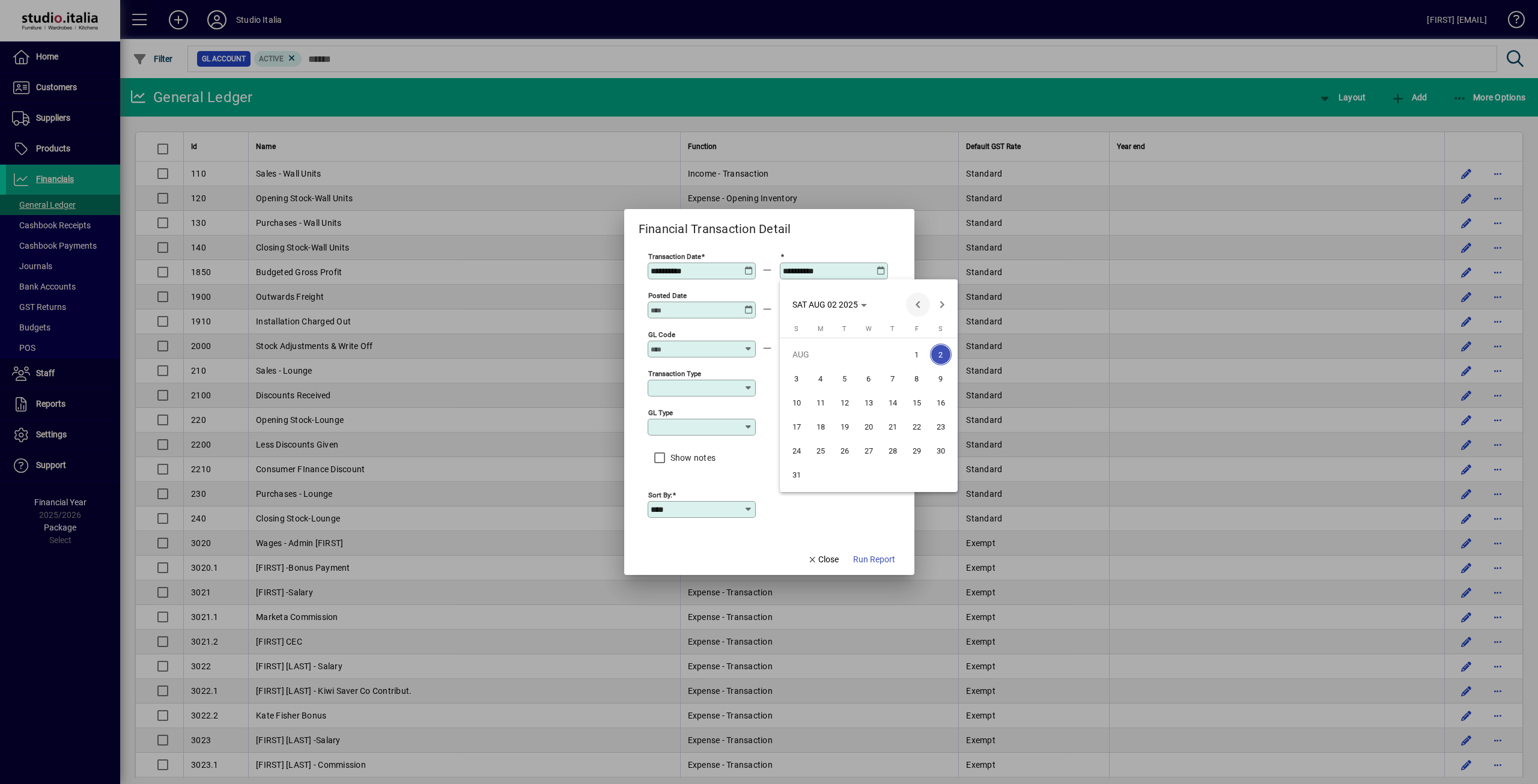 click at bounding box center [918, 305] 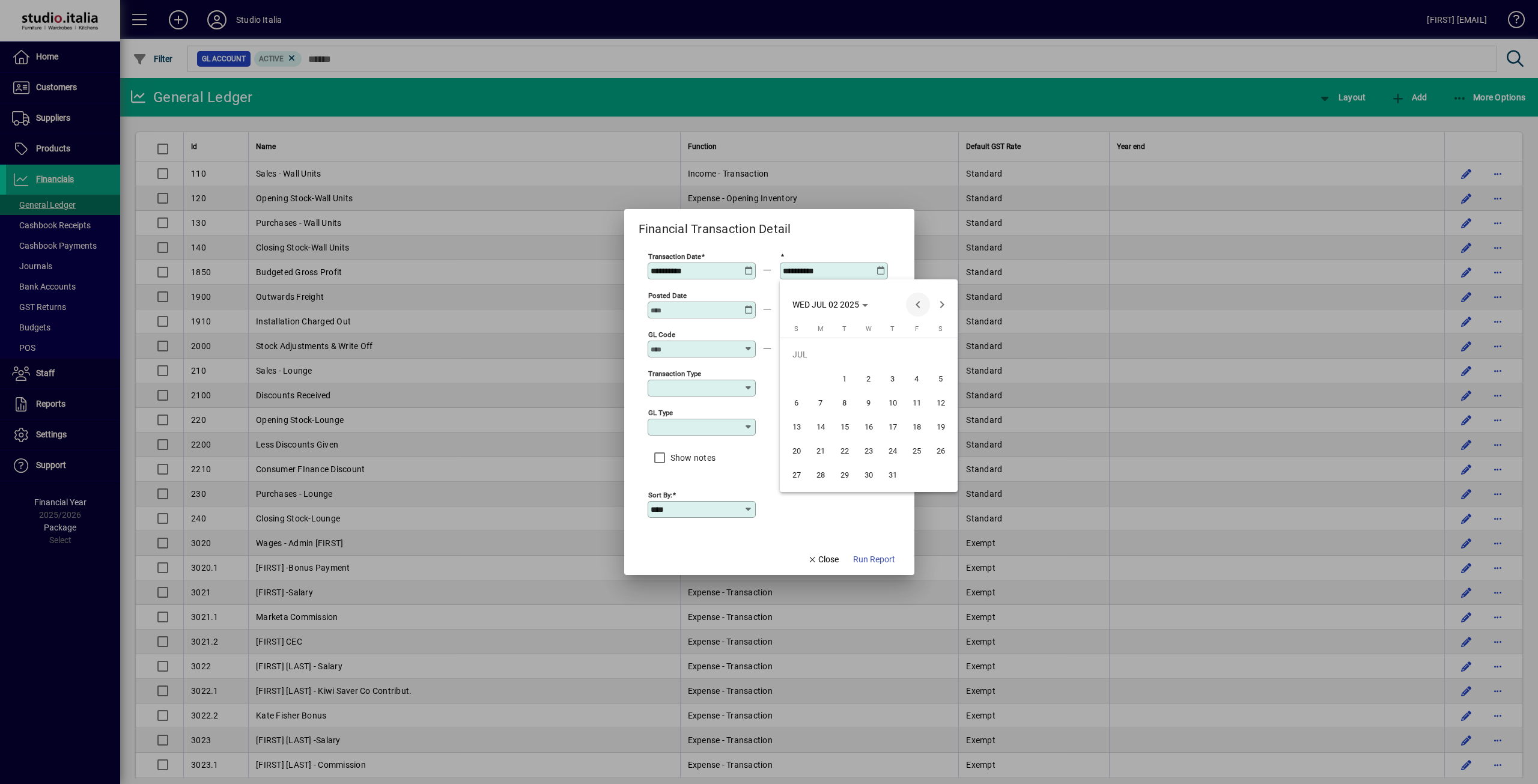 click at bounding box center [918, 305] 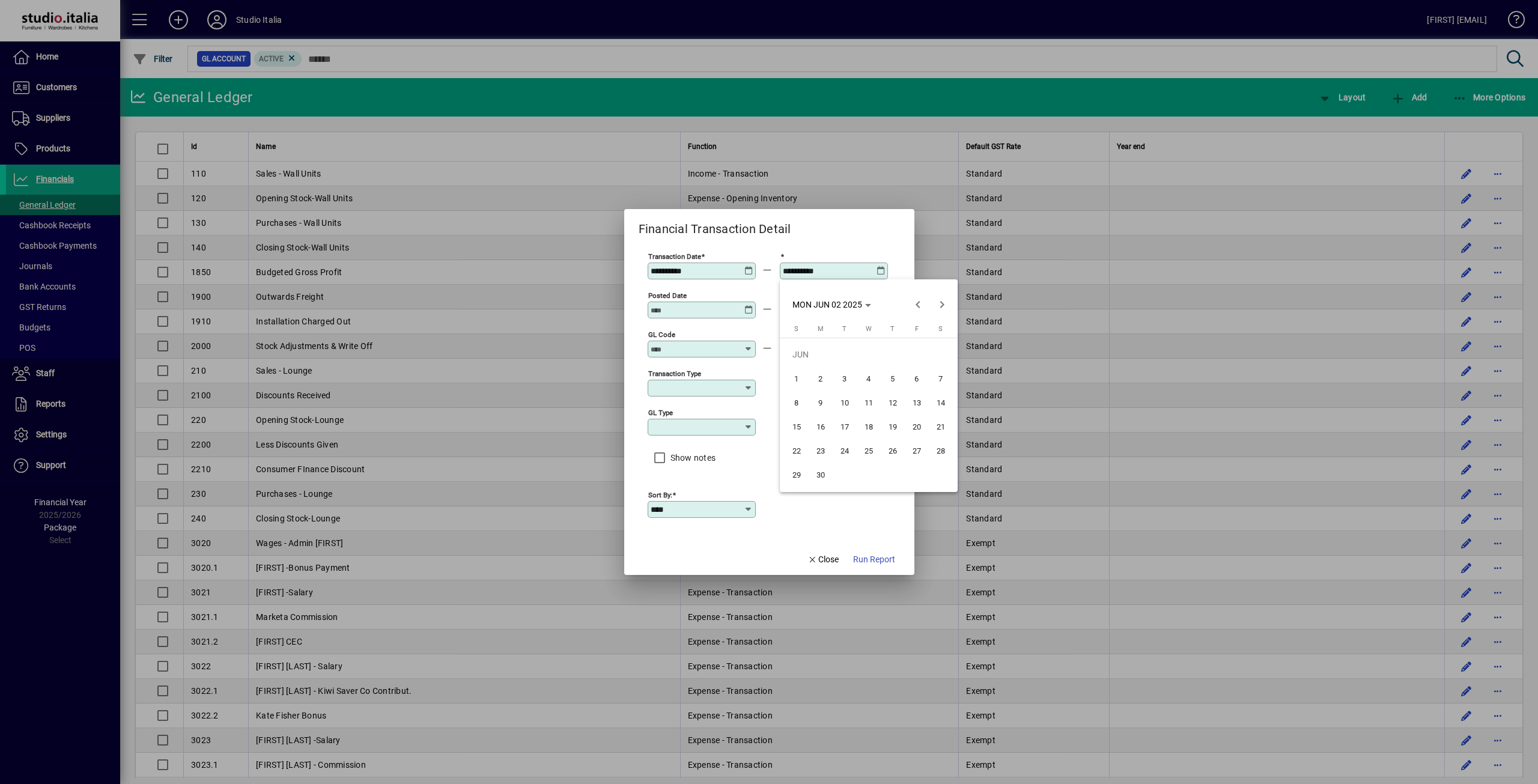 click on "30" at bounding box center [821, 475] 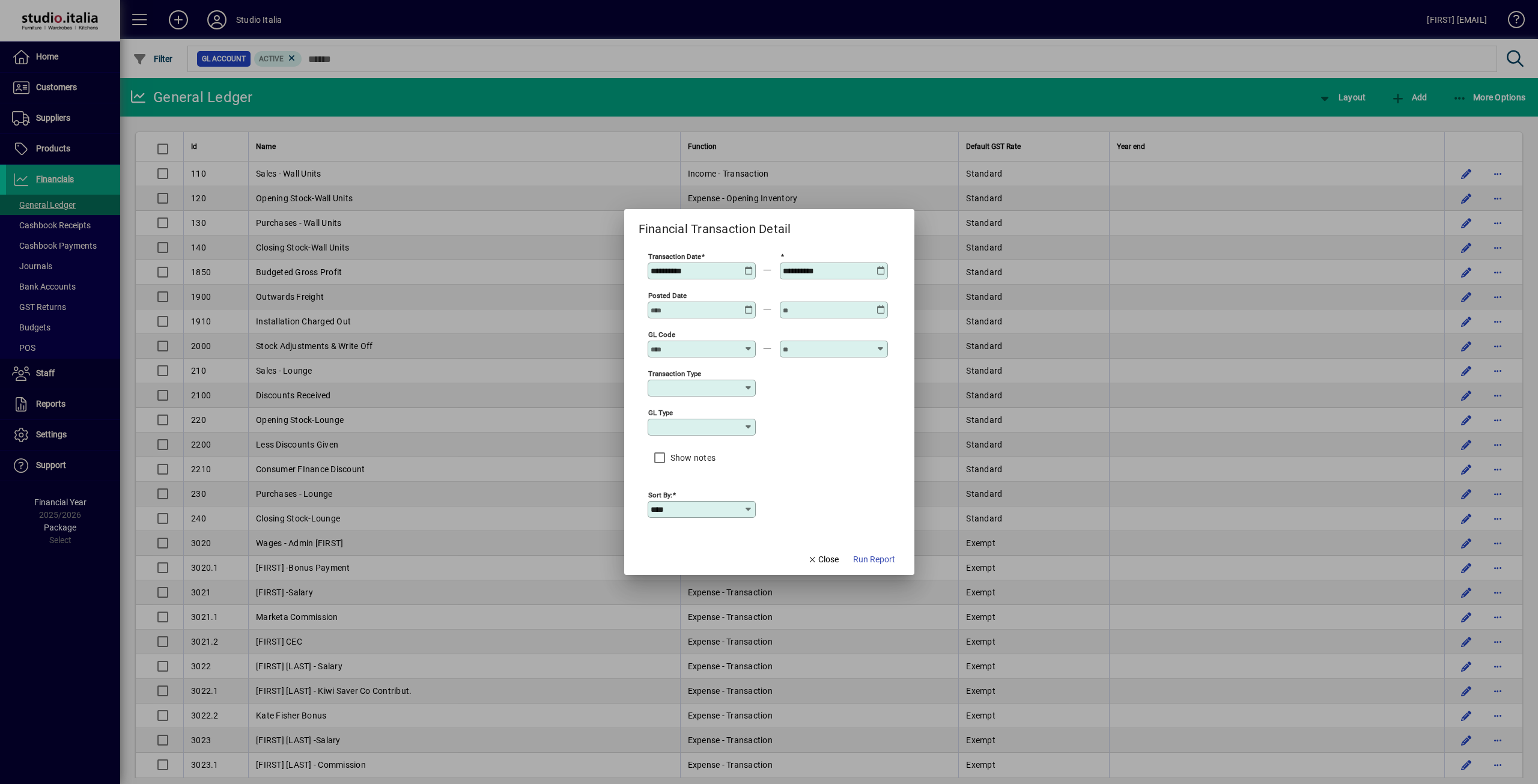 type on "**********" 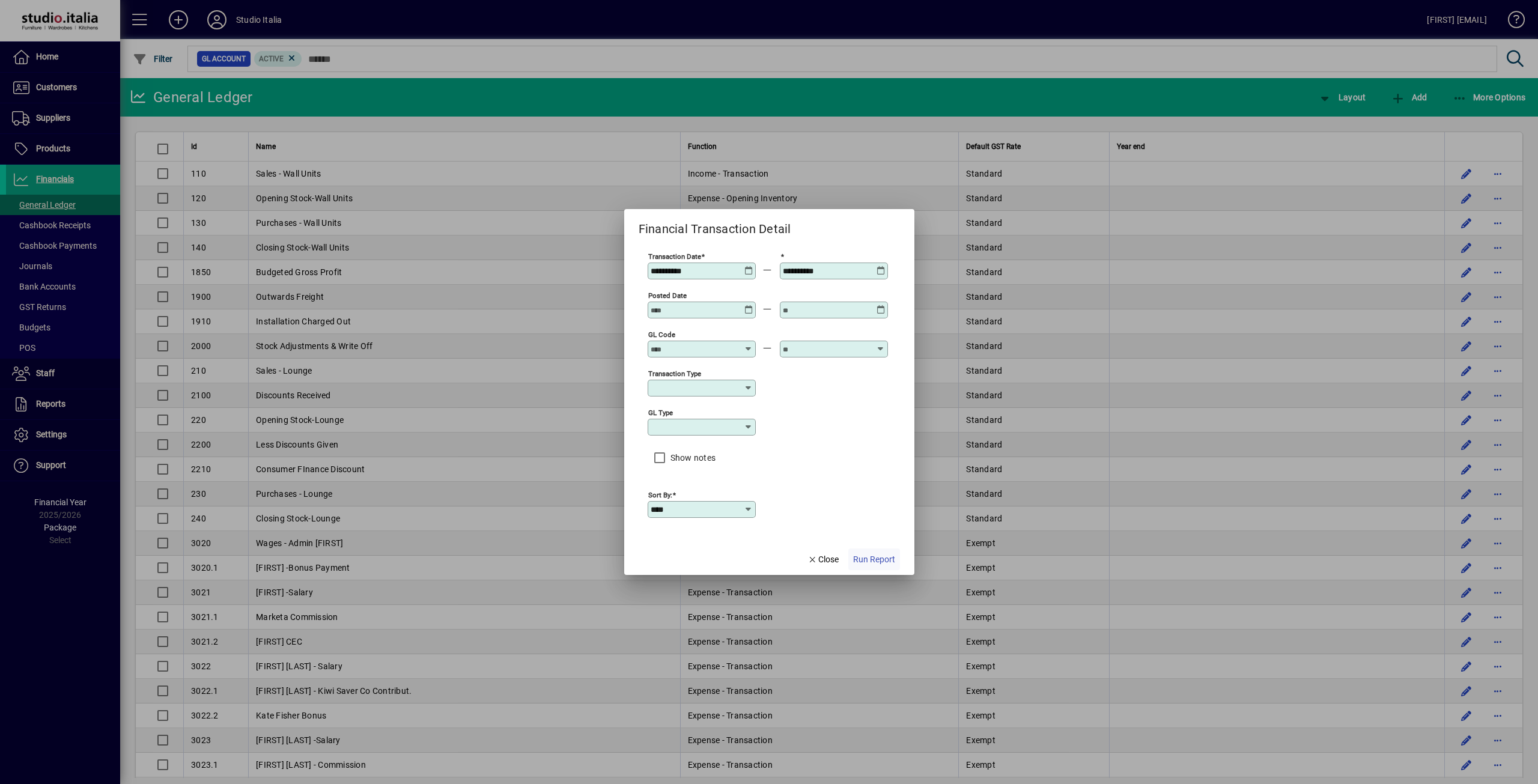 click on "Run Report" 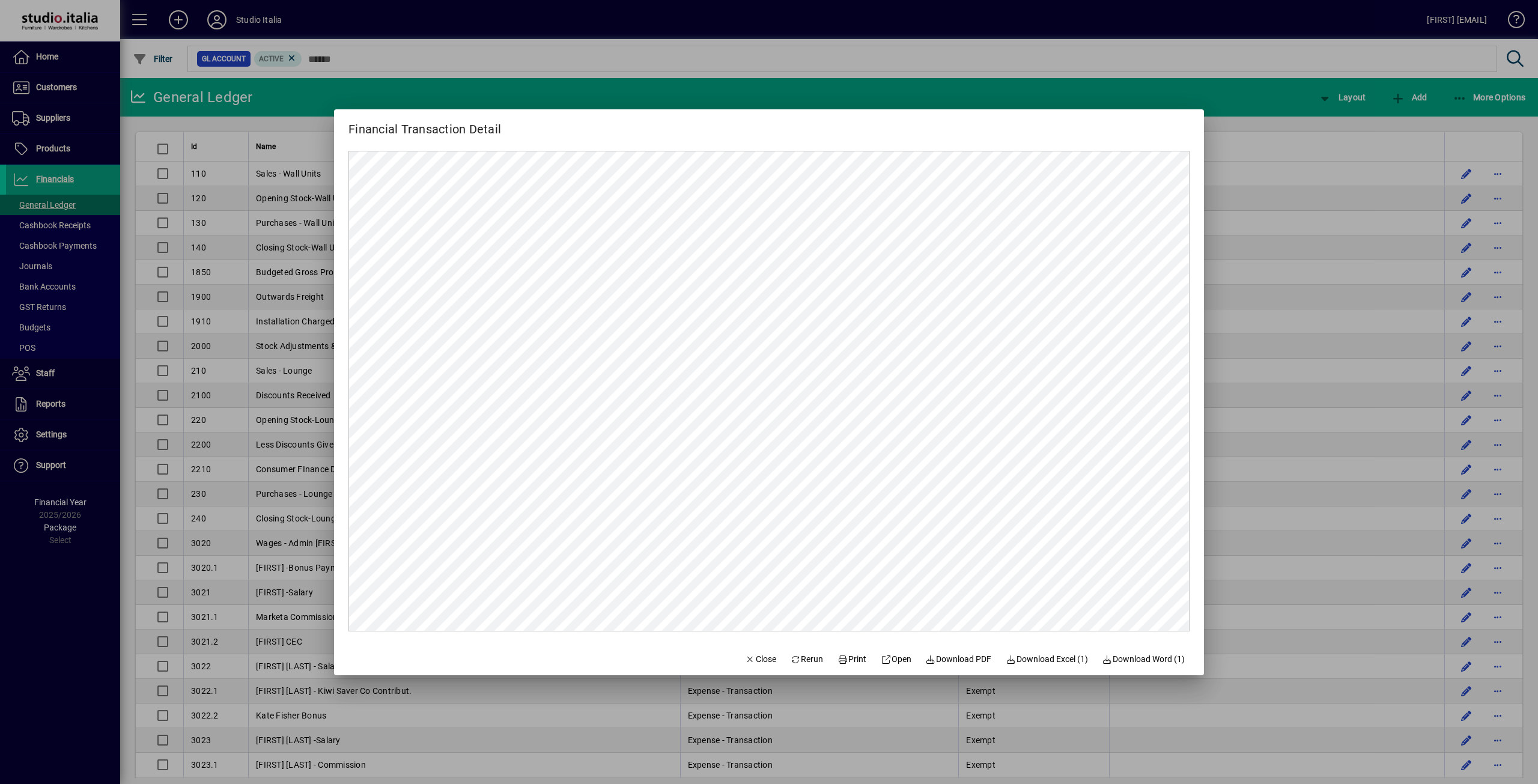 scroll, scrollTop: 0, scrollLeft: 0, axis: both 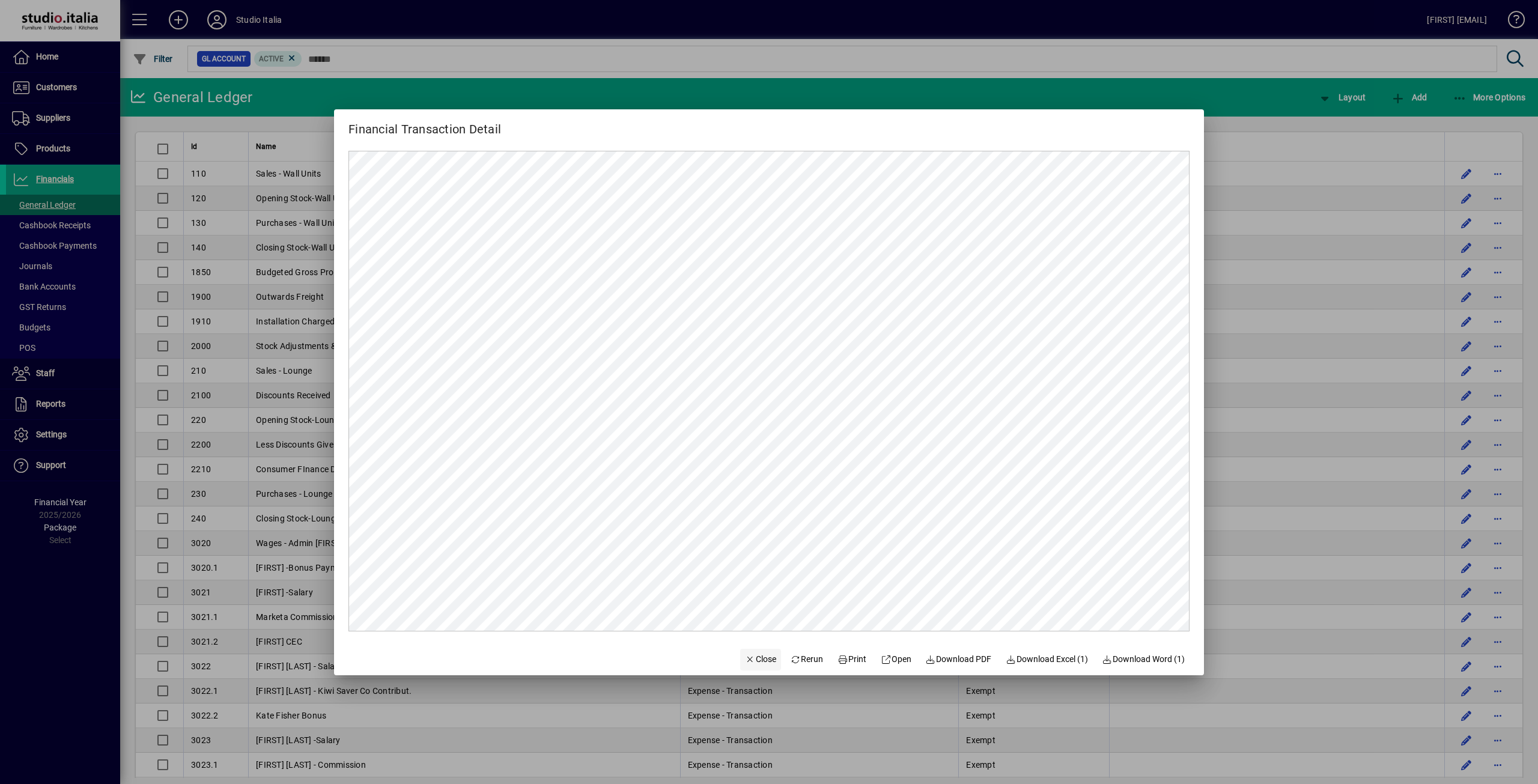 click on "Close" 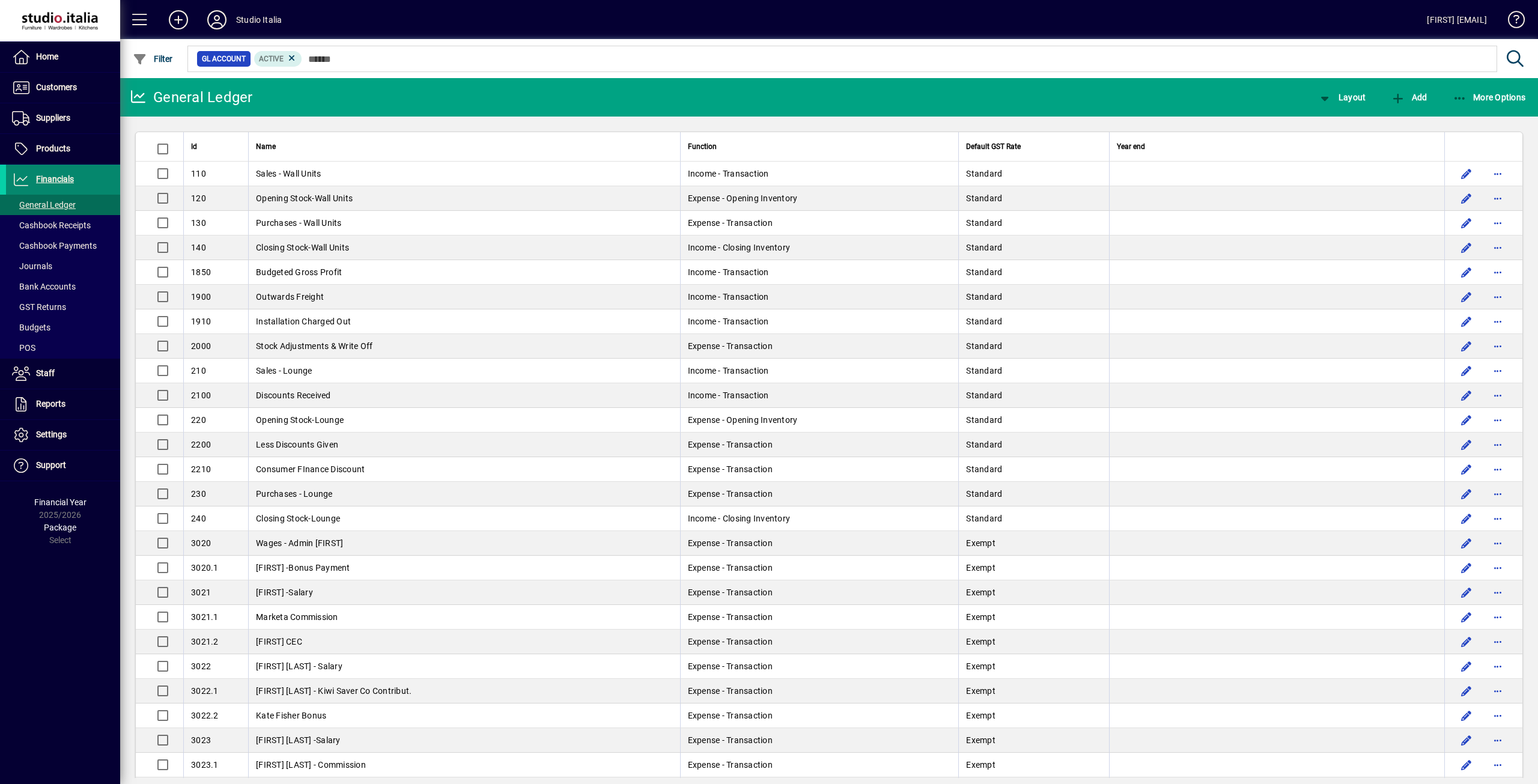 click on "Financials" at bounding box center (55, 179) 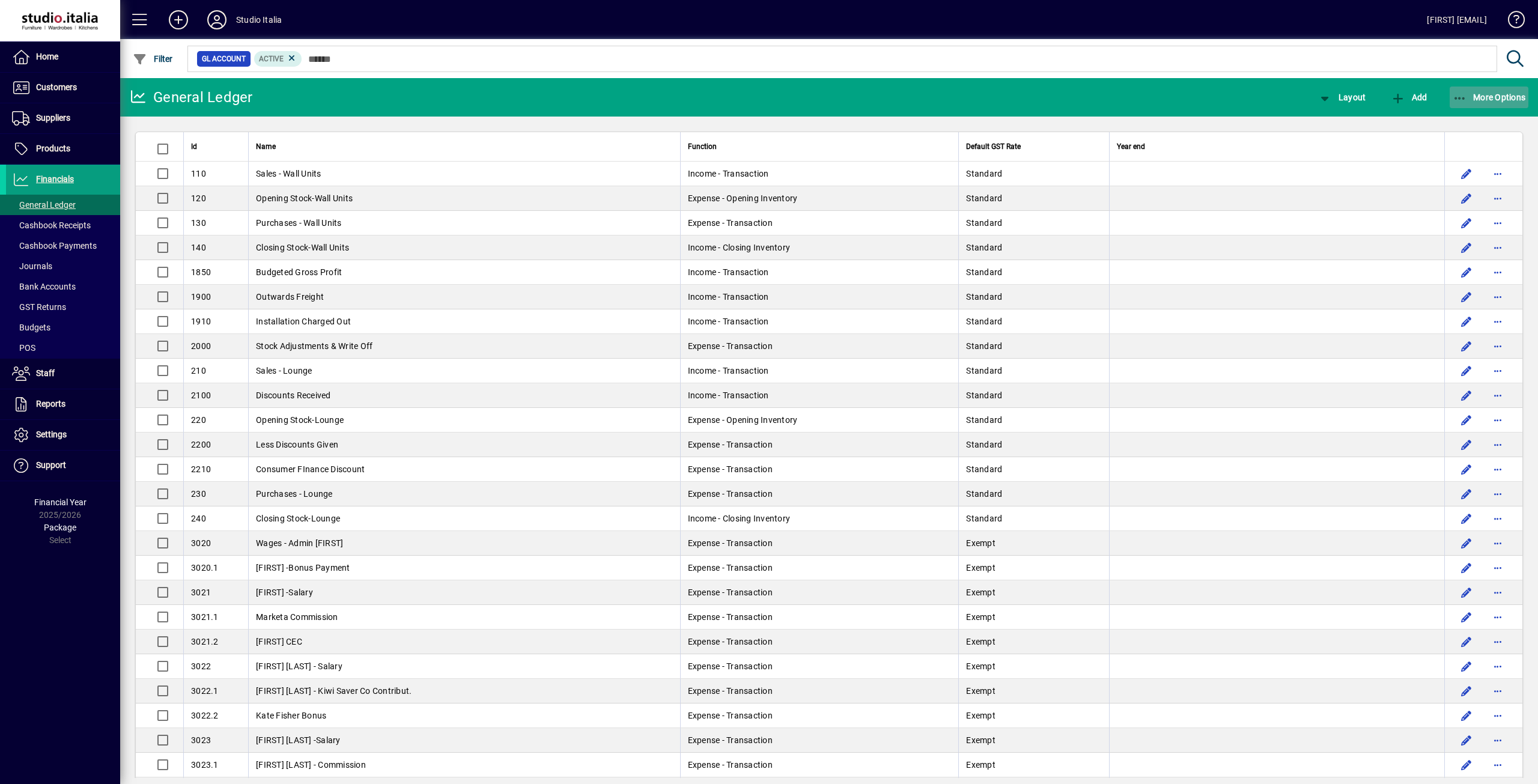 click on "More Options" 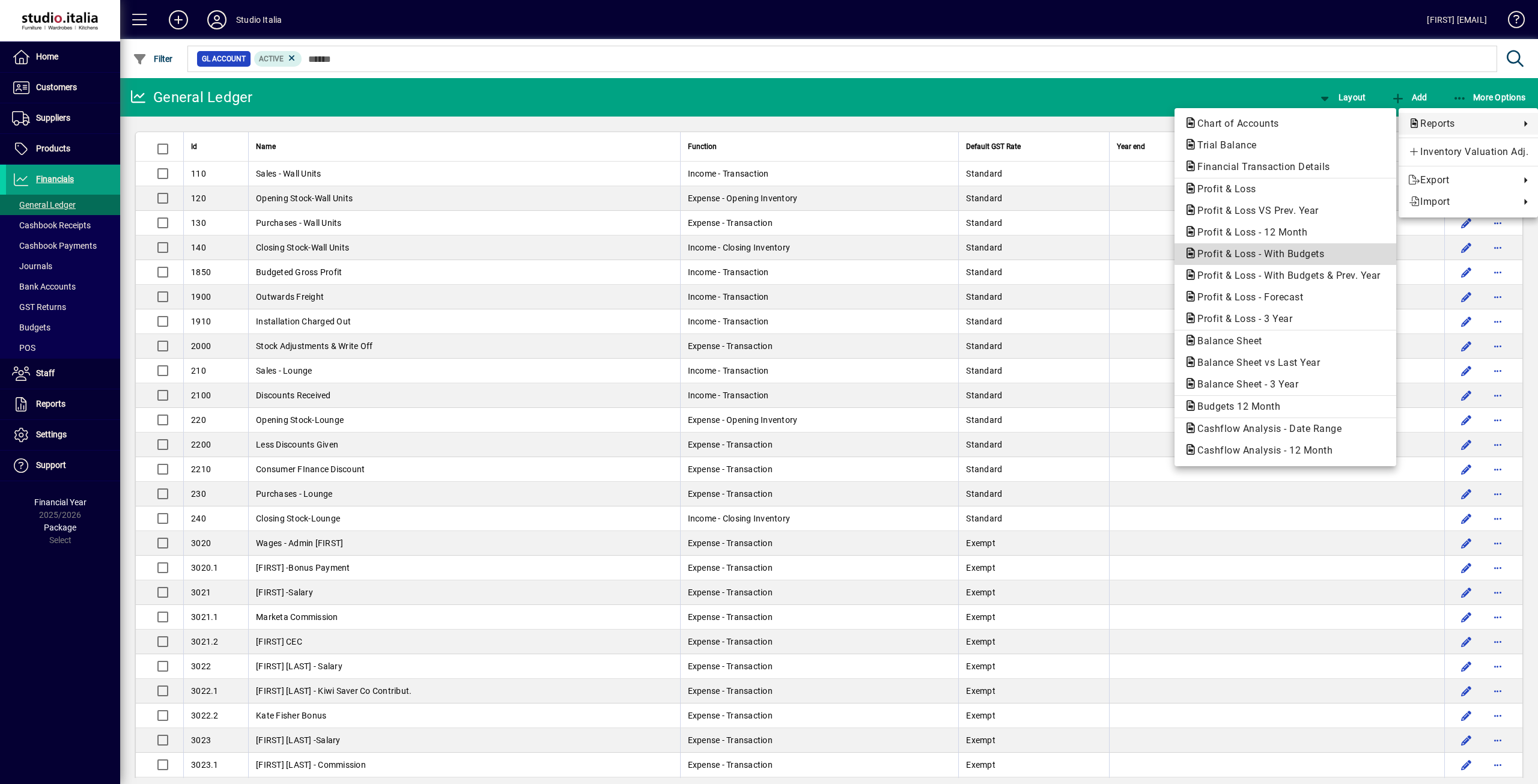 click on "Profit & Loss - With Budgets" 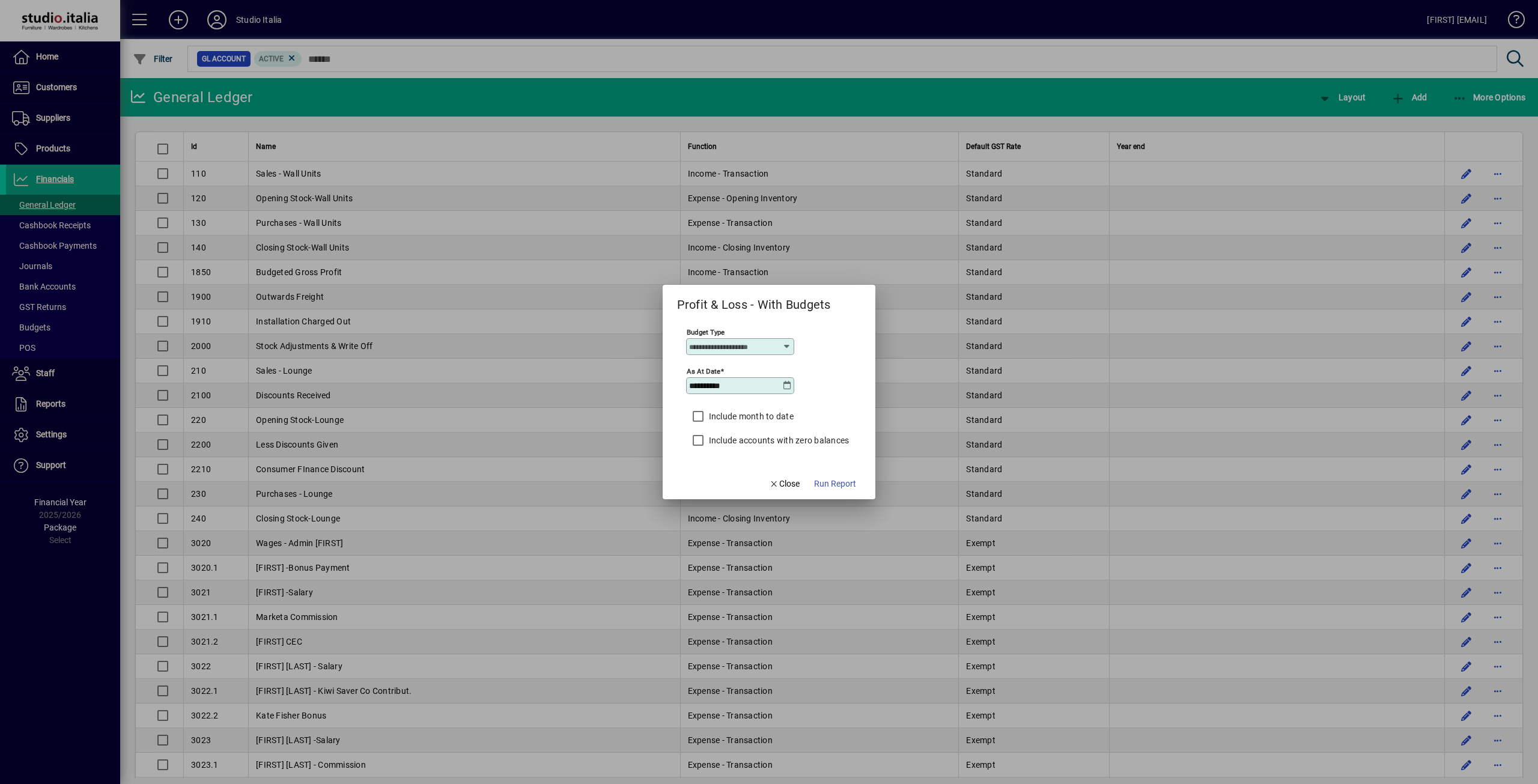 type on "****" 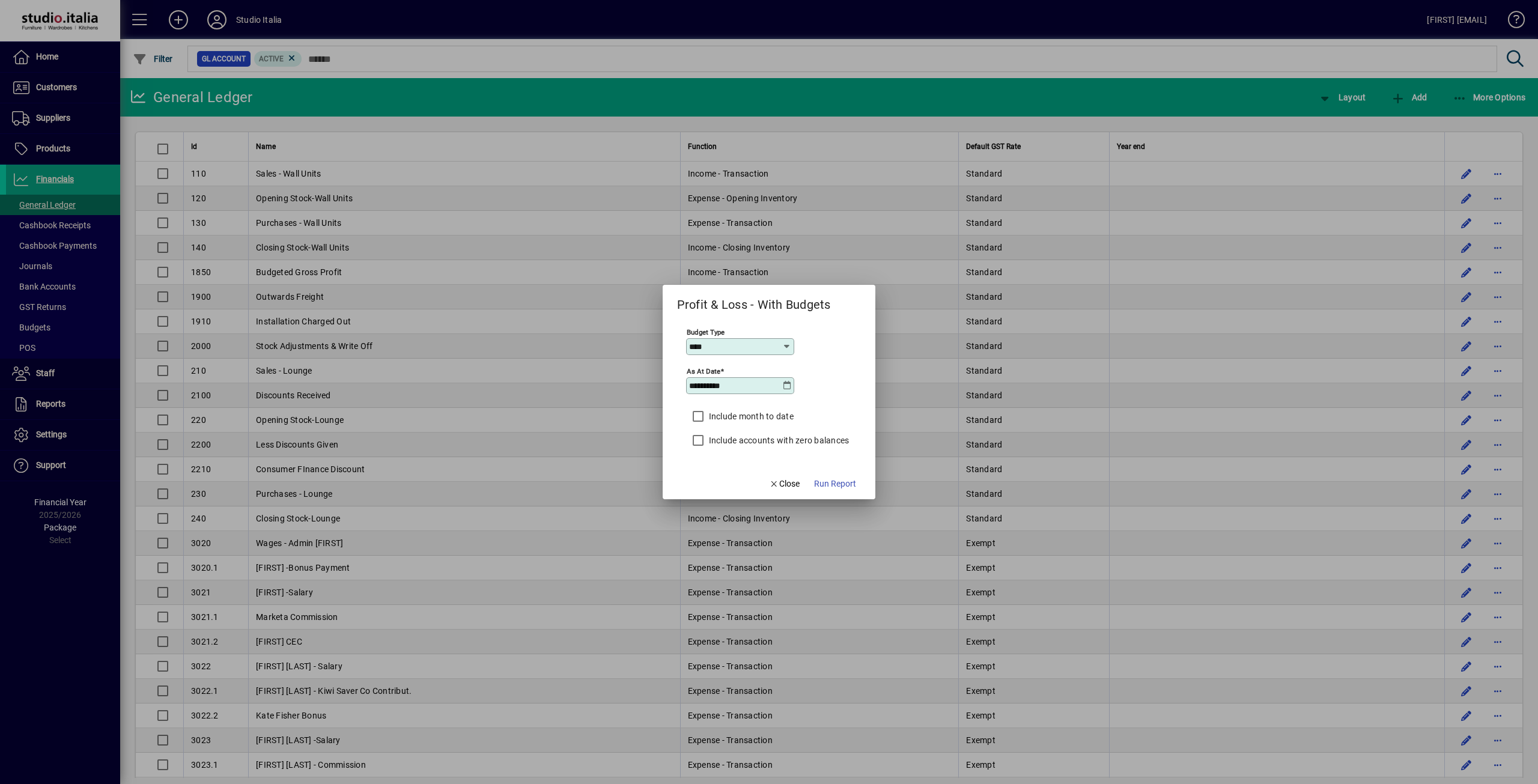 click at bounding box center [787, 386] 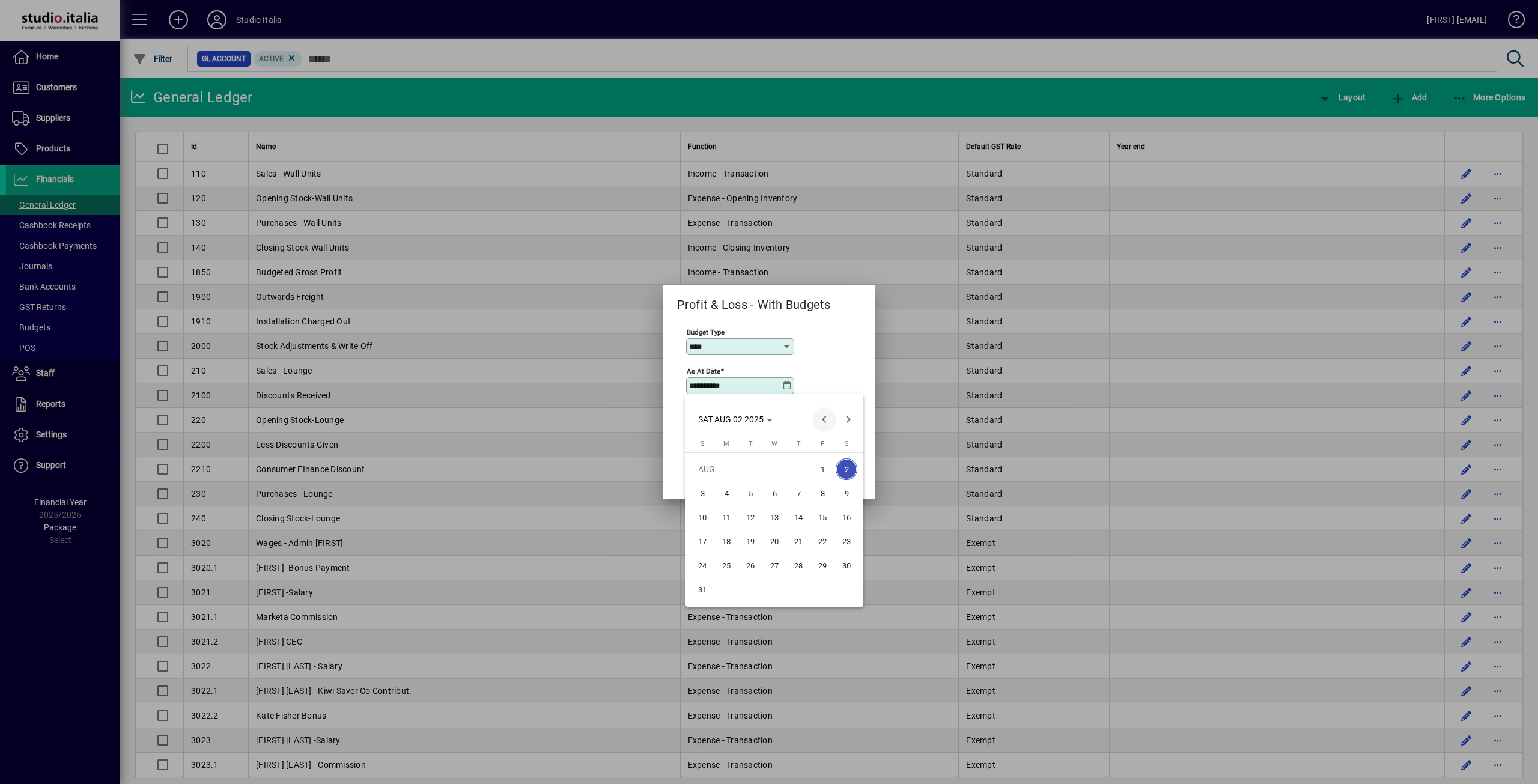 click at bounding box center [824, 419] 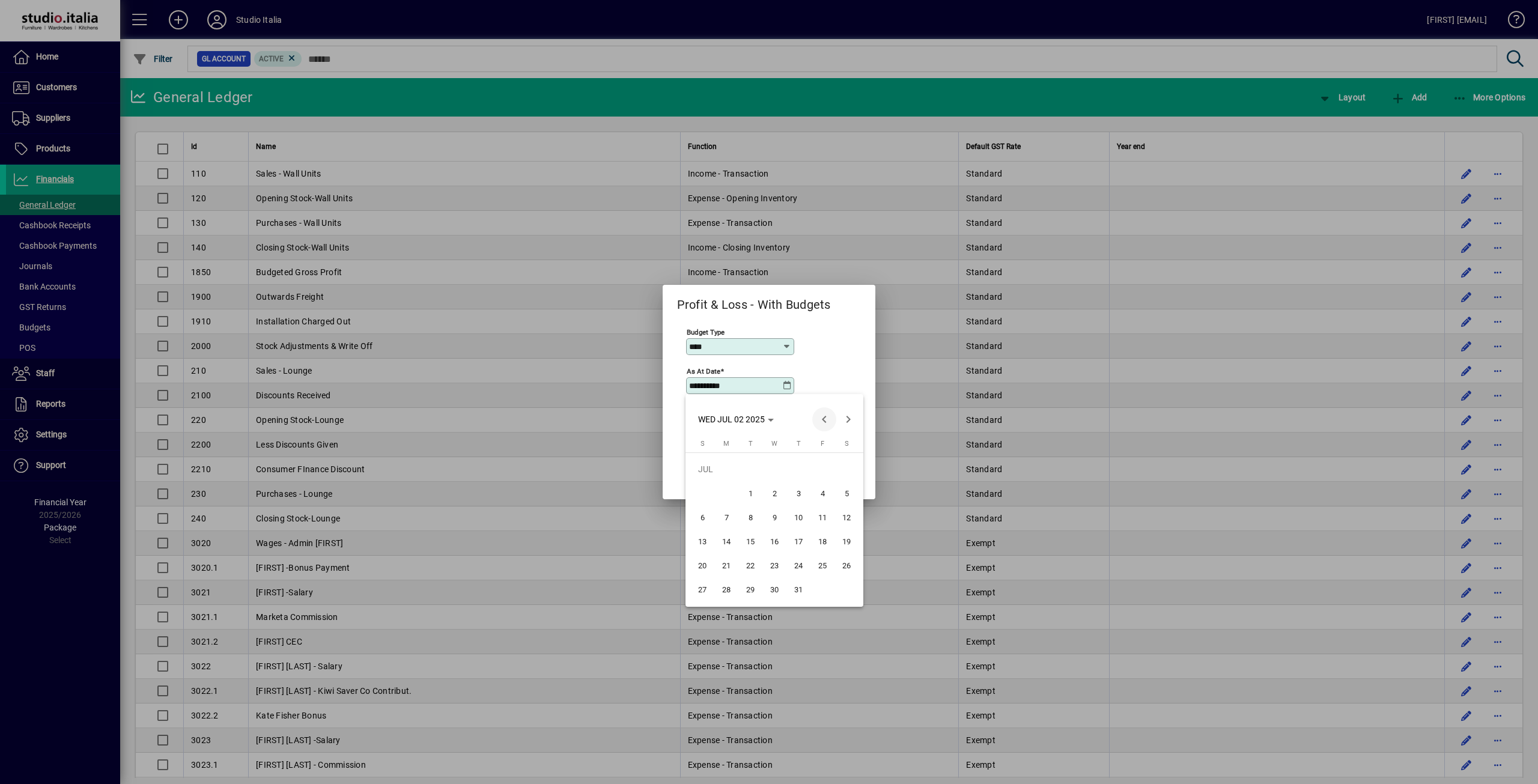 click at bounding box center (824, 419) 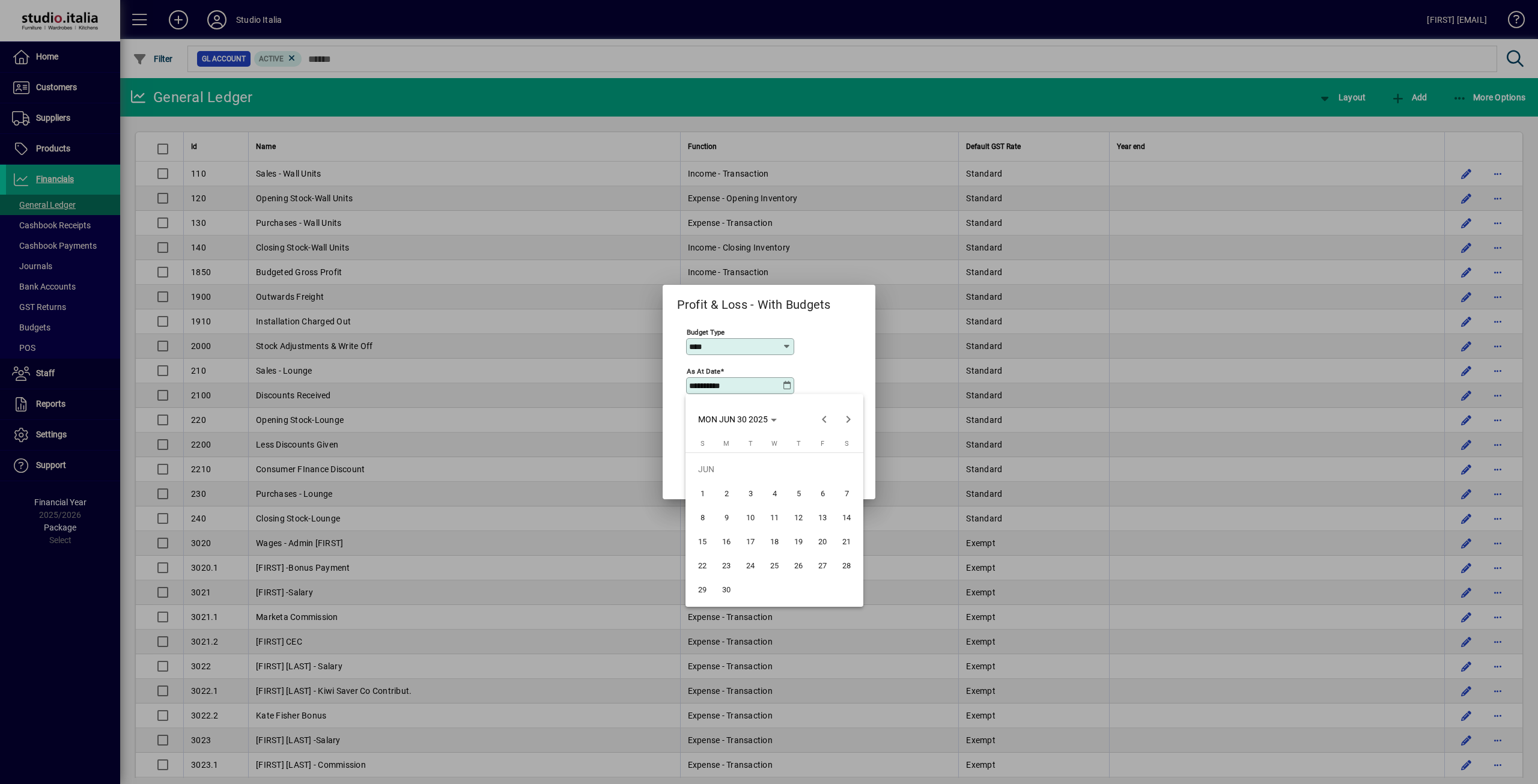 click on "30" at bounding box center [726, 589] 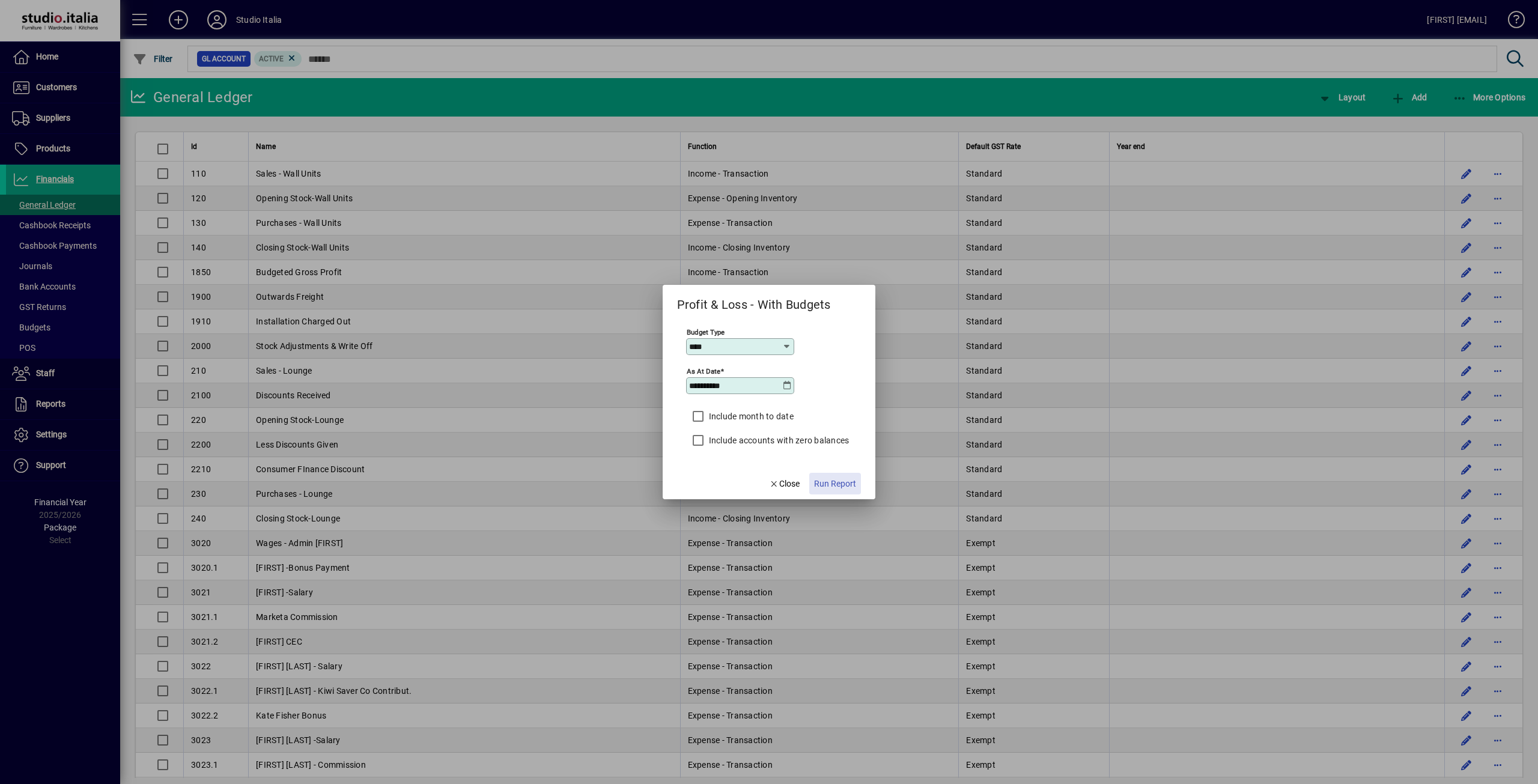 click on "Run Report" 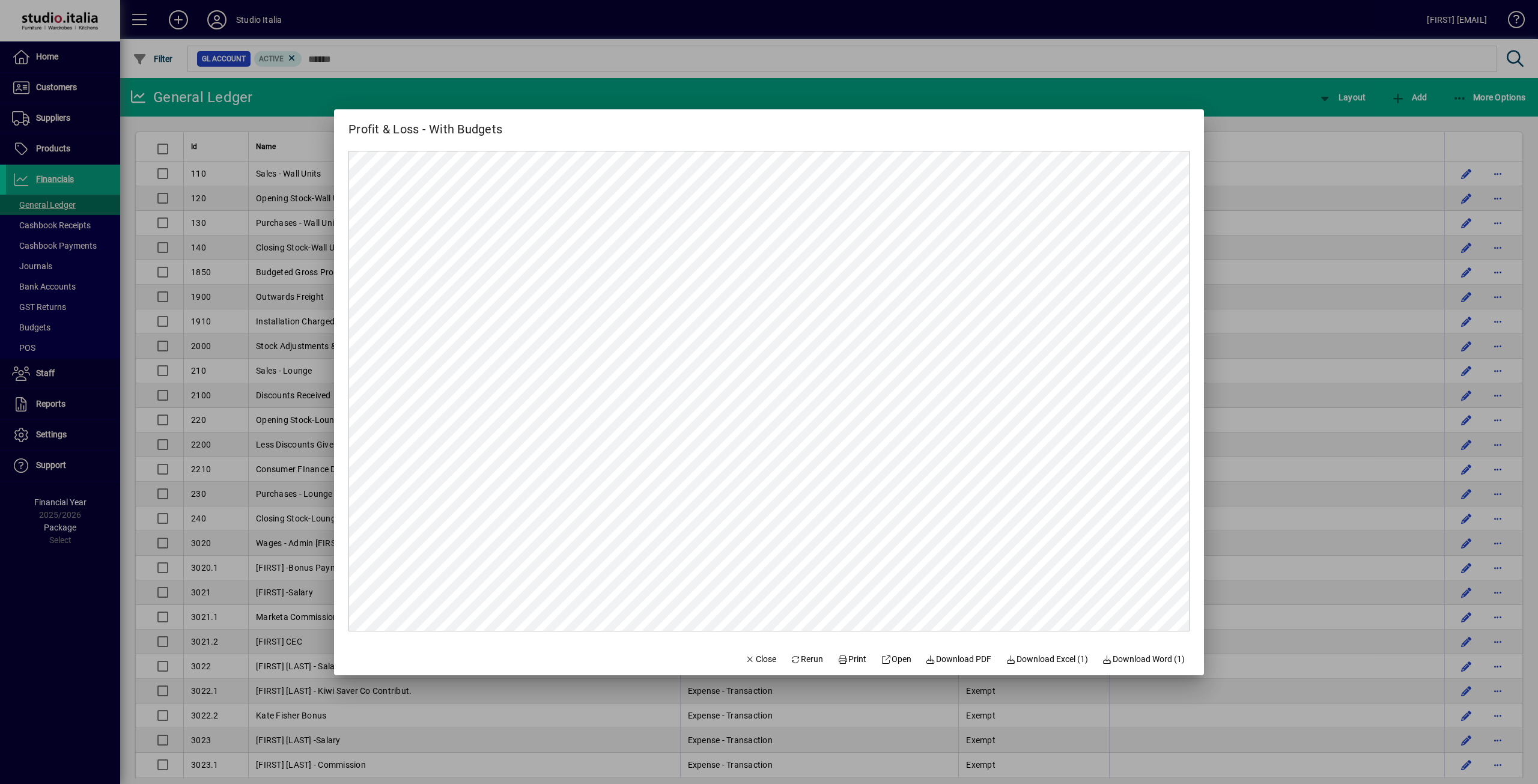 scroll, scrollTop: 0, scrollLeft: 0, axis: both 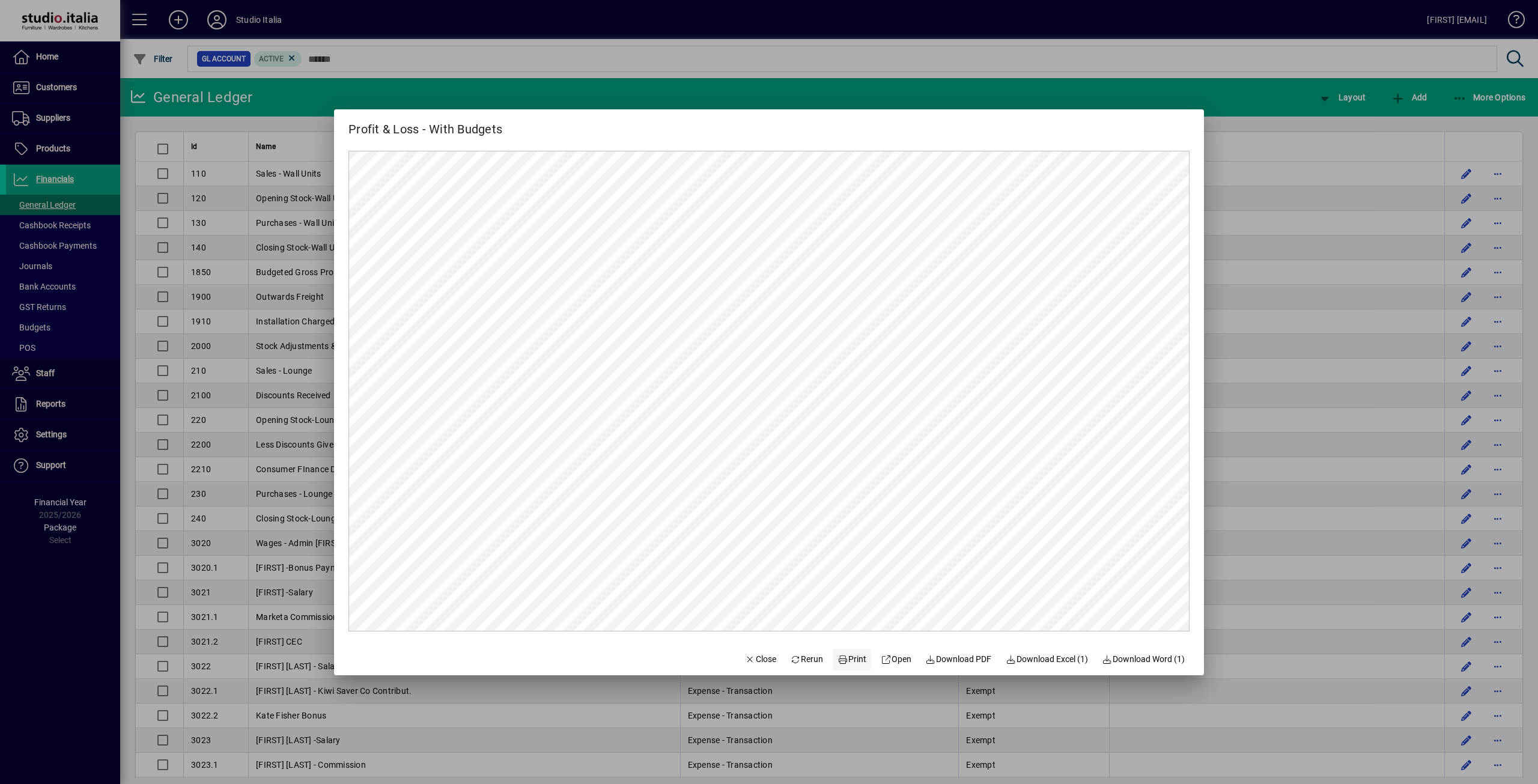click on "Print" 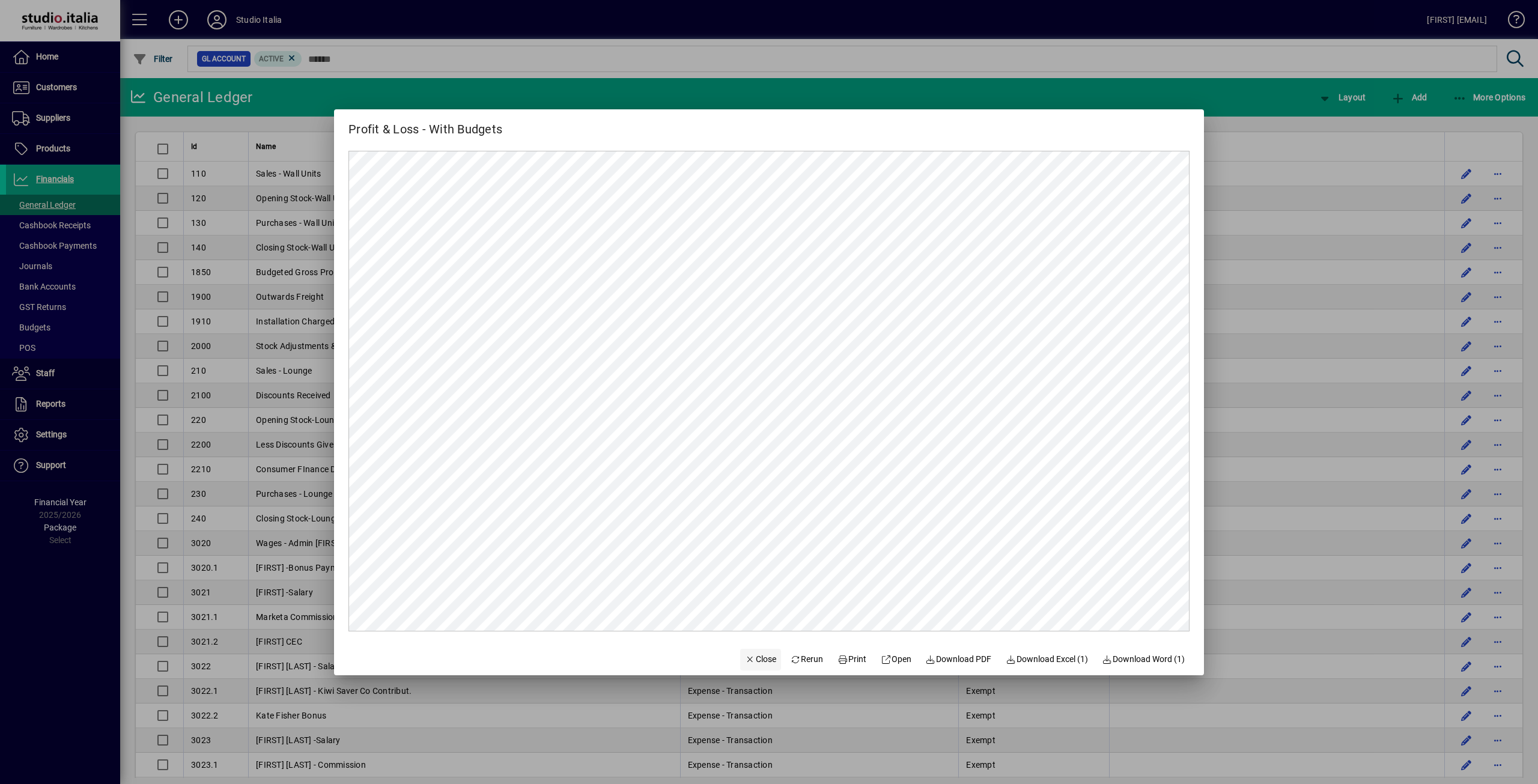 click on "Close" 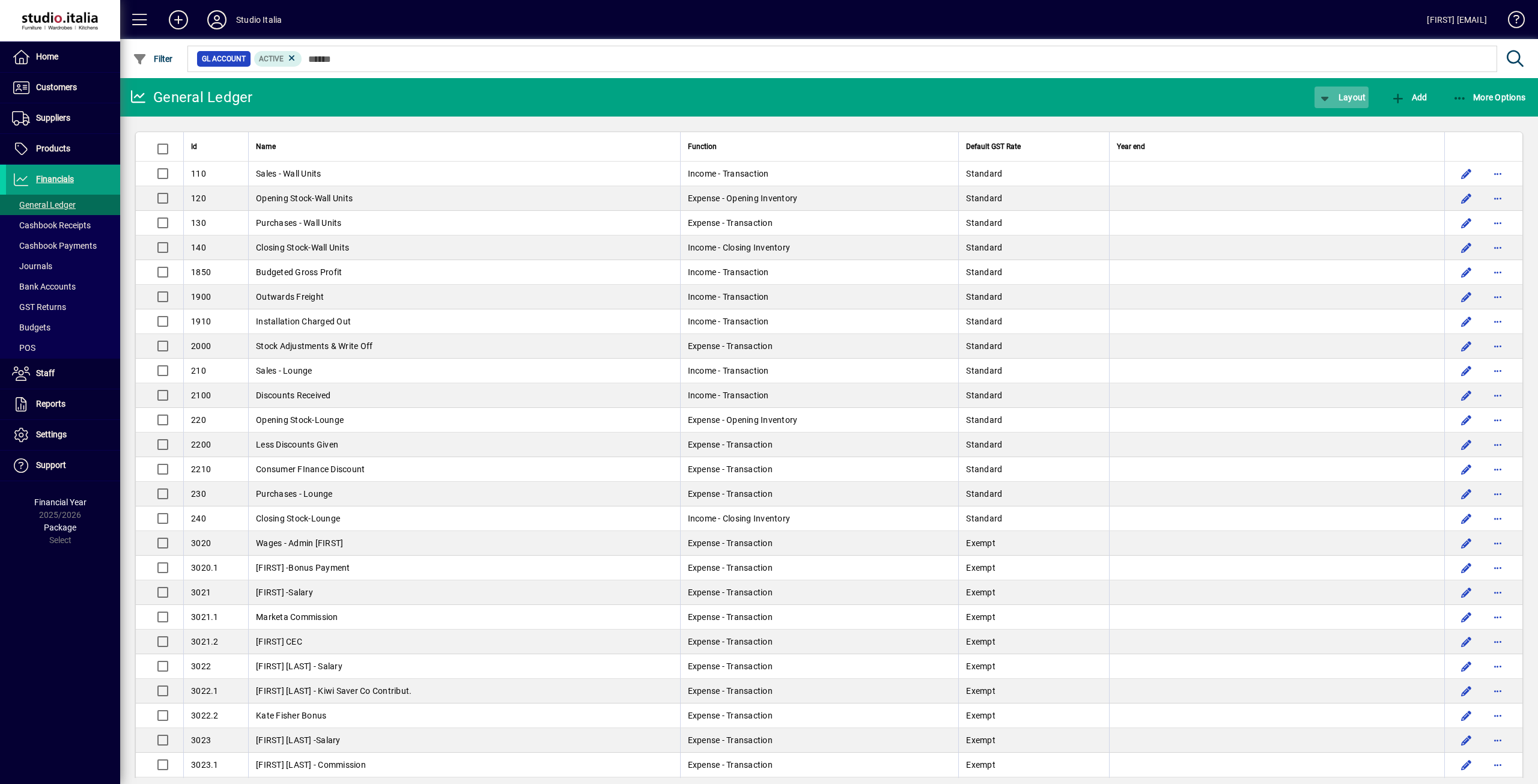 click on "Layout" 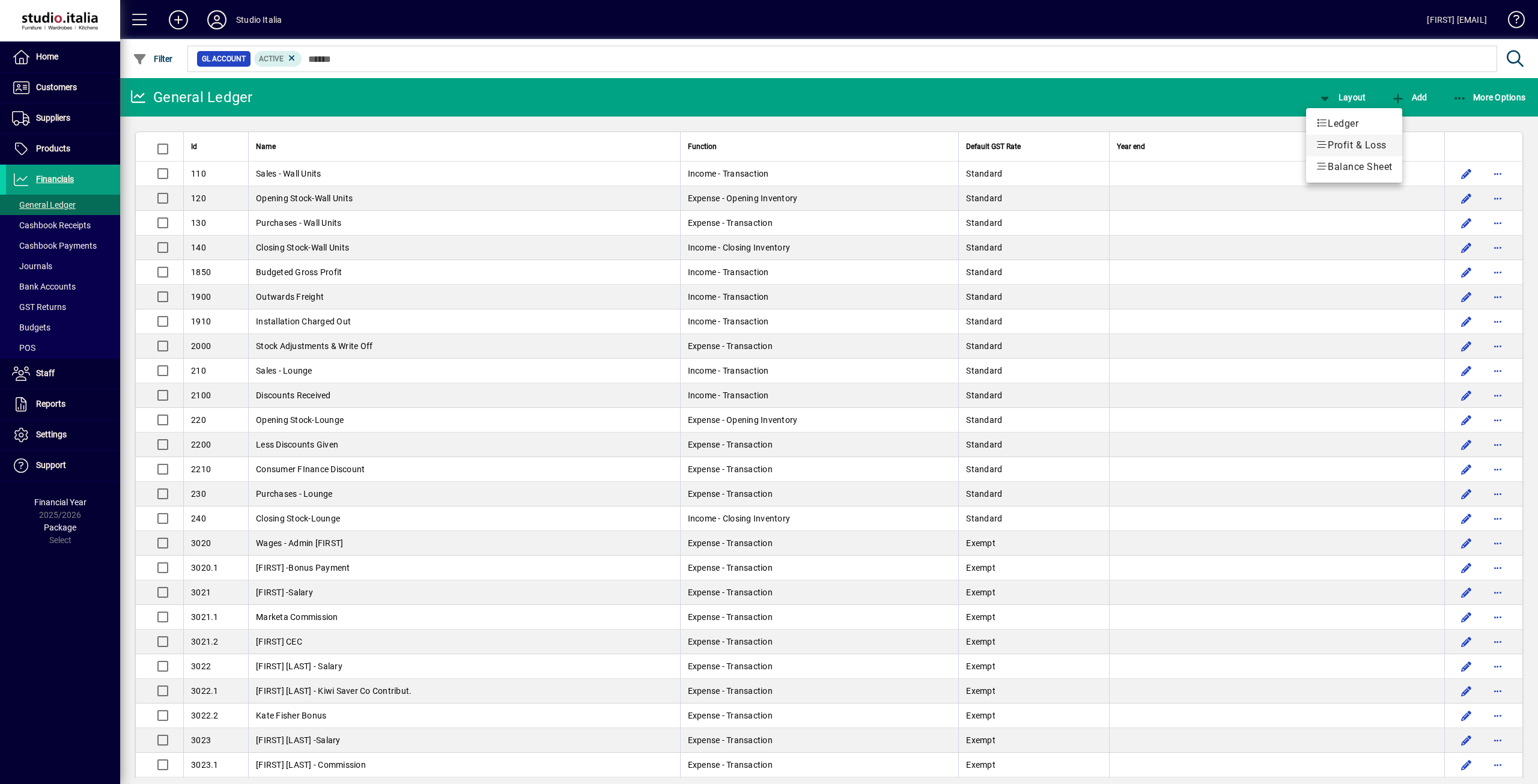 click on "Profit & Loss" at bounding box center [1354, 145] 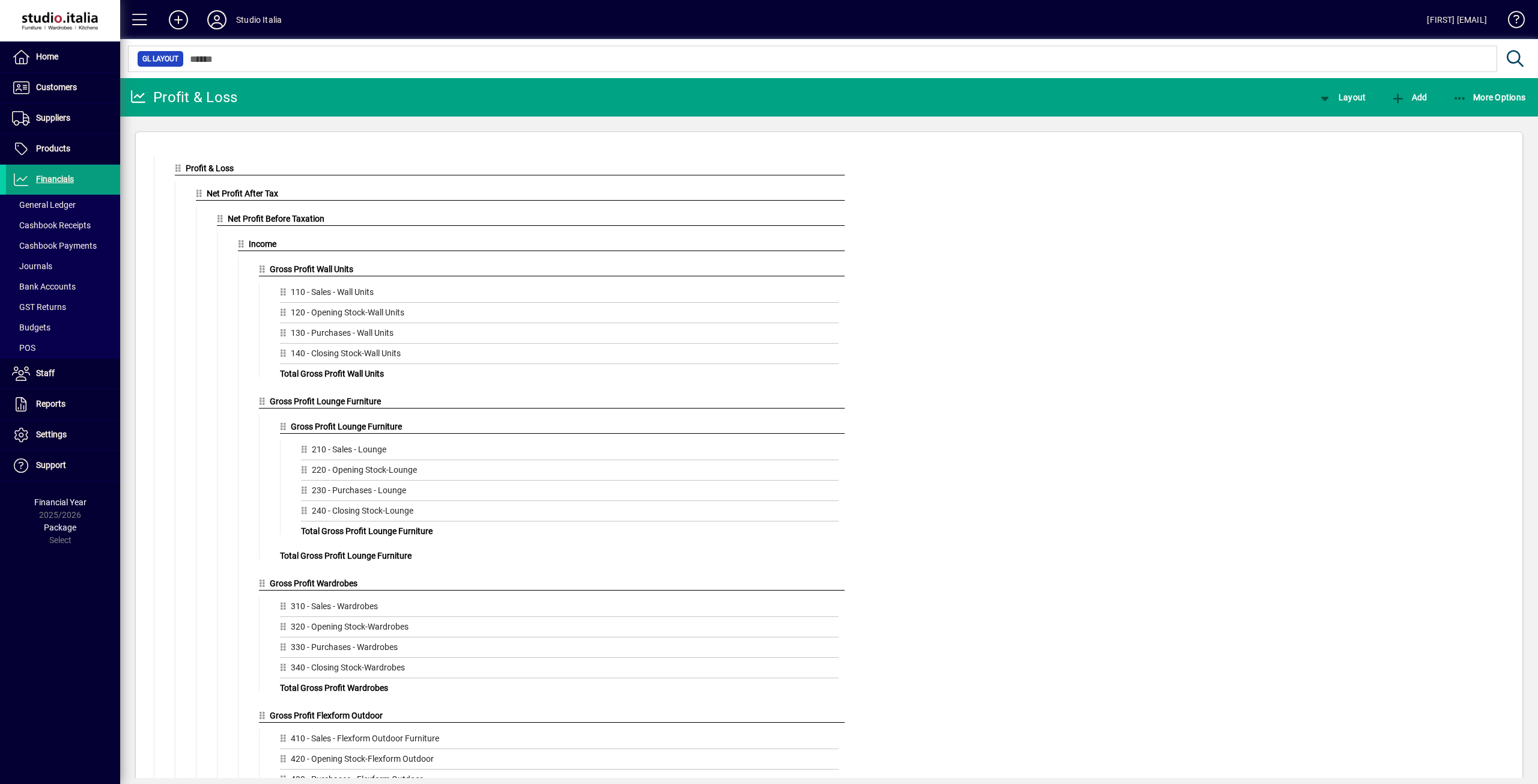 click on "210 - Sales - Lounge" at bounding box center (570, 452) 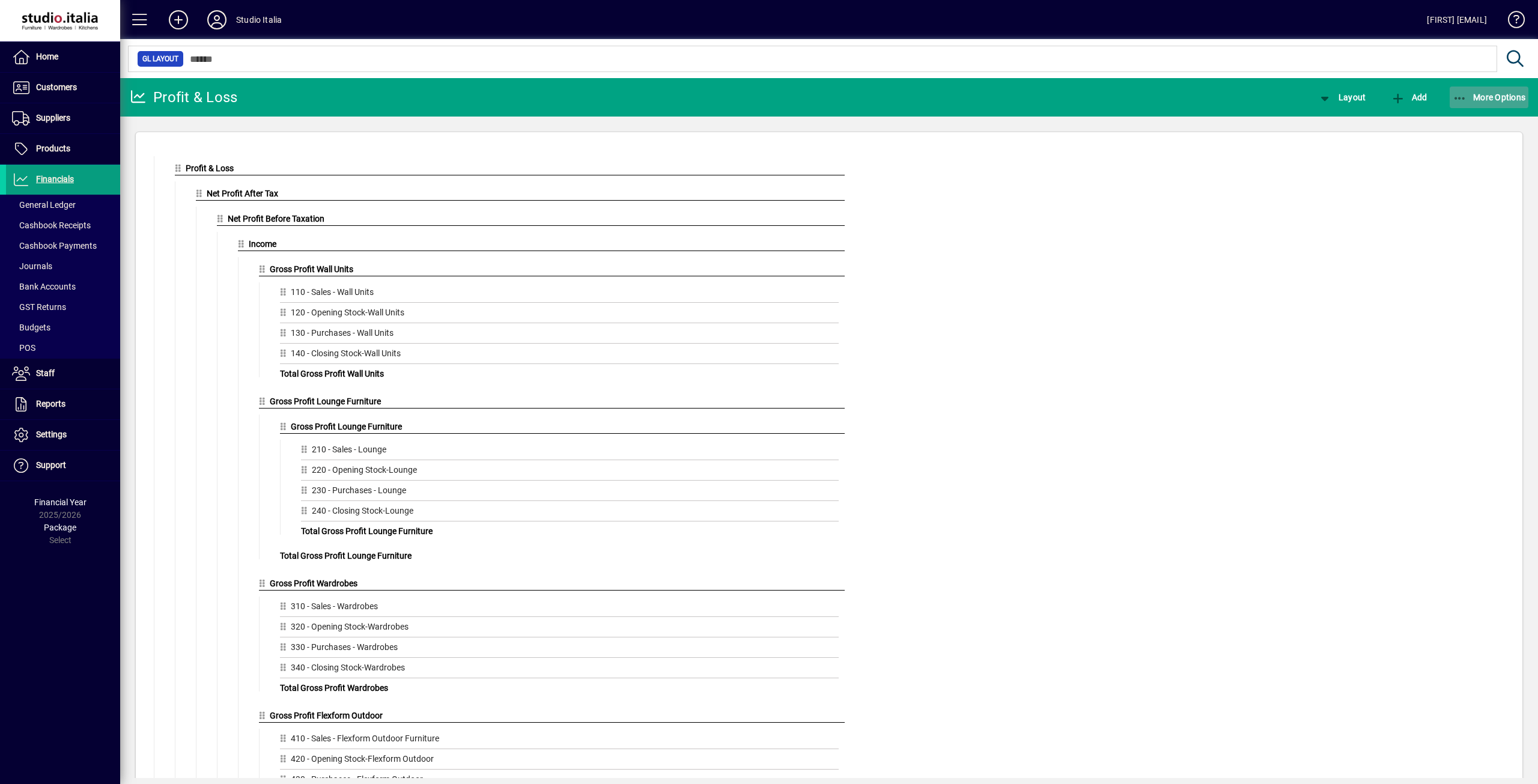 click on "More Options" 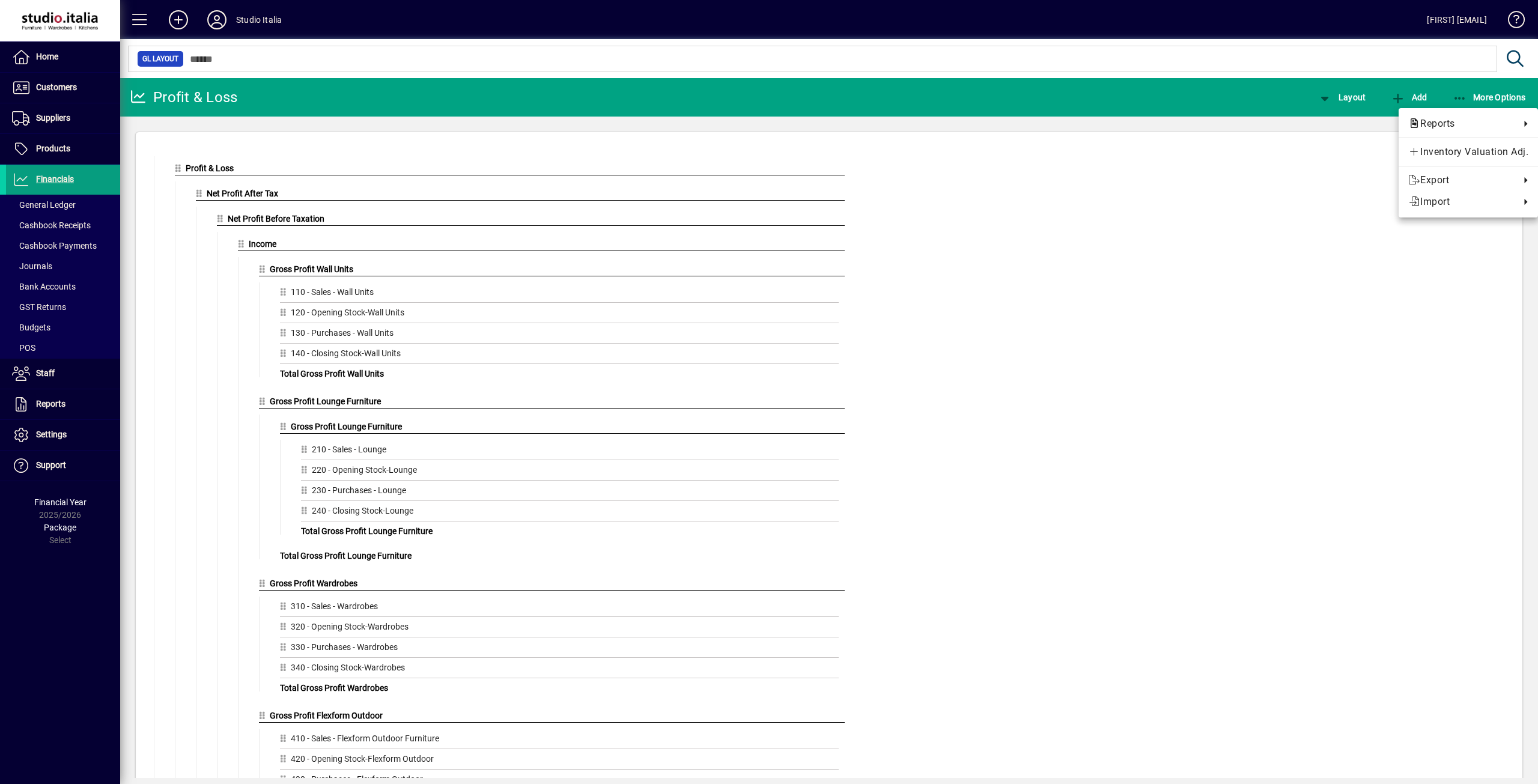 click at bounding box center [769, 392] 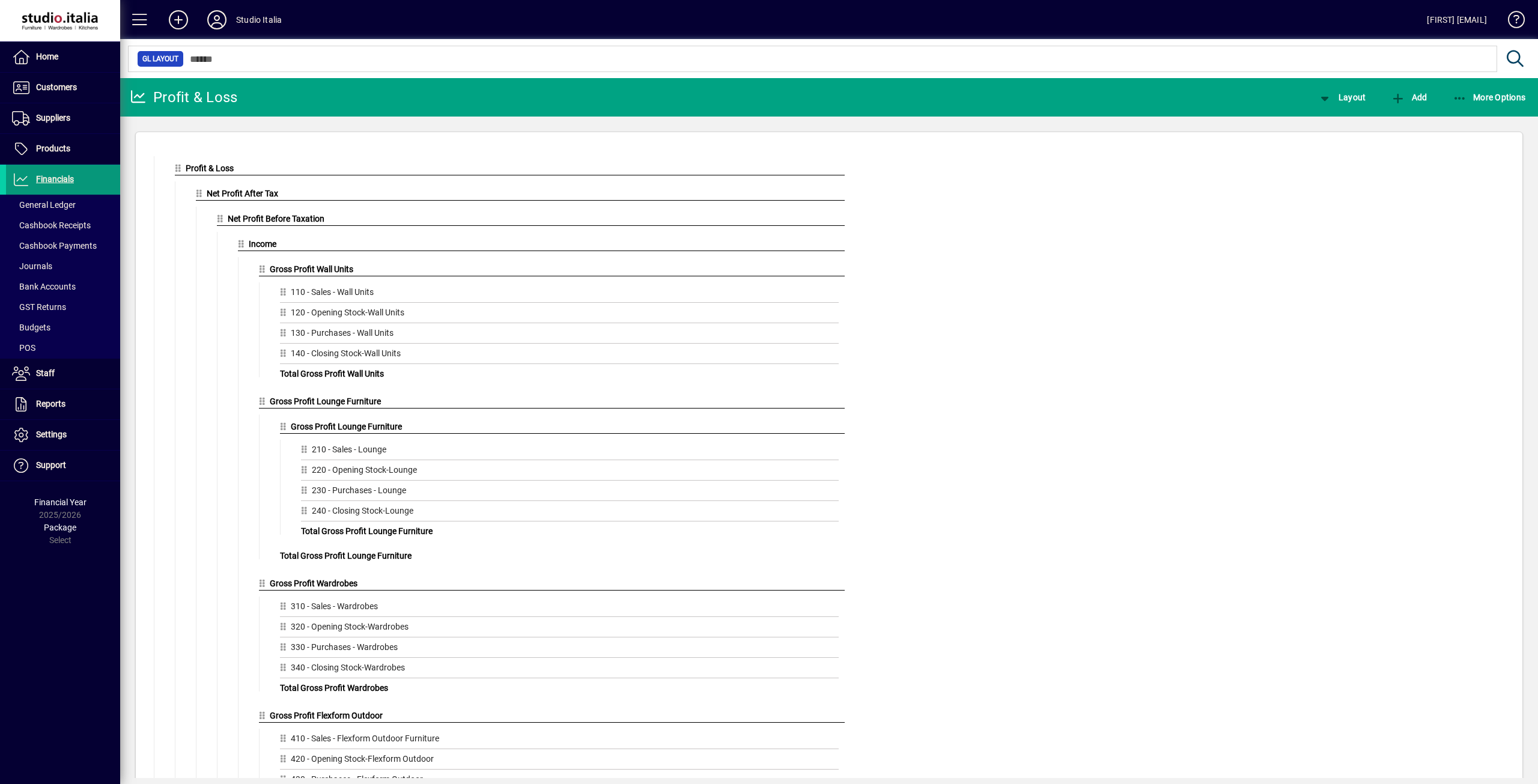 click on "Financials" at bounding box center (40, 180) 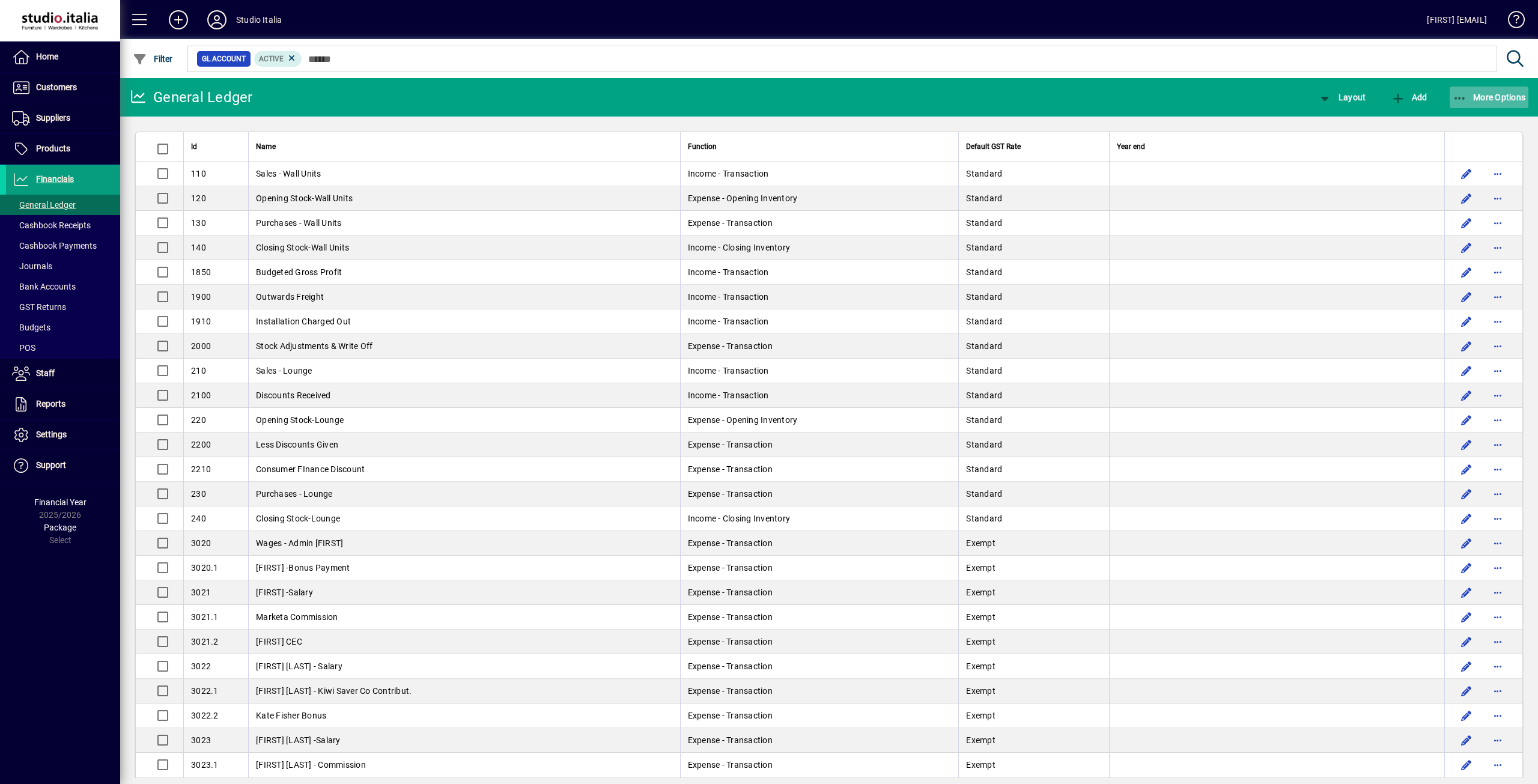 click on "More Options" 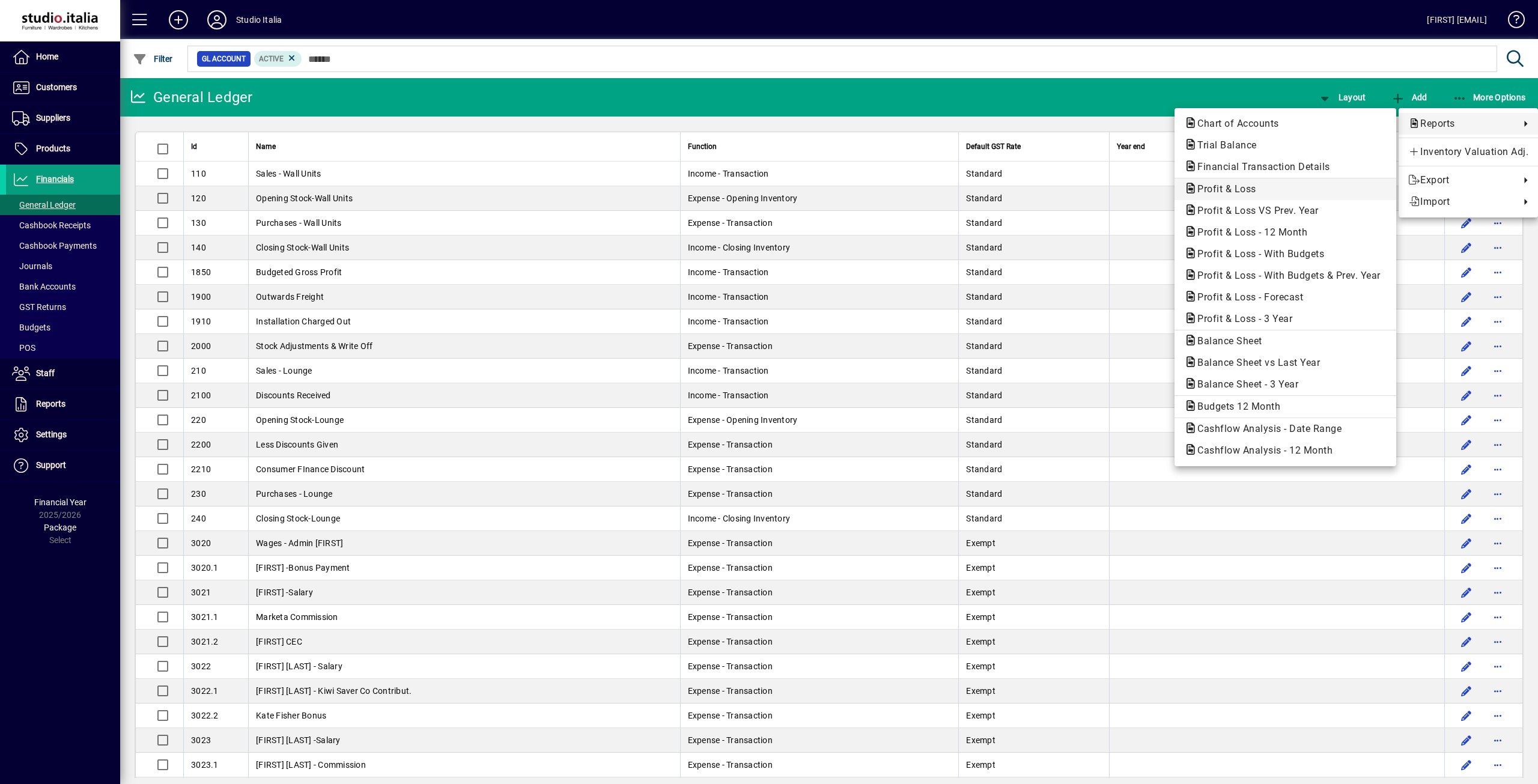 click on "Profit & Loss" at bounding box center (1261, 450) 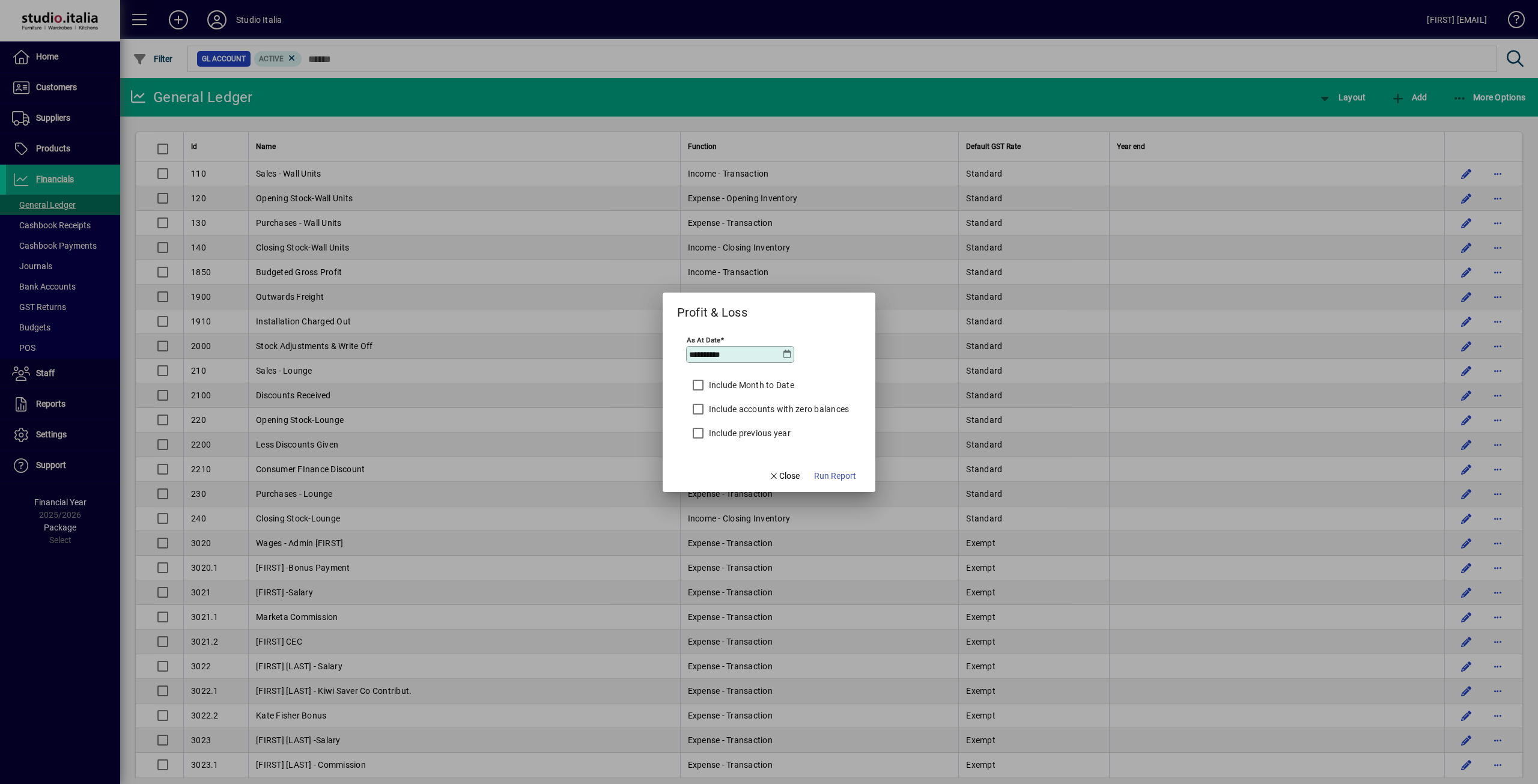 click at bounding box center (787, 354) 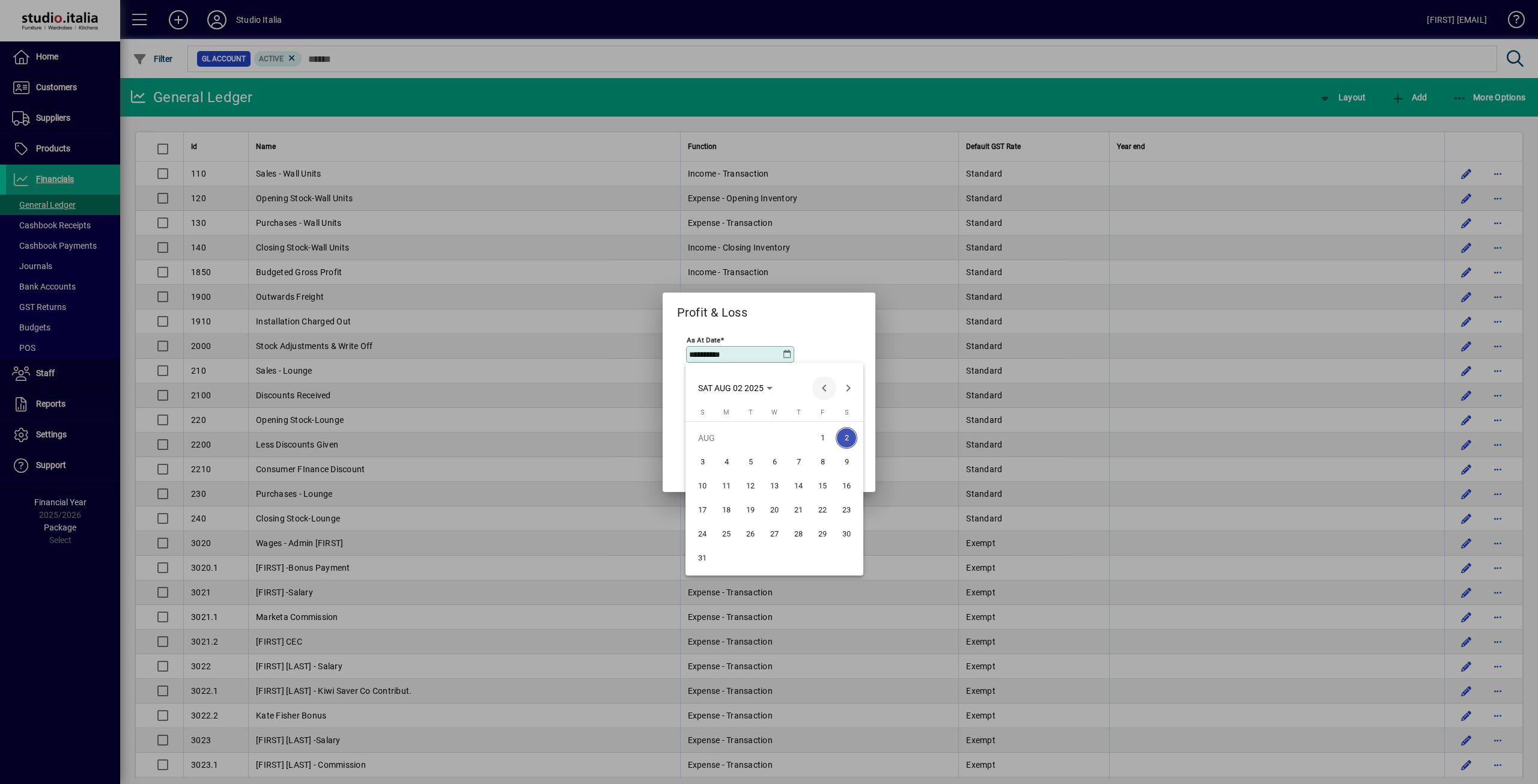 click at bounding box center [824, 388] 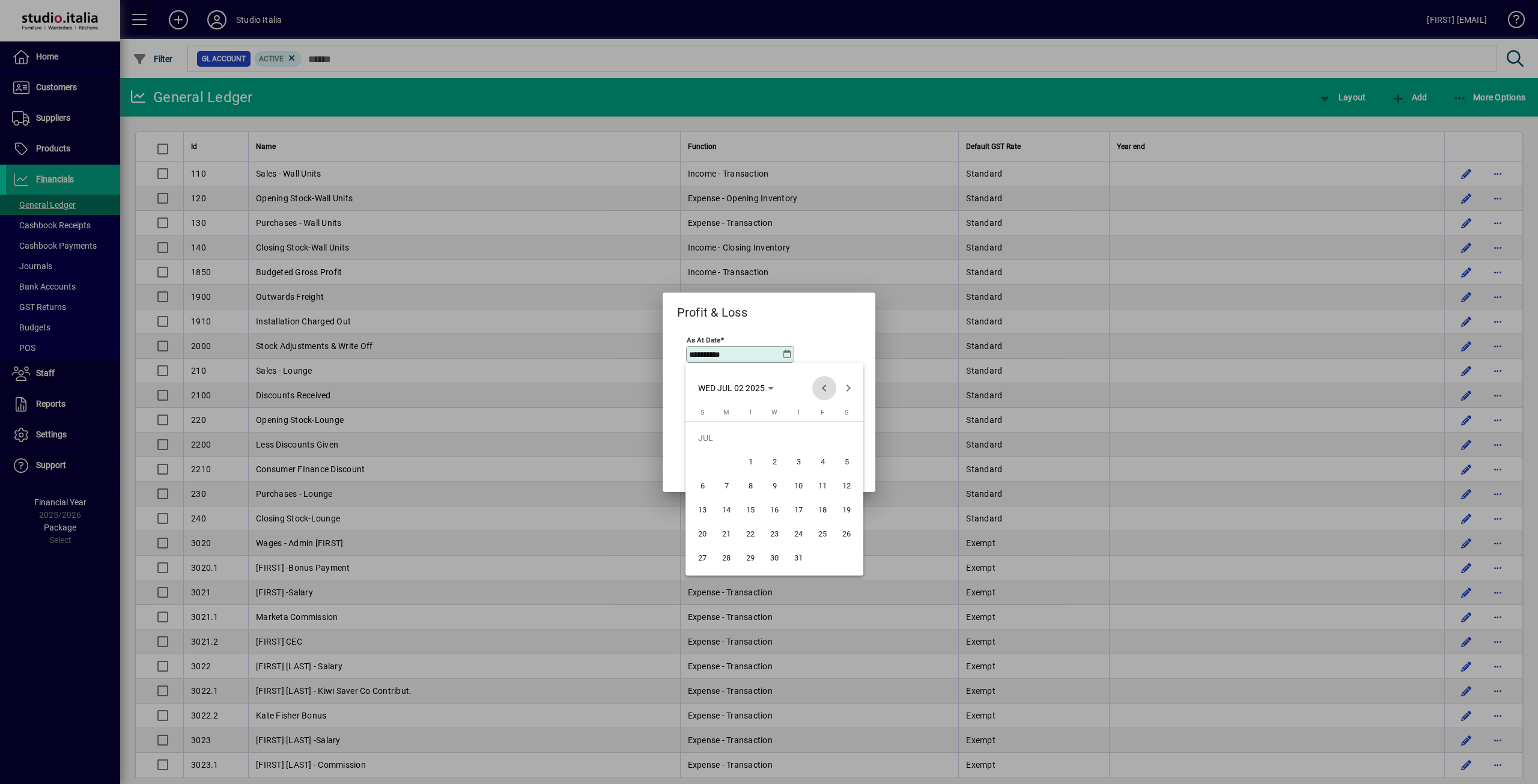 click at bounding box center (824, 388) 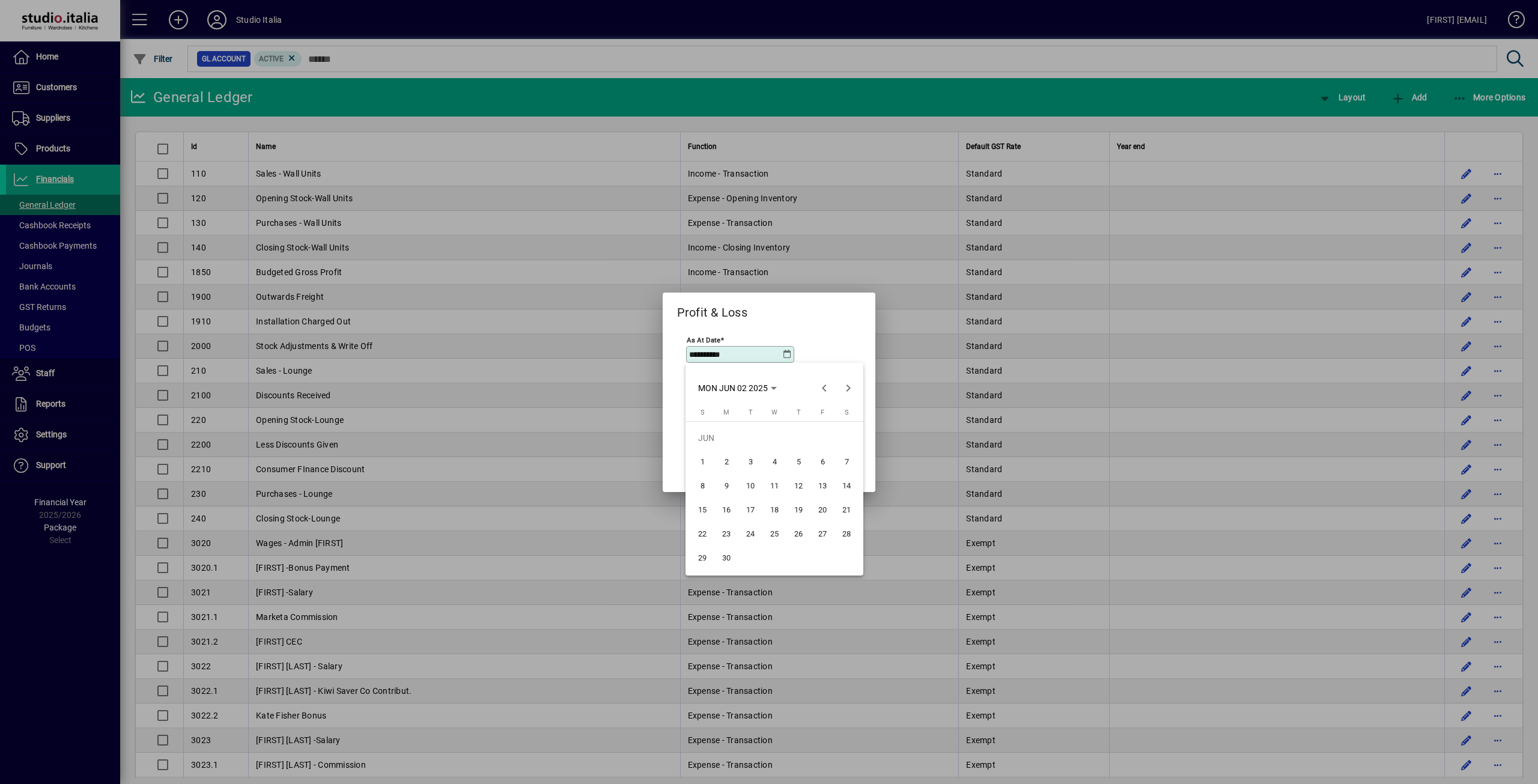 click on "30" at bounding box center [726, 558] 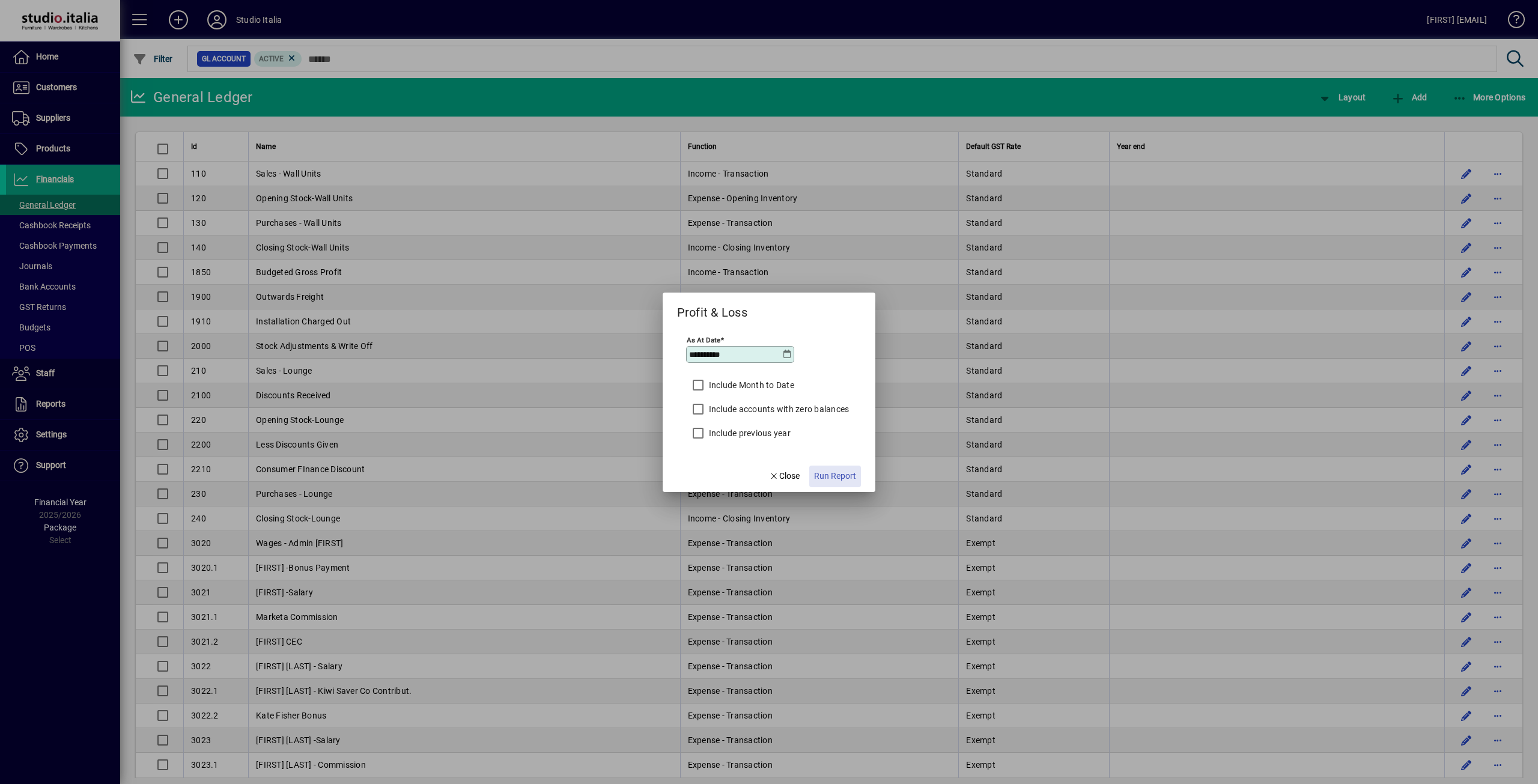 click on "Run Report" 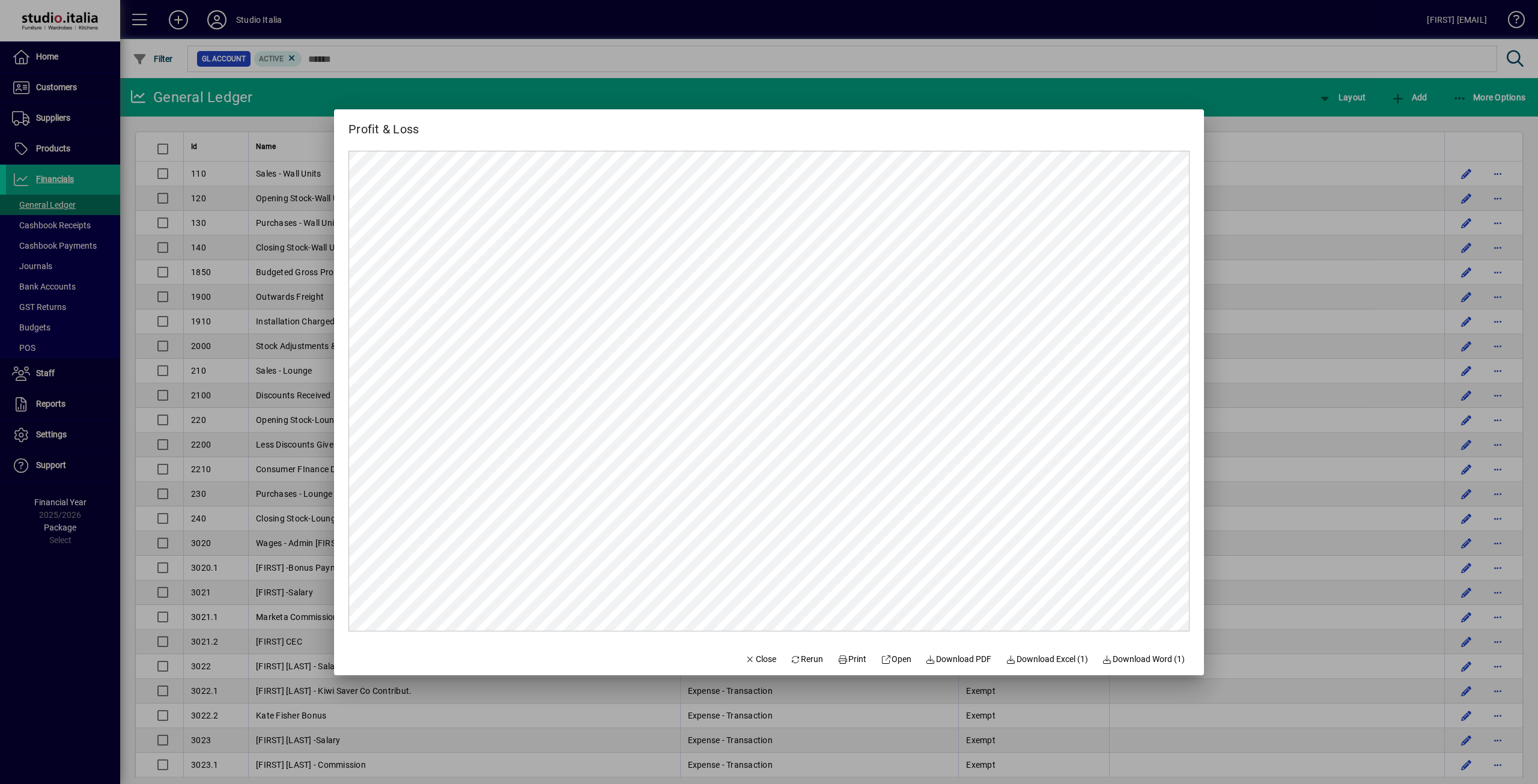 scroll, scrollTop: 0, scrollLeft: 0, axis: both 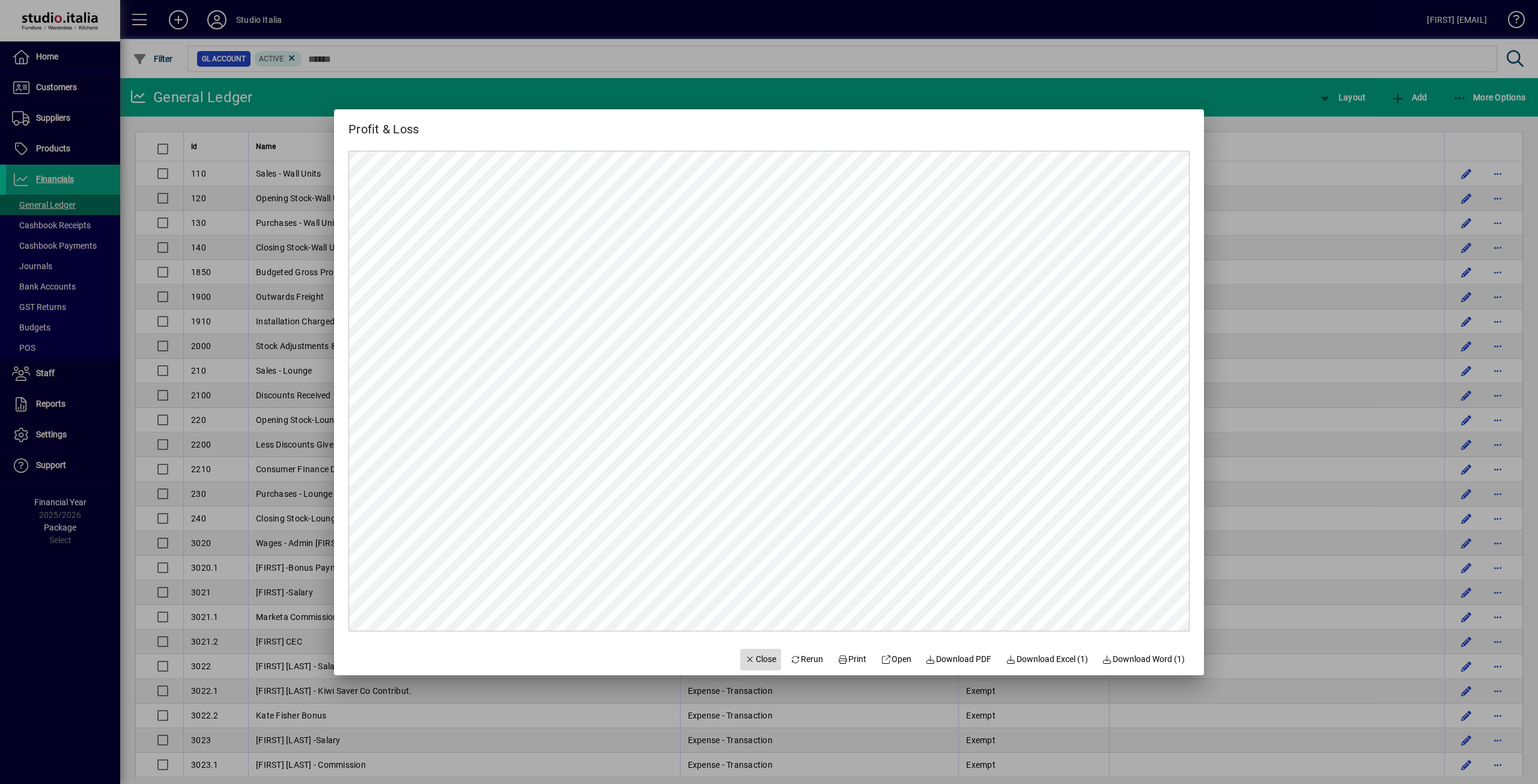 click on "Close" 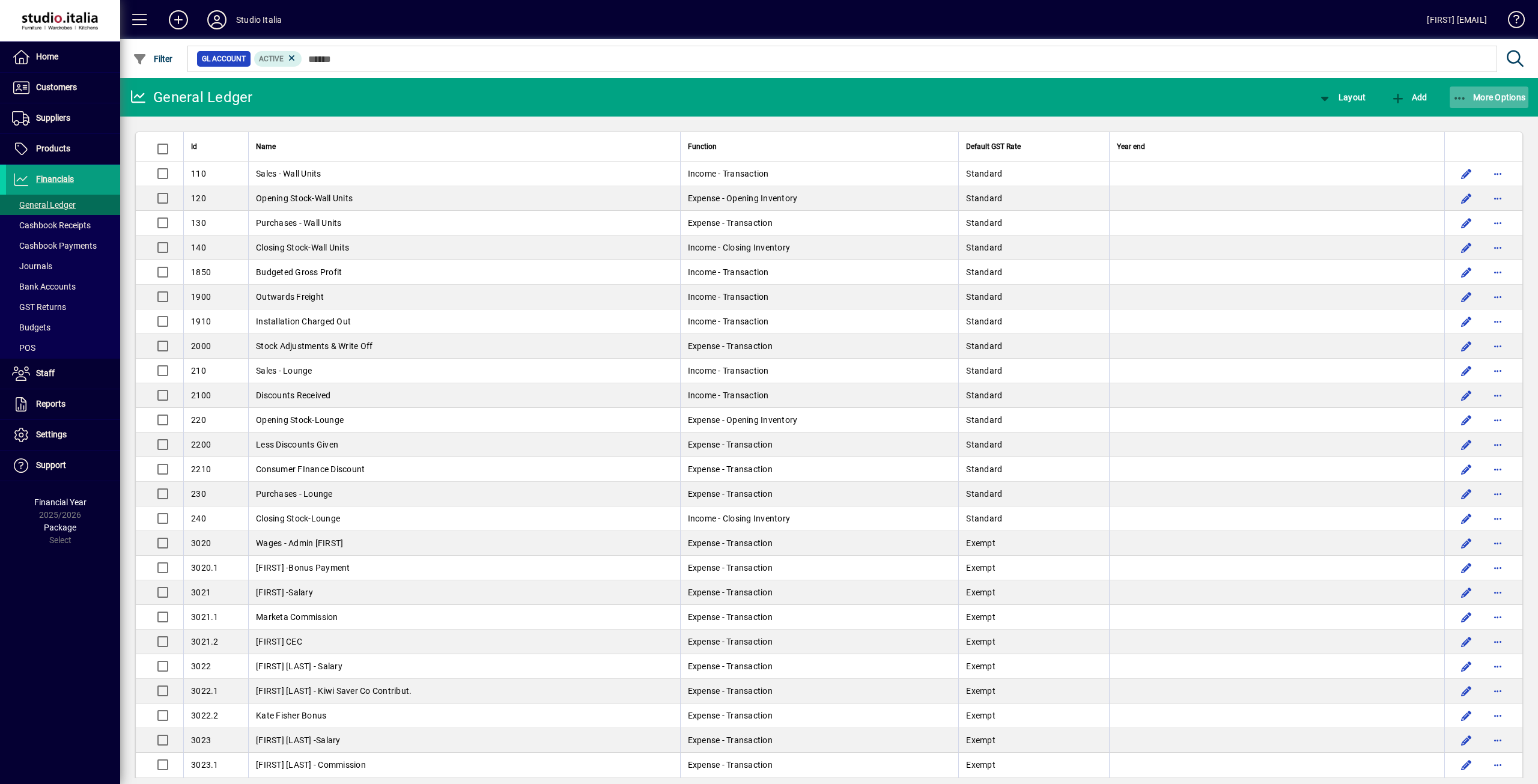 click on "More Options" 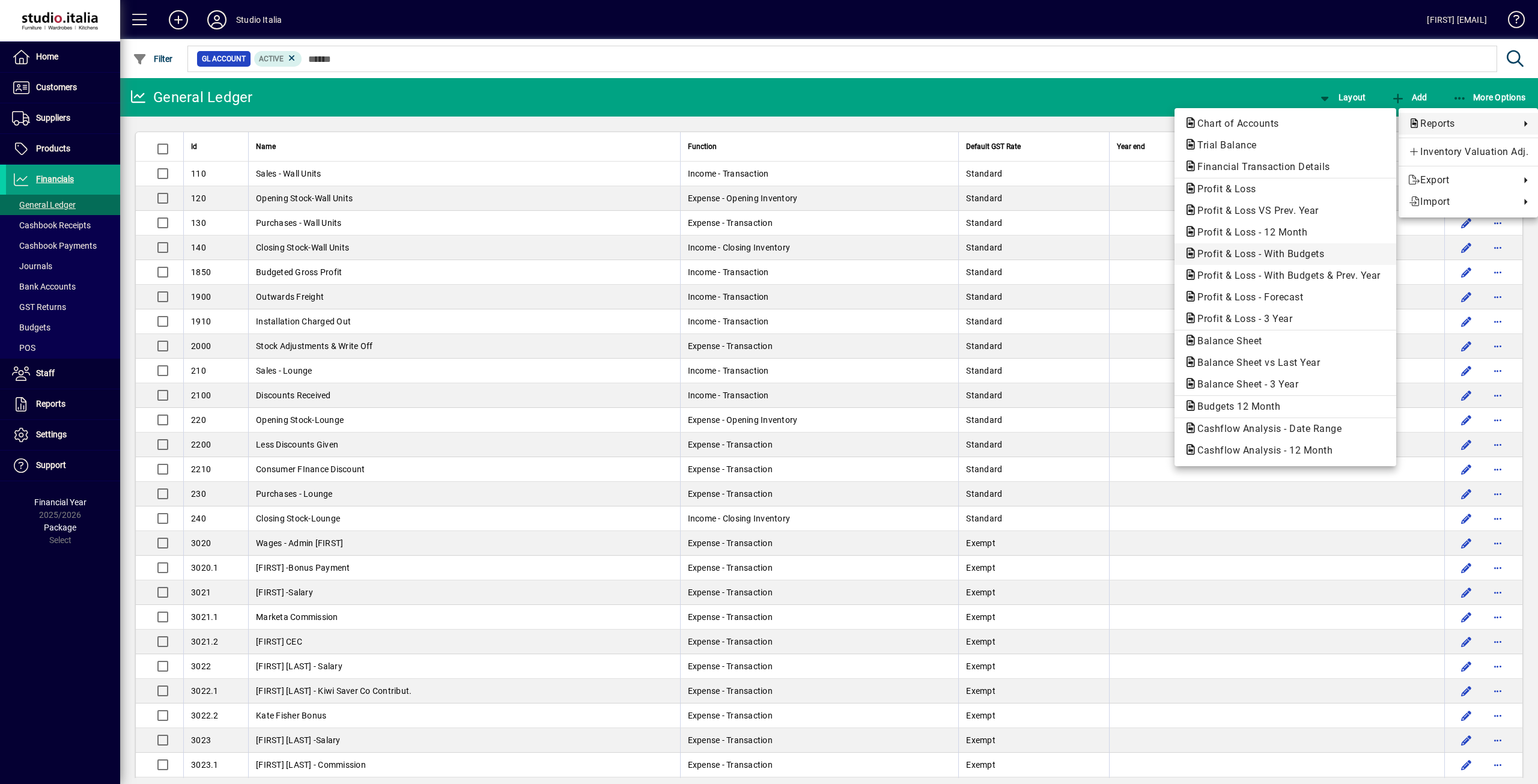 click on "Profit & Loss - With Budgets" 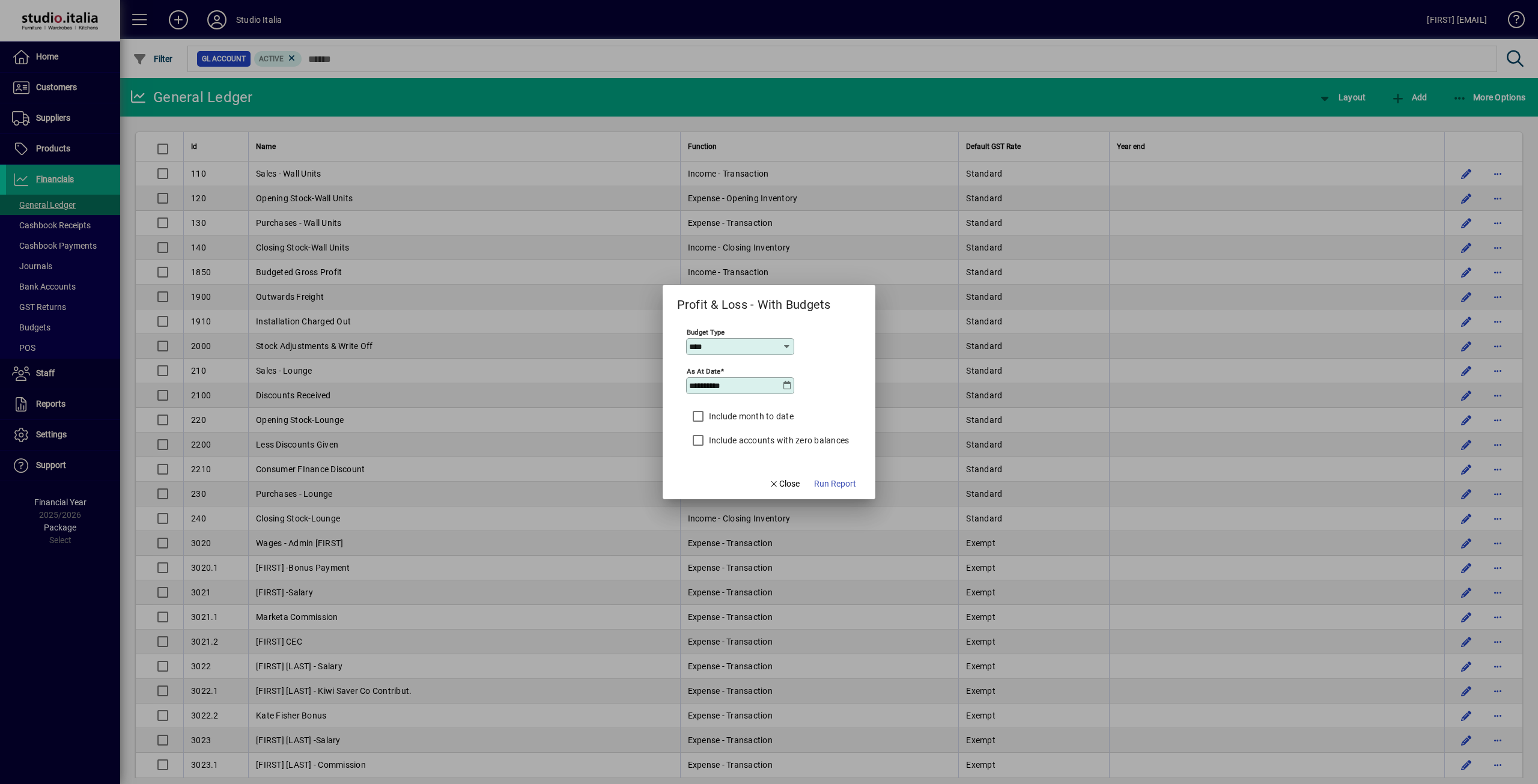 click at bounding box center (787, 386) 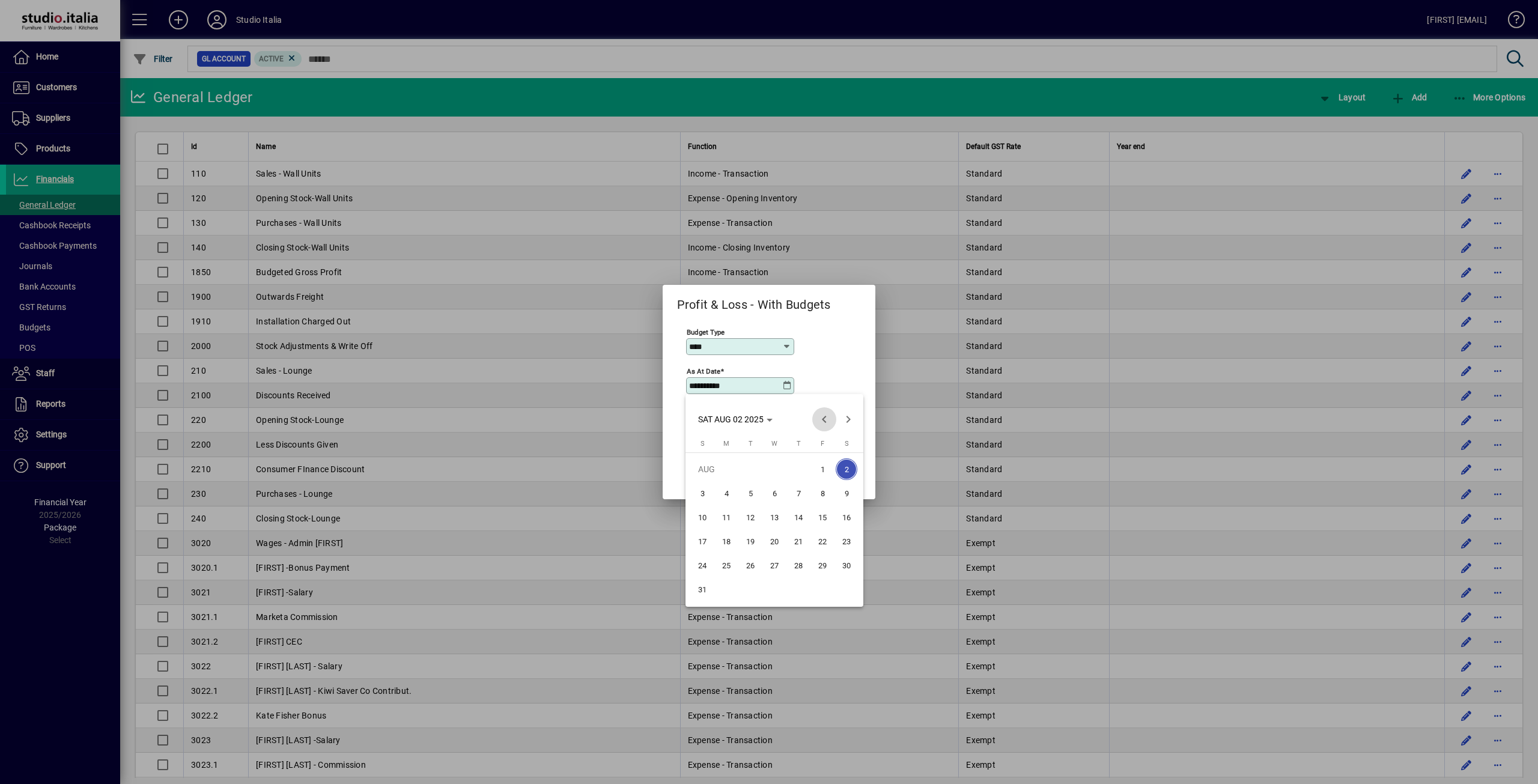 click at bounding box center (824, 419) 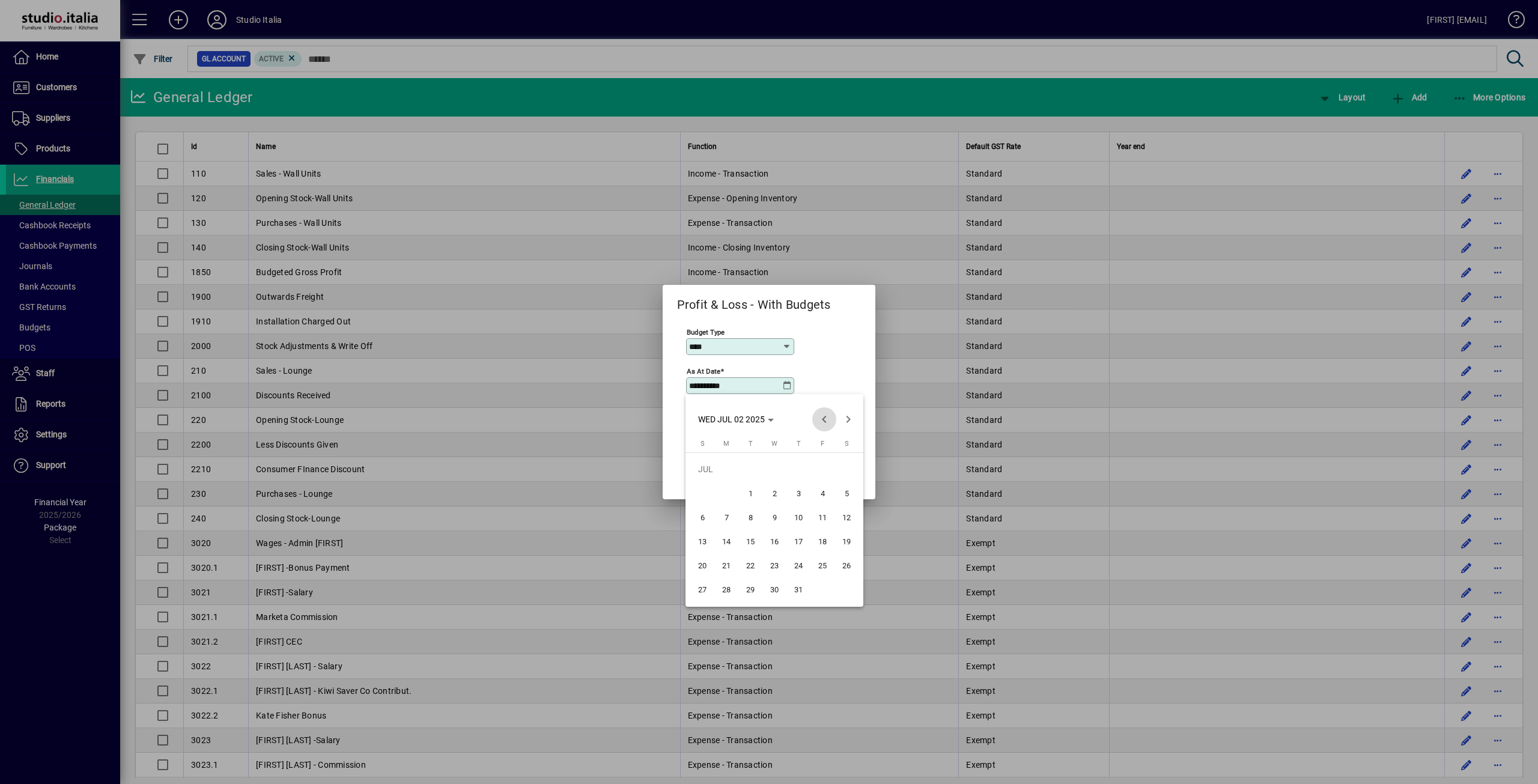 click at bounding box center [824, 419] 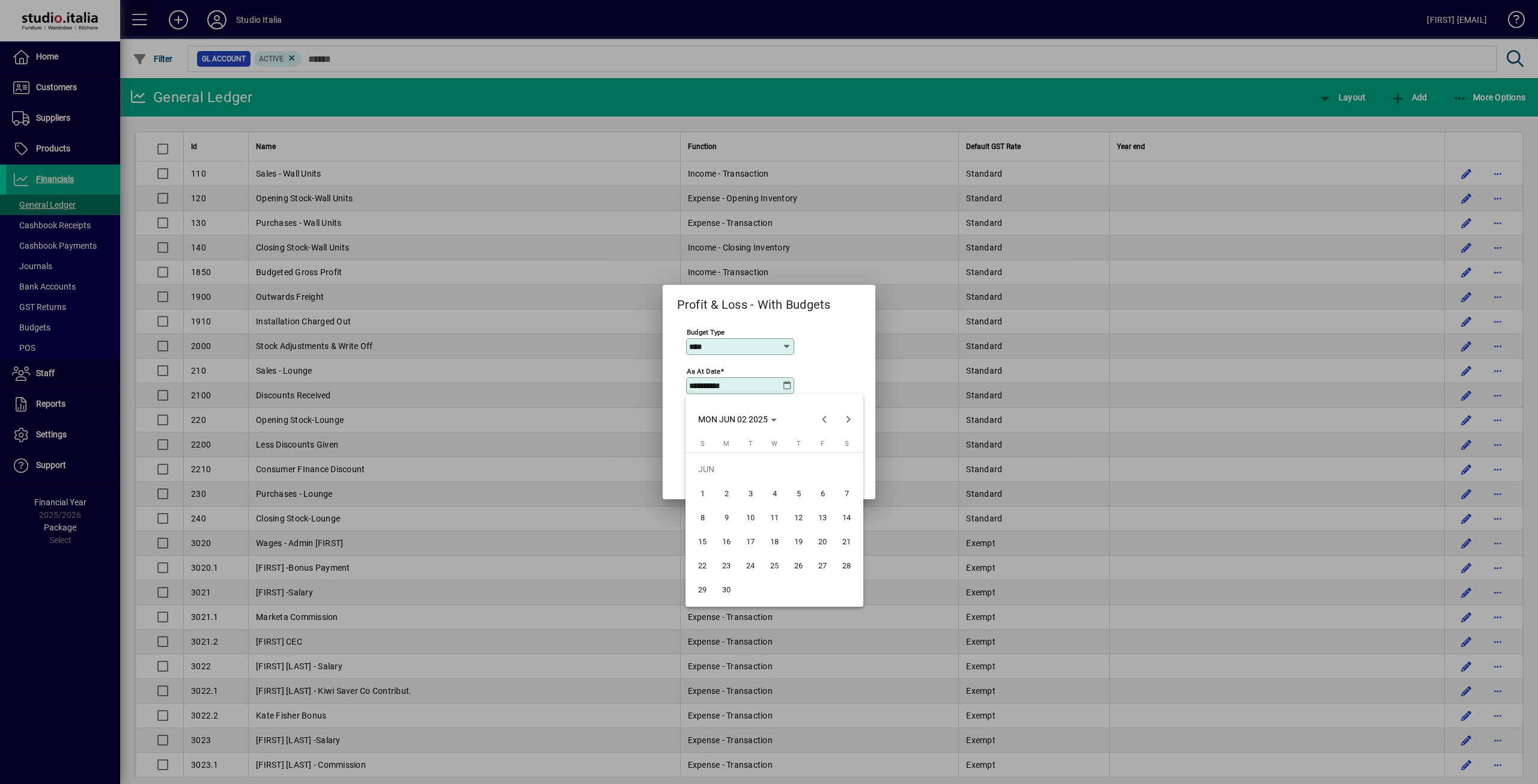 click on "30" at bounding box center (726, 589) 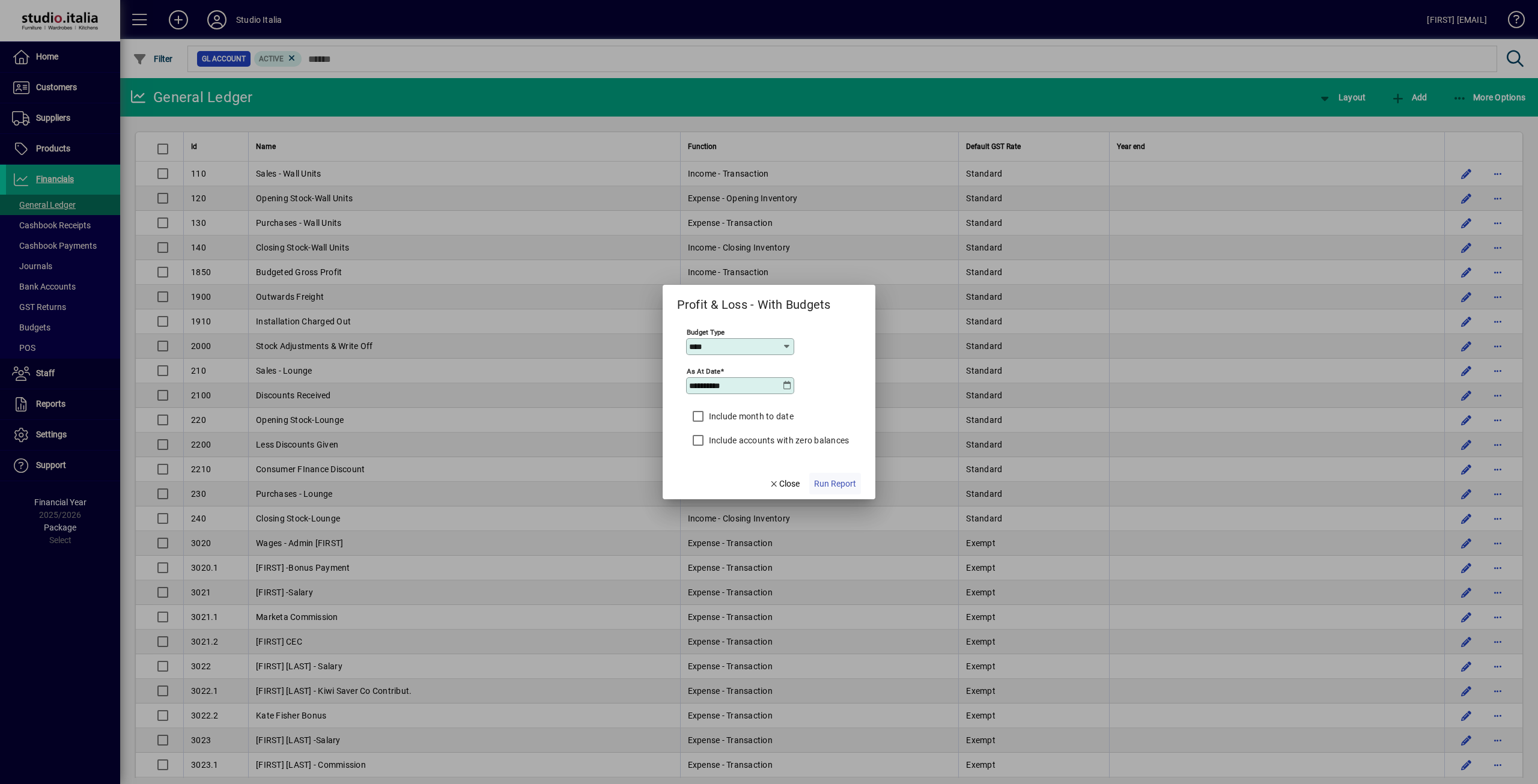 click on "Run Report" 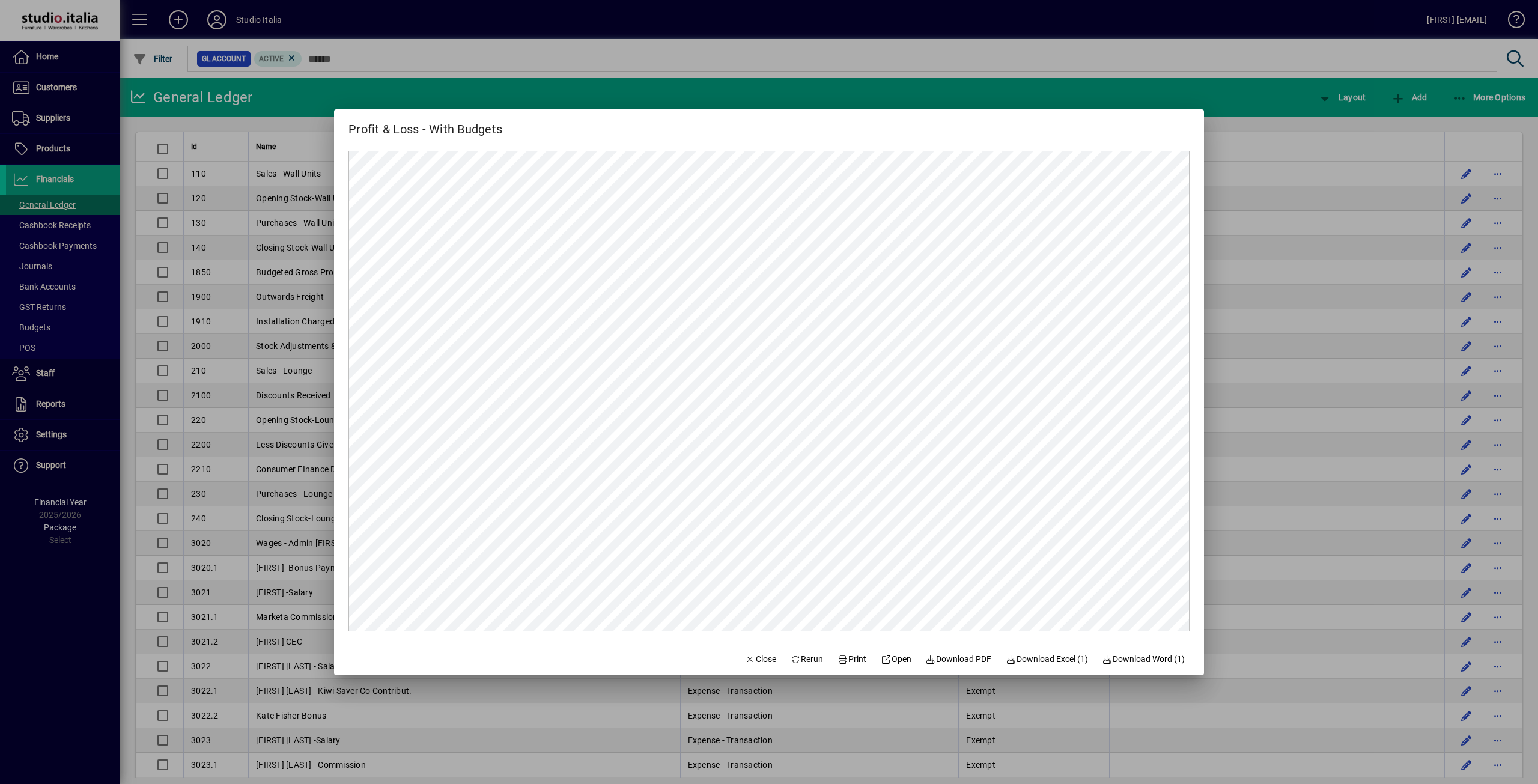 scroll, scrollTop: 0, scrollLeft: 0, axis: both 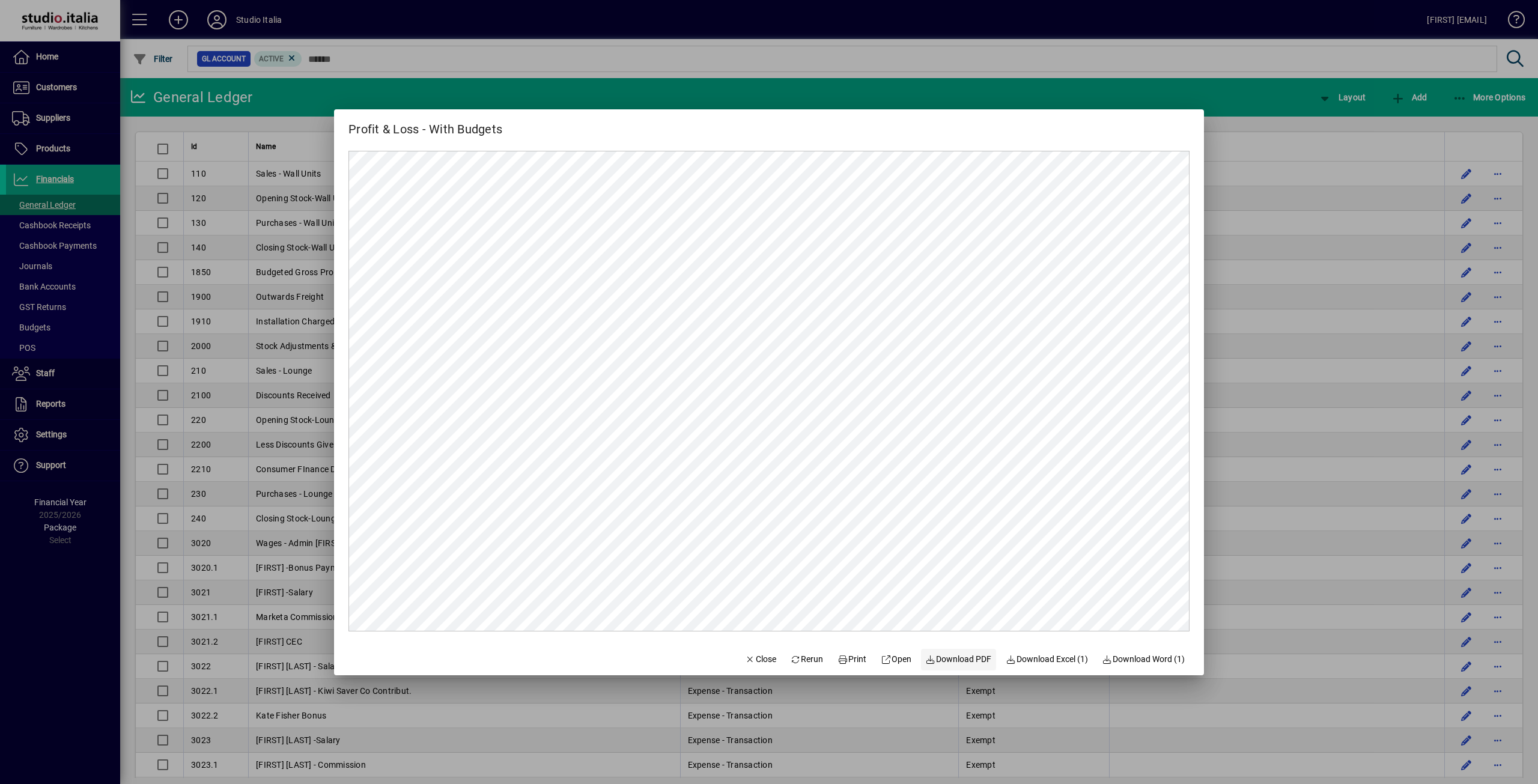 click on "Download PDF" 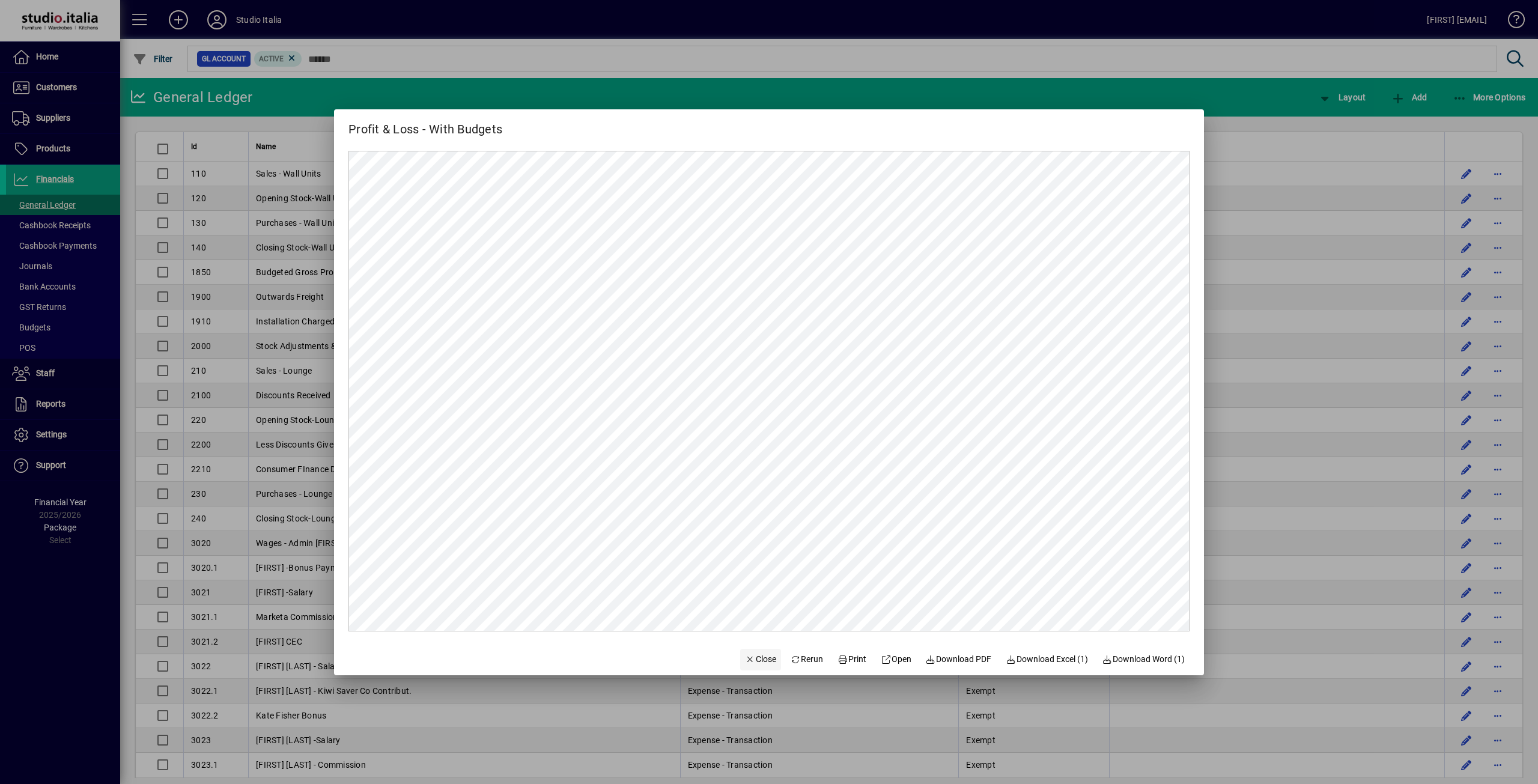 click 